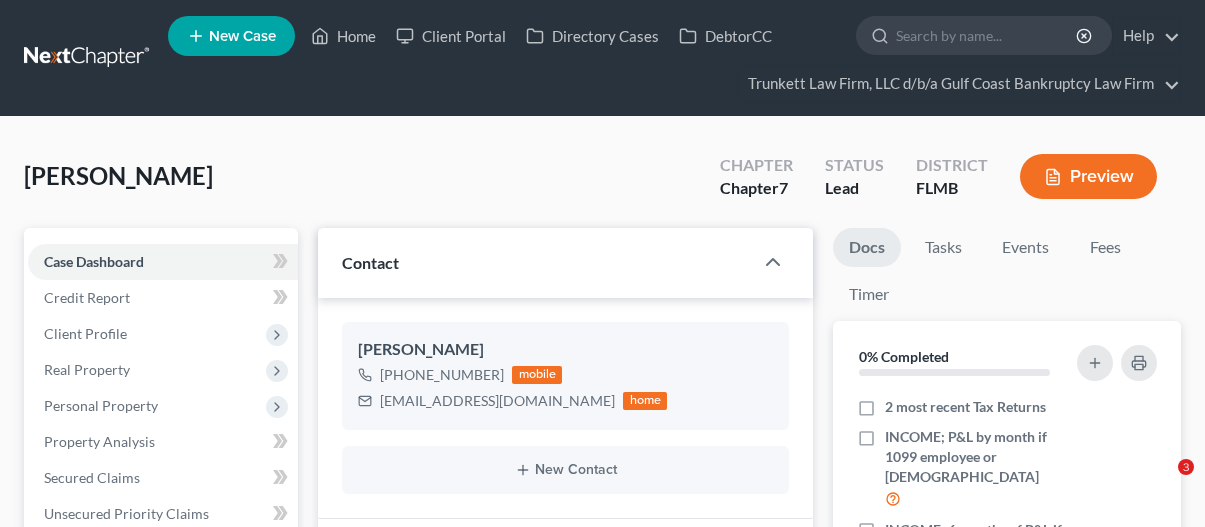 scroll, scrollTop: 17, scrollLeft: 0, axis: vertical 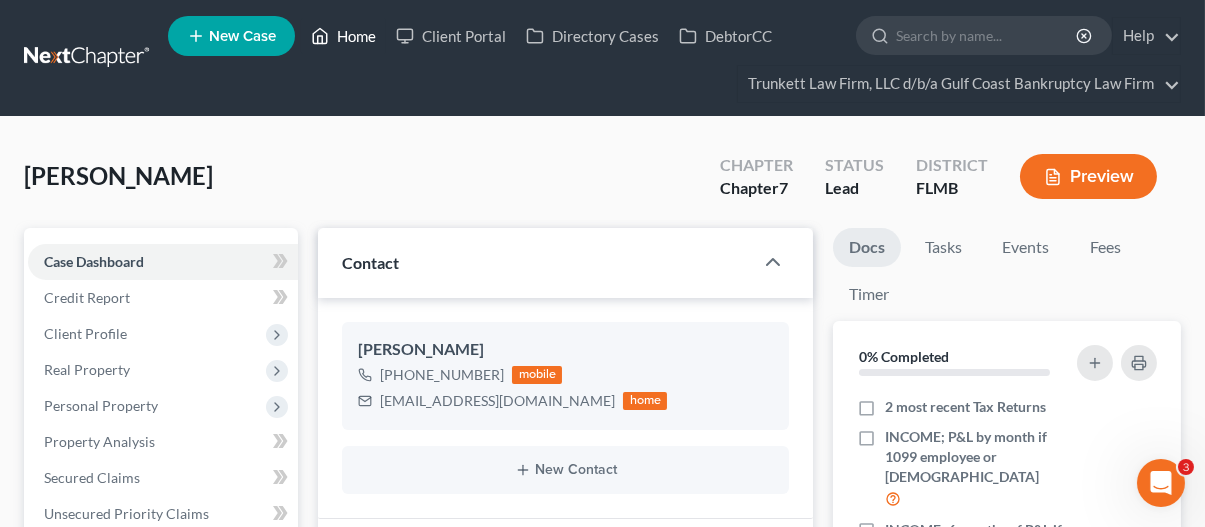 click on "Home" at bounding box center [343, 36] 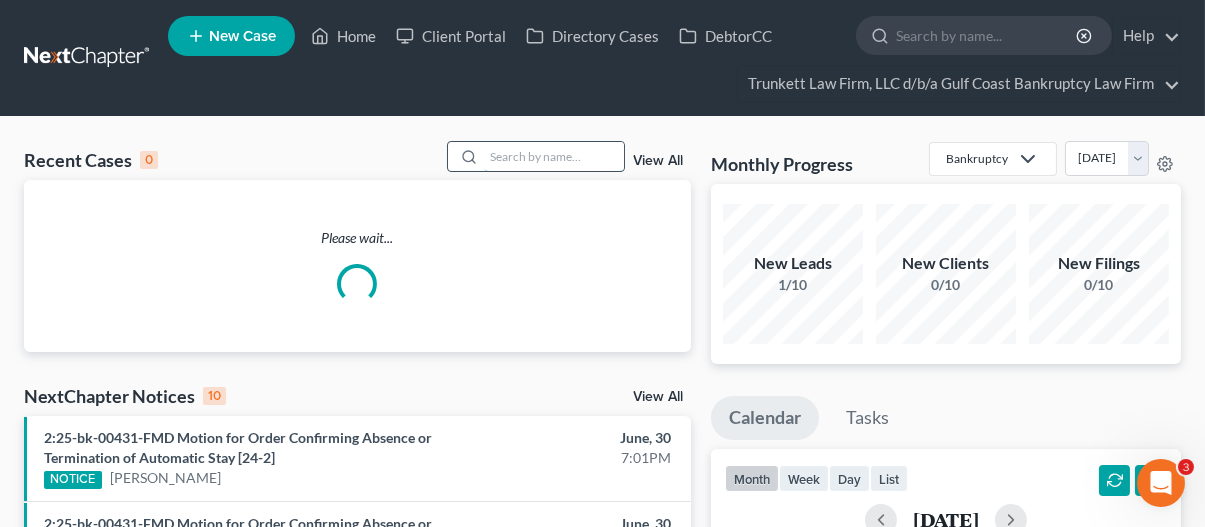 click at bounding box center [554, 156] 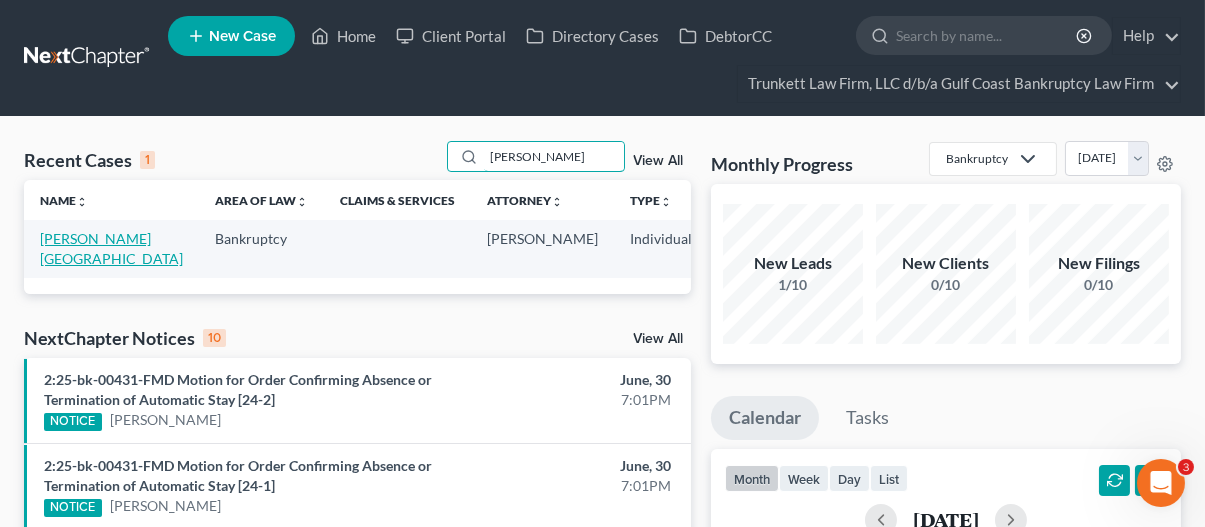 type on "[PERSON_NAME]" 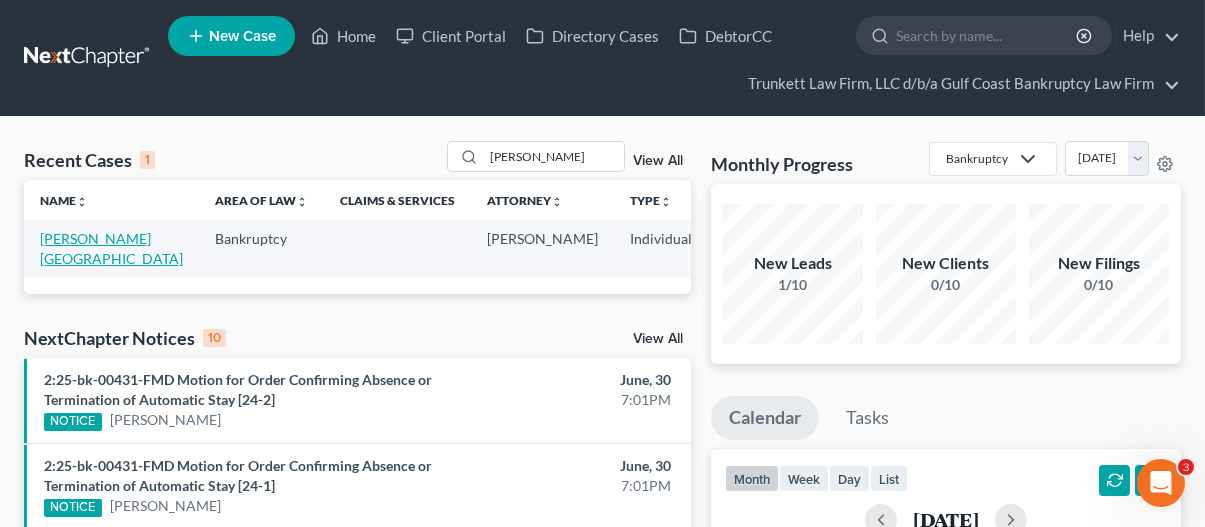click on "[PERSON_NAME][GEOGRAPHIC_DATA]" at bounding box center (111, 248) 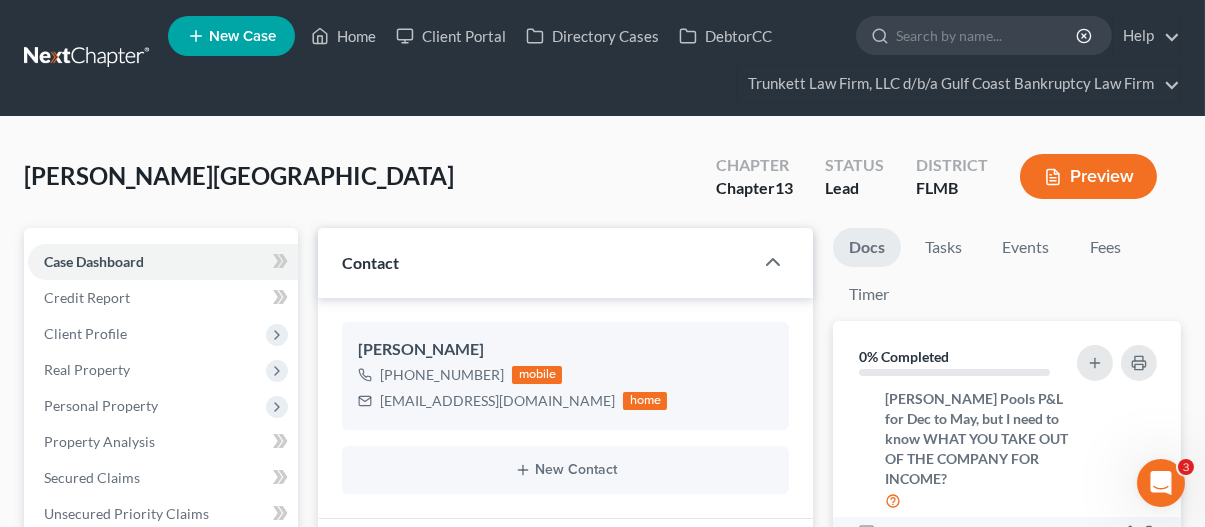 scroll, scrollTop: 0, scrollLeft: 0, axis: both 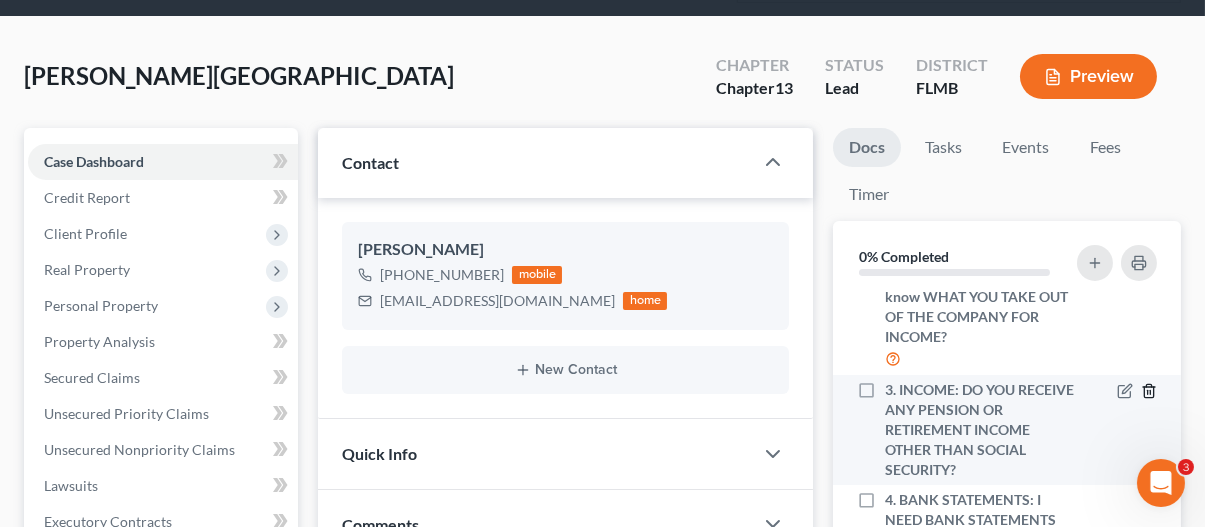 click 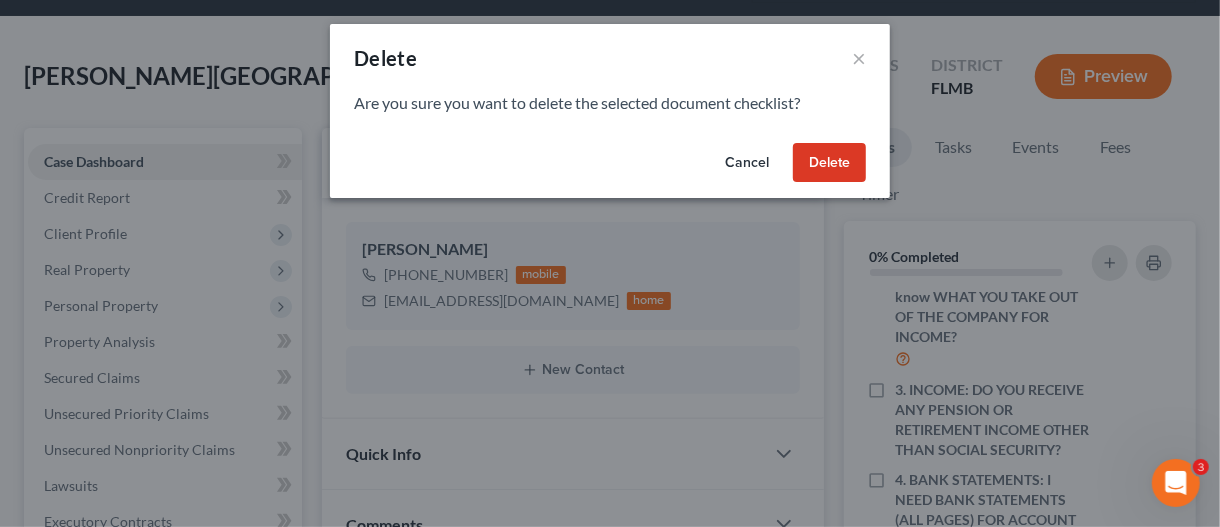 click on "Delete" at bounding box center [829, 163] 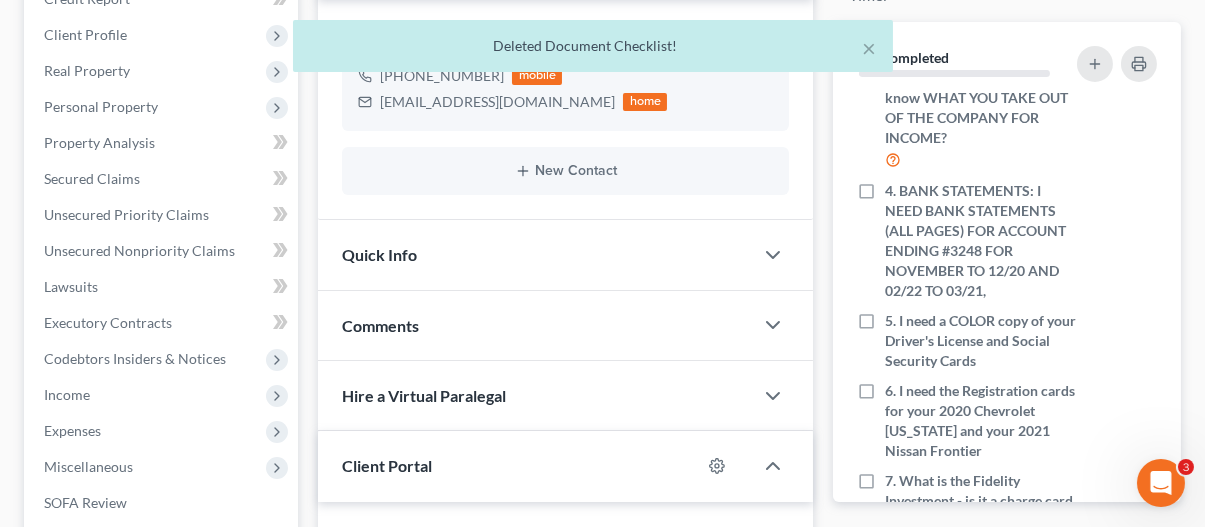 scroll, scrollTop: 300, scrollLeft: 0, axis: vertical 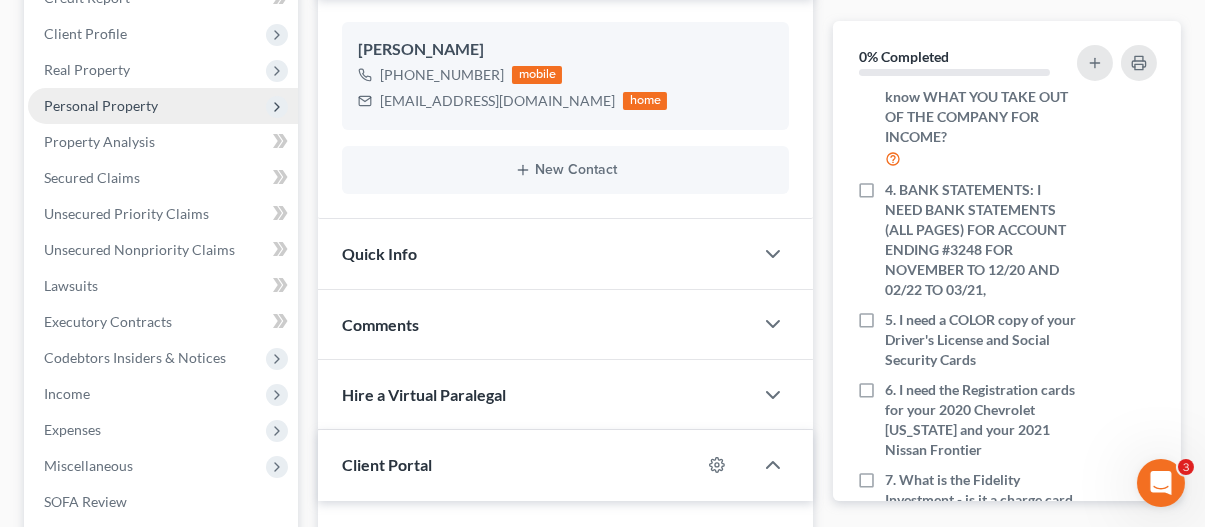 click on "Personal Property" at bounding box center (101, 105) 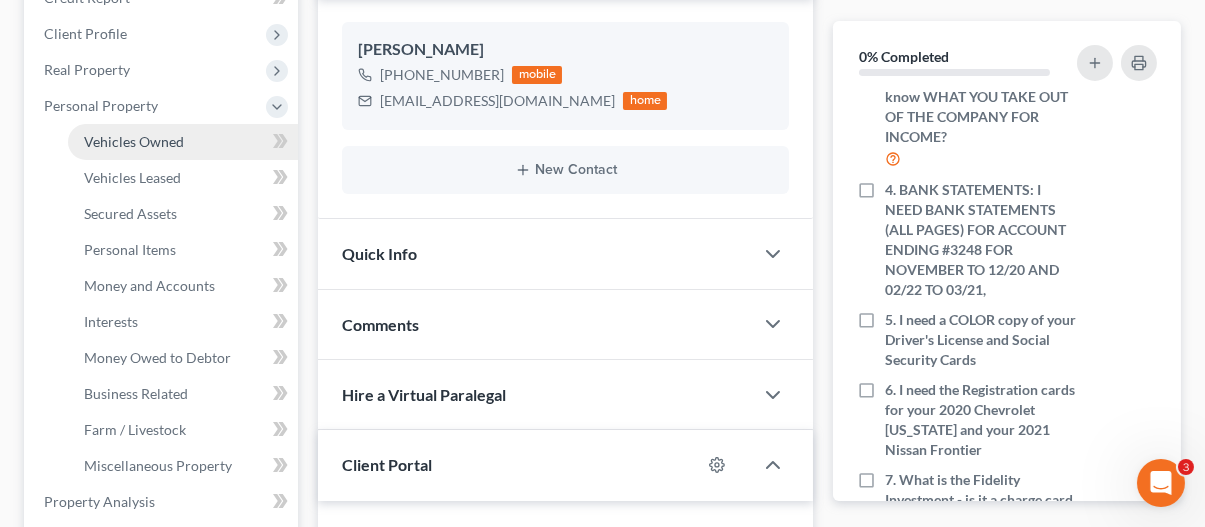 click on "Vehicles Owned" at bounding box center [134, 141] 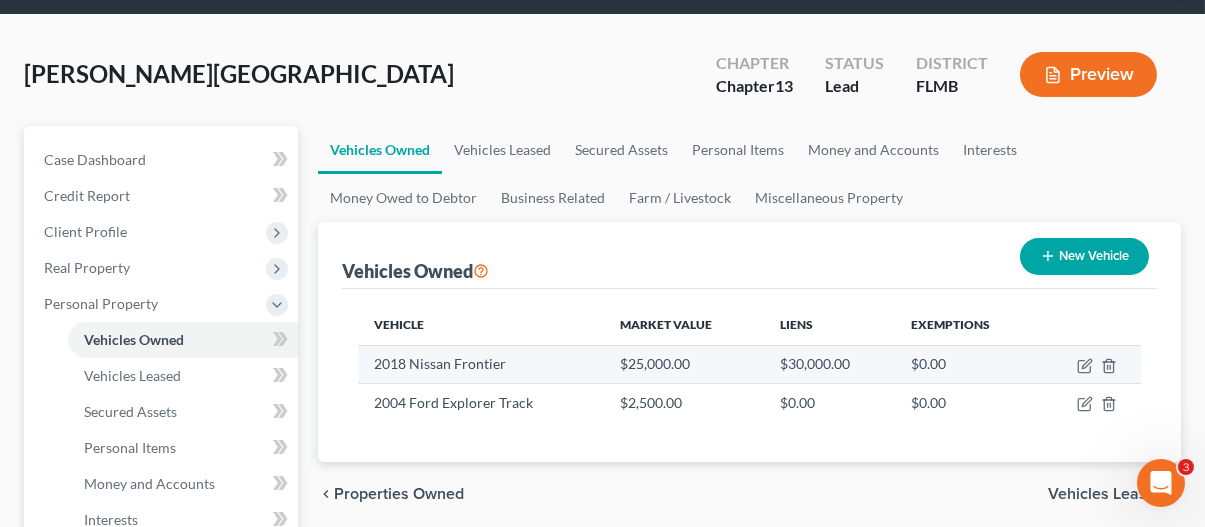 scroll, scrollTop: 100, scrollLeft: 0, axis: vertical 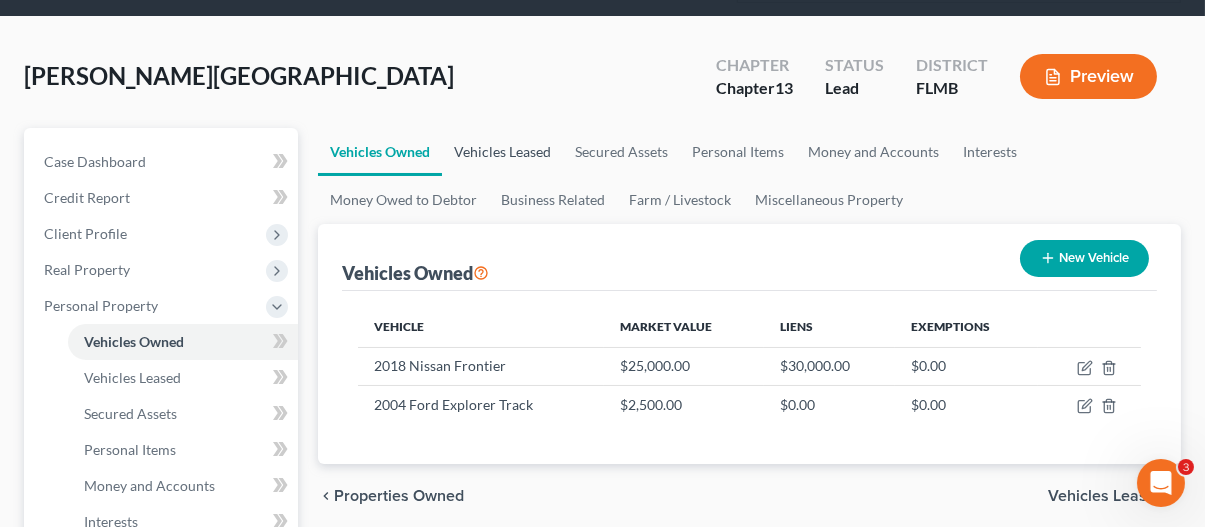 click on "Vehicles Leased" at bounding box center [502, 152] 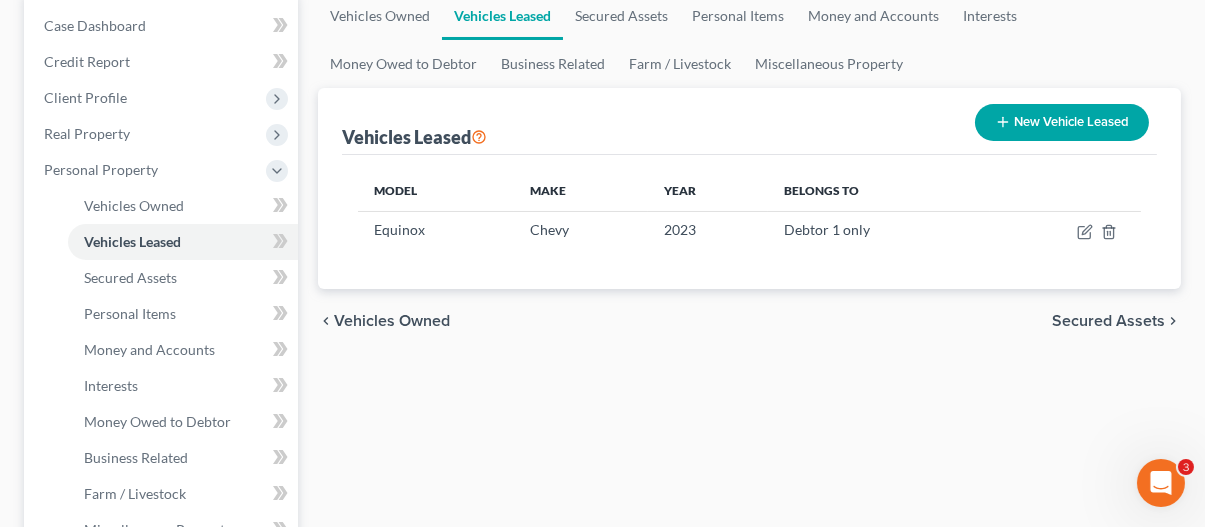 scroll, scrollTop: 100, scrollLeft: 0, axis: vertical 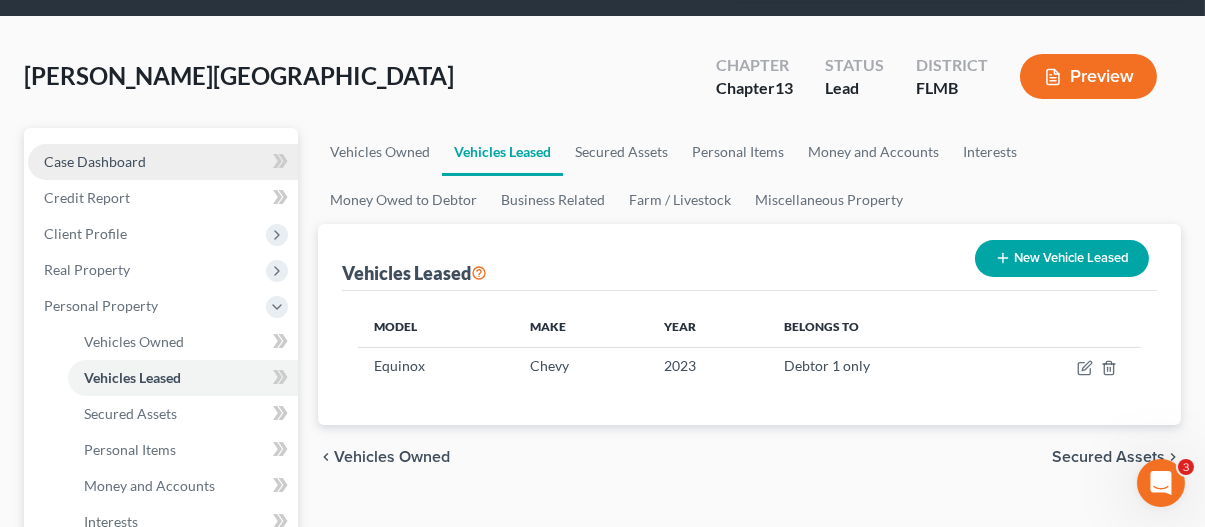 click on "Case Dashboard" at bounding box center (95, 161) 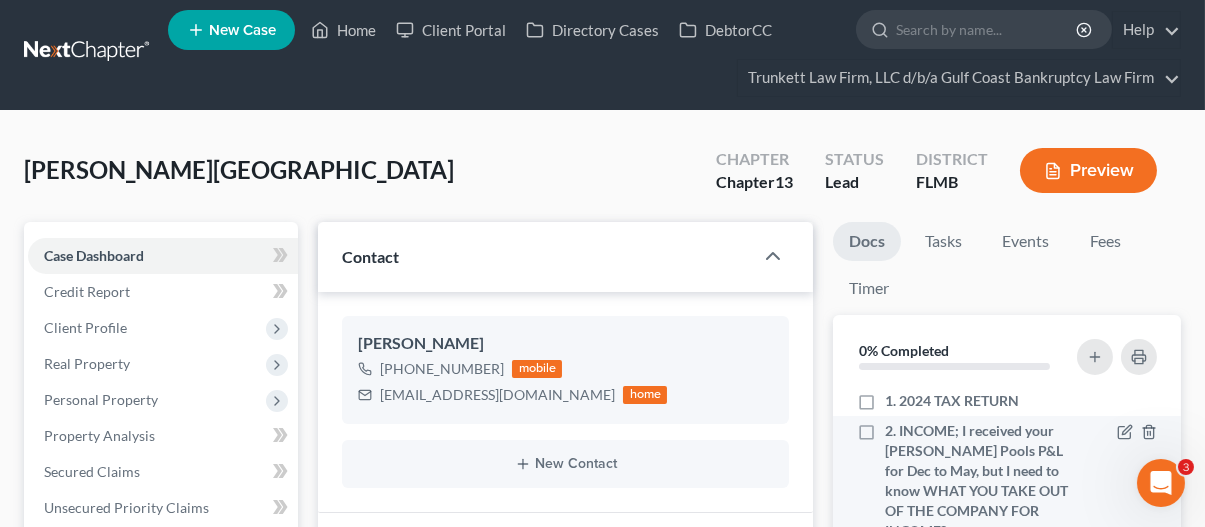 scroll, scrollTop: 100, scrollLeft: 0, axis: vertical 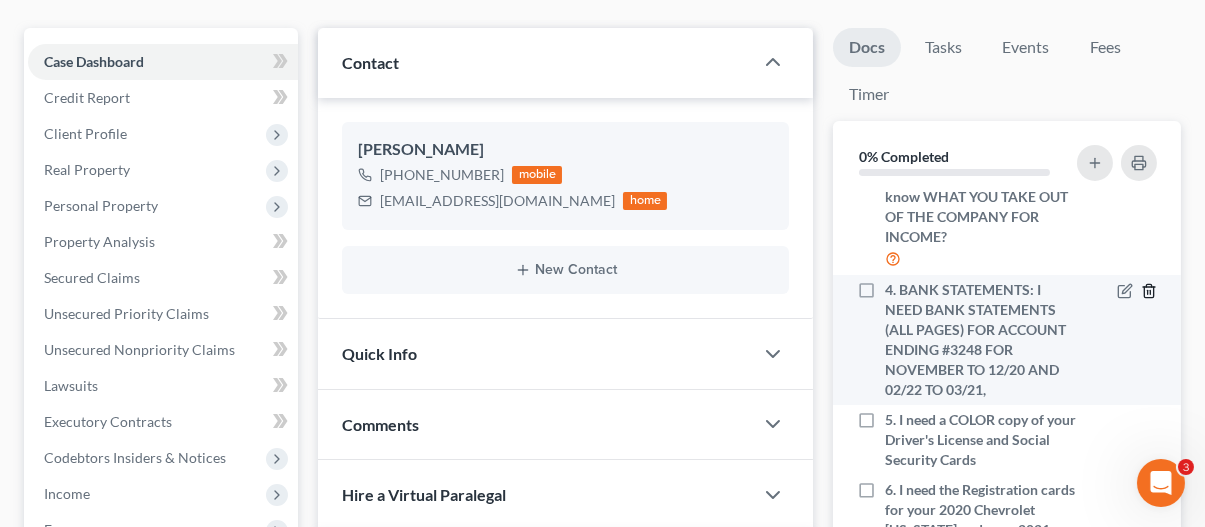 click 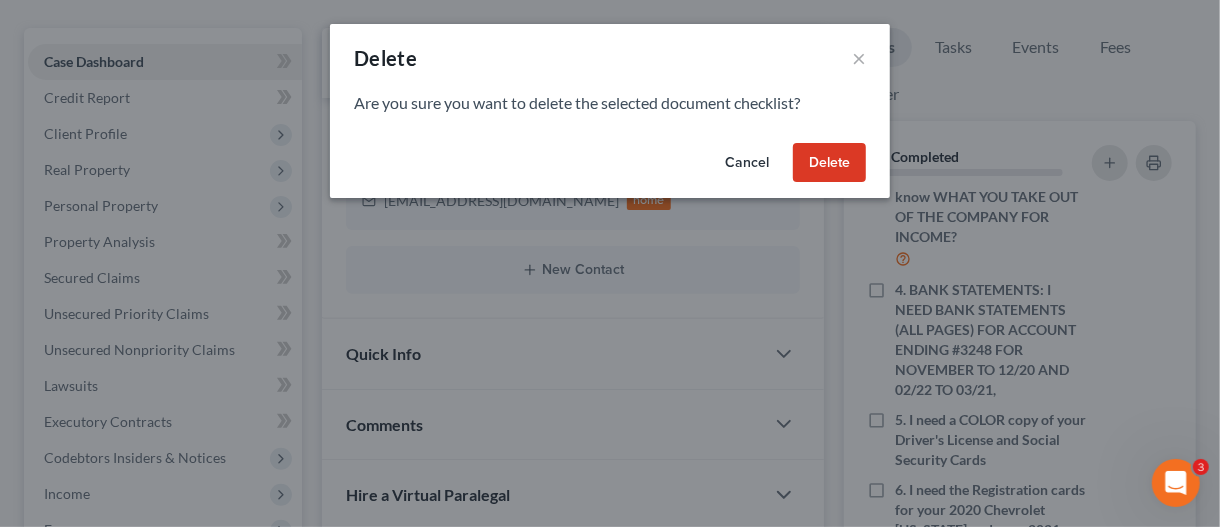 click on "Delete" at bounding box center [829, 163] 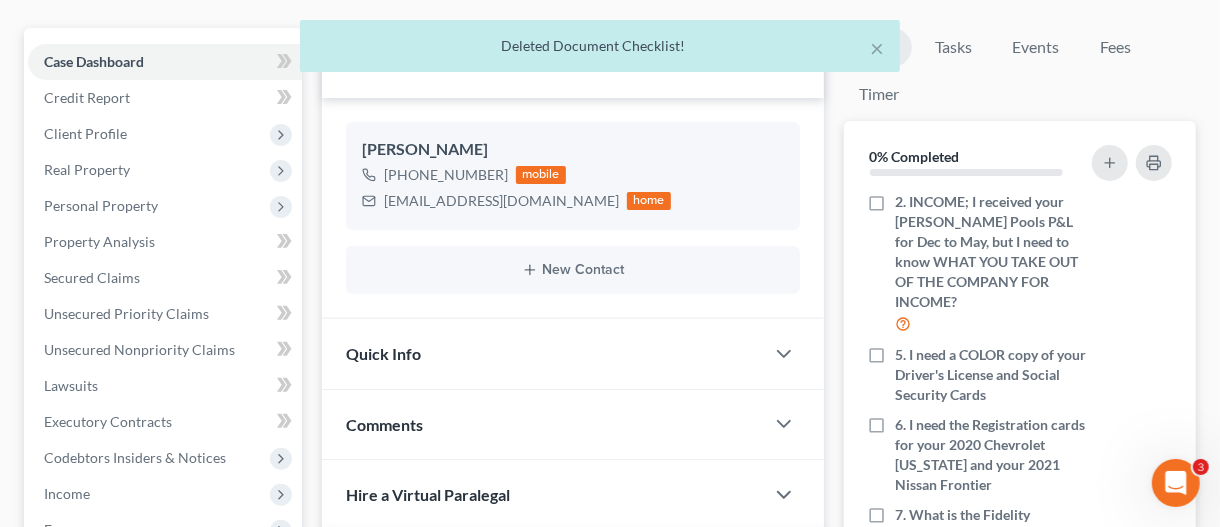 scroll, scrollTop: 55, scrollLeft: 0, axis: vertical 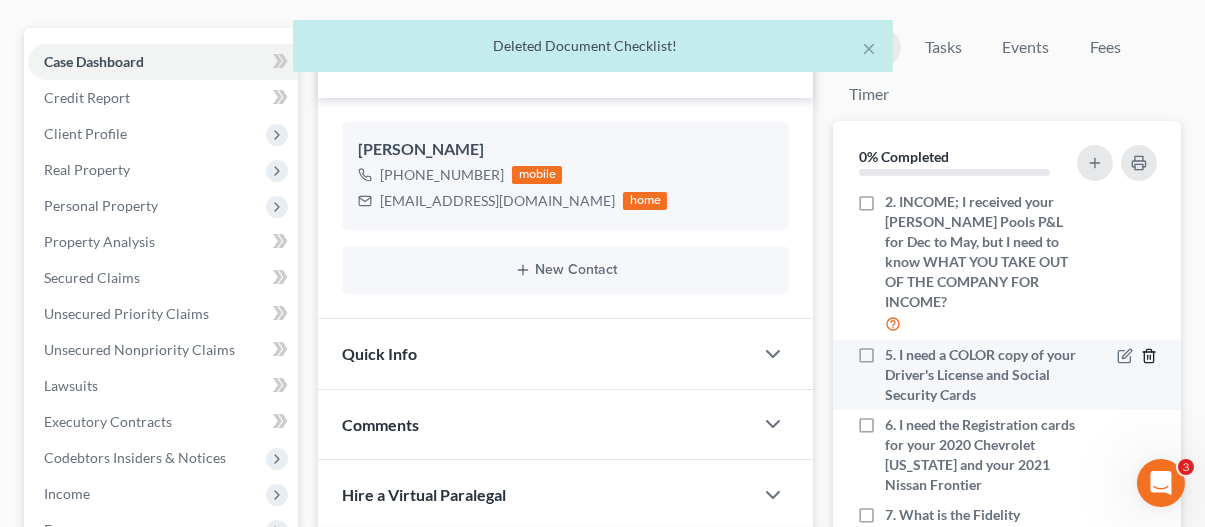 click 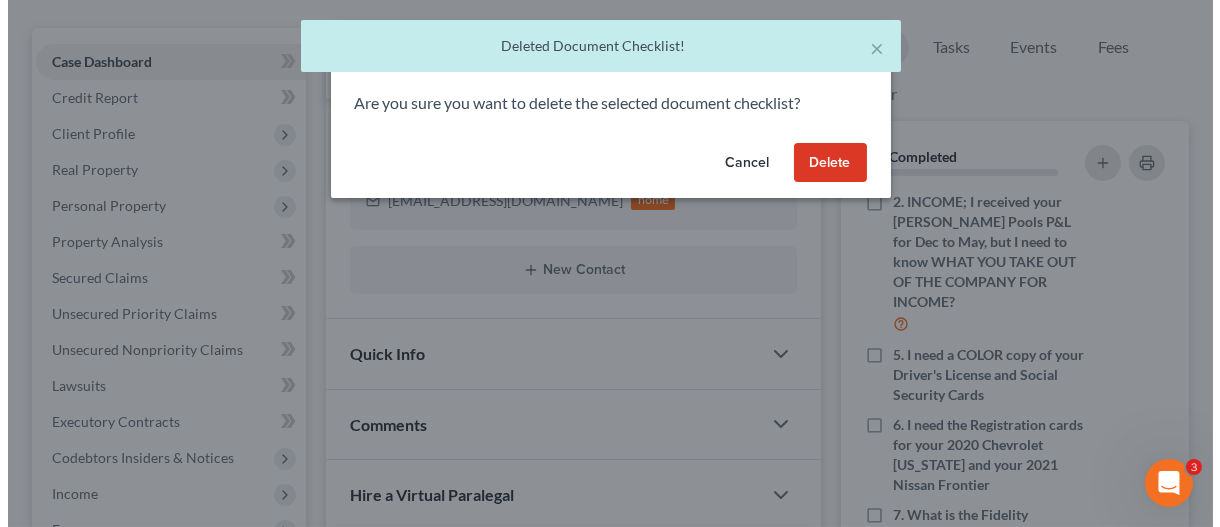scroll, scrollTop: 34, scrollLeft: 0, axis: vertical 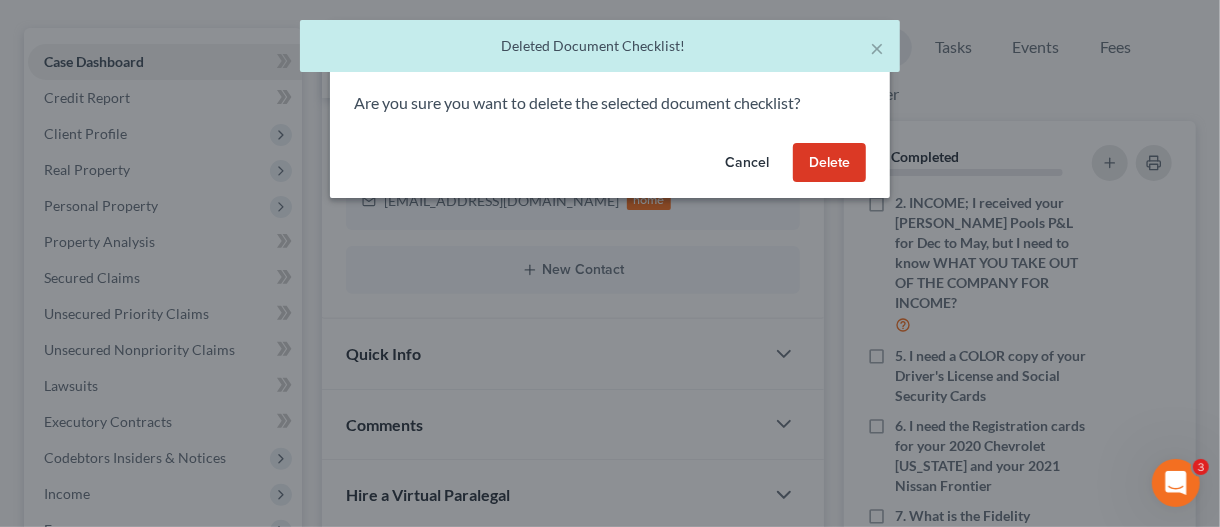 click on "Delete" at bounding box center [829, 163] 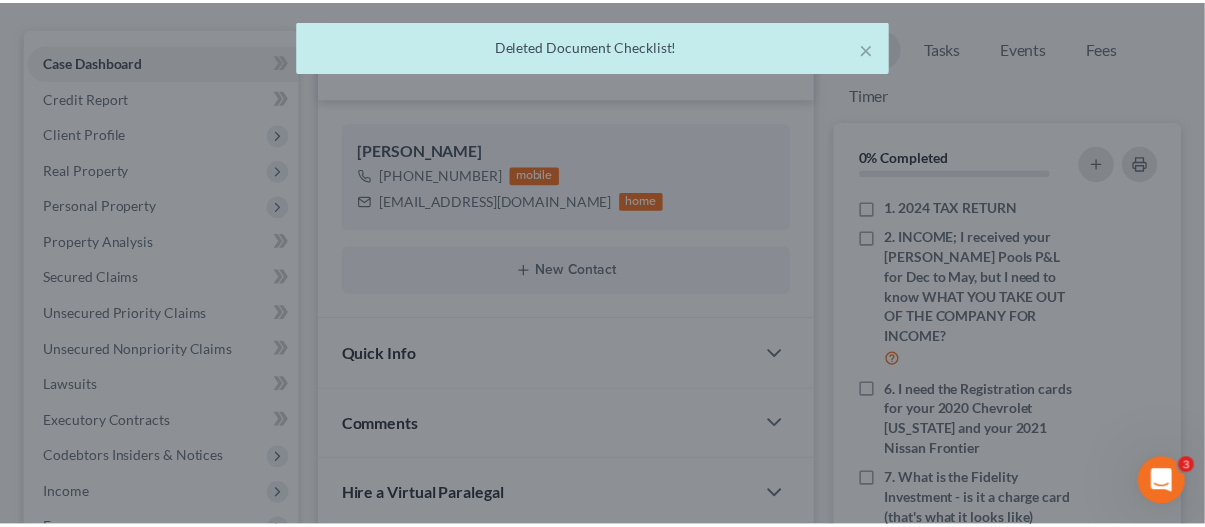 scroll, scrollTop: 0, scrollLeft: 0, axis: both 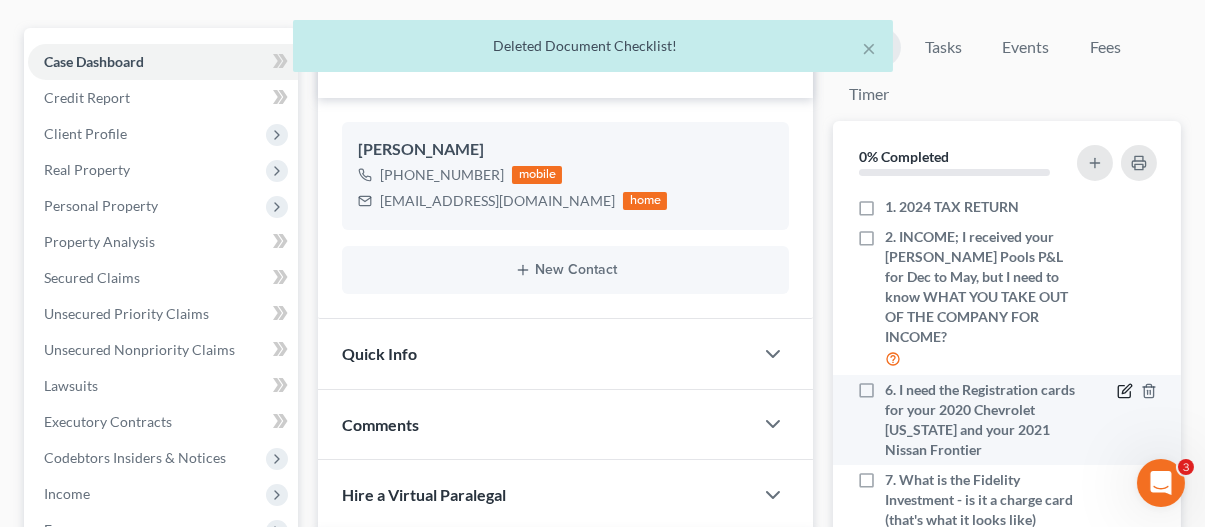 click 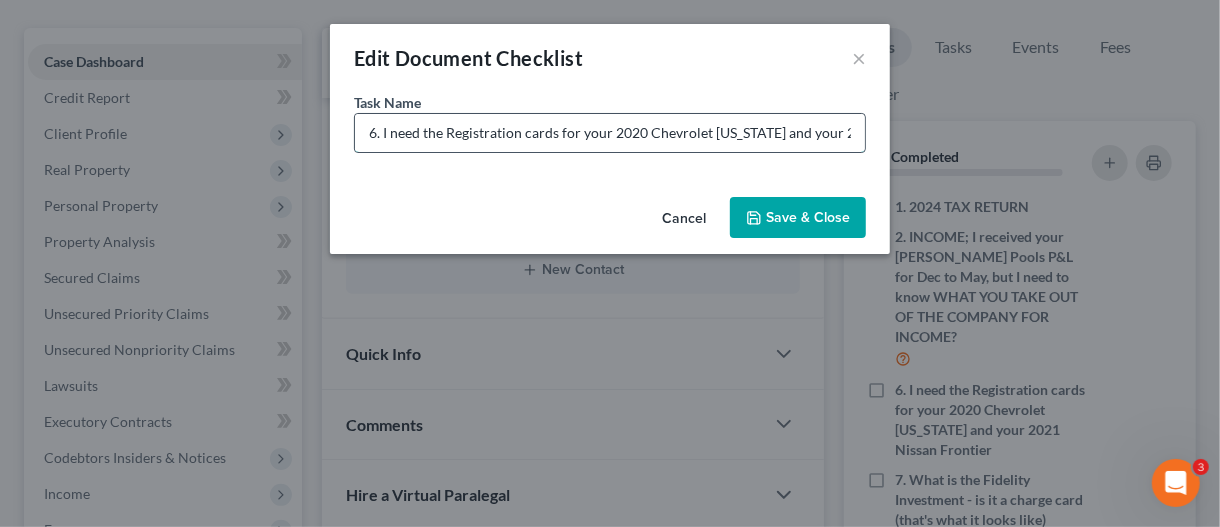 drag, startPoint x: 560, startPoint y: 129, endPoint x: 779, endPoint y: 140, distance: 219.27608 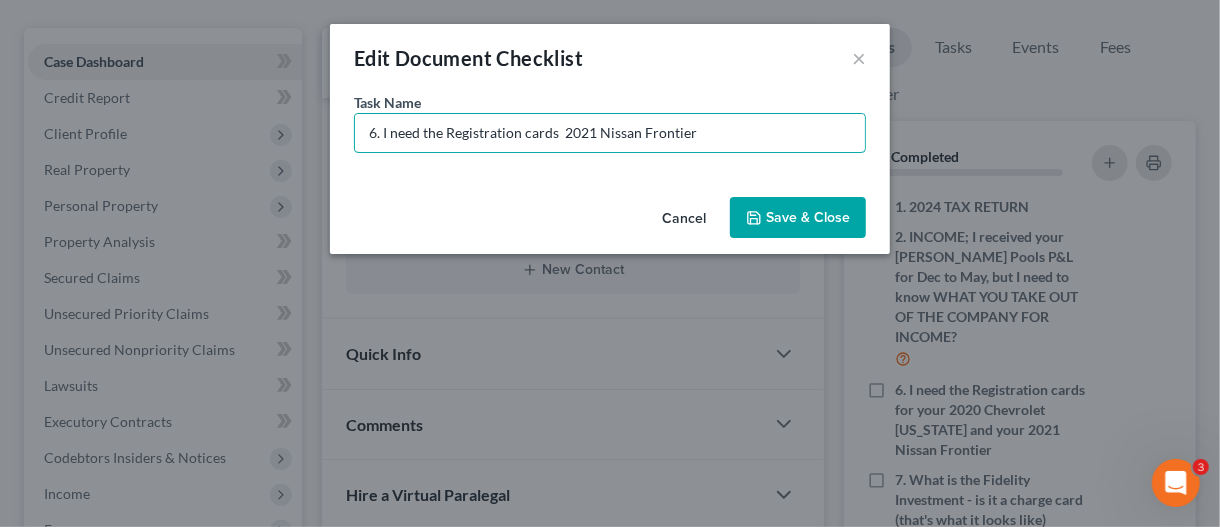 type on "6. I need the Registration cards  2021 Nissan Frontier" 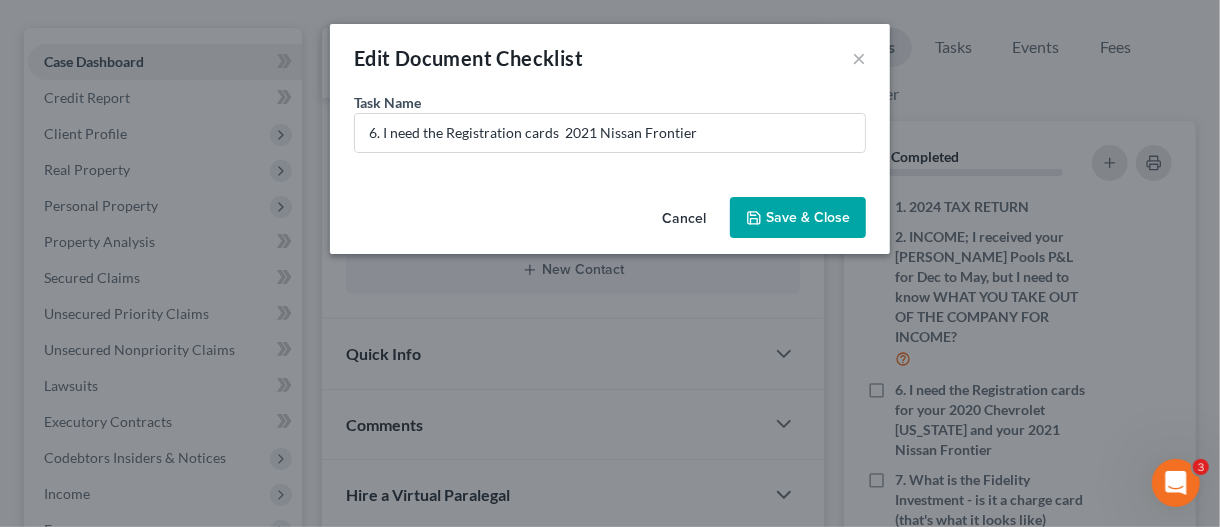click on "Save & Close" at bounding box center [798, 218] 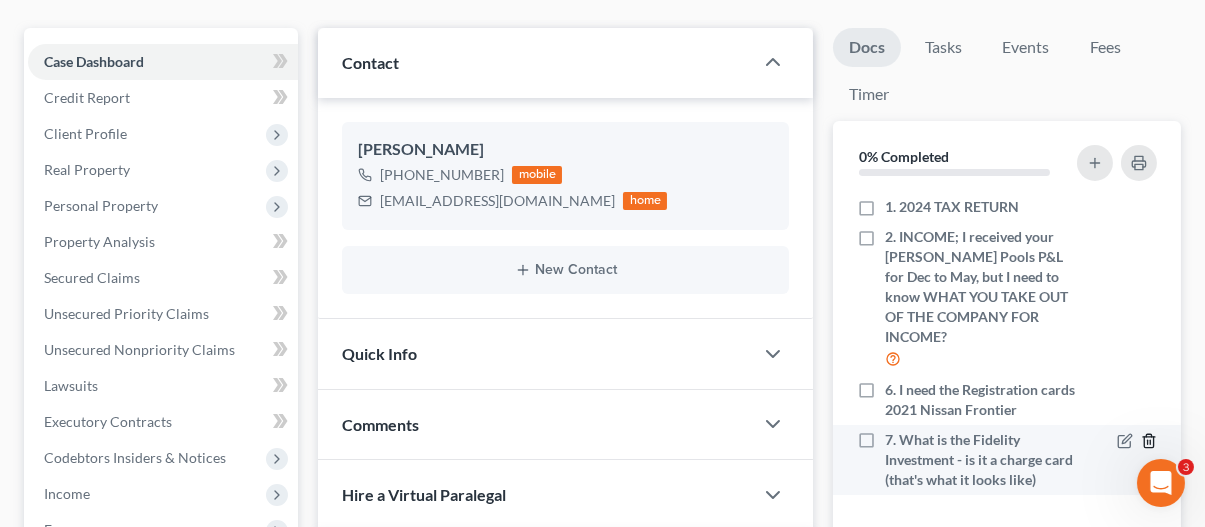 click 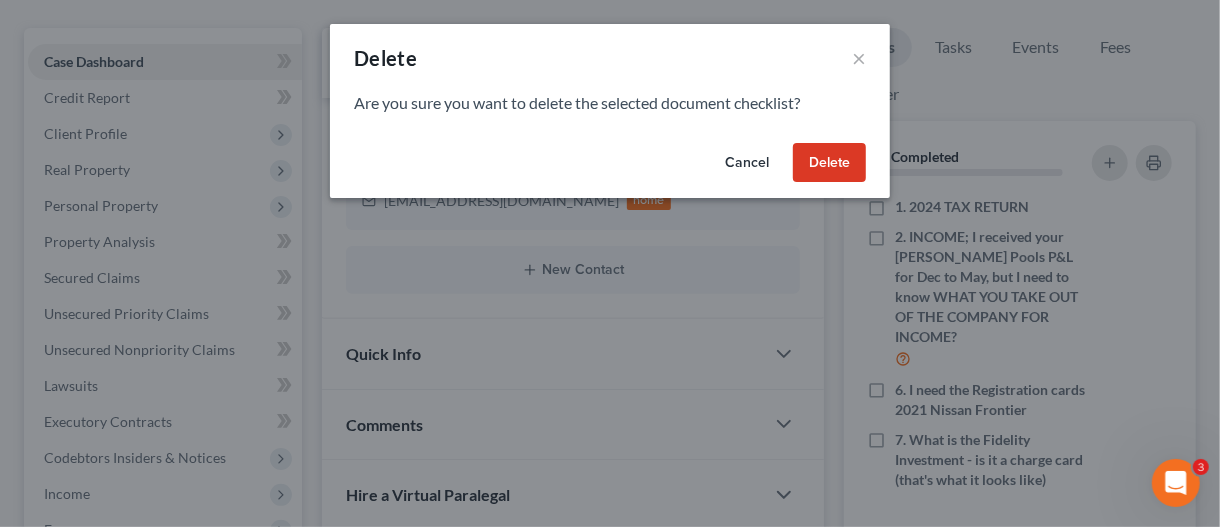 click on "Delete" at bounding box center (829, 163) 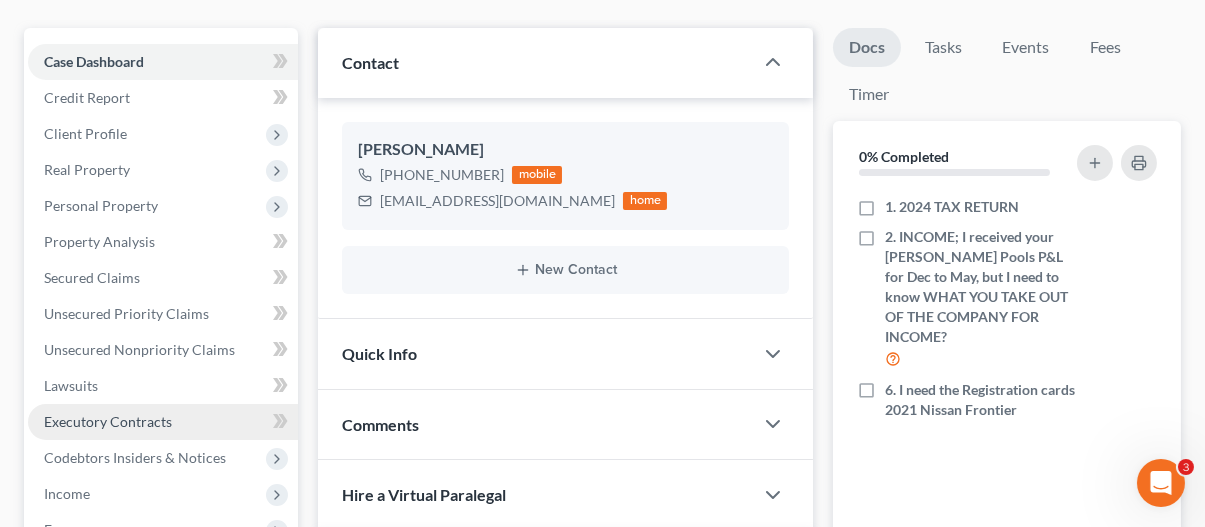 click on "Executory Contracts" at bounding box center (108, 421) 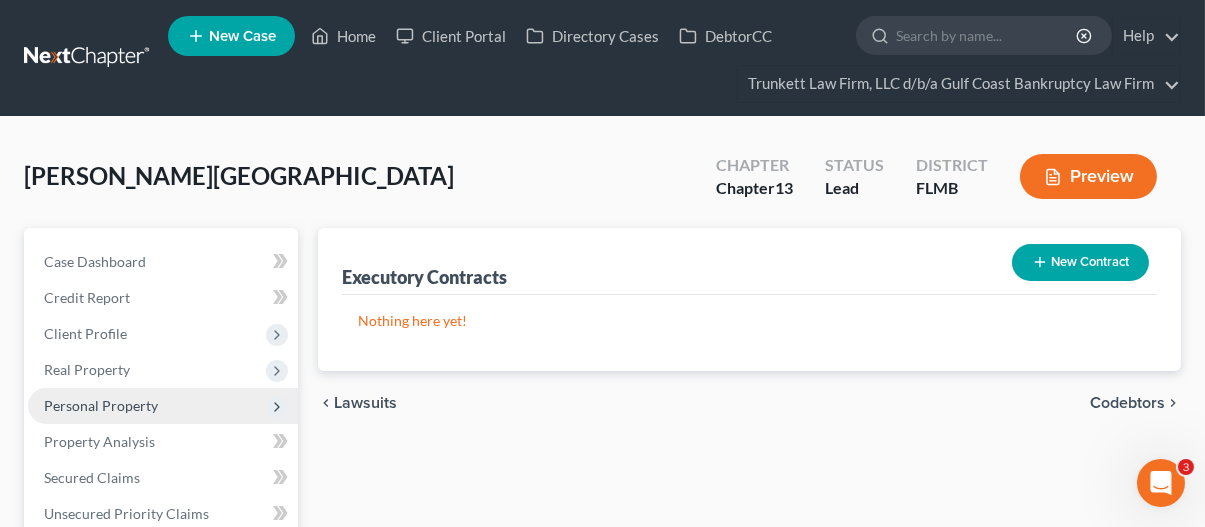 scroll, scrollTop: 100, scrollLeft: 0, axis: vertical 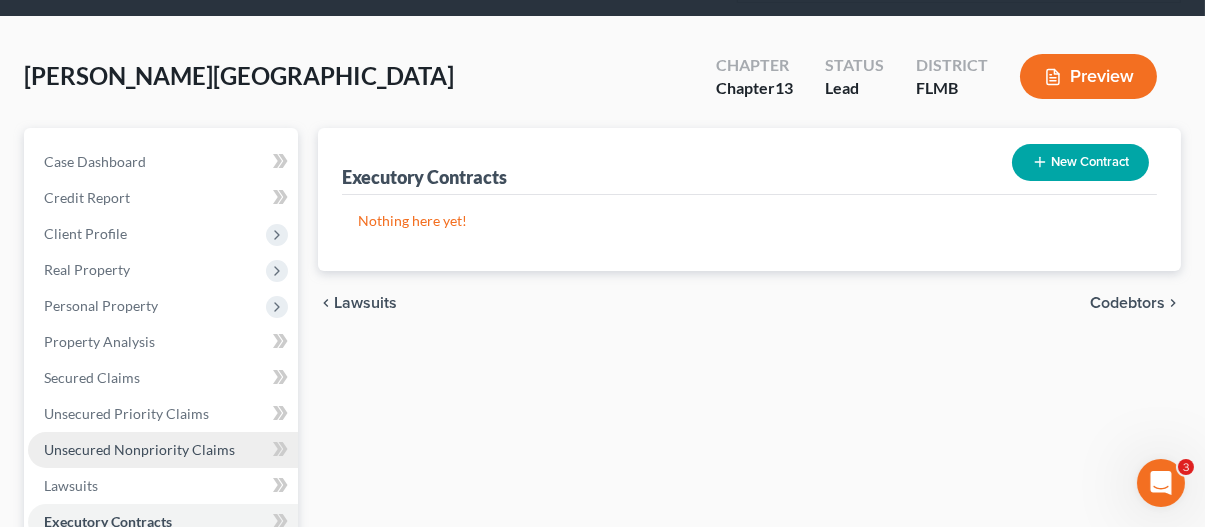 click on "Unsecured Nonpriority Claims" at bounding box center [139, 449] 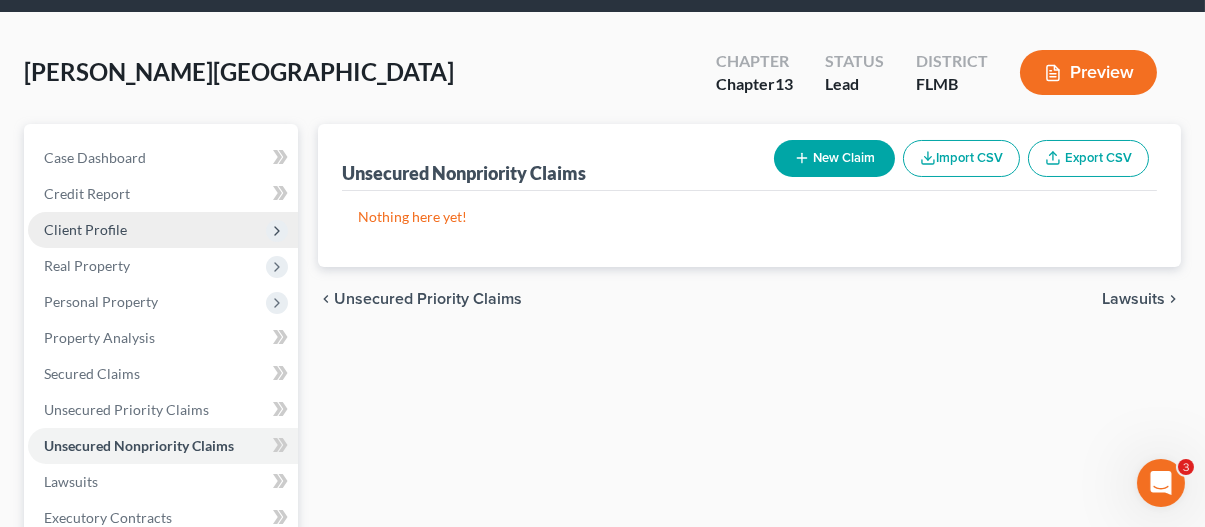 scroll, scrollTop: 0, scrollLeft: 0, axis: both 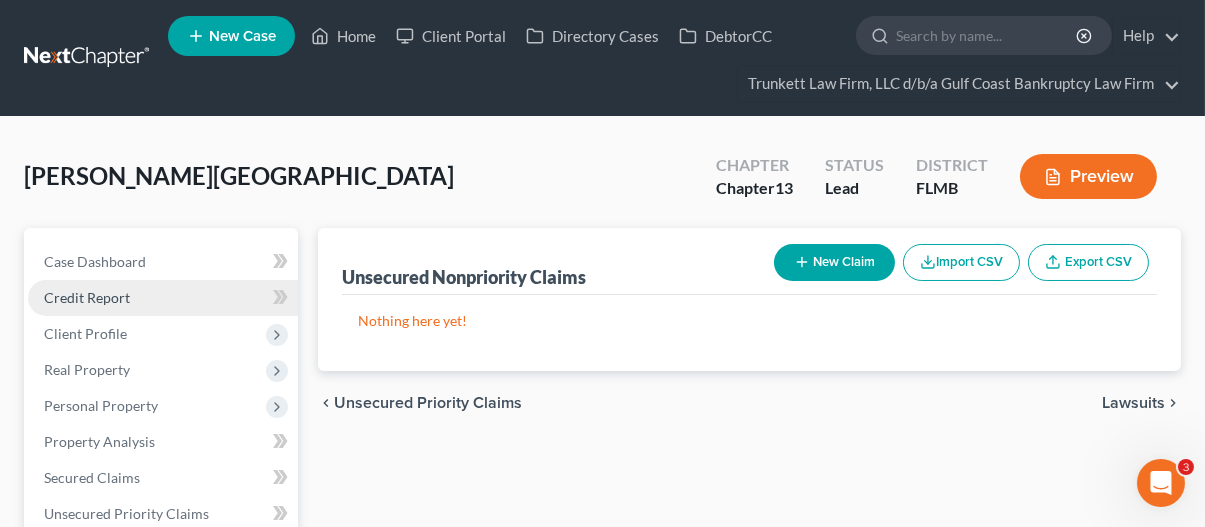 click on "Credit Report" at bounding box center (87, 297) 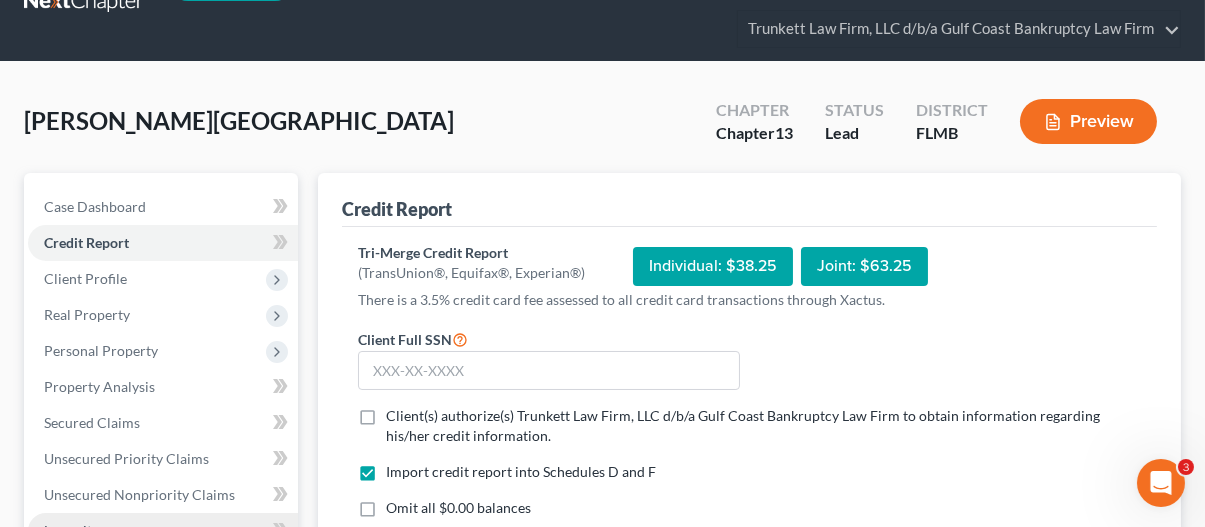 scroll, scrollTop: 200, scrollLeft: 0, axis: vertical 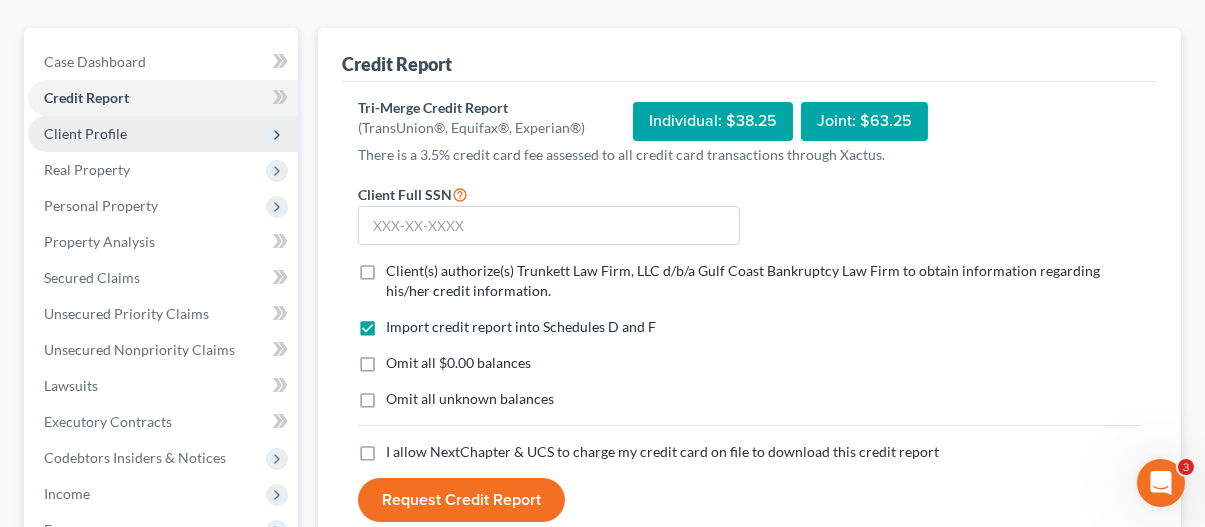 click on "Client Profile" at bounding box center [163, 134] 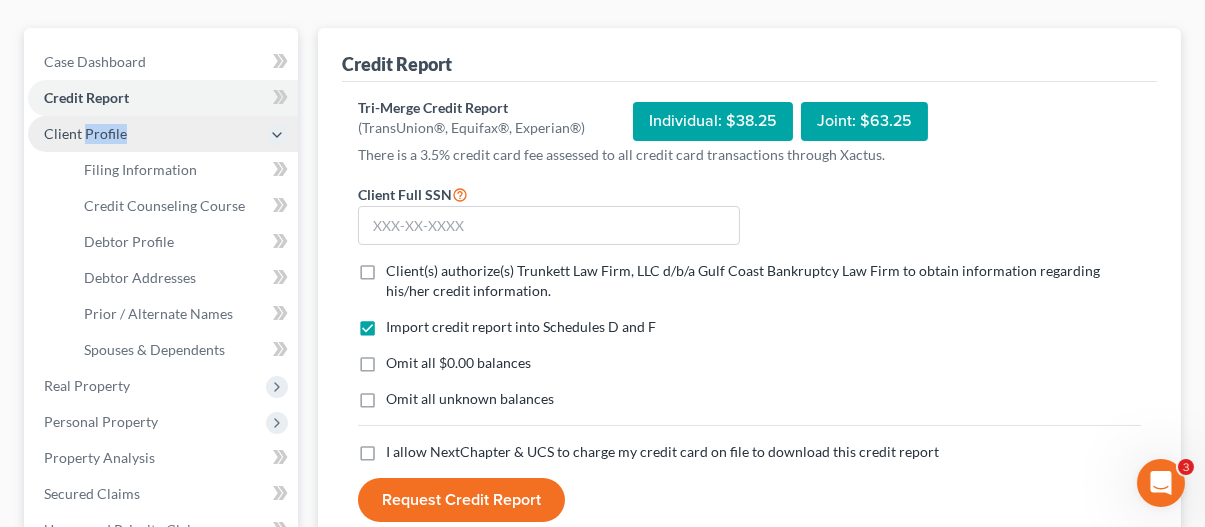 click on "Client Profile" at bounding box center (163, 134) 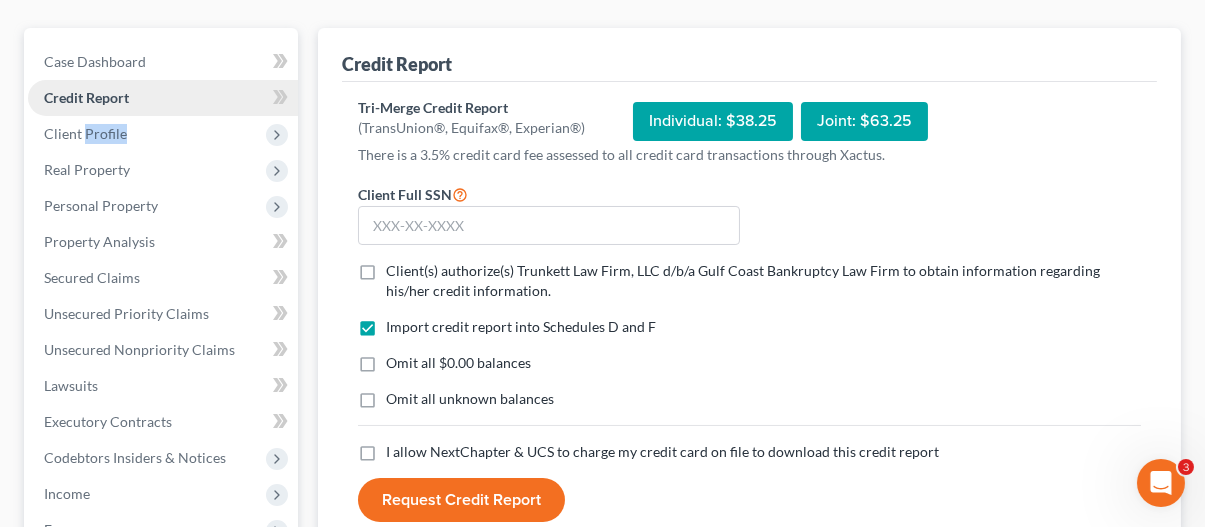 click on "Credit Report" at bounding box center (86, 97) 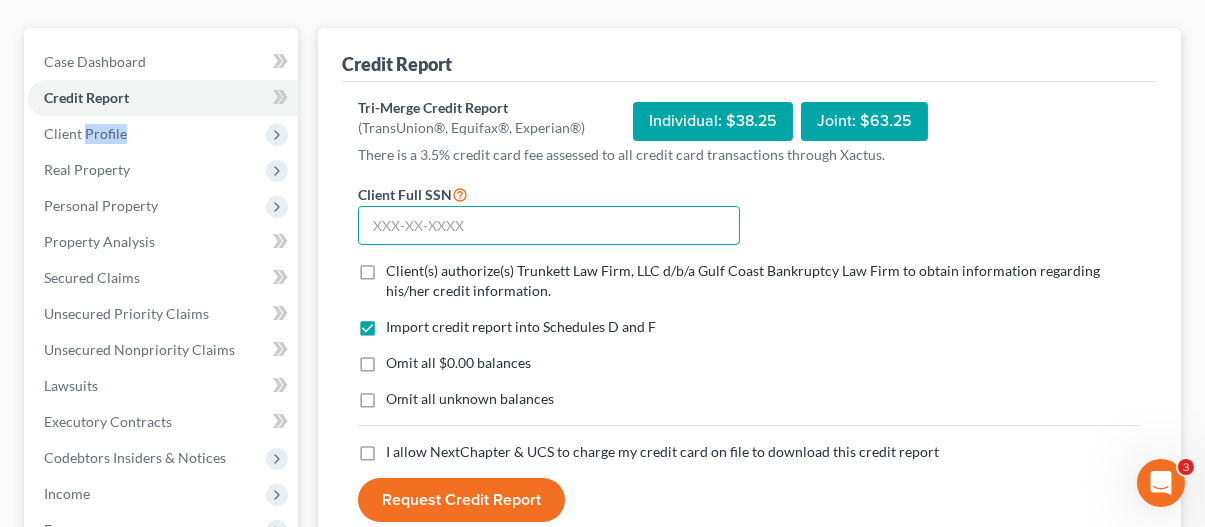 click at bounding box center [548, 226] 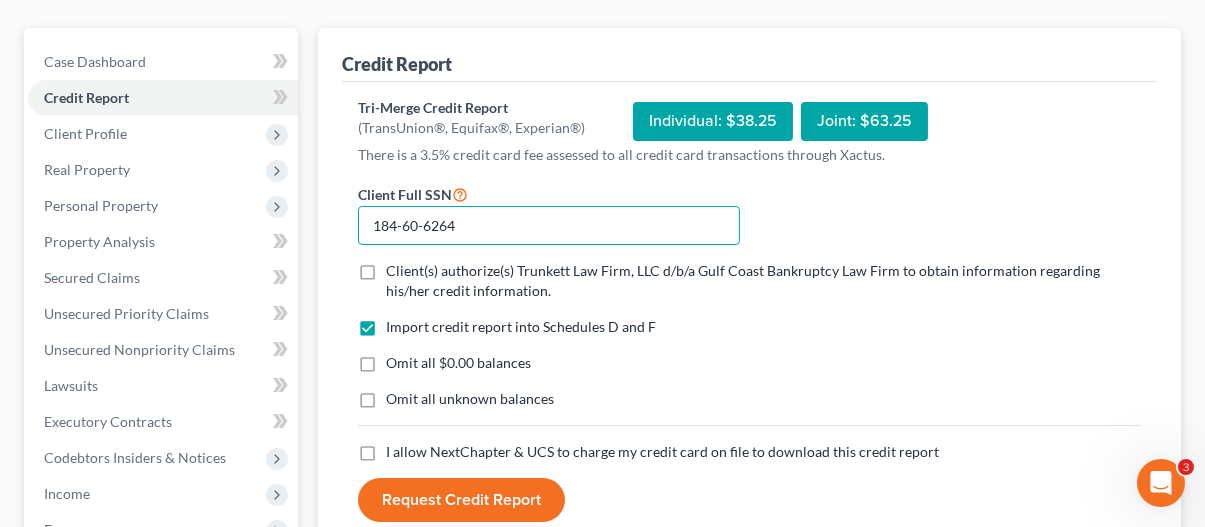 type on "184-60-6264" 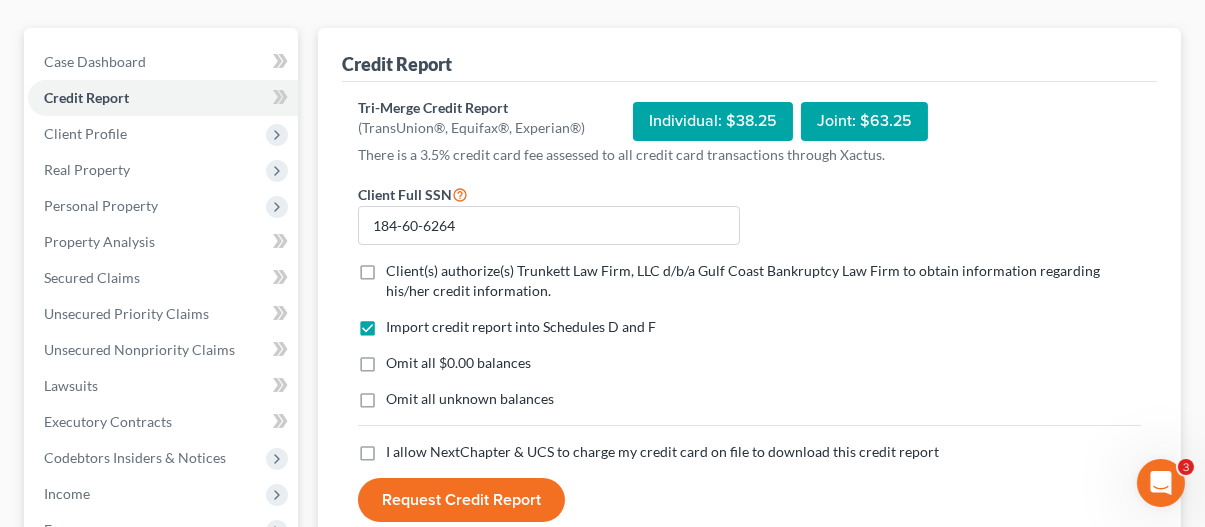click on "Client(s) authorize(s) Trunkett Law Firm, LLC d/b/a Gulf Coast Bankruptcy Law Firm to obtain information regarding his/her credit information.
*" at bounding box center (763, 281) 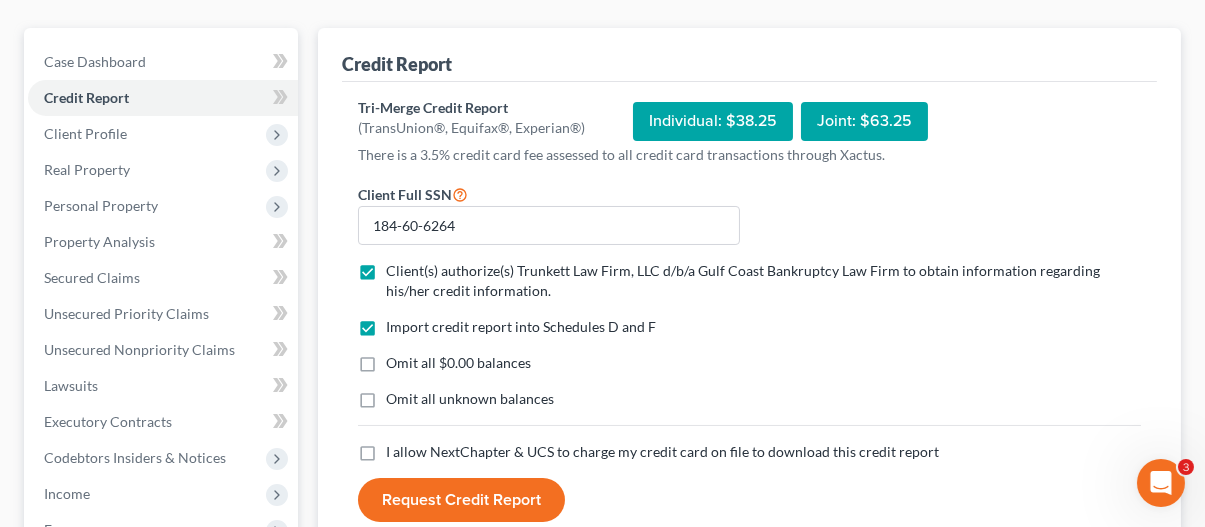 click on "I allow NextChapter & UCS to charge my credit card on file to download this credit report
*" at bounding box center [662, 452] 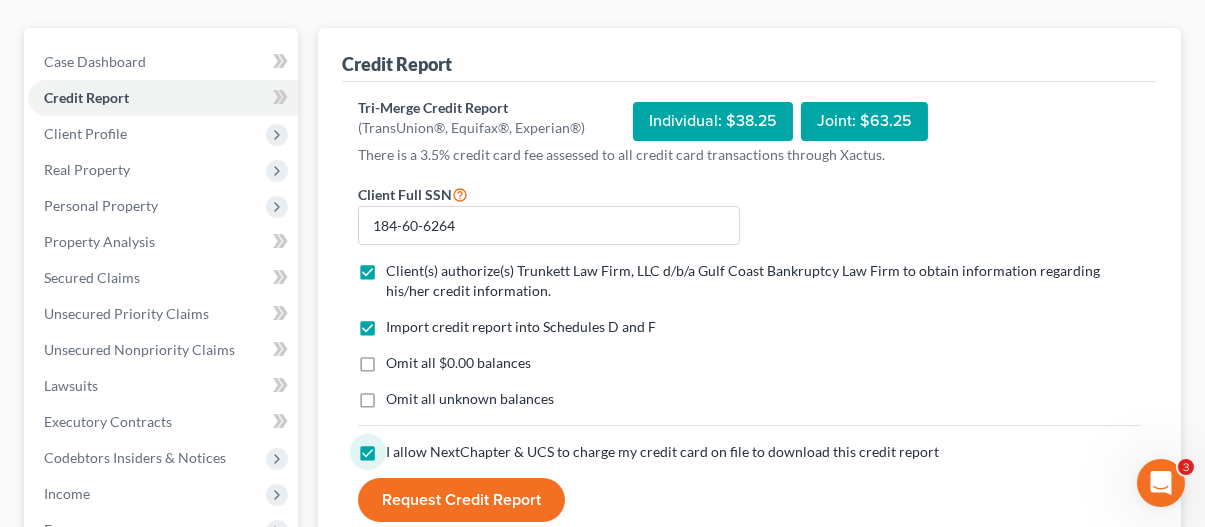 click on "Request Credit Report" at bounding box center [461, 500] 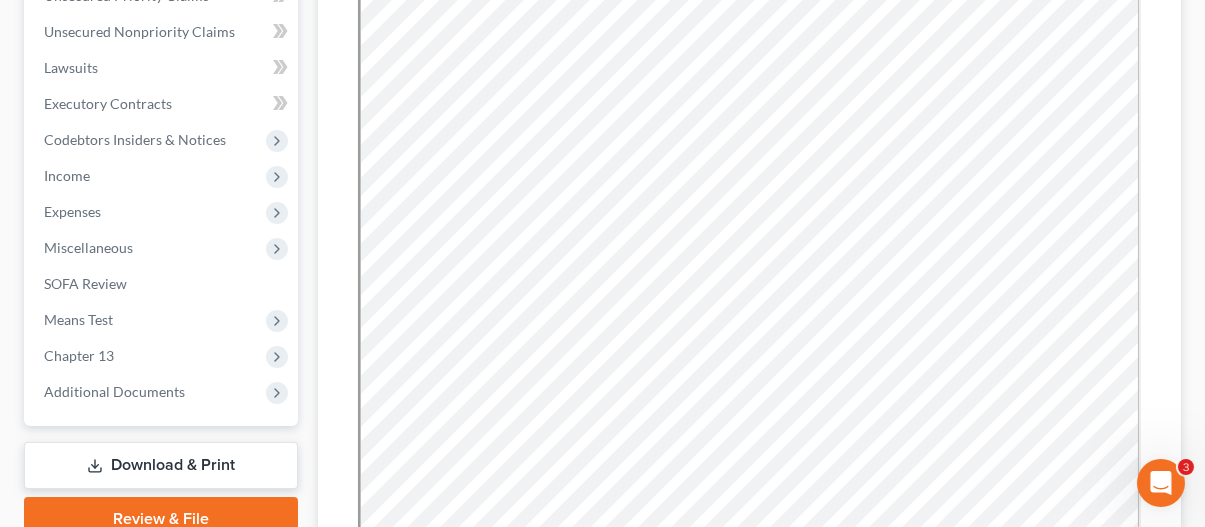 scroll, scrollTop: 819, scrollLeft: 0, axis: vertical 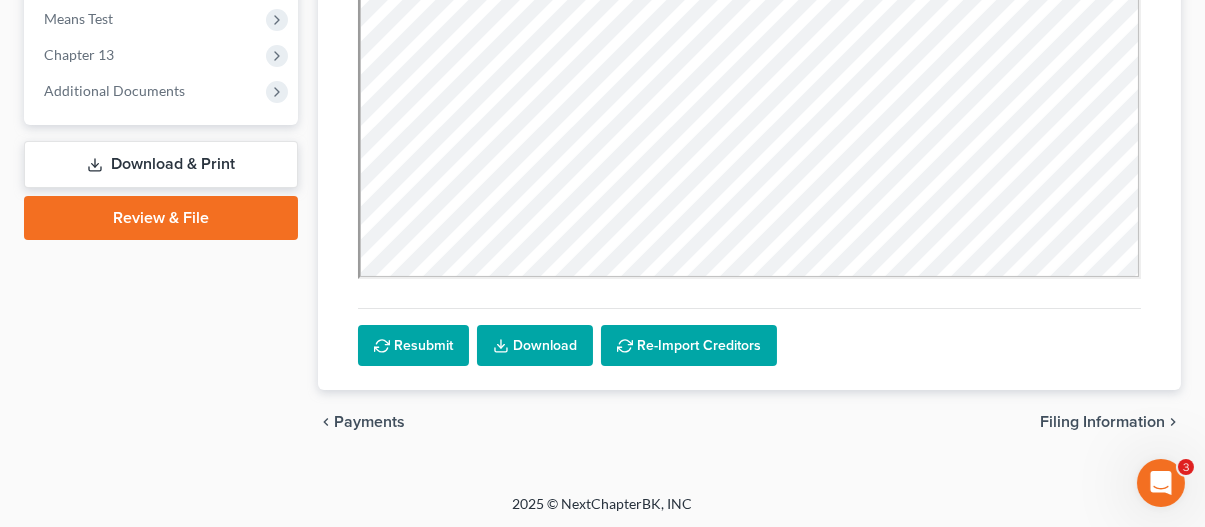 click on "Download" at bounding box center [535, 346] 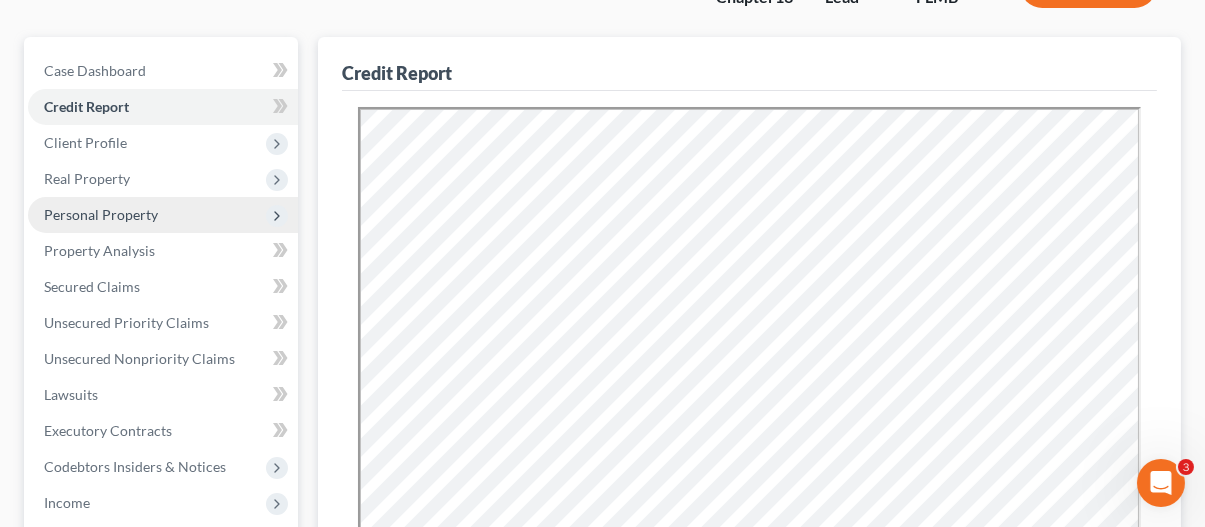 scroll, scrollTop: 119, scrollLeft: 0, axis: vertical 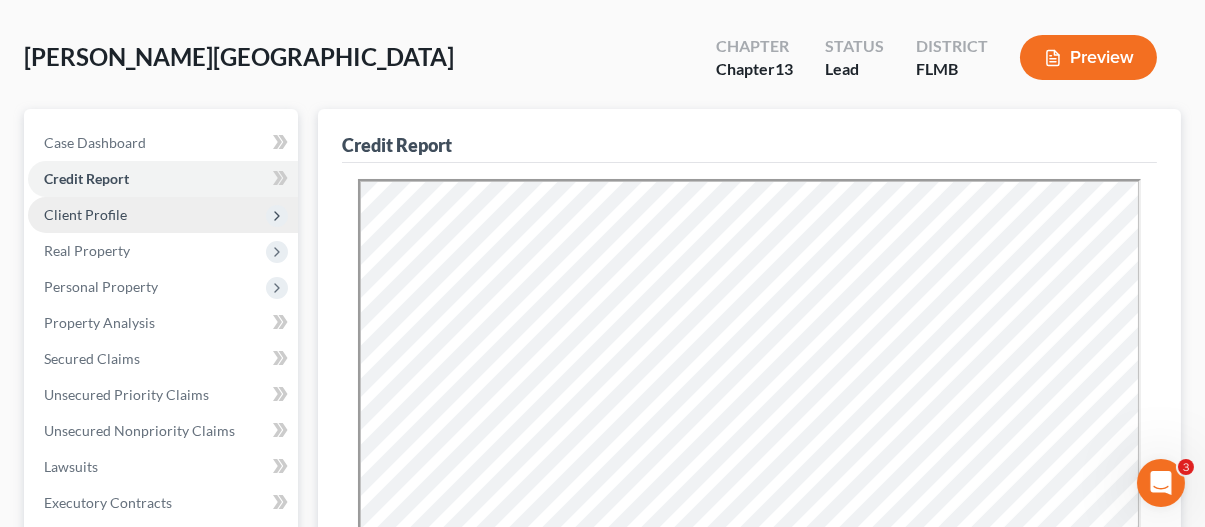 click on "Client Profile" at bounding box center [163, 215] 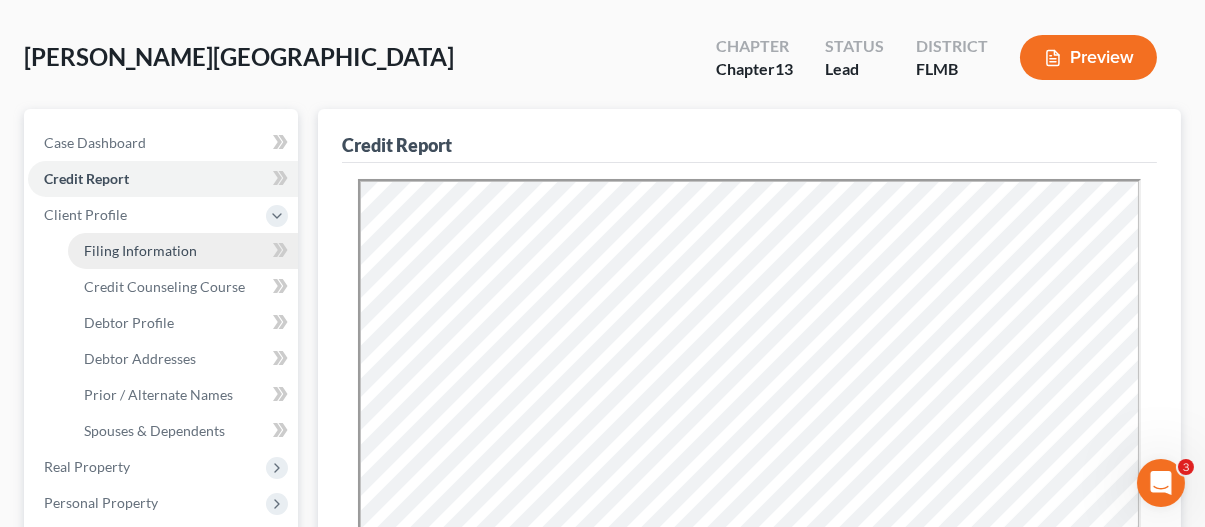 click on "Filing Information" at bounding box center (140, 250) 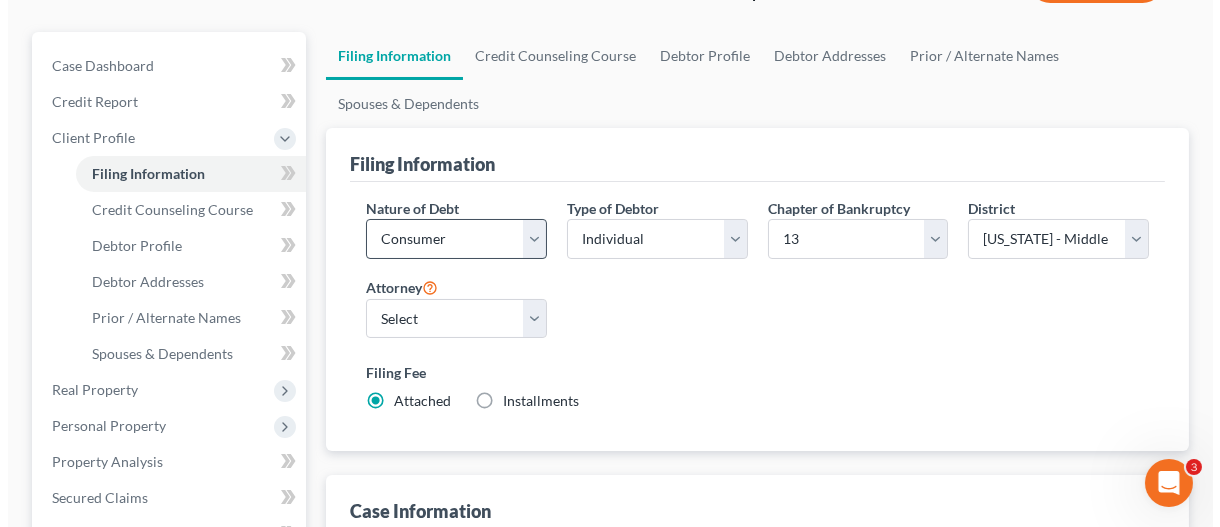 scroll, scrollTop: 200, scrollLeft: 0, axis: vertical 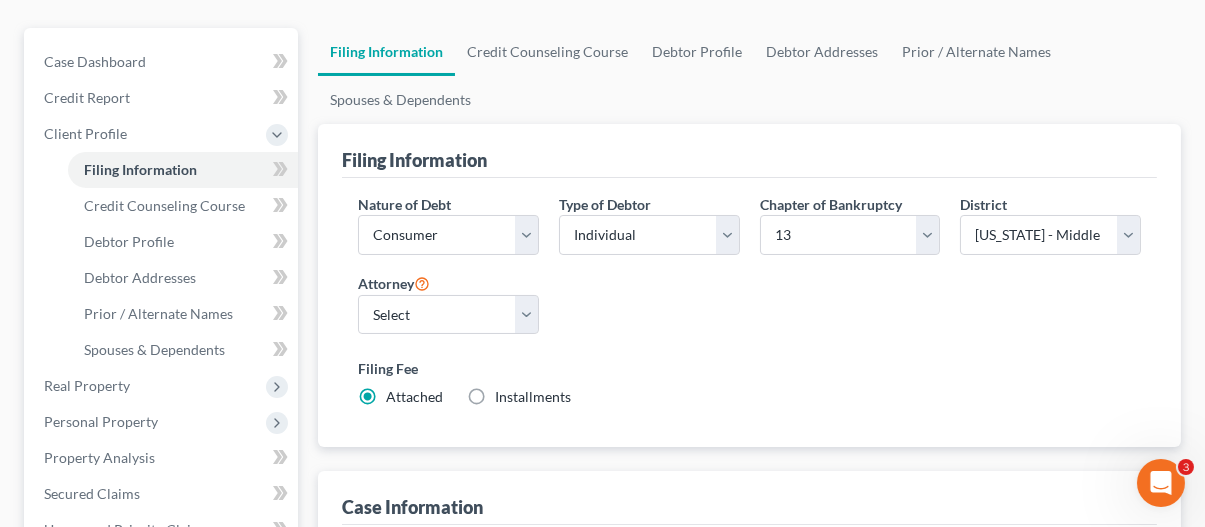 click on "Installments Installments" at bounding box center [533, 397] 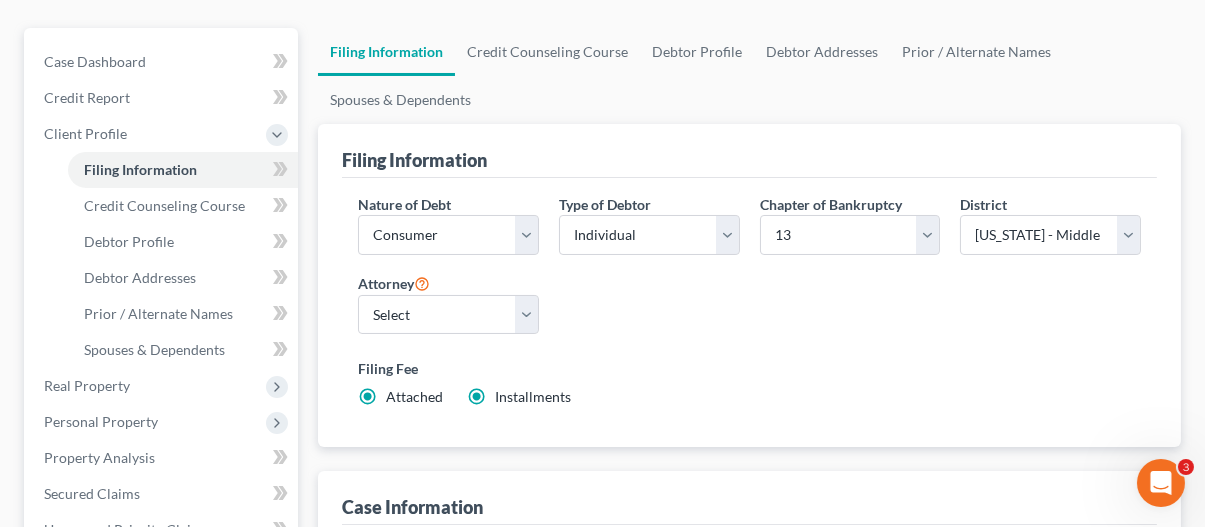radio on "false" 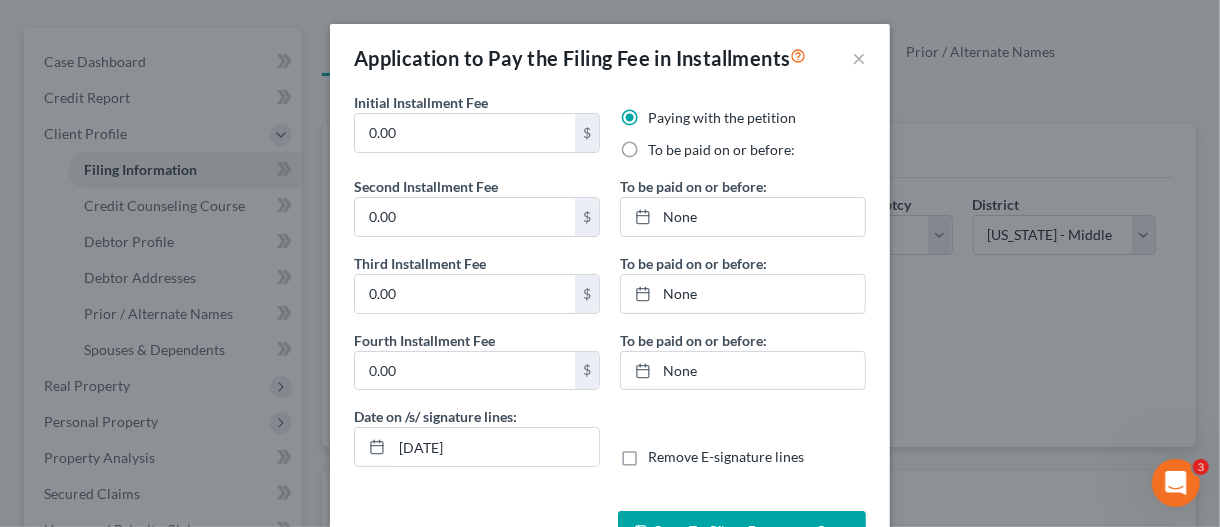 click on "To be paid on or before:" at bounding box center (721, 150) 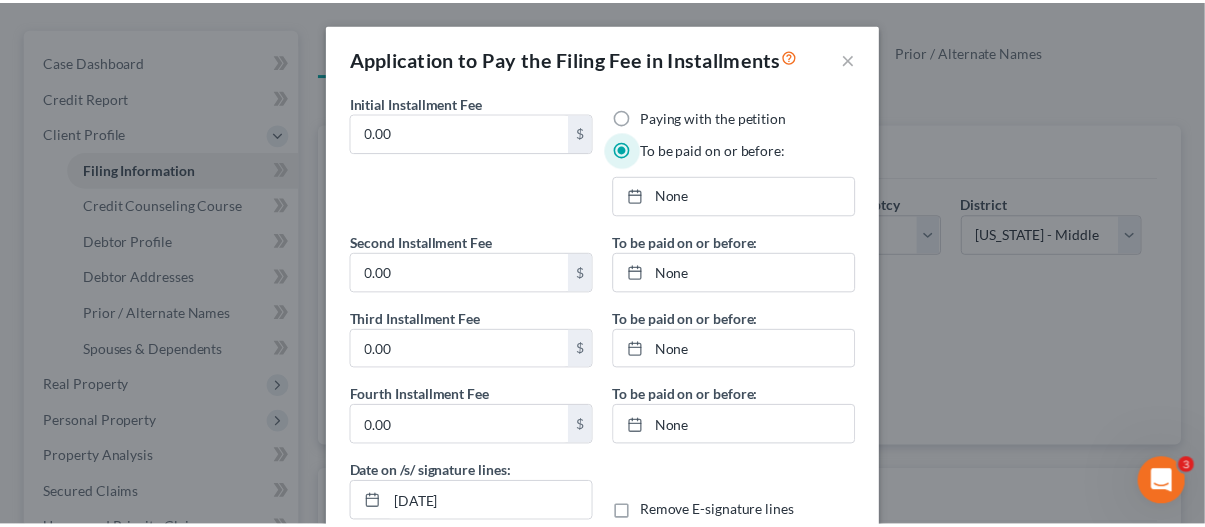 scroll, scrollTop: 100, scrollLeft: 0, axis: vertical 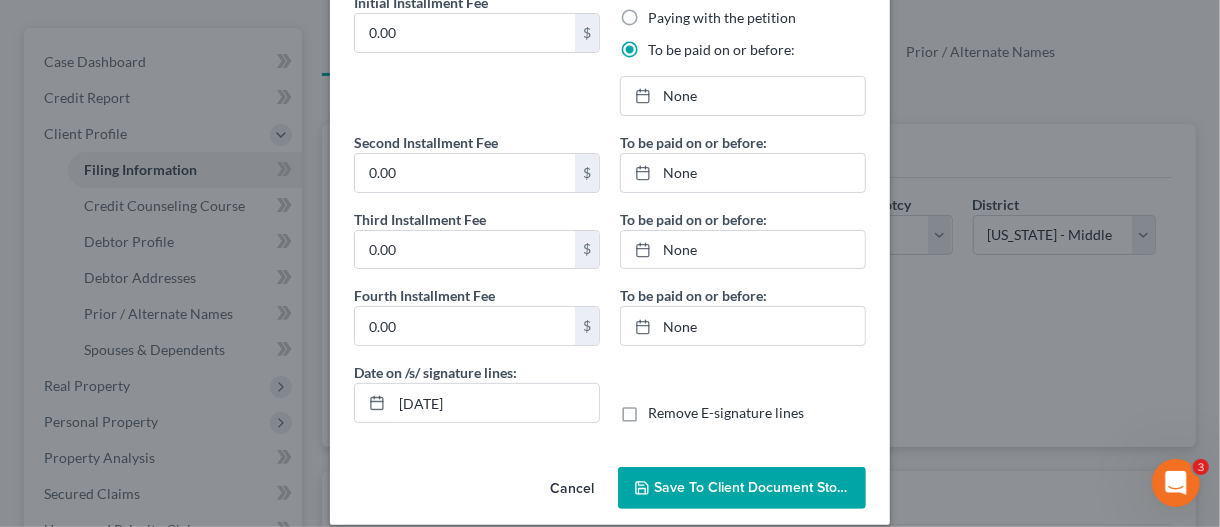 click on "Cancel" at bounding box center (572, 489) 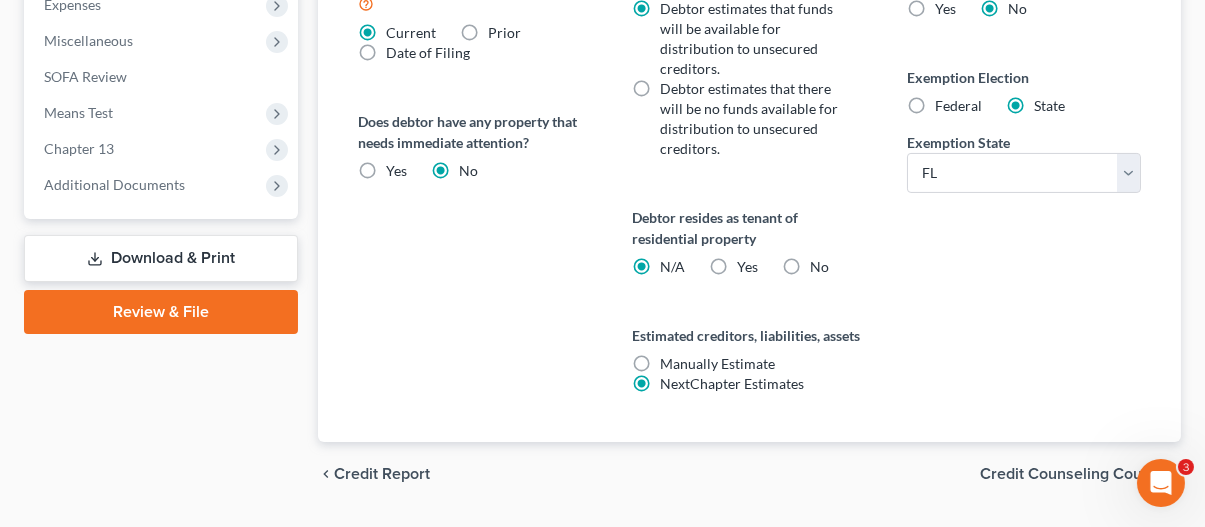 scroll, scrollTop: 989, scrollLeft: 0, axis: vertical 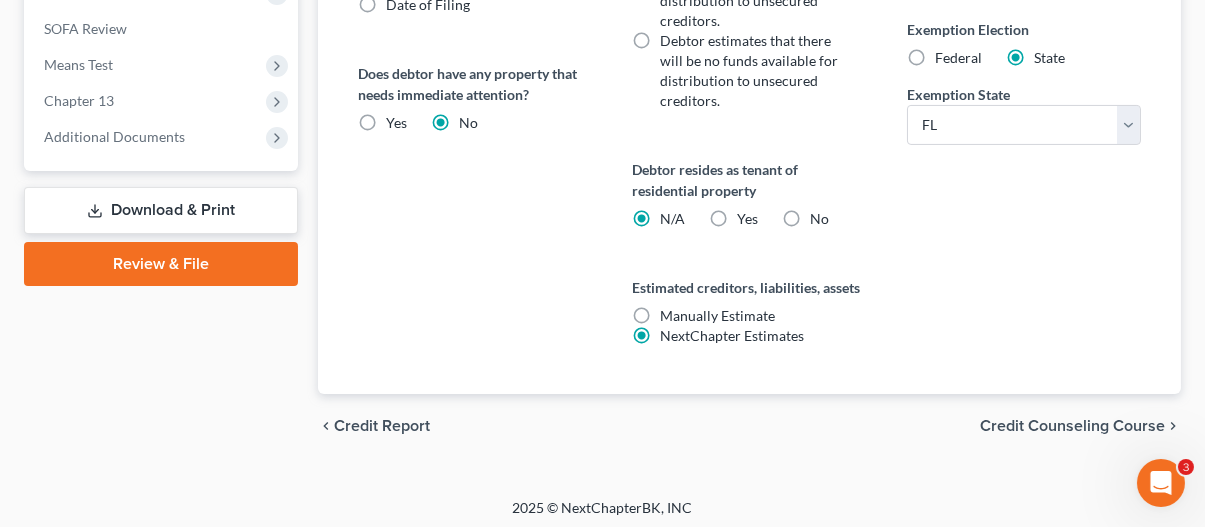 click on "Credit Counseling Course" at bounding box center (1072, 426) 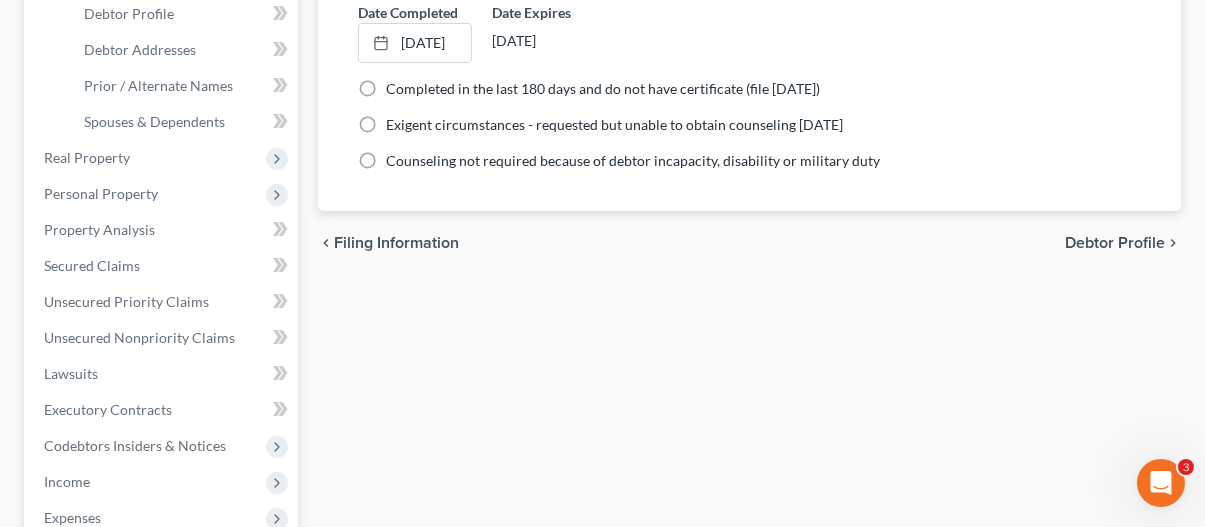 scroll, scrollTop: 500, scrollLeft: 0, axis: vertical 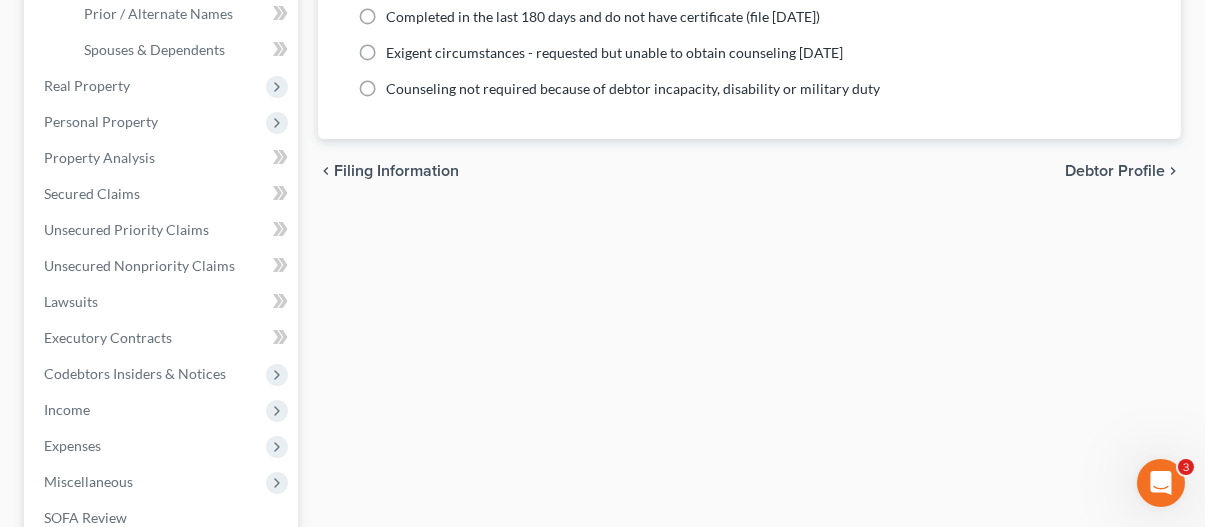 click on "Debtor Profile" at bounding box center [1115, 171] 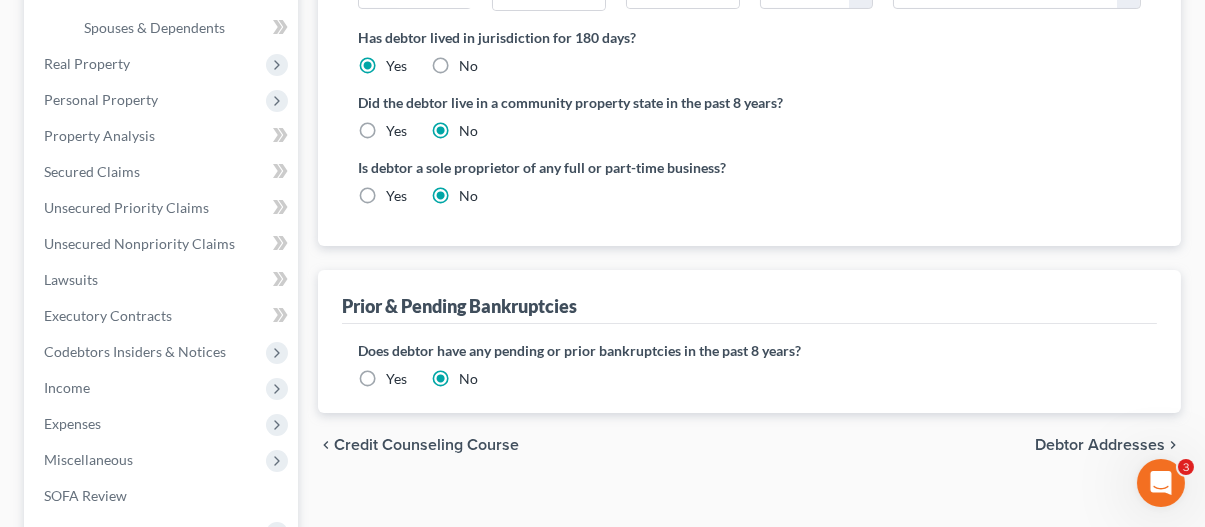 scroll, scrollTop: 600, scrollLeft: 0, axis: vertical 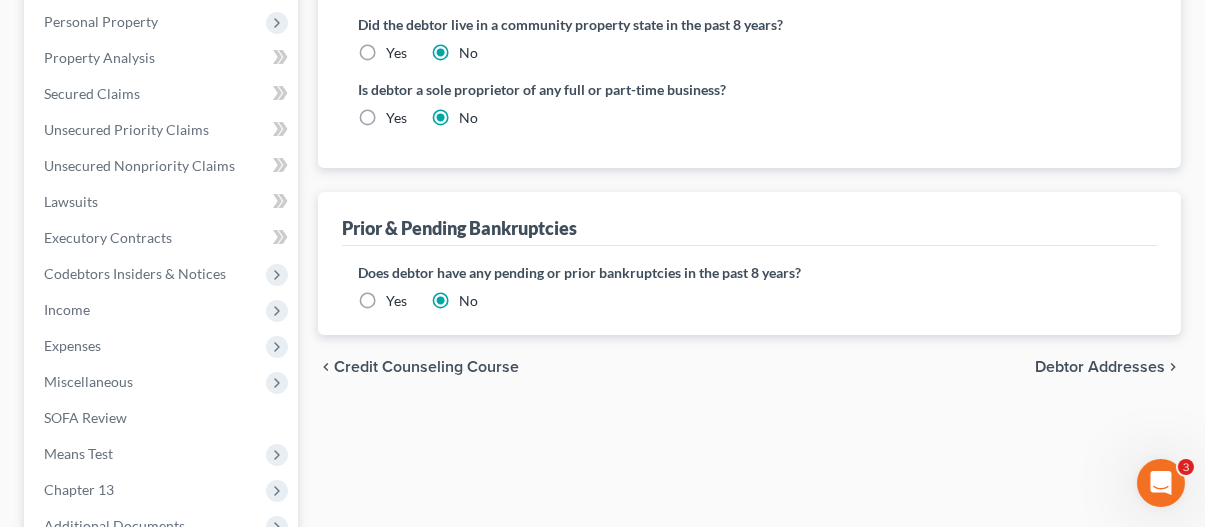 click on "Debtor Addresses" at bounding box center [1100, 367] 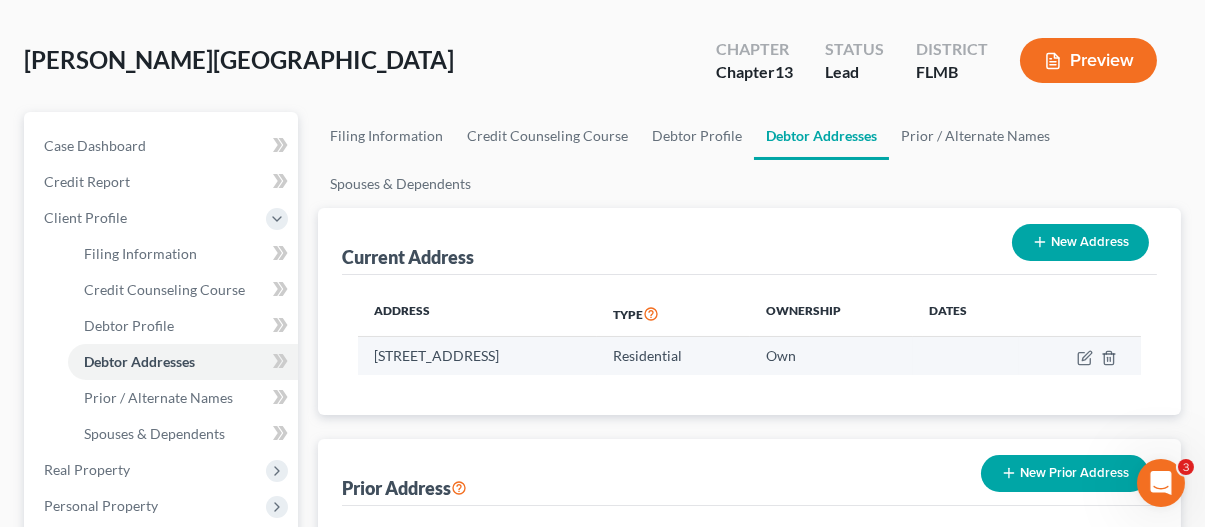scroll, scrollTop: 100, scrollLeft: 0, axis: vertical 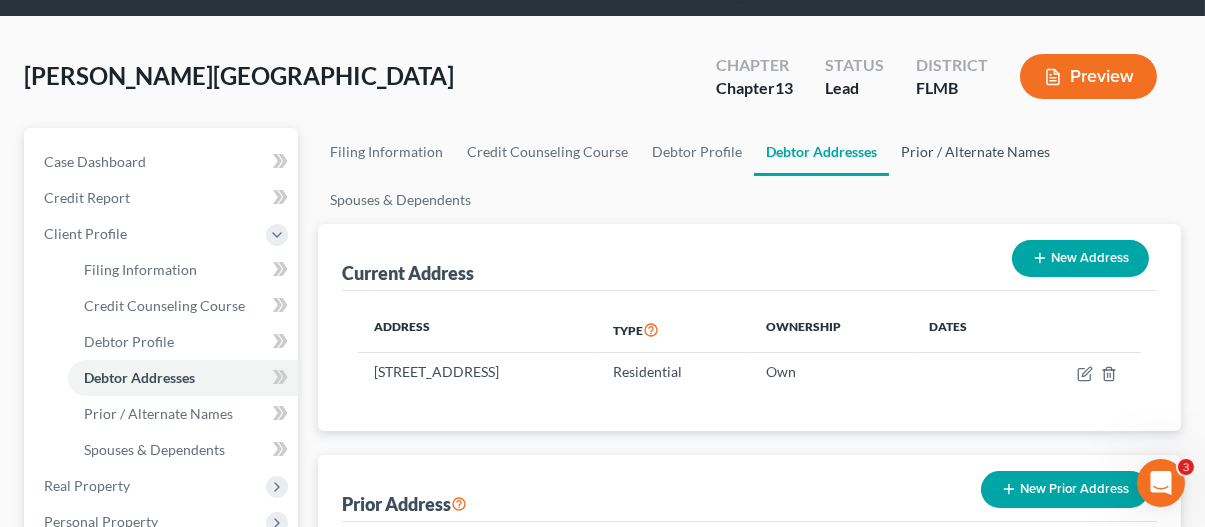 click on "Prior / Alternate Names" at bounding box center (975, 152) 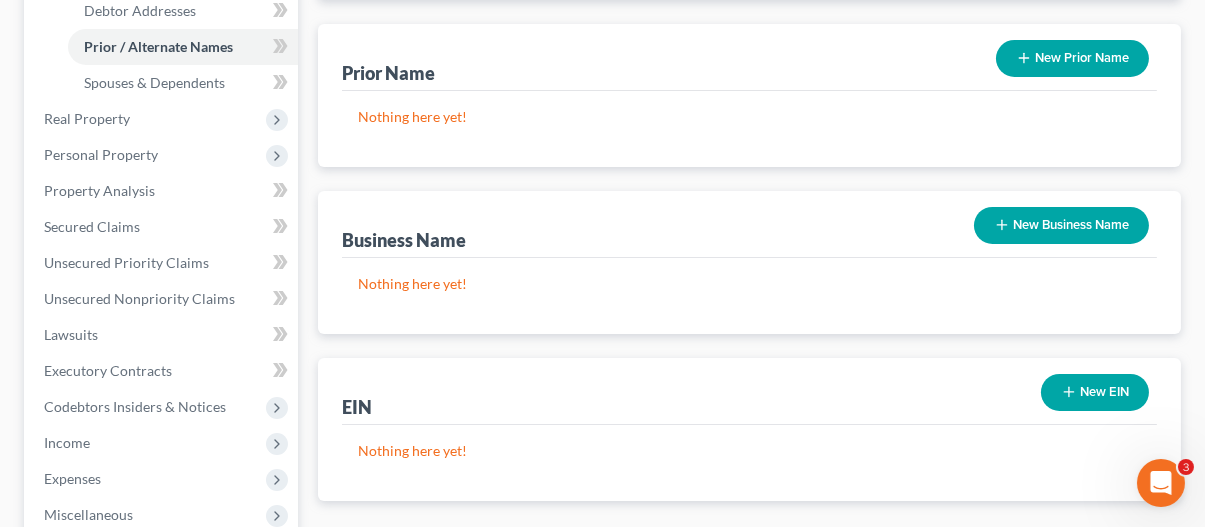 scroll, scrollTop: 500, scrollLeft: 0, axis: vertical 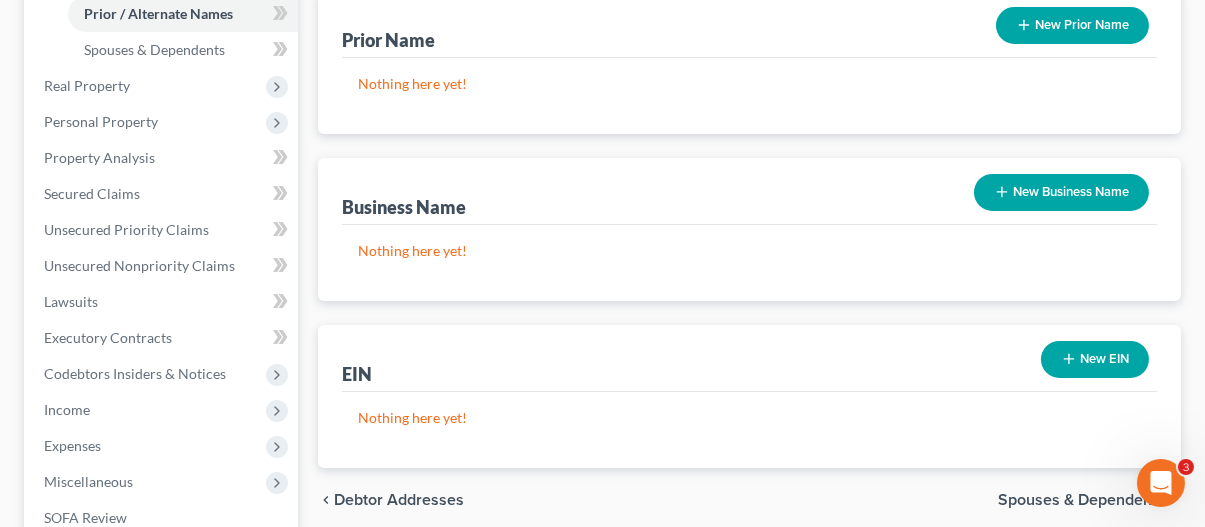 drag, startPoint x: 1026, startPoint y: 489, endPoint x: 806, endPoint y: 458, distance: 222.17336 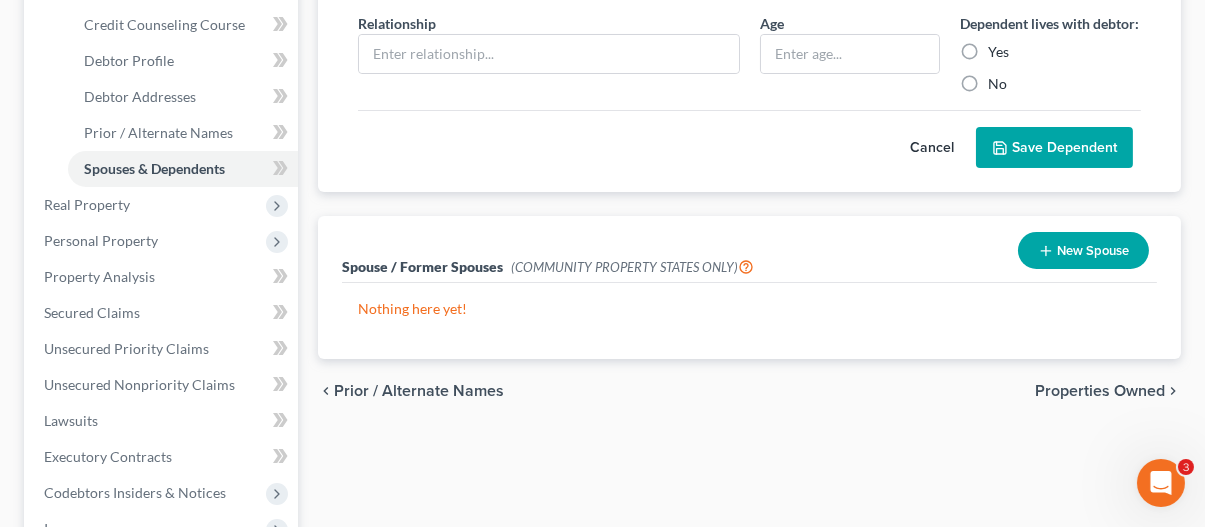 scroll, scrollTop: 500, scrollLeft: 0, axis: vertical 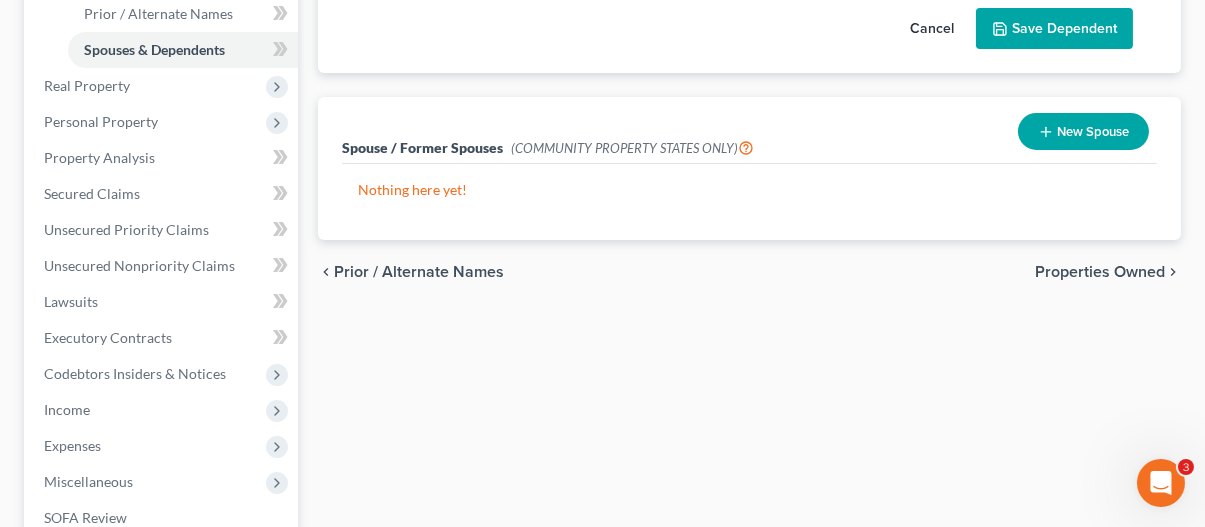 click on "Properties Owned" at bounding box center [1100, 272] 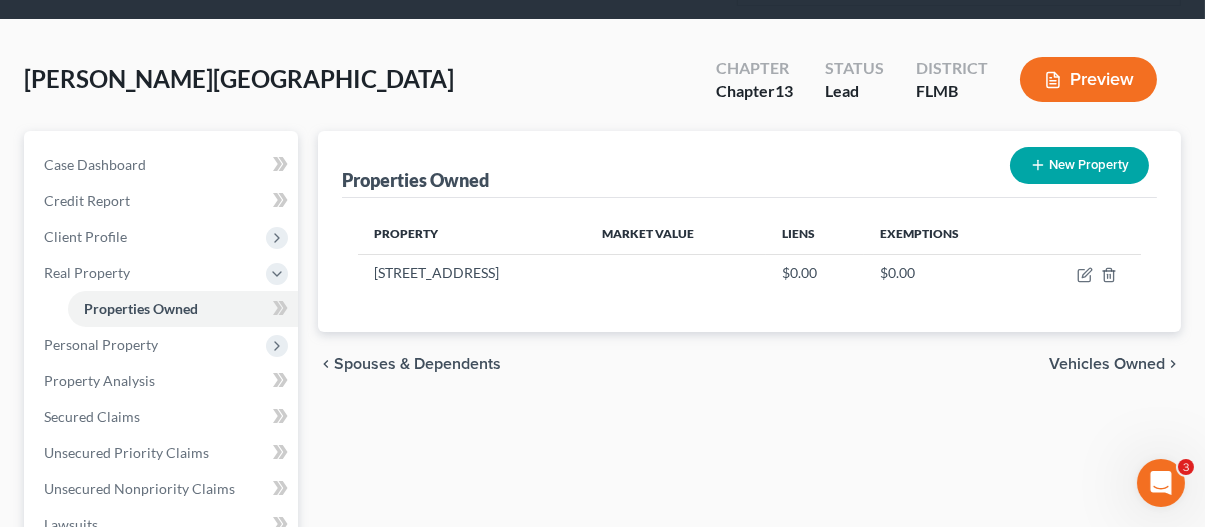 scroll, scrollTop: 100, scrollLeft: 0, axis: vertical 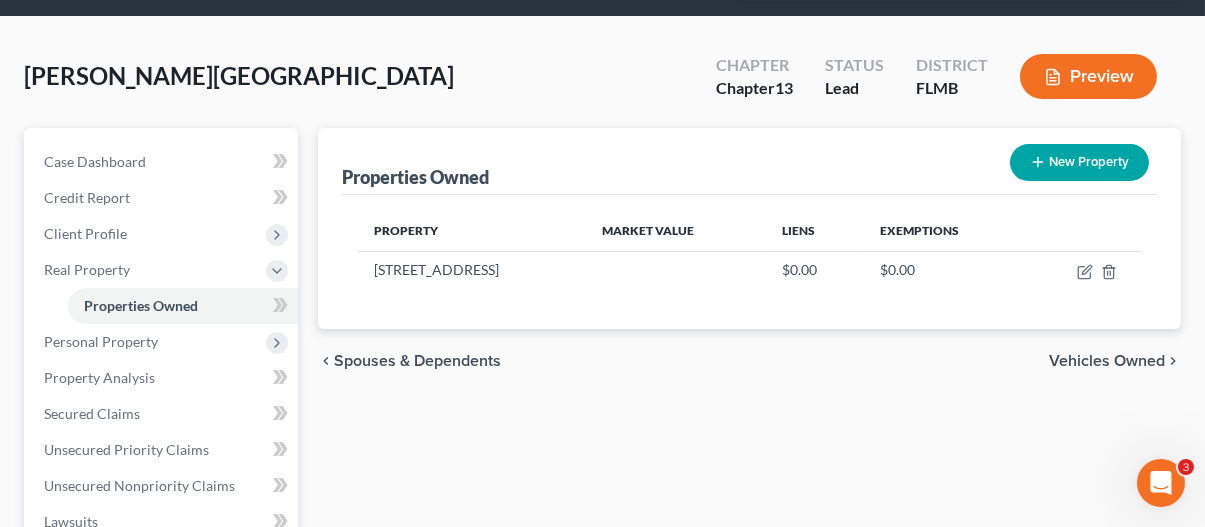 click on "Vehicles Owned" at bounding box center (1107, 361) 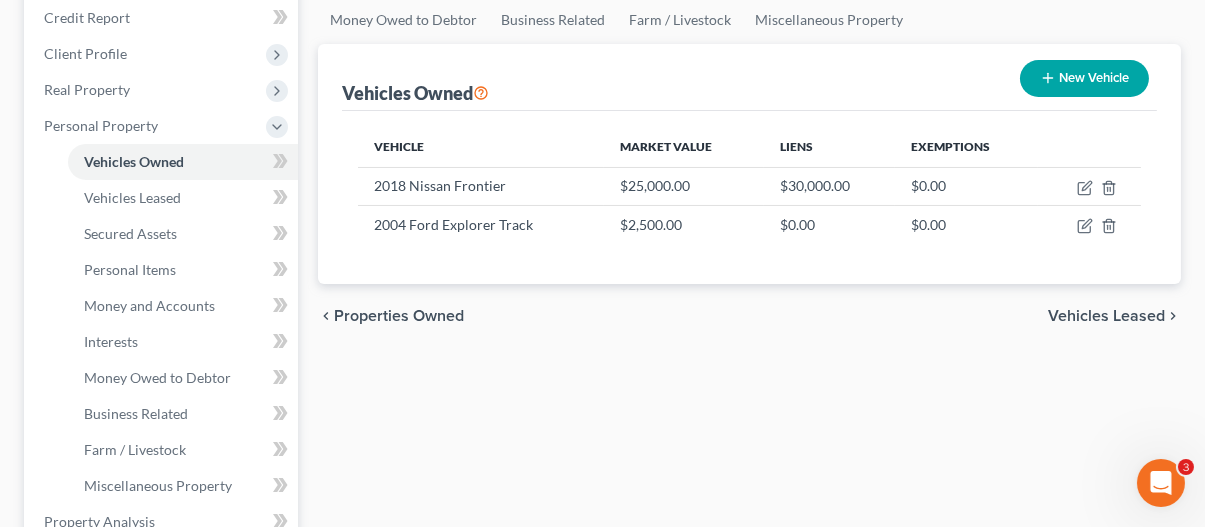 scroll, scrollTop: 300, scrollLeft: 0, axis: vertical 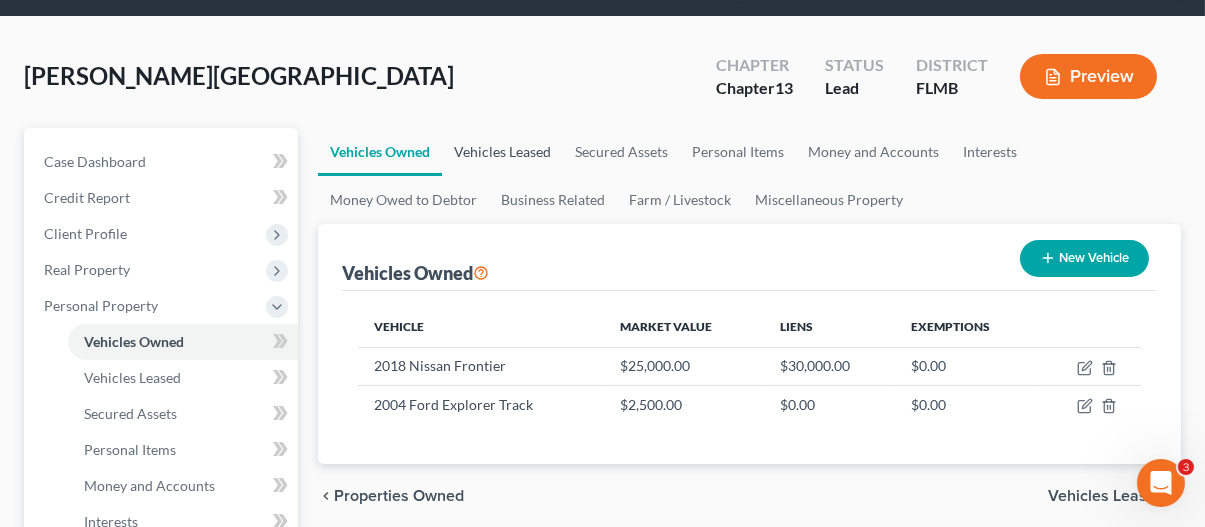 click on "Vehicles Leased" at bounding box center [502, 152] 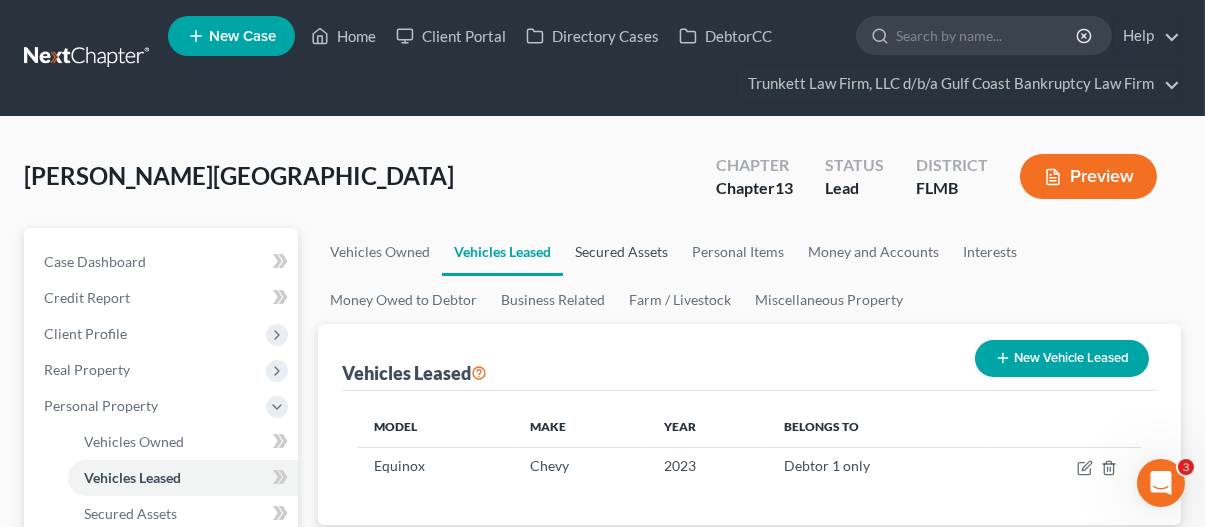 click on "Secured Assets" at bounding box center (621, 252) 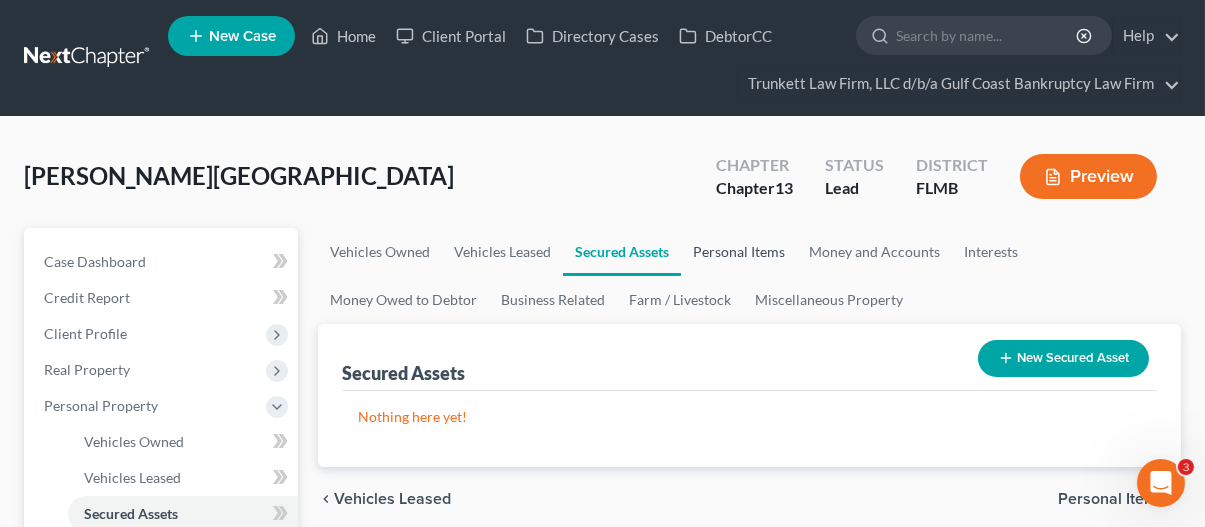 click on "Personal Items" at bounding box center (739, 252) 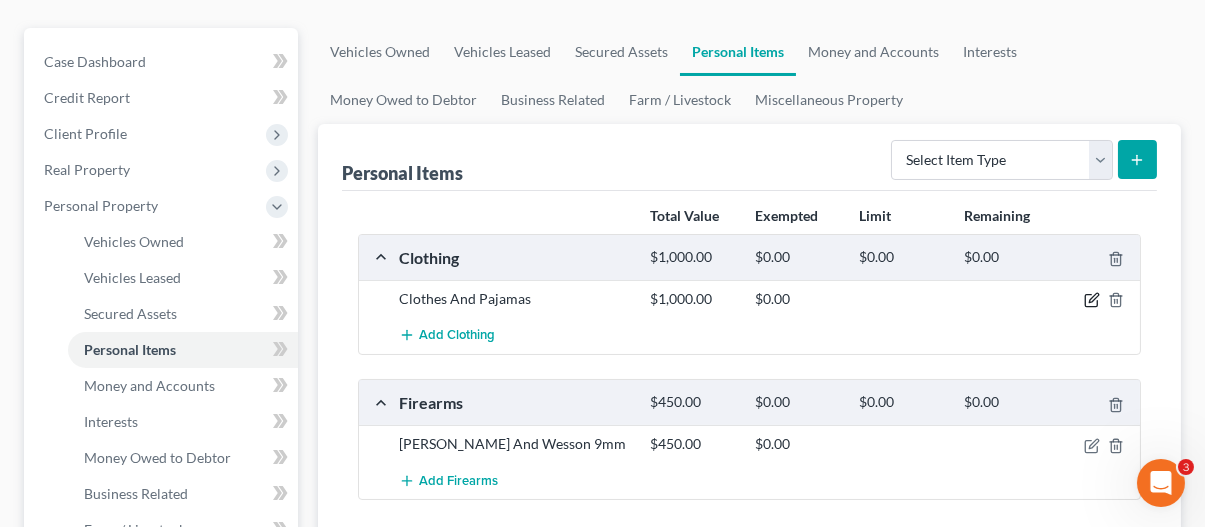 click 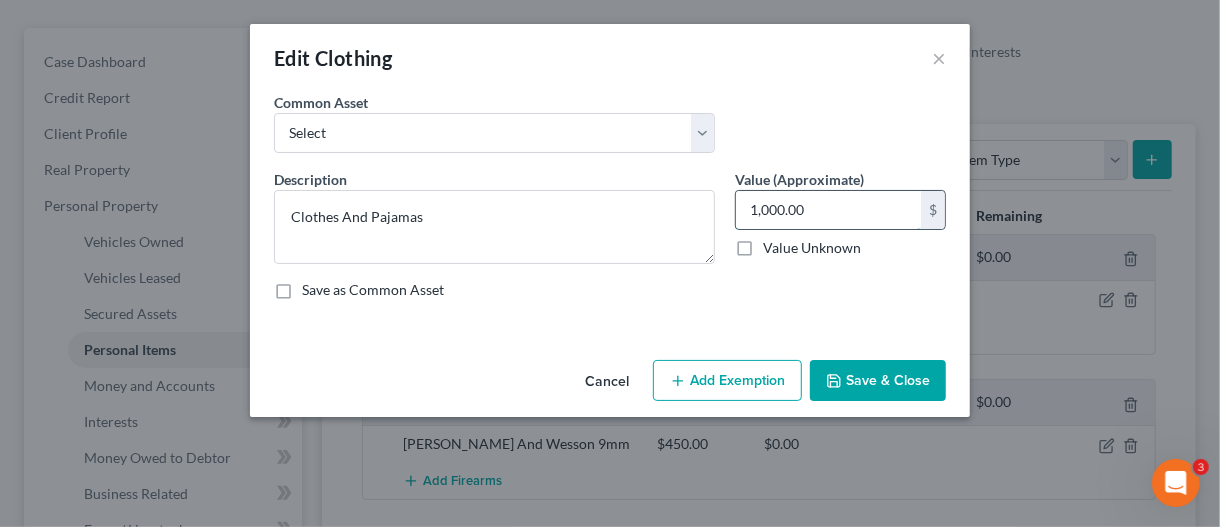 type 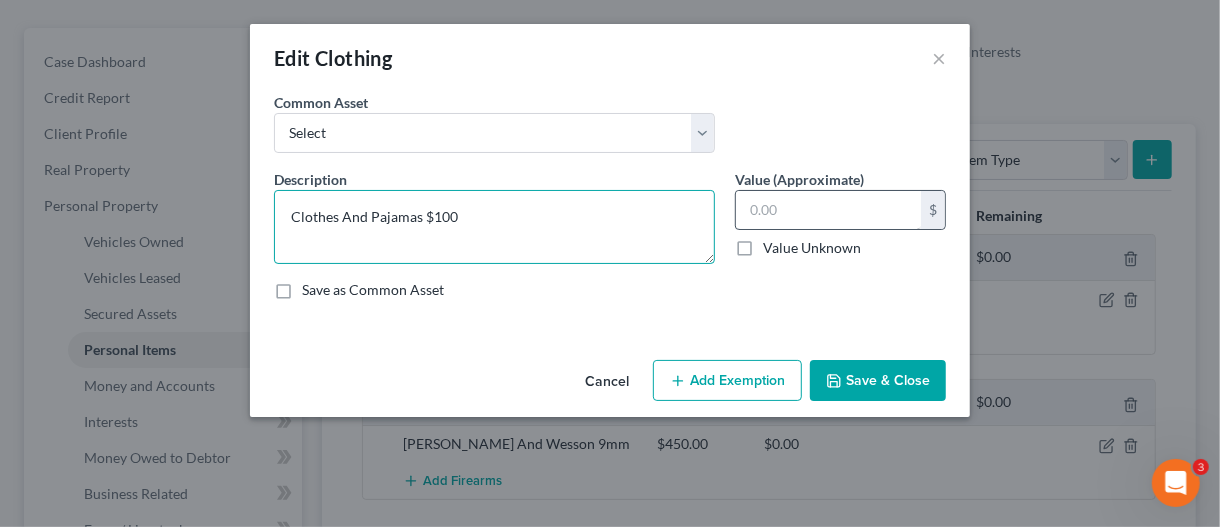 type on "Clothes And Pajamas $100" 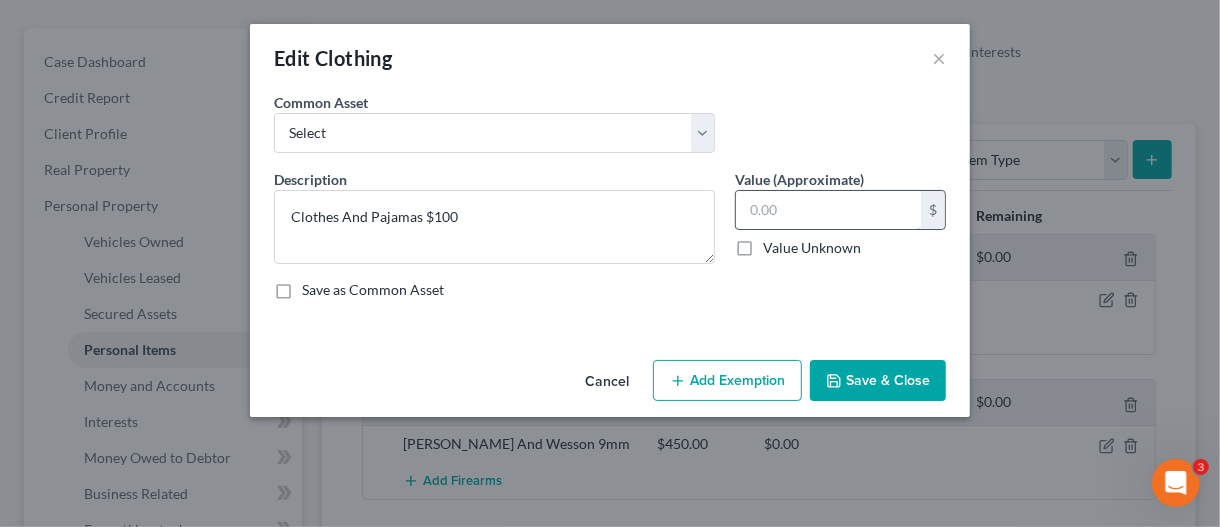 click at bounding box center [828, 210] 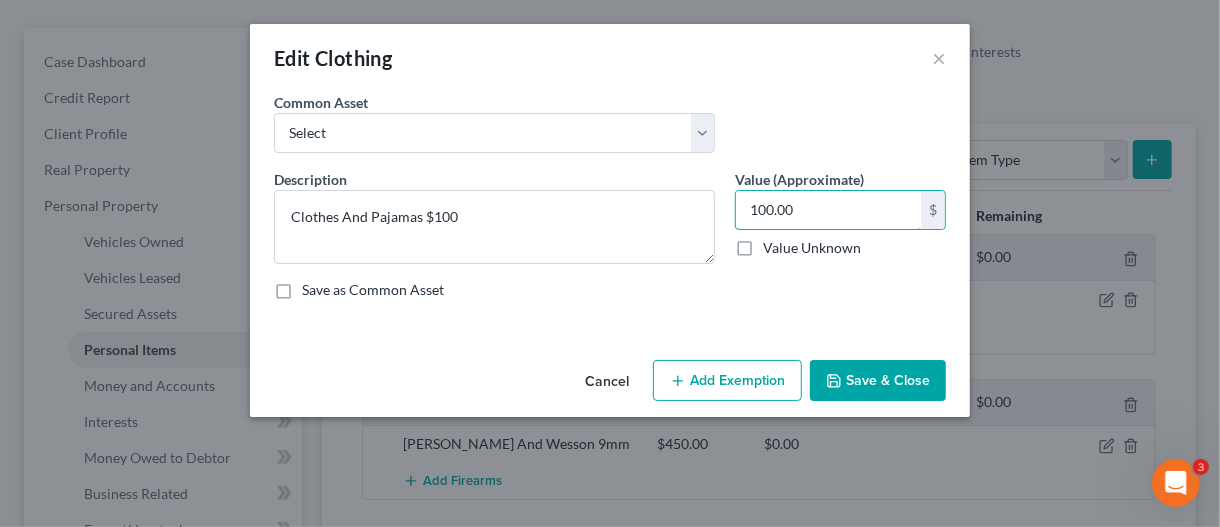 type on "100.00" 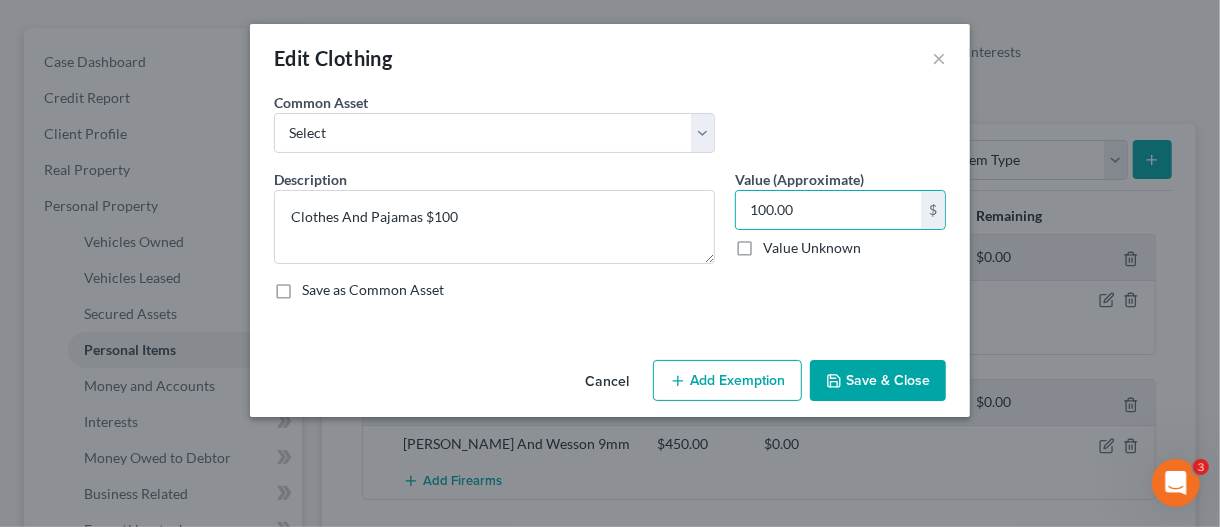 click on "Save & Close" at bounding box center (878, 381) 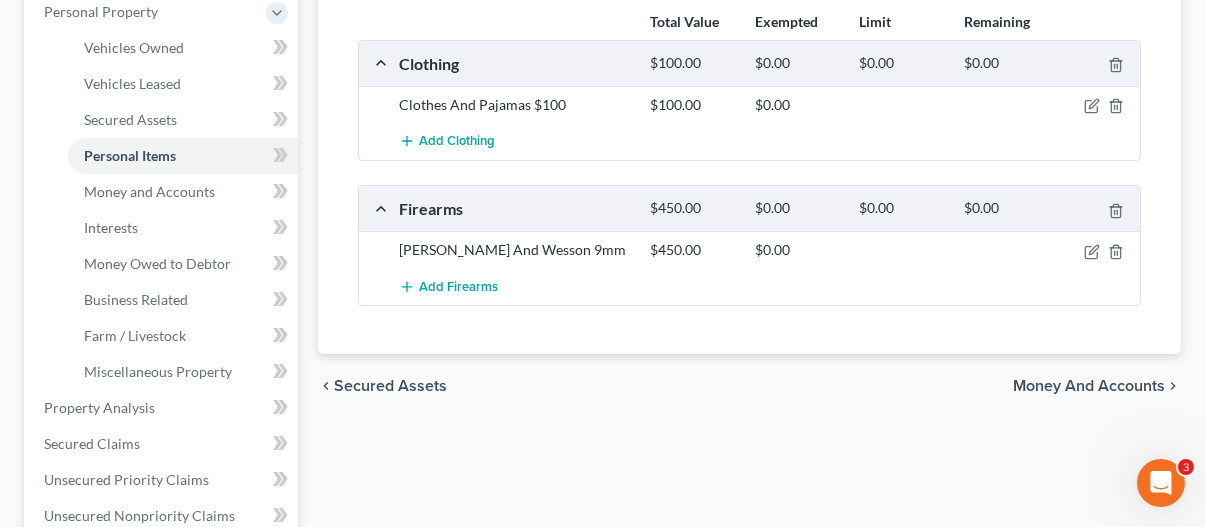 scroll, scrollTop: 400, scrollLeft: 0, axis: vertical 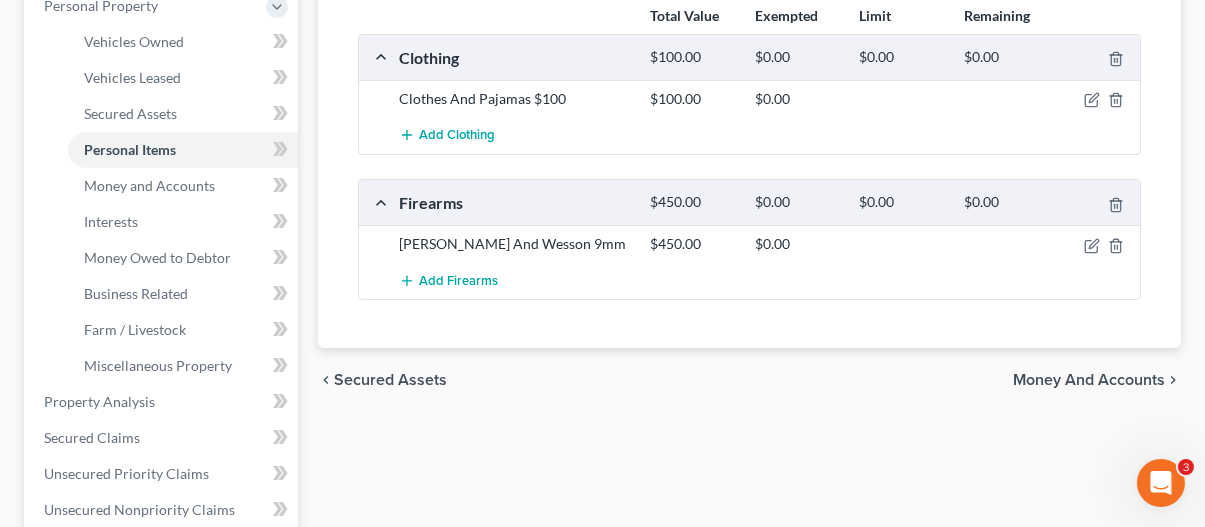 click on "Money and Accounts" at bounding box center [1089, 380] 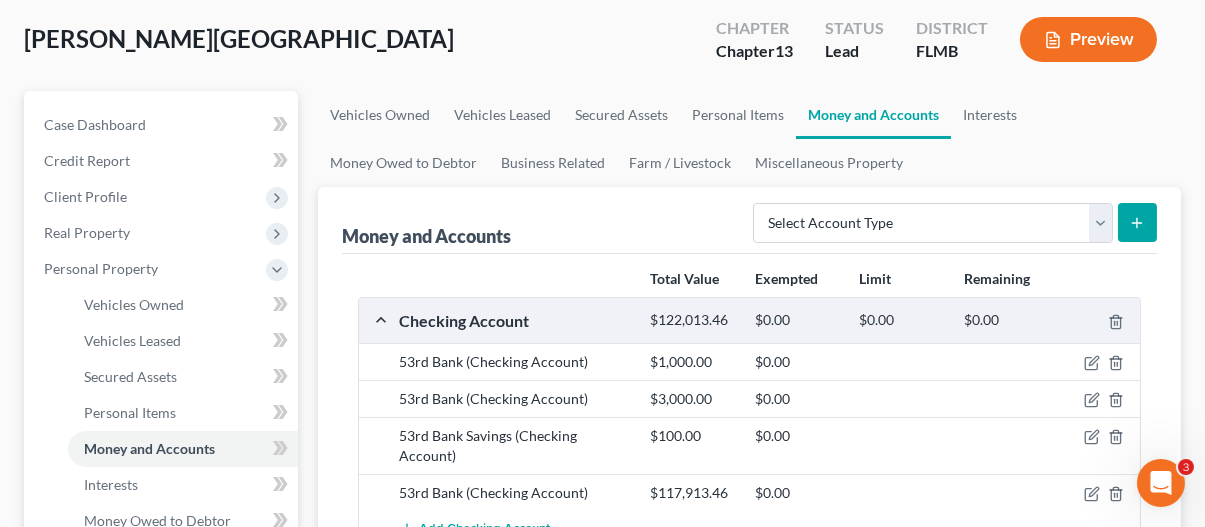 scroll, scrollTop: 200, scrollLeft: 0, axis: vertical 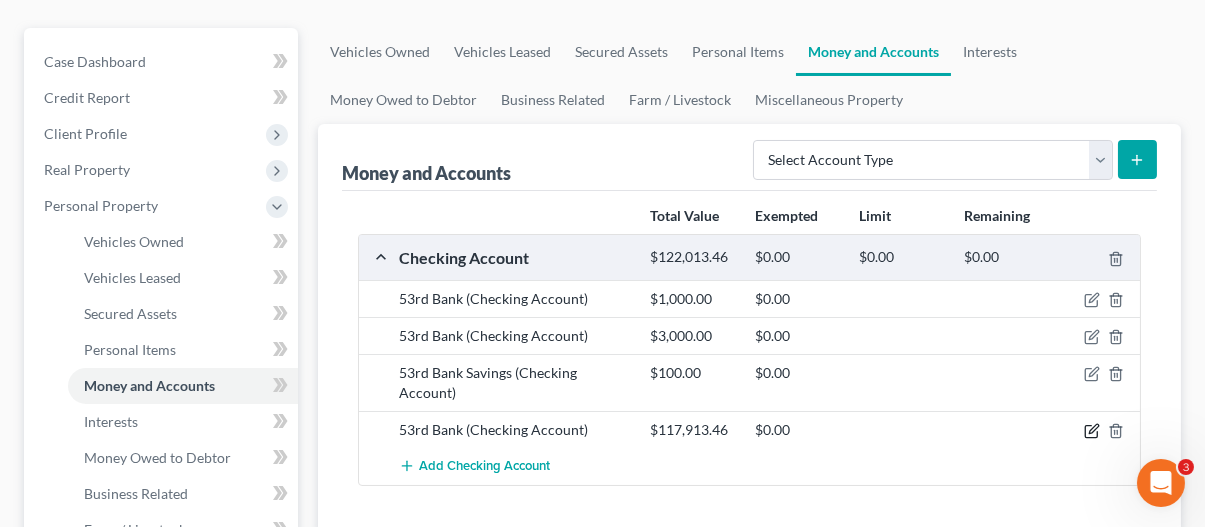 click 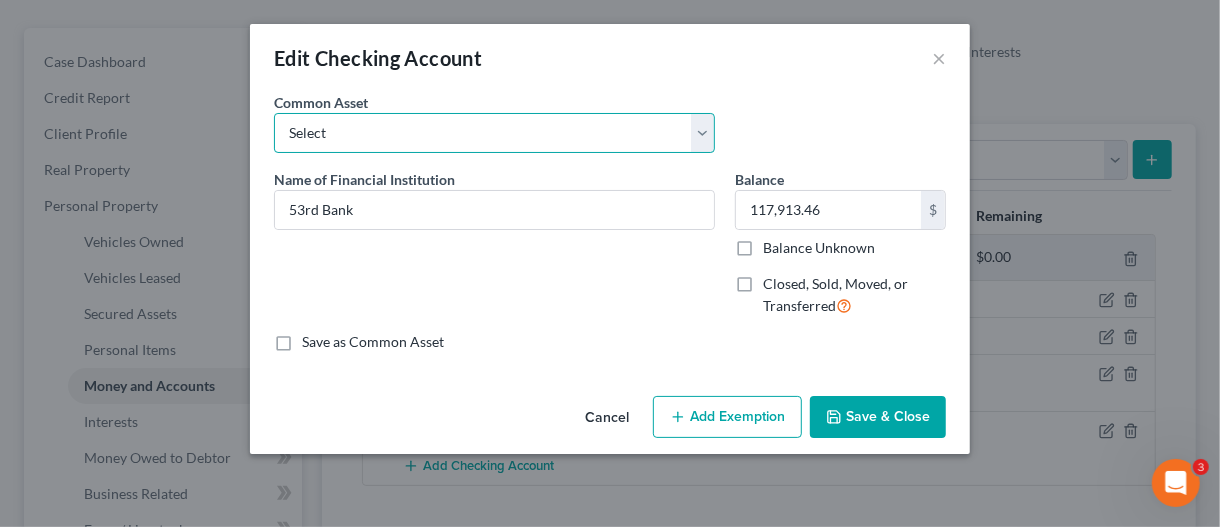 click on "Select Suncoast Credit Union Suncoast Credit Union [PERSON_NAME] Fargo 6731 Bank of America Acheva" at bounding box center [494, 133] 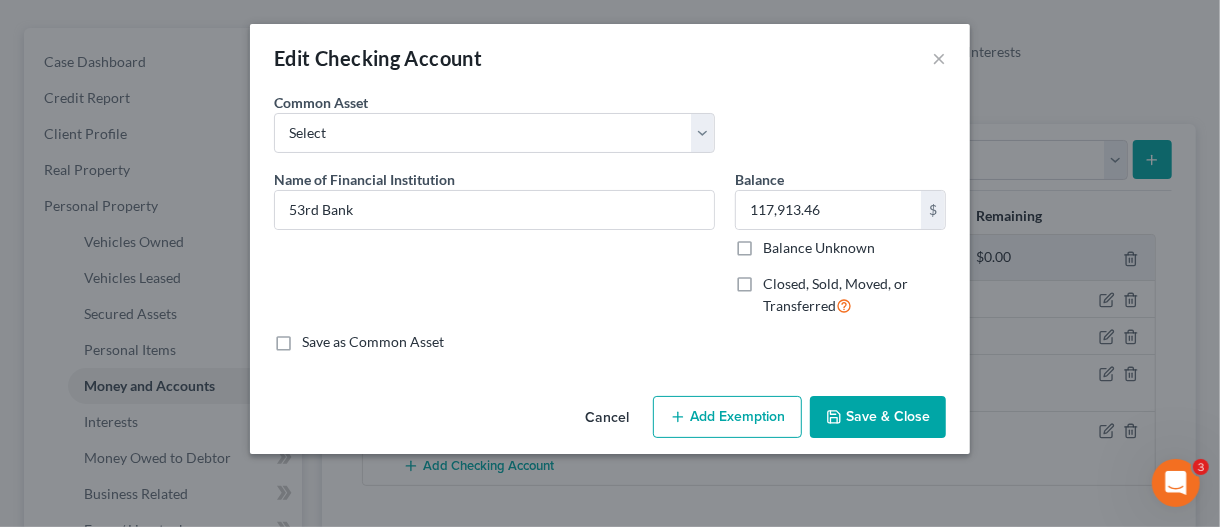 click on "Save & Close" at bounding box center [878, 417] 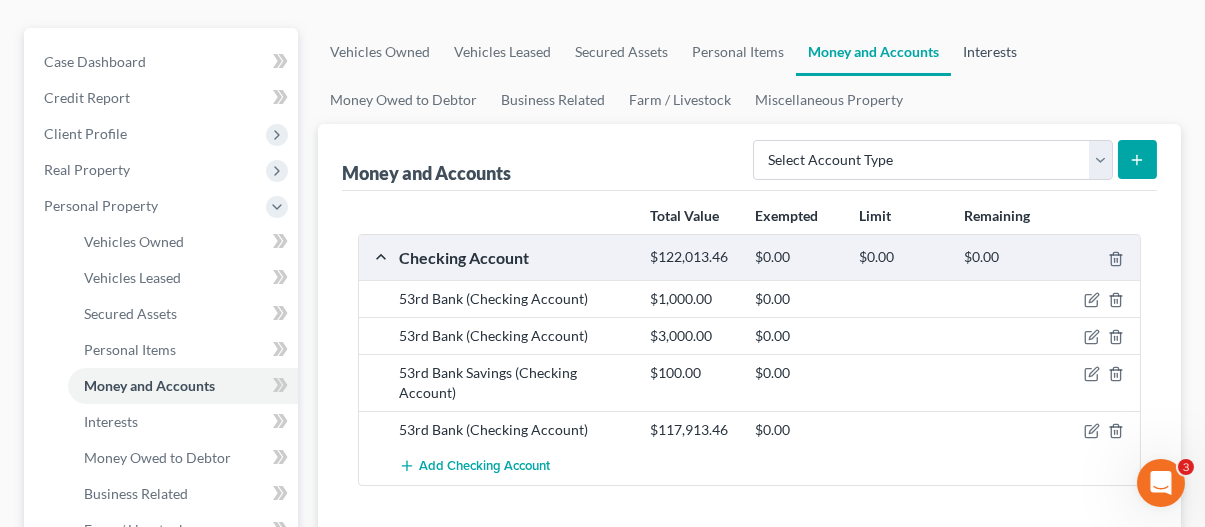 click on "Interests" at bounding box center [990, 52] 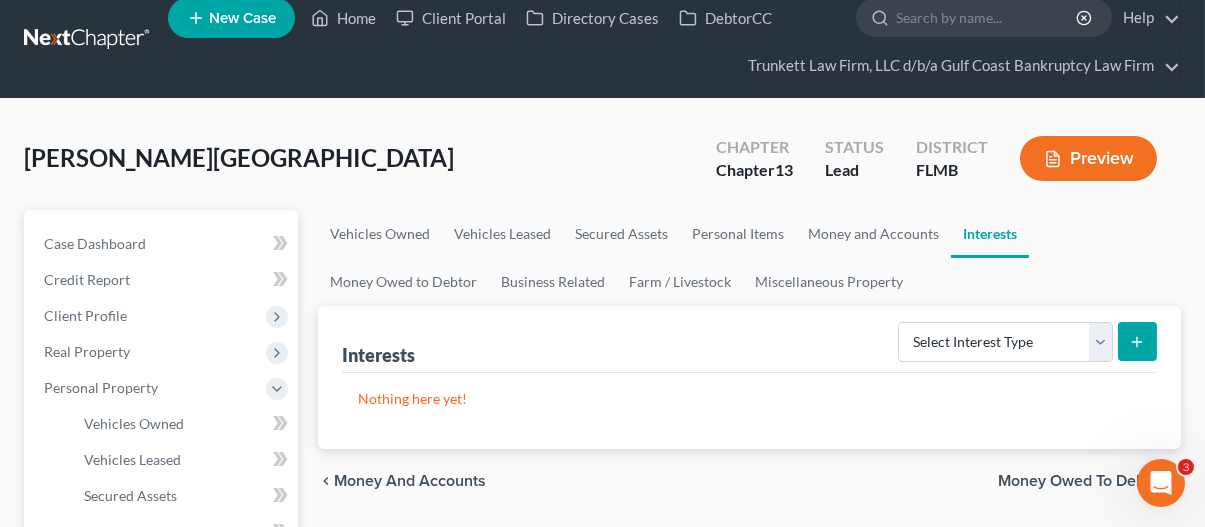 scroll, scrollTop: 0, scrollLeft: 0, axis: both 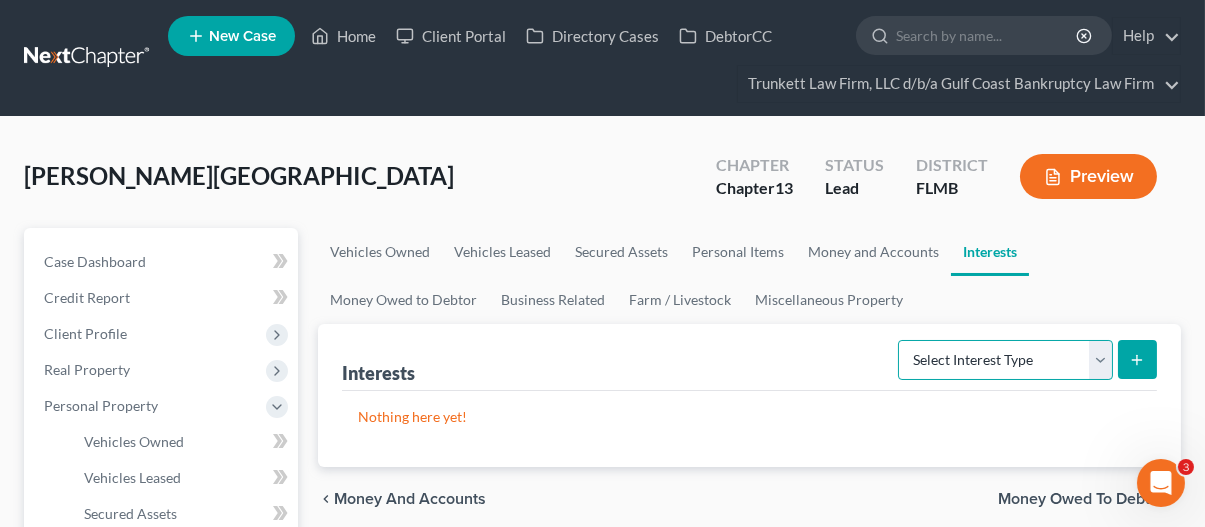 click on "Select Interest Type 401K Annuity Bond Education IRA Government Bond Government Pension Plan Incorporated Business IRA Joint Venture (Active) Joint Venture (Inactive) [PERSON_NAME] Mutual Fund Other Retirement Plan Partnership (Active) Partnership (Inactive) Pension Plan Stock Term Life Insurance Unincorporated Business Whole Life Insurance" at bounding box center [1005, 360] 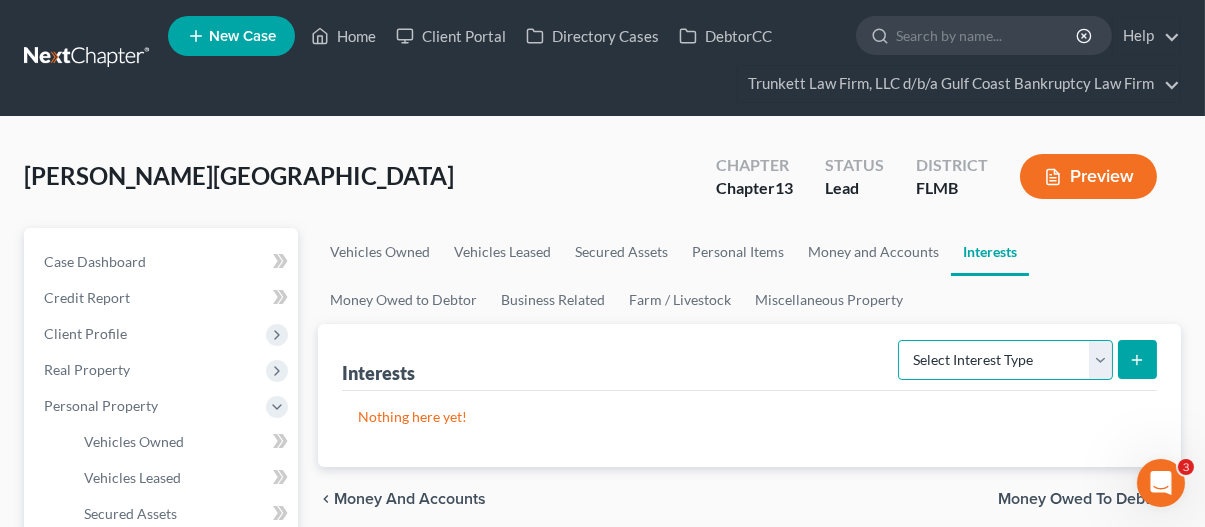 select on "stock" 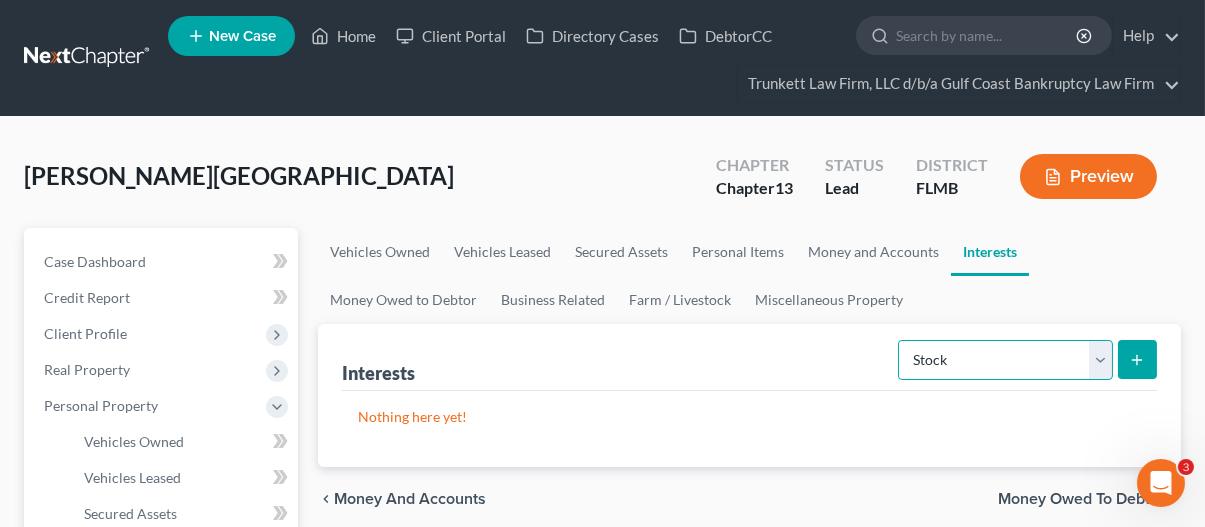 click on "Select Interest Type 401K Annuity Bond Education IRA Government Bond Government Pension Plan Incorporated Business IRA Joint Venture (Active) Joint Venture (Inactive) [PERSON_NAME] Mutual Fund Other Retirement Plan Partnership (Active) Partnership (Inactive) Pension Plan Stock Term Life Insurance Unincorporated Business Whole Life Insurance" at bounding box center [1005, 360] 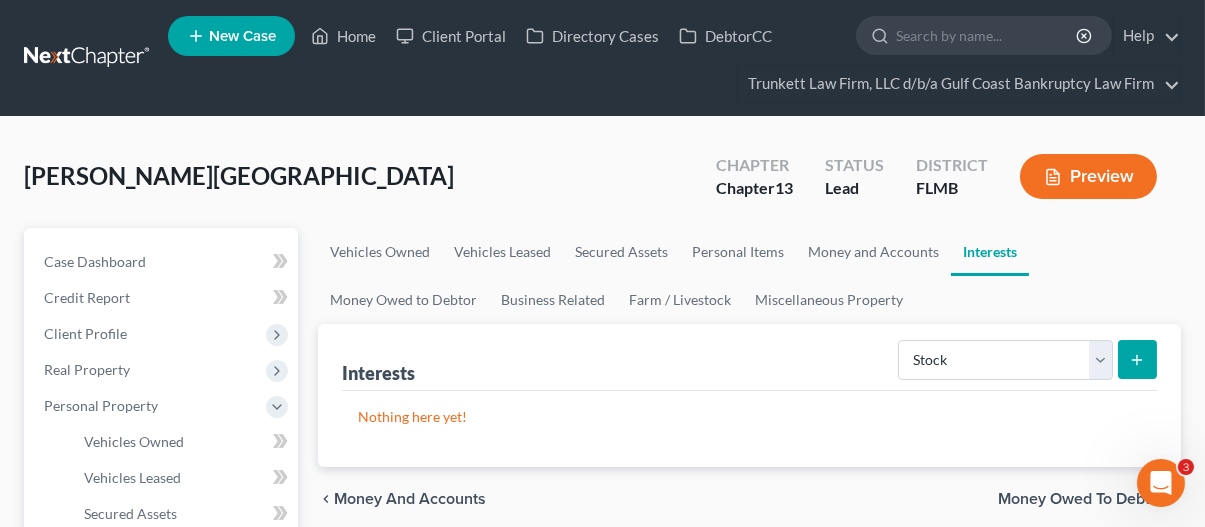 click 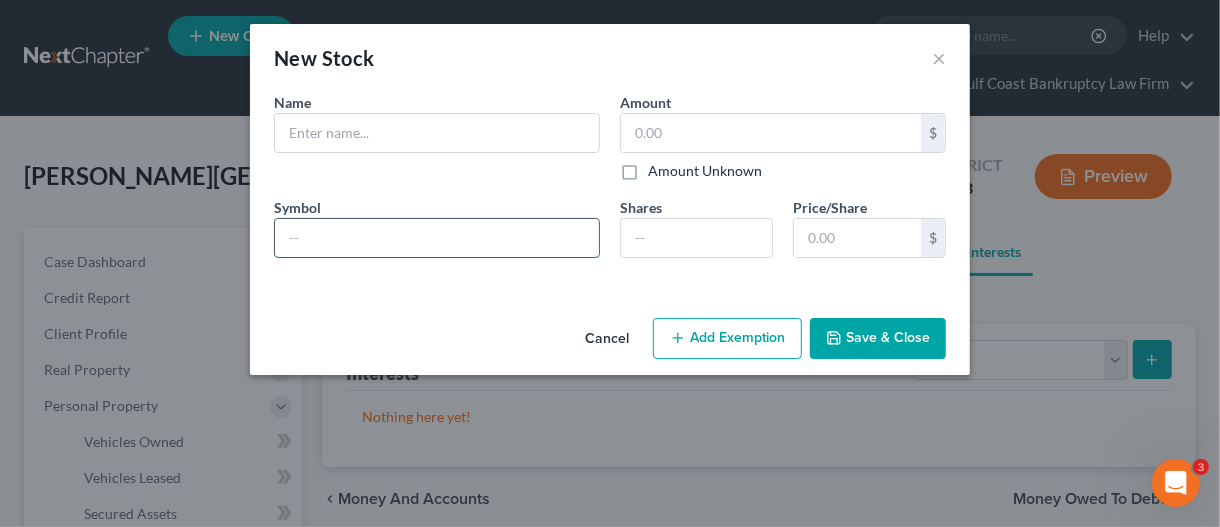 click at bounding box center (437, 238) 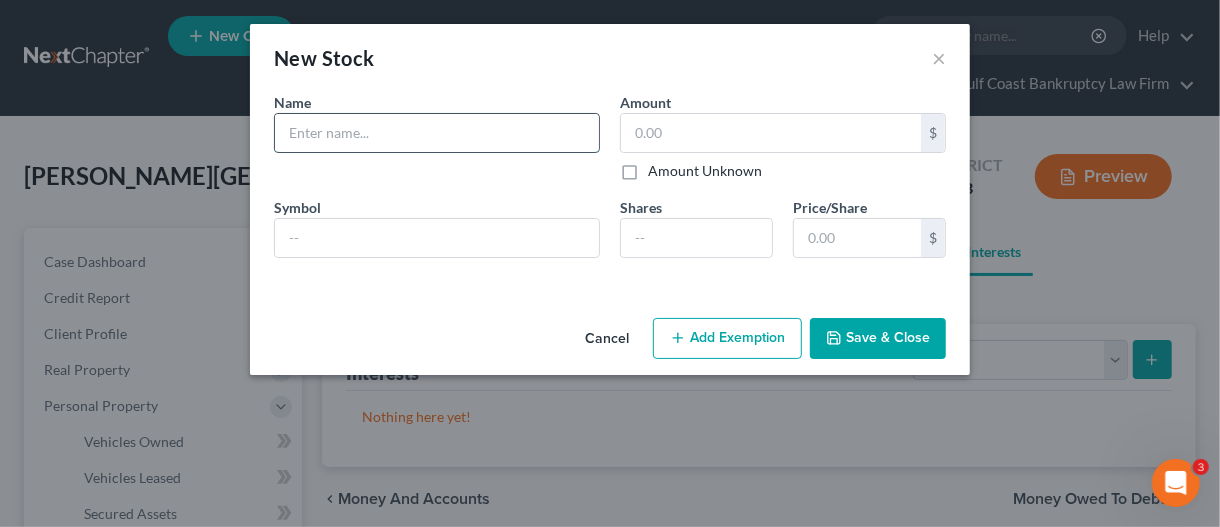 drag, startPoint x: 377, startPoint y: 131, endPoint x: 413, endPoint y: 136, distance: 36.345562 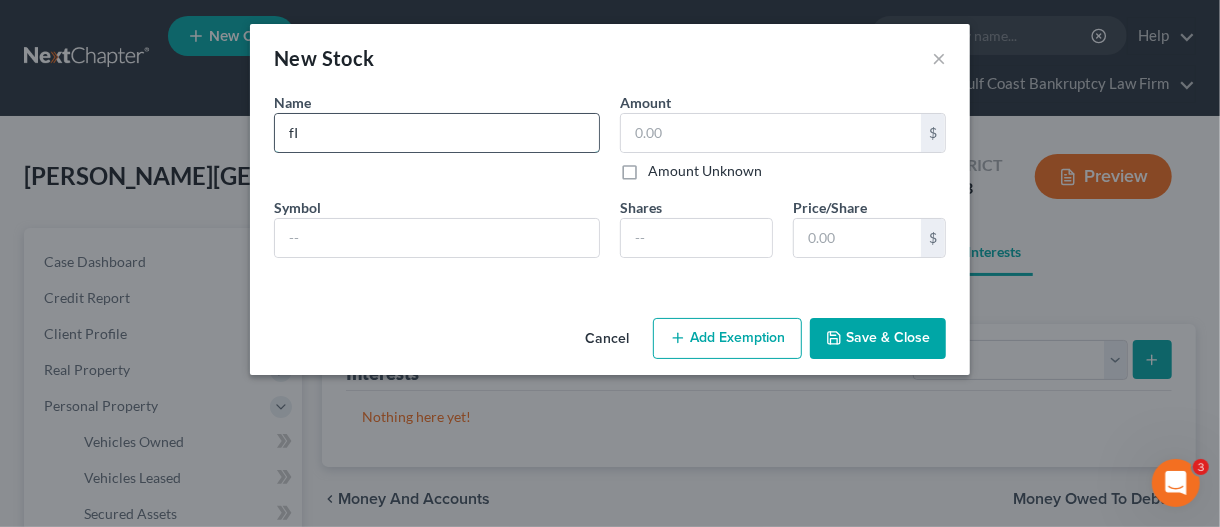type on "f" 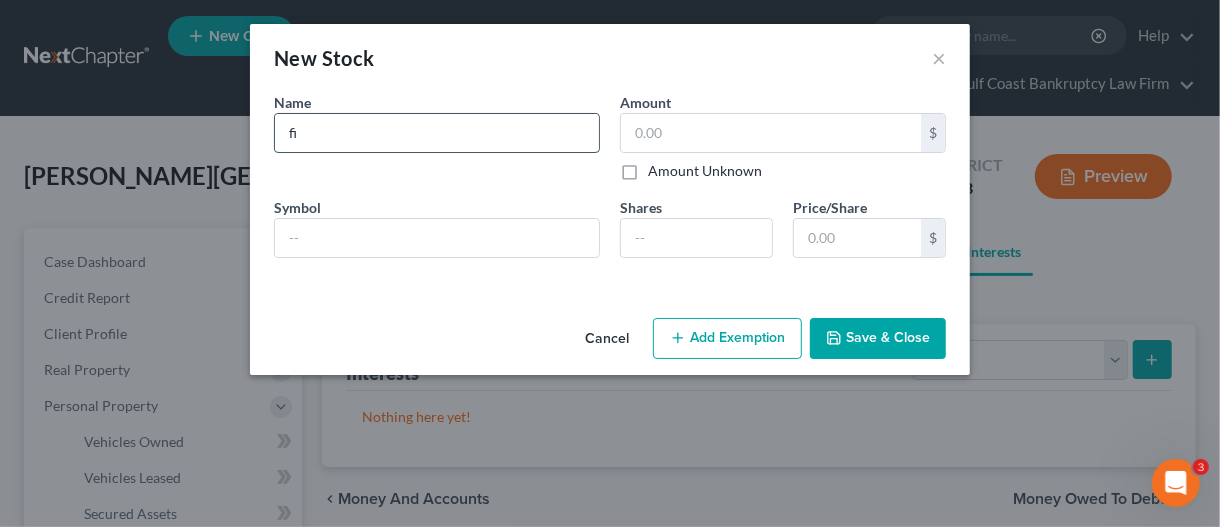 type on "f" 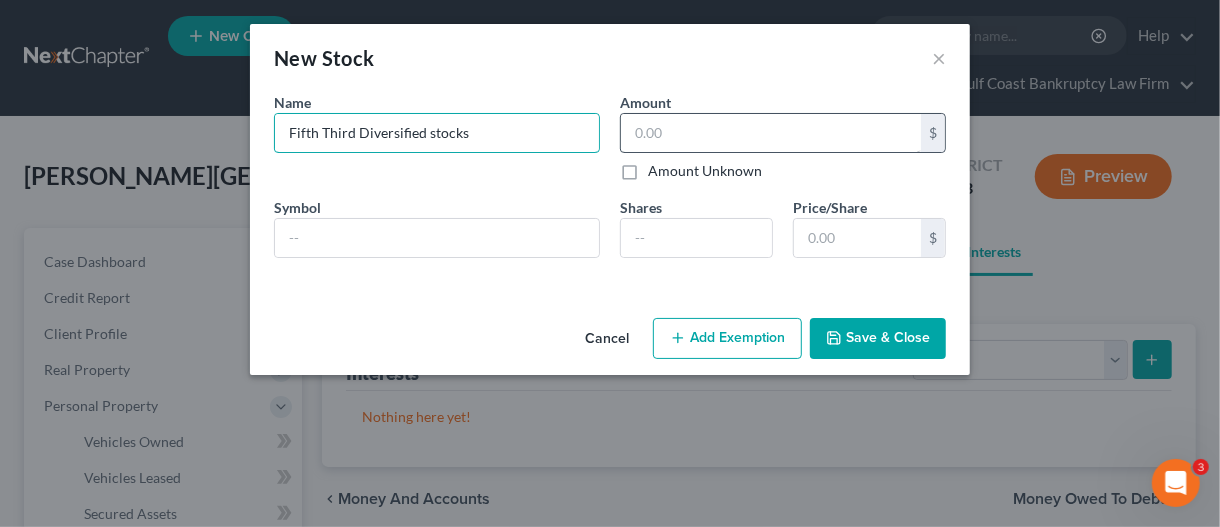 type on "Fifth Third Diversified stocks" 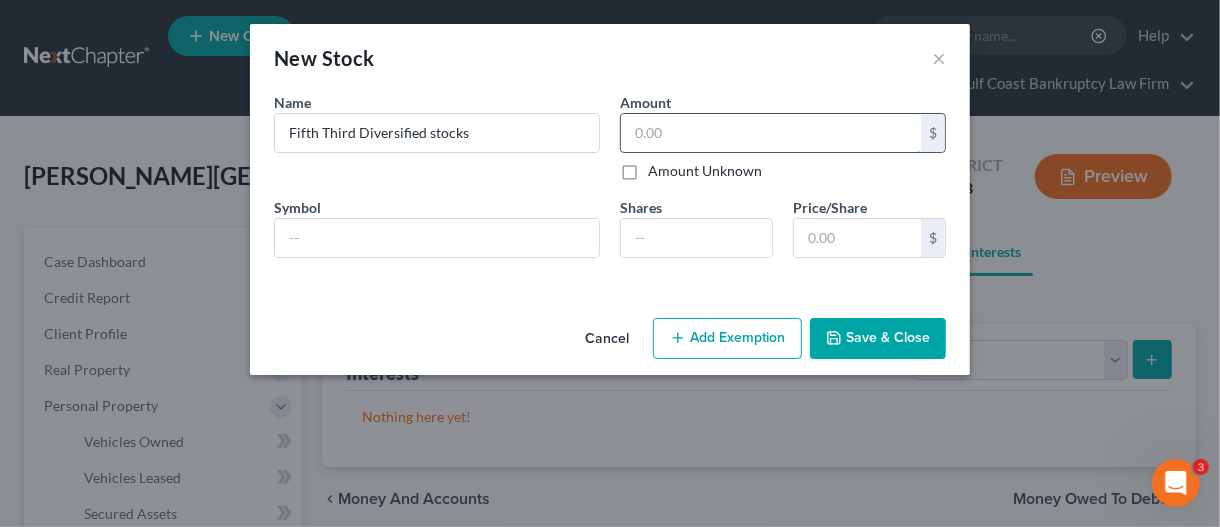 click at bounding box center (771, 133) 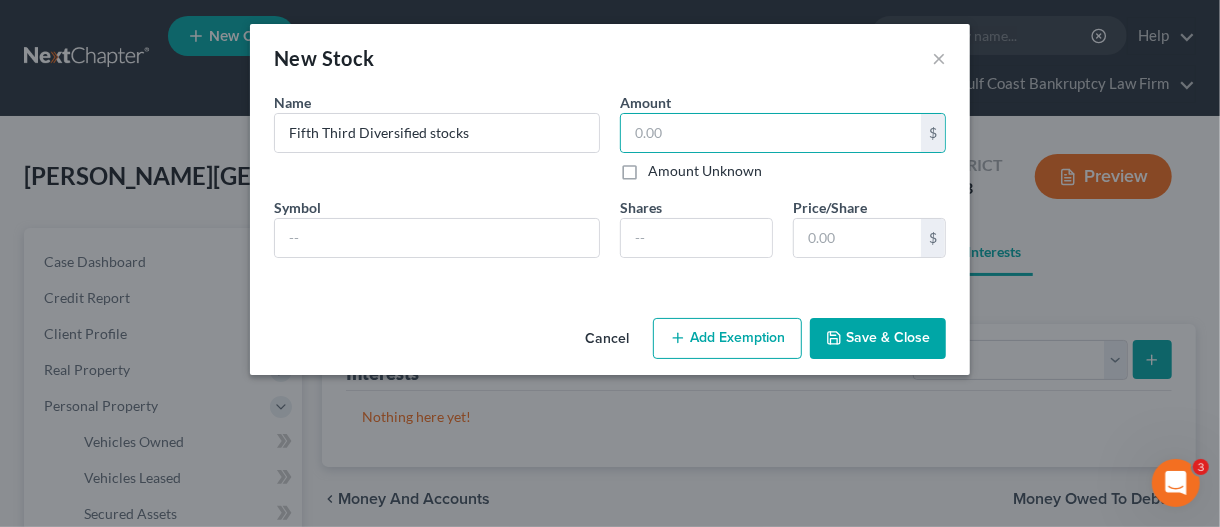 click on "Save & Close" at bounding box center (878, 339) 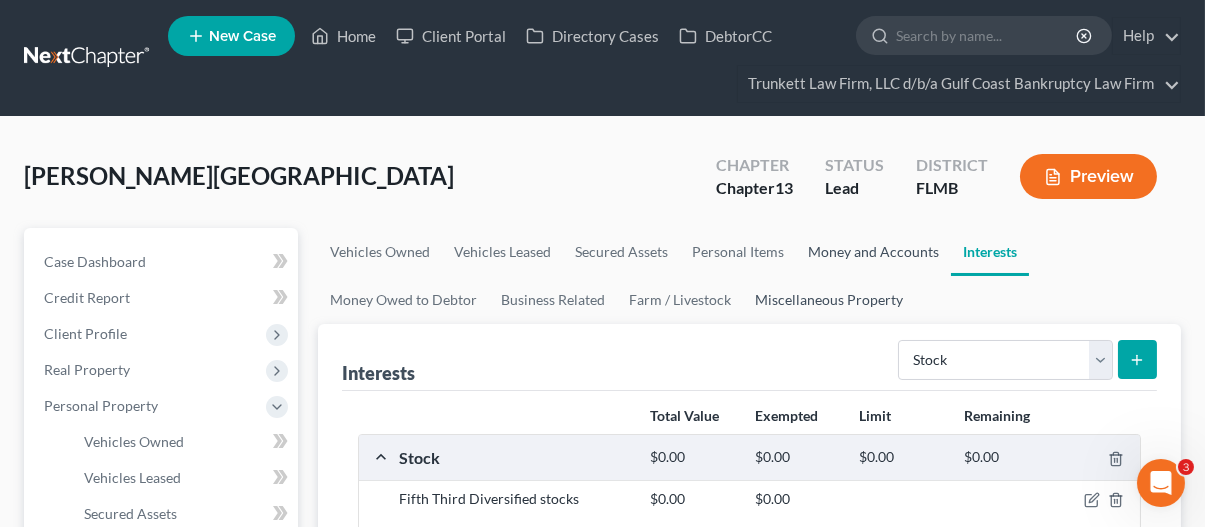drag, startPoint x: 874, startPoint y: 250, endPoint x: 838, endPoint y: 283, distance: 48.83646 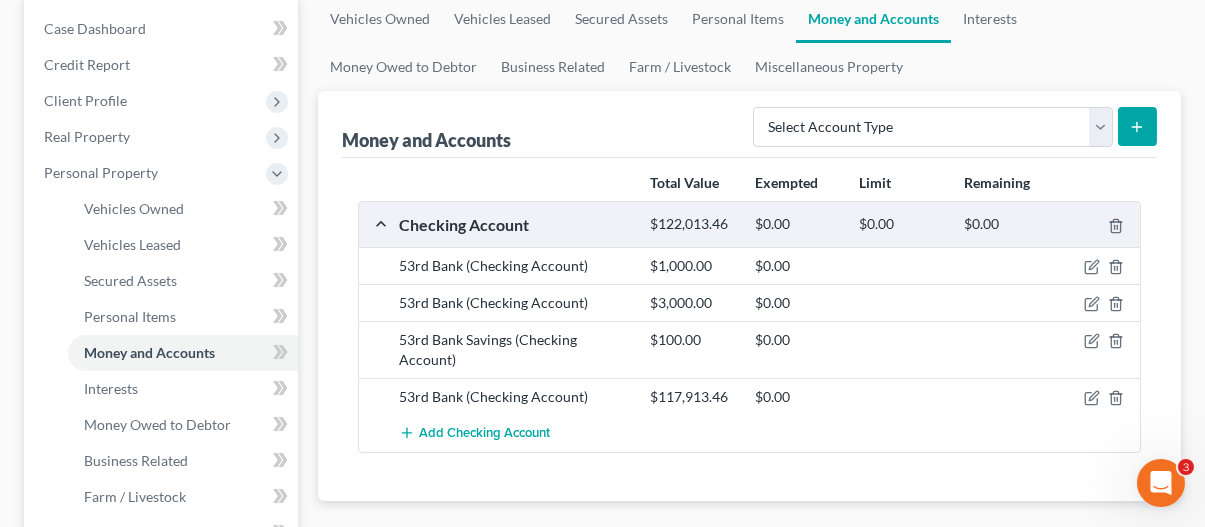 scroll, scrollTop: 0, scrollLeft: 0, axis: both 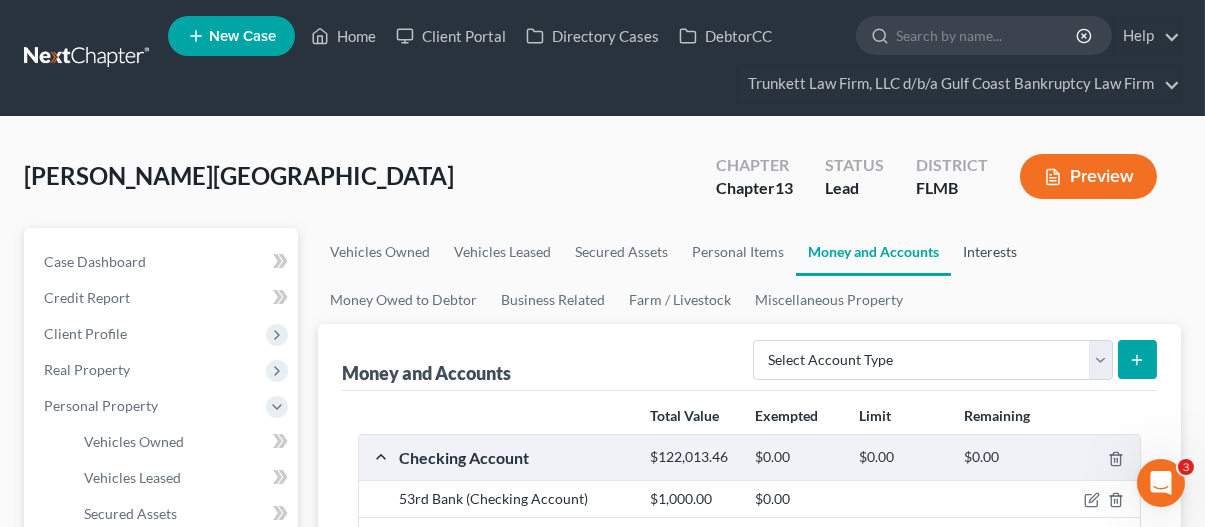 click on "Interests" at bounding box center (990, 252) 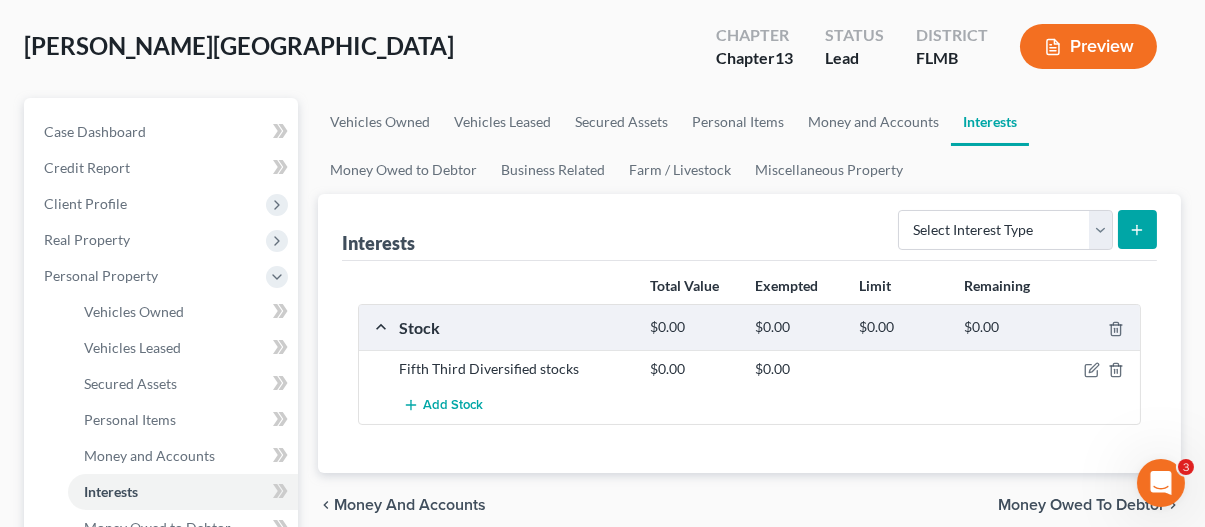 scroll, scrollTop: 200, scrollLeft: 0, axis: vertical 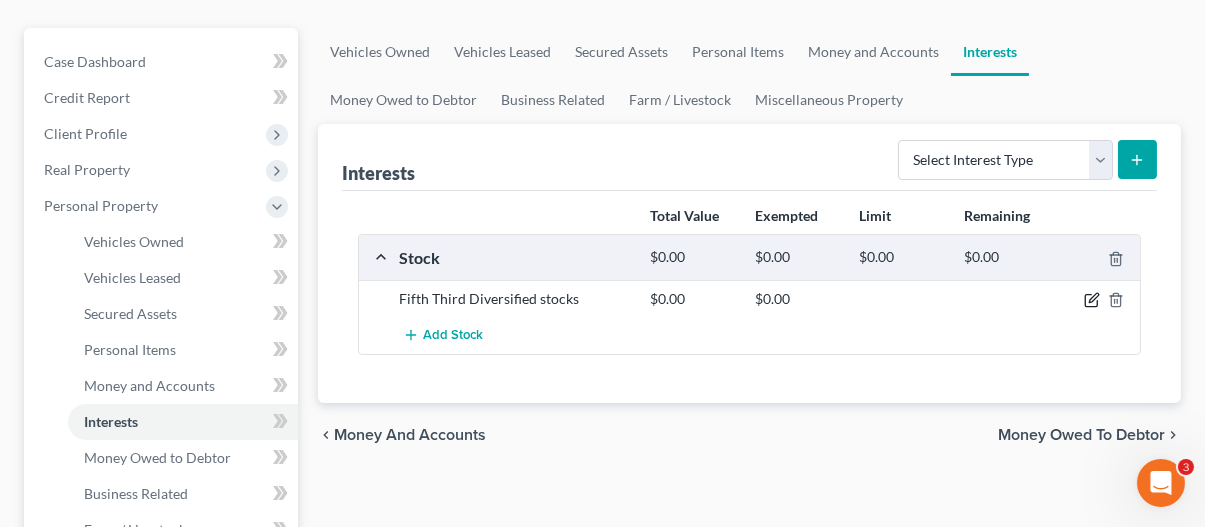 click 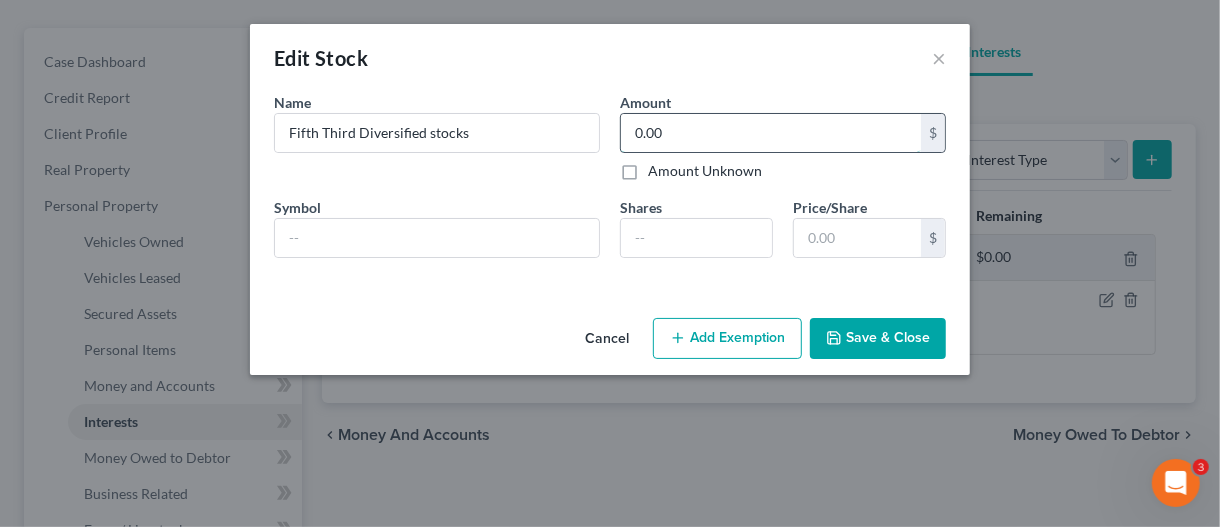 type 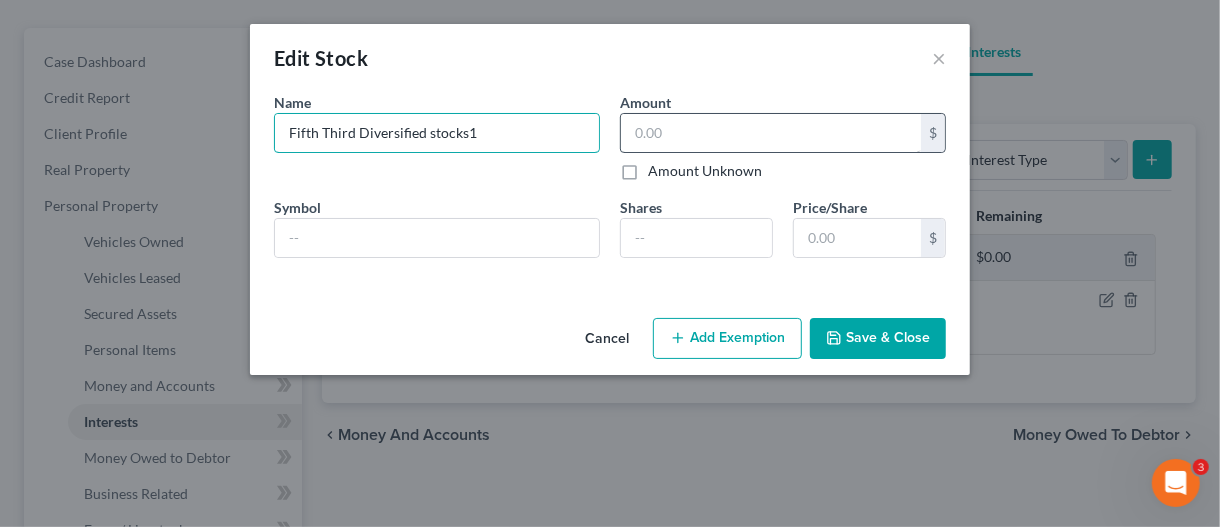 type on "Fifth Third Diversified stocks" 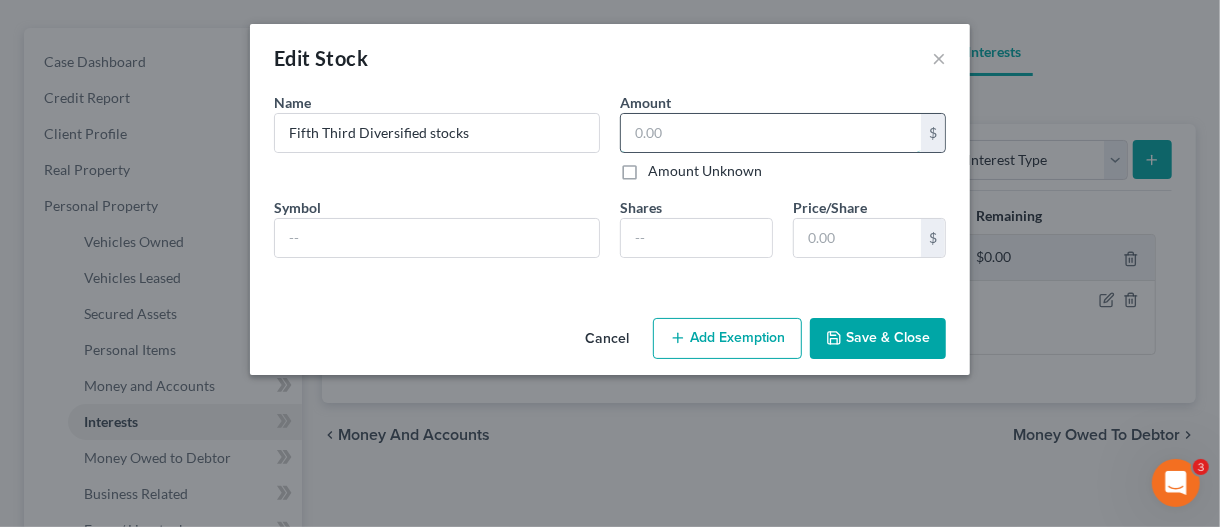 click at bounding box center [771, 133] 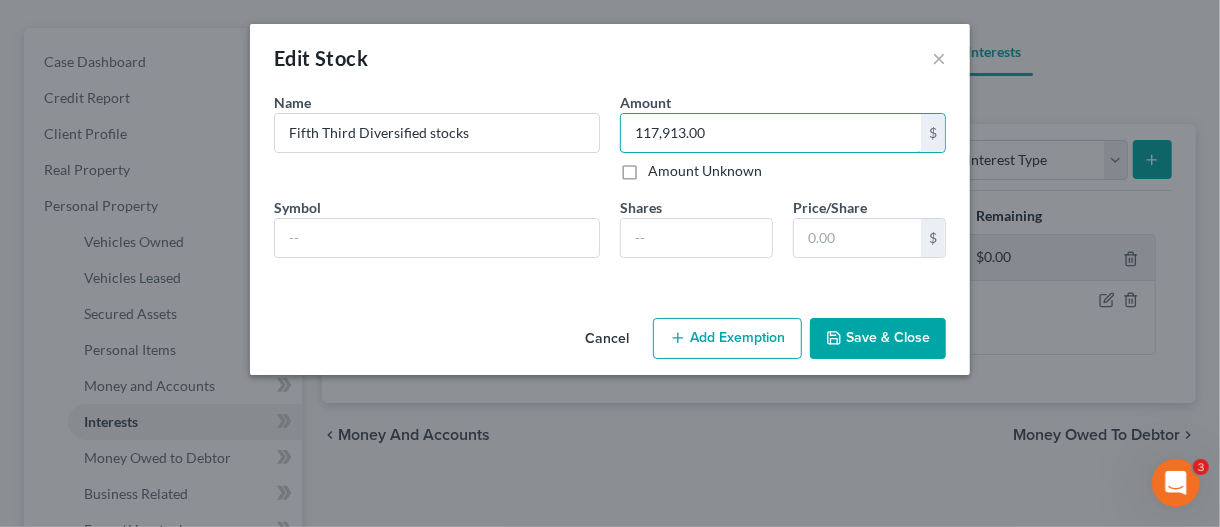type on "117,913.00" 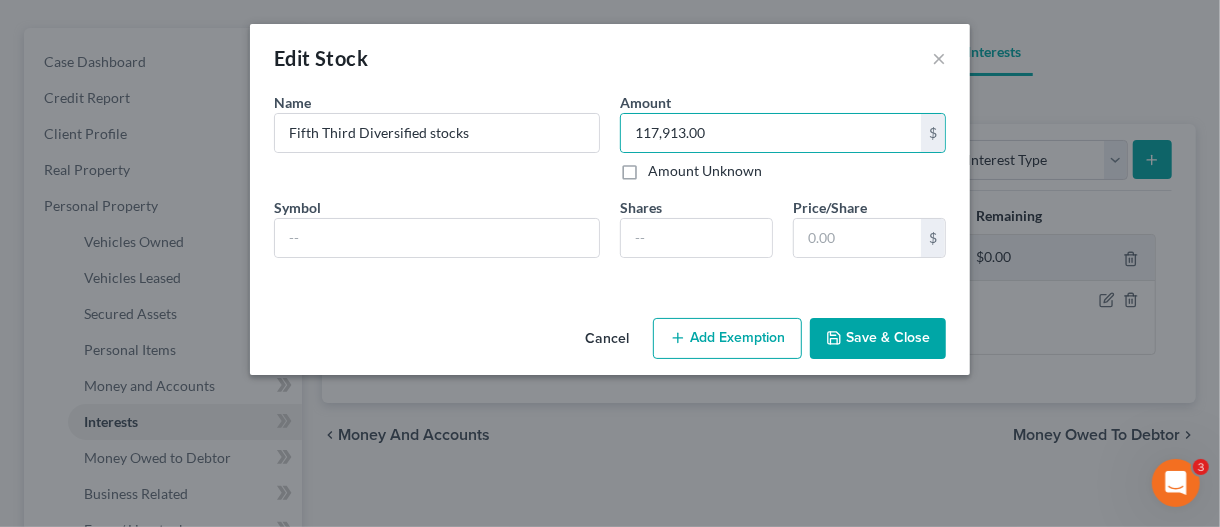 click on "Save & Close" at bounding box center [878, 339] 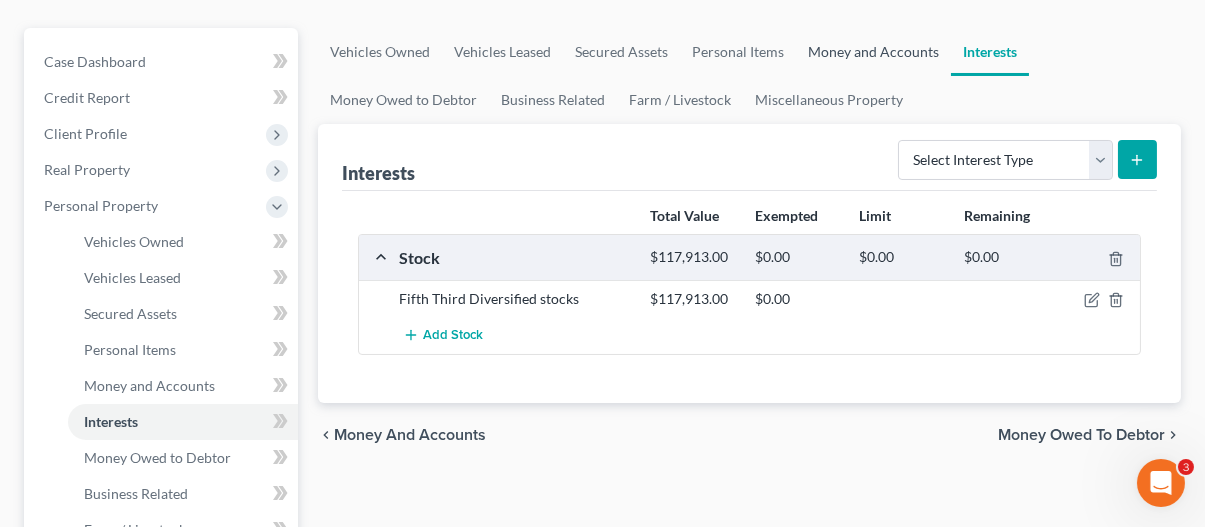 click on "Money and Accounts" at bounding box center [873, 52] 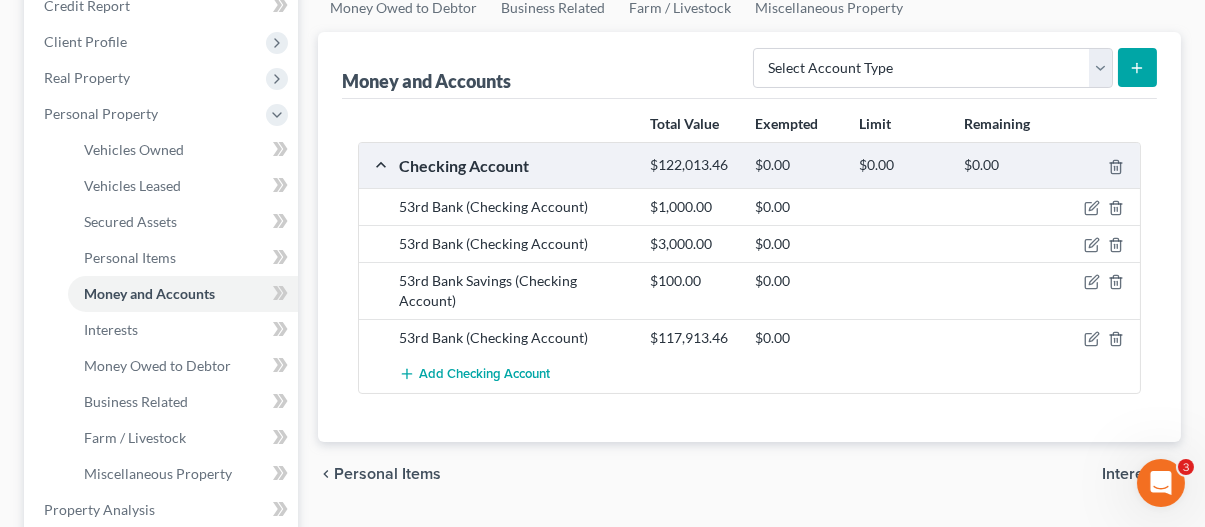 scroll, scrollTop: 300, scrollLeft: 0, axis: vertical 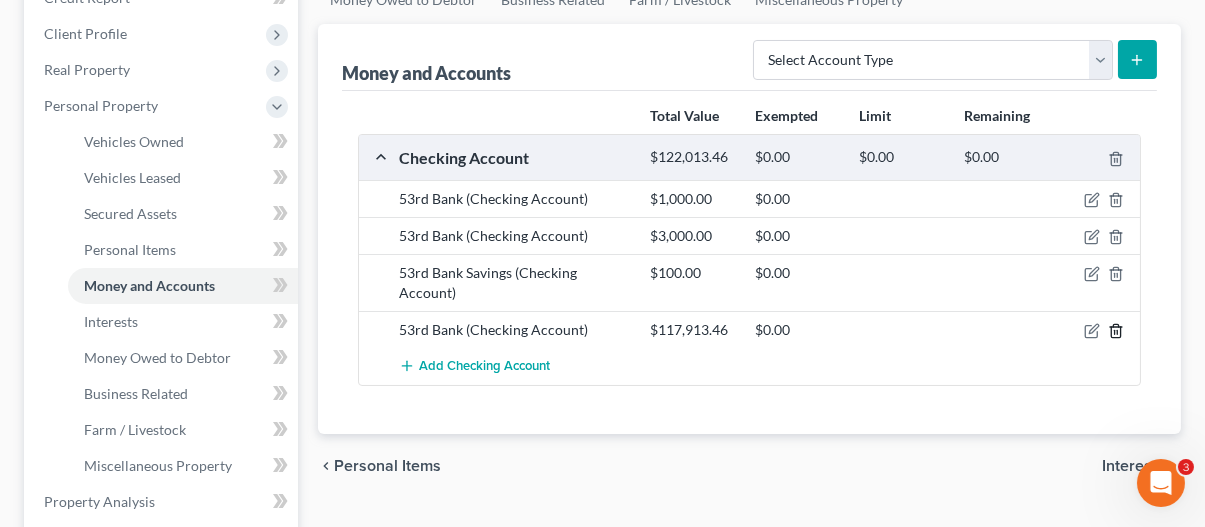 click 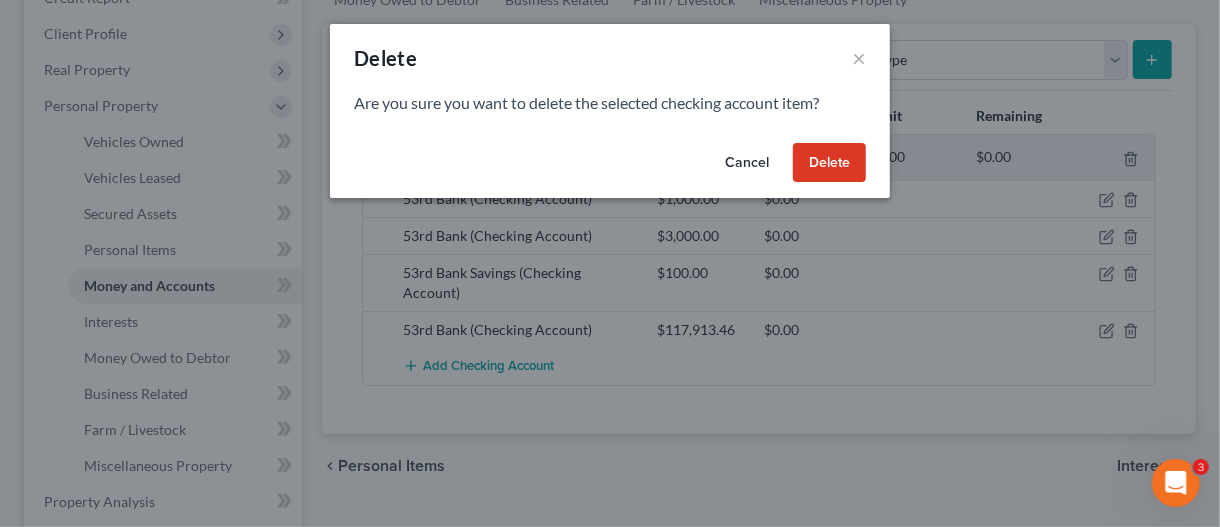 click on "Delete" at bounding box center [829, 163] 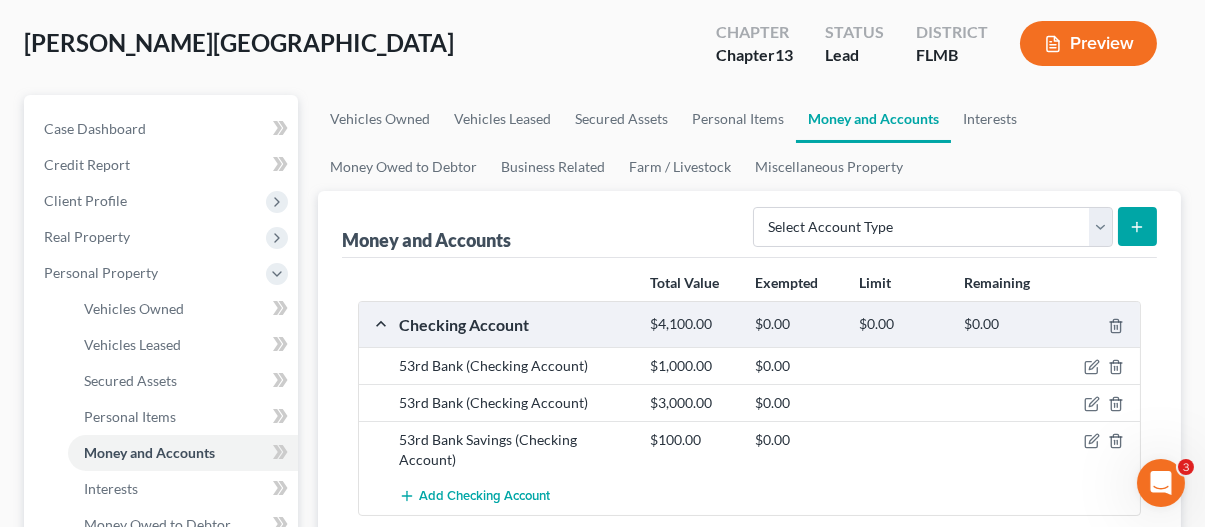 scroll, scrollTop: 100, scrollLeft: 0, axis: vertical 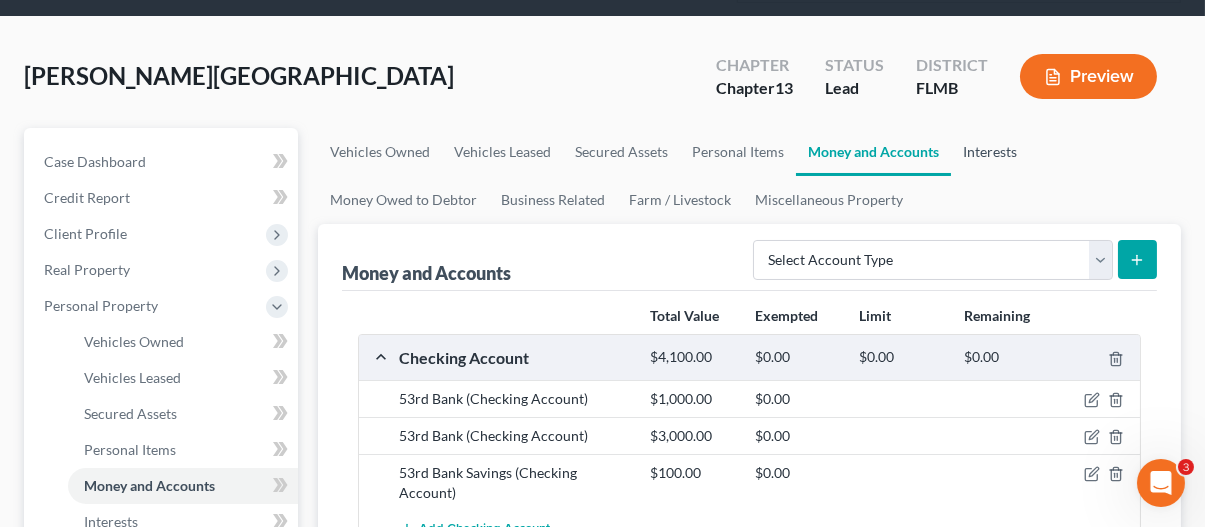 click on "Interests" at bounding box center (990, 152) 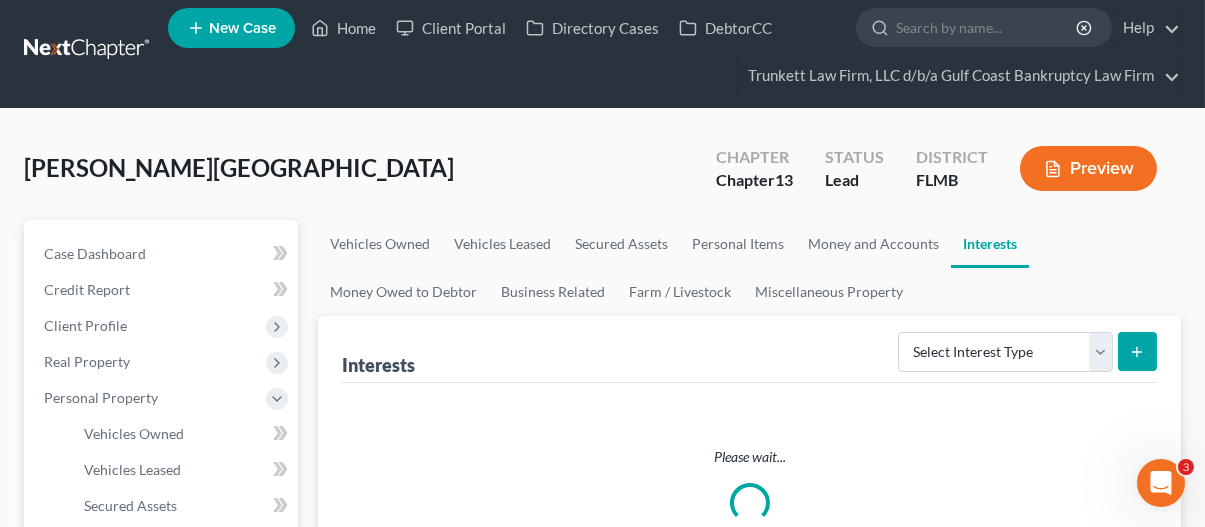 scroll, scrollTop: 0, scrollLeft: 0, axis: both 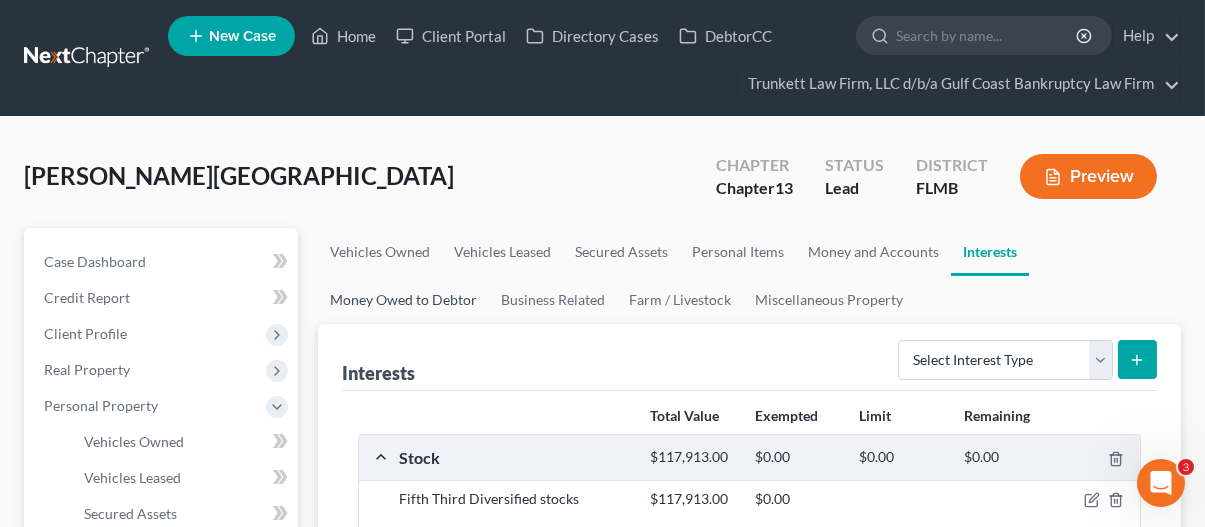 click on "Money Owed to Debtor" at bounding box center (403, 300) 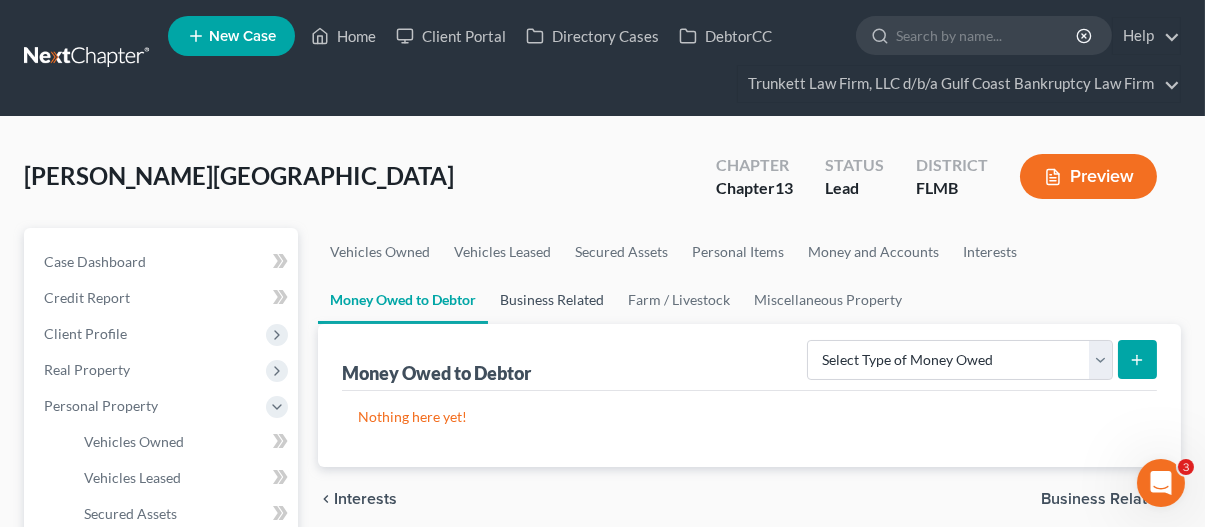click on "Business Related" at bounding box center (552, 300) 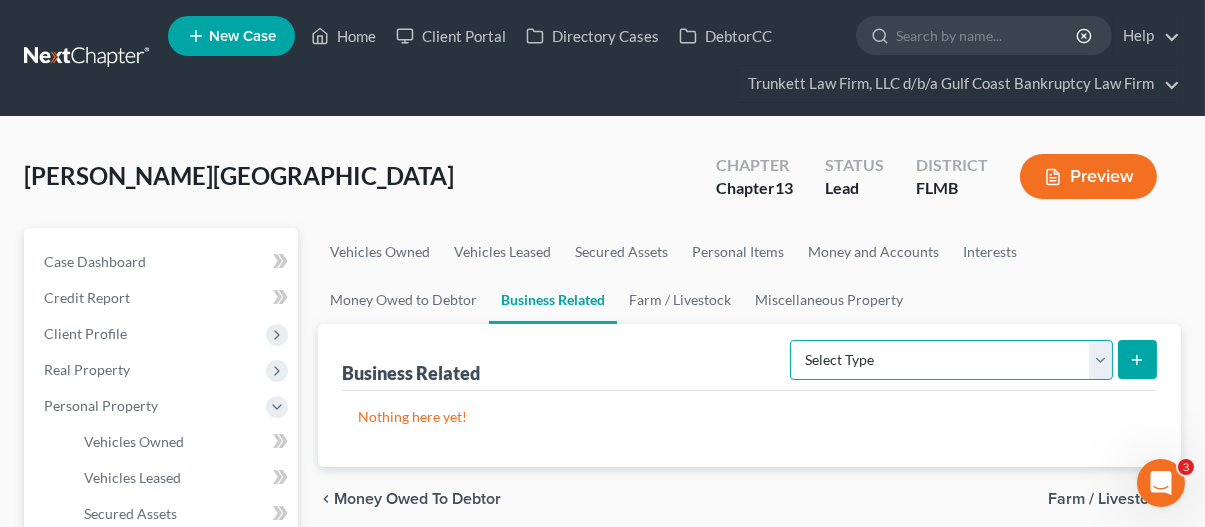 click on "Select Type Customer Lists Franchises Inventory Licenses Machinery Office Equipment, Furnishings, Supplies Other Business Related Property Not Listed Patents, Copyrights, Intellectual Property" at bounding box center [951, 360] 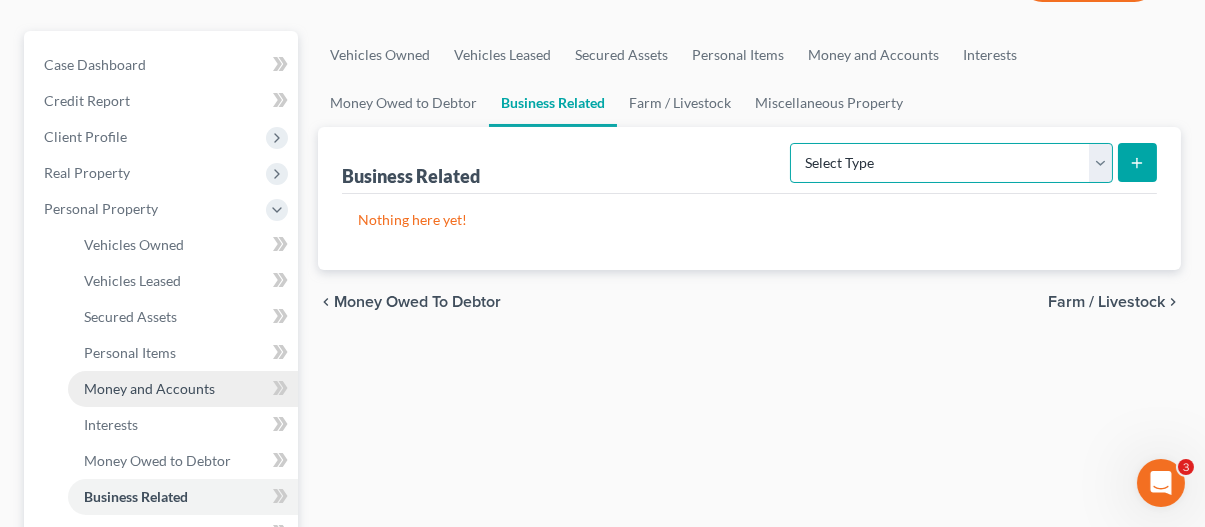 scroll, scrollTop: 200, scrollLeft: 0, axis: vertical 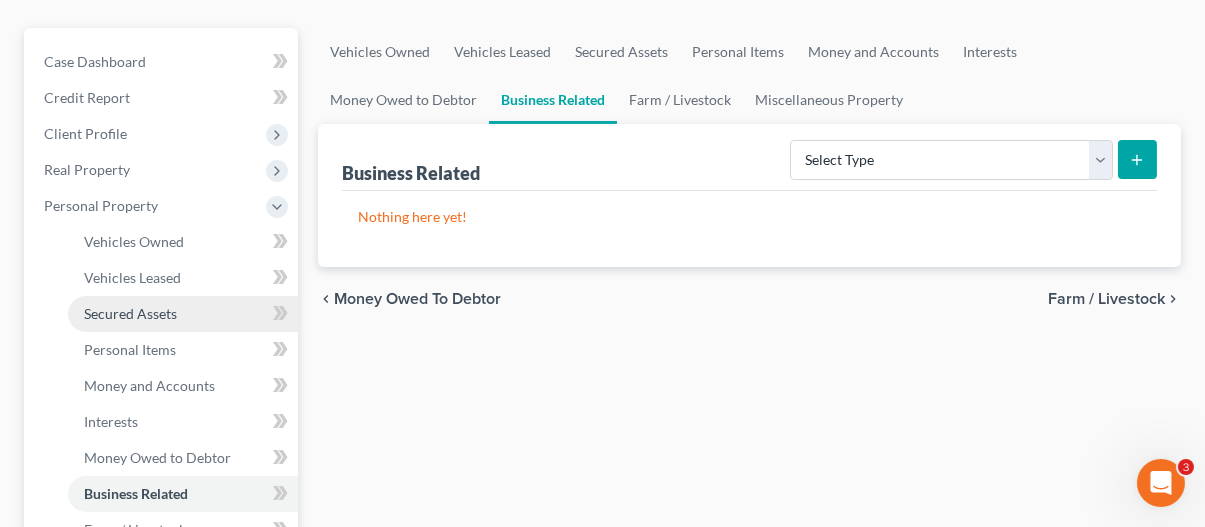 click on "Secured Assets" at bounding box center [130, 313] 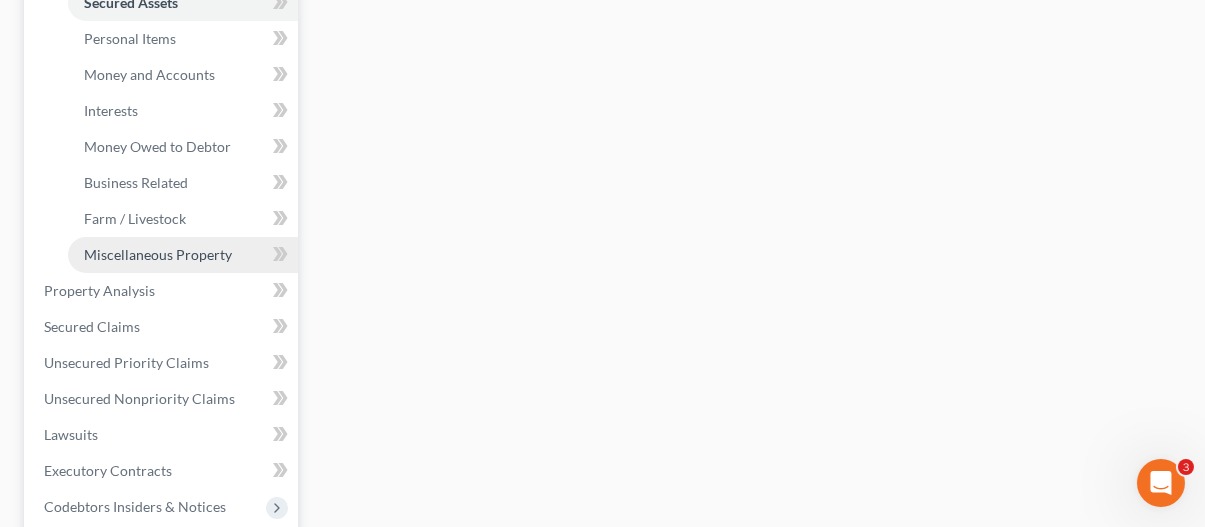 scroll, scrollTop: 600, scrollLeft: 0, axis: vertical 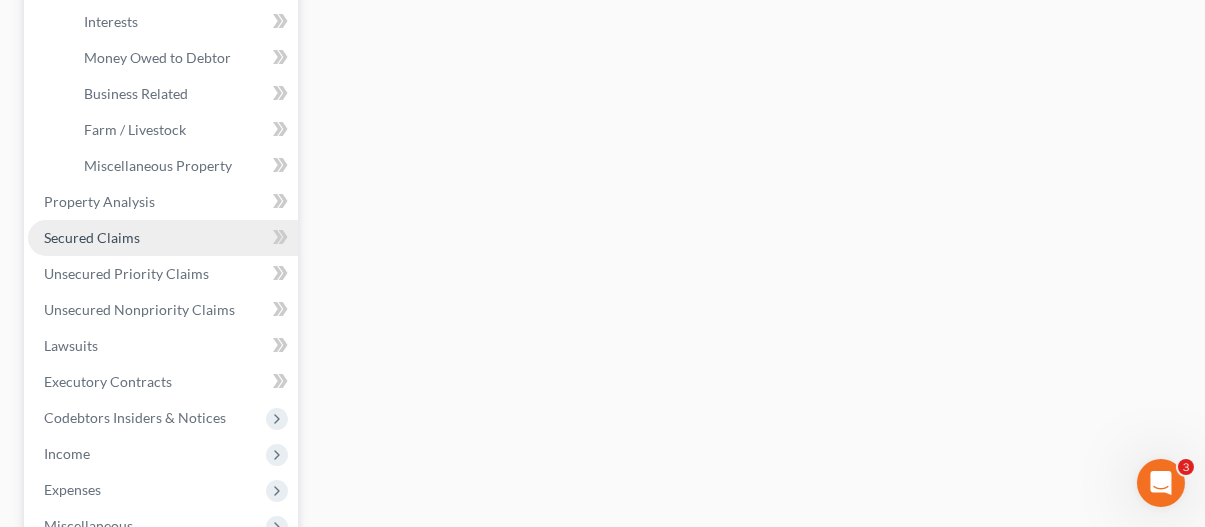 click on "Secured Claims" at bounding box center [92, 237] 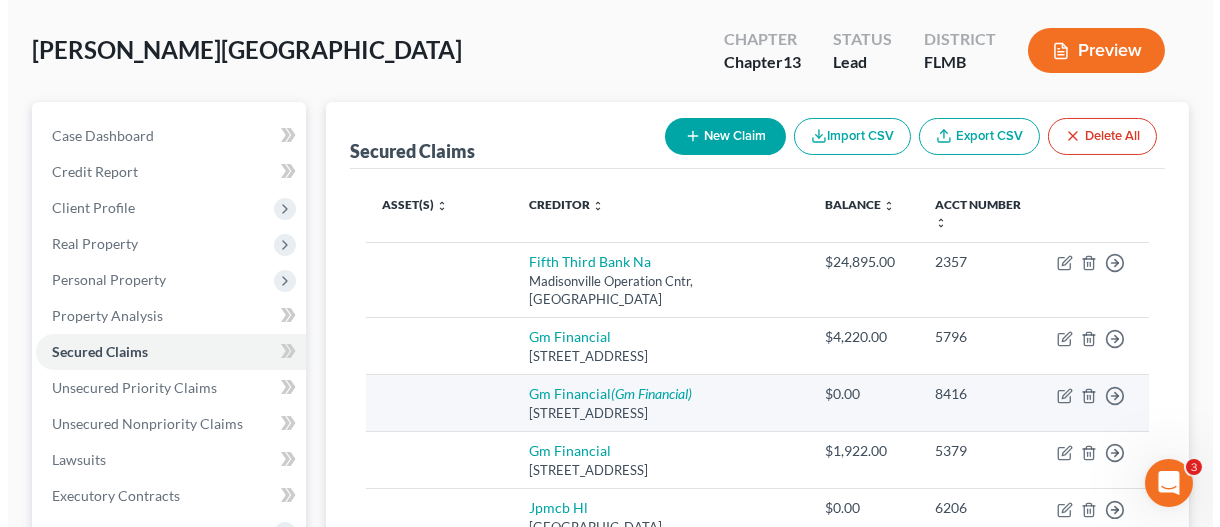 scroll, scrollTop: 200, scrollLeft: 0, axis: vertical 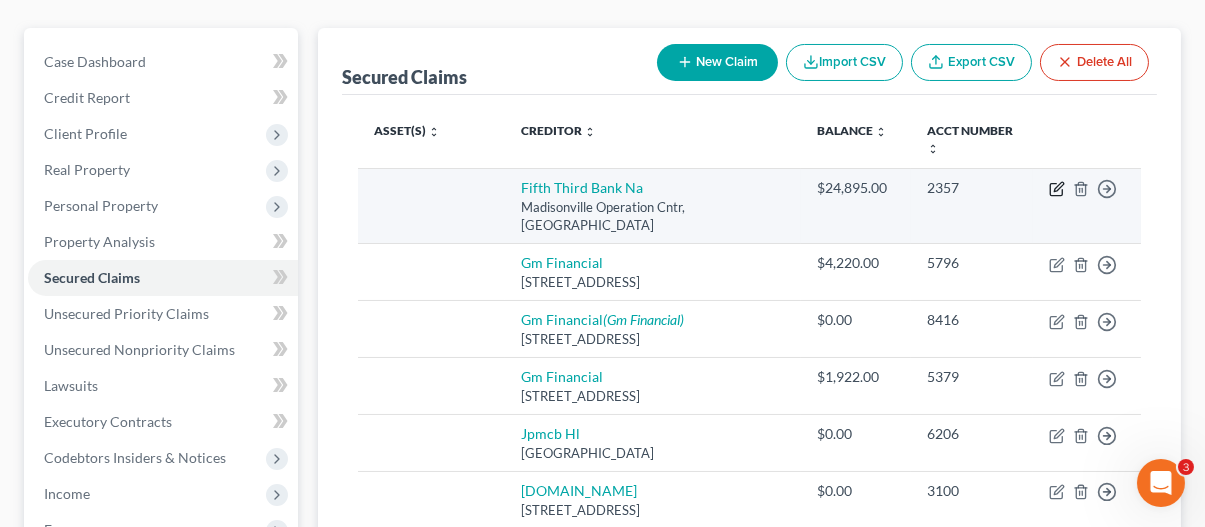 click 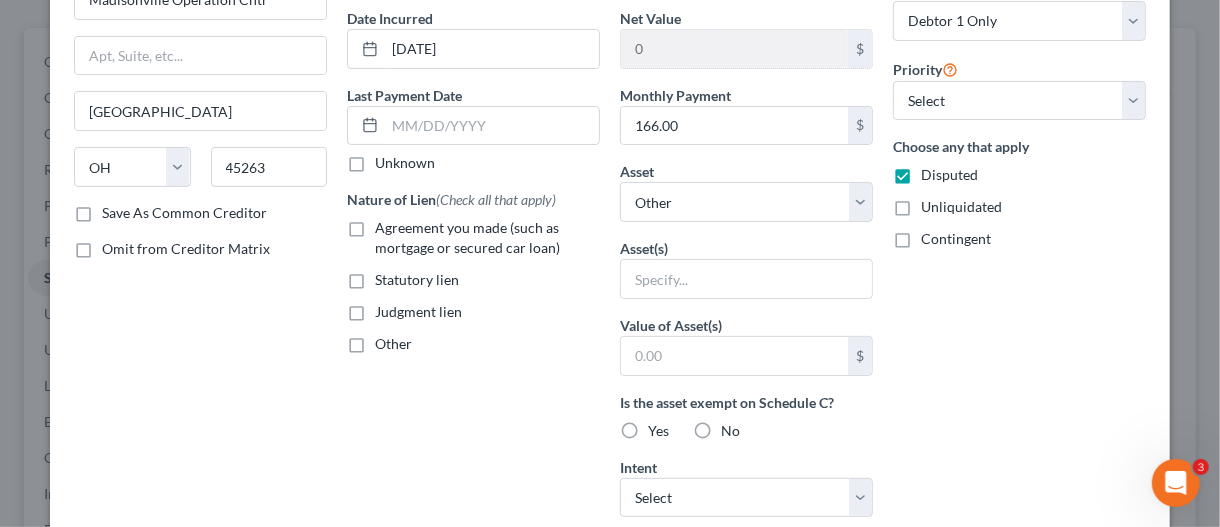scroll, scrollTop: 200, scrollLeft: 0, axis: vertical 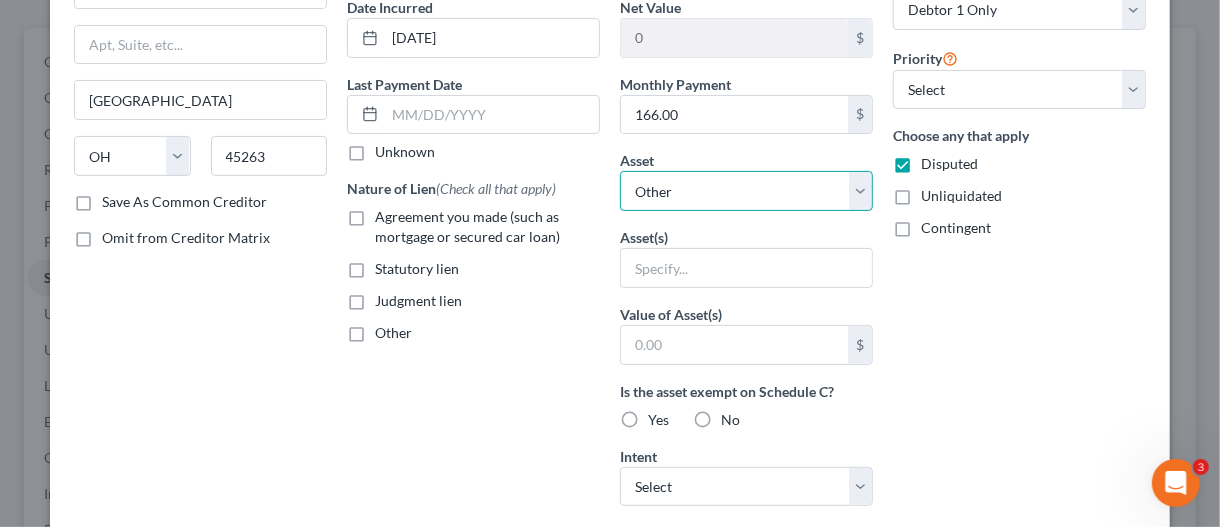 click on "Select Other Multiple Assets Fifth Third Diversified stocks - $117913.0 Clothing - Clothes And Pajamas $100 - $100.0 Firearms - [PERSON_NAME] And Wesson 9mm - $450.0 53rd Bank (Checking Account) - $1000.0 53rd Bank (Checking Account) - $3000.0 53rd Bank Savings (Checking Account) - $100.0 20369 Black Tree Lane - $null 2018 Nissan Frontier - $25000.0 2004 Ford Explorer Track - $2500.0 2023 Chevy Equinox - $2500.0" at bounding box center (746, 191) 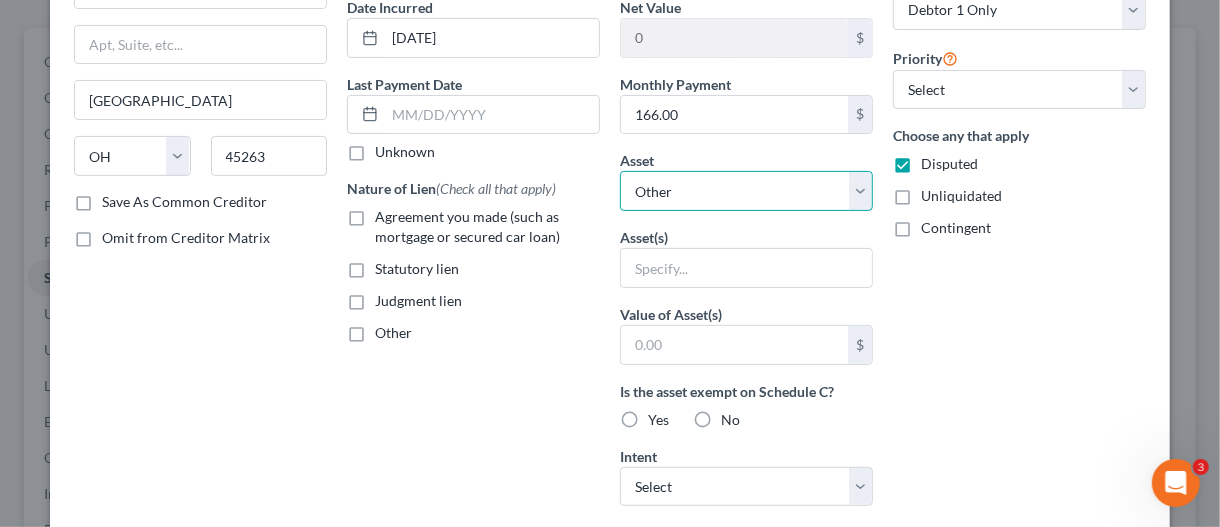 select on "2" 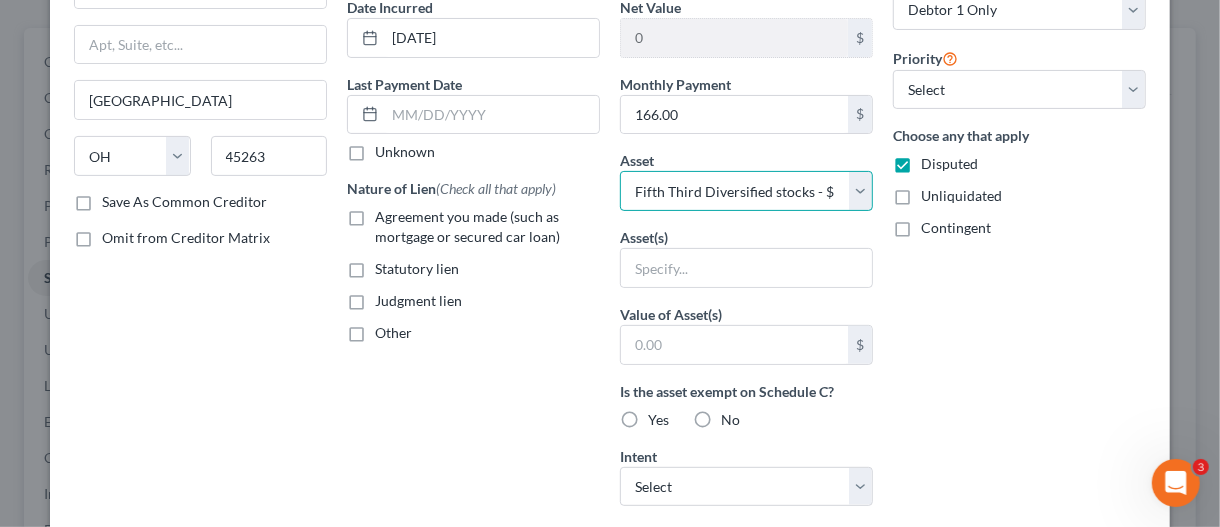 click on "Select Other Multiple Assets Fifth Third Diversified stocks - $117913.0 Clothing - Clothes And Pajamas $100 - $100.0 Firearms - [PERSON_NAME] And Wesson 9mm - $450.0 53rd Bank (Checking Account) - $1000.0 53rd Bank (Checking Account) - $3000.0 53rd Bank Savings (Checking Account) - $100.0 20369 Black Tree Lane - $null 2018 Nissan Frontier - $25000.0 2004 Ford Explorer Track - $2500.0 2023 Chevy Equinox - $2500.0" at bounding box center [746, 191] 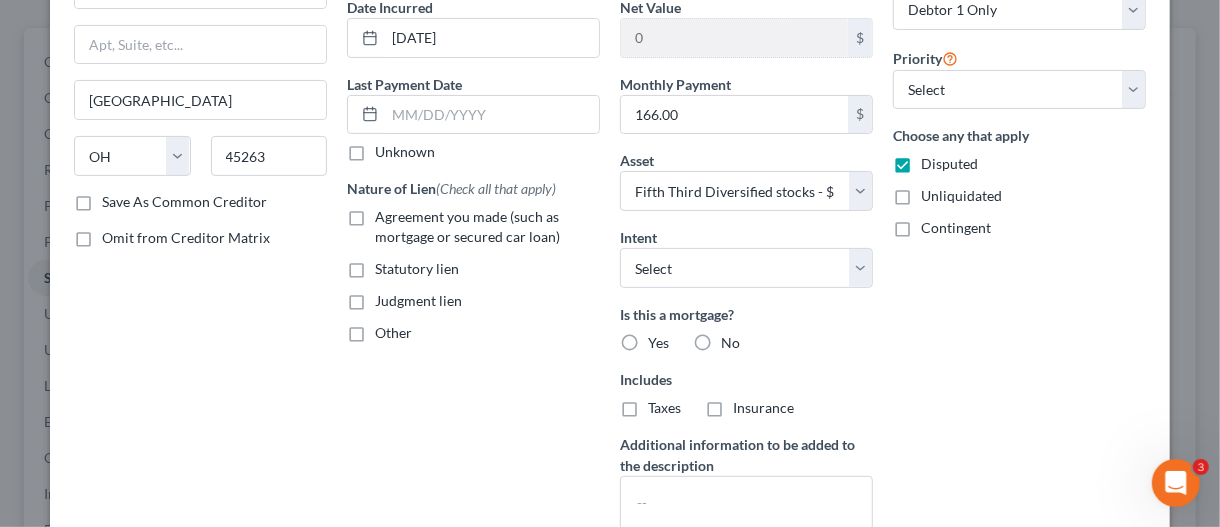 click on "No" at bounding box center (730, 343) 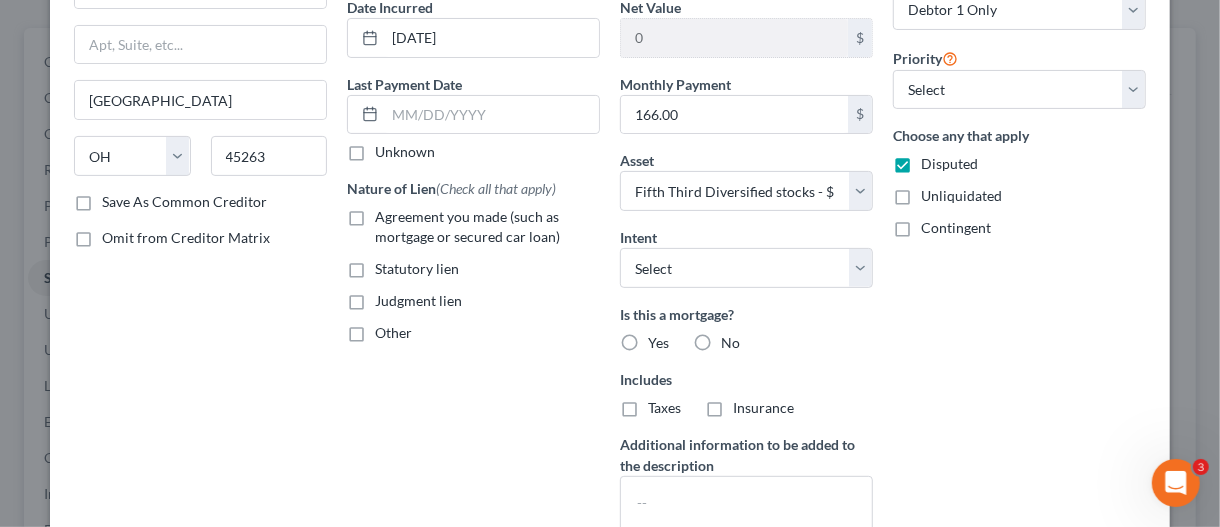 click on "No" at bounding box center (735, 339) 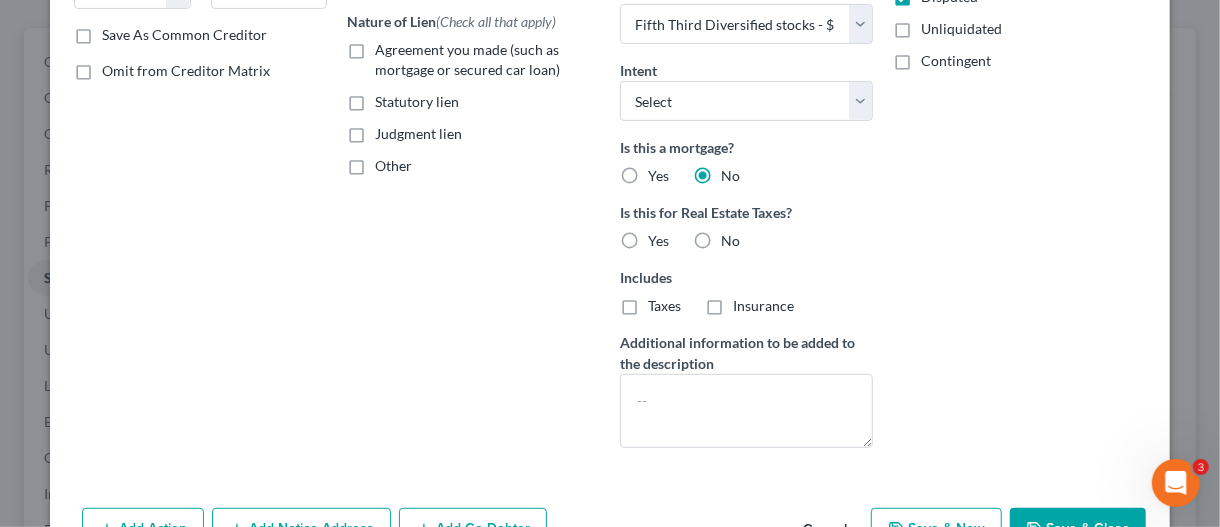 scroll, scrollTop: 400, scrollLeft: 0, axis: vertical 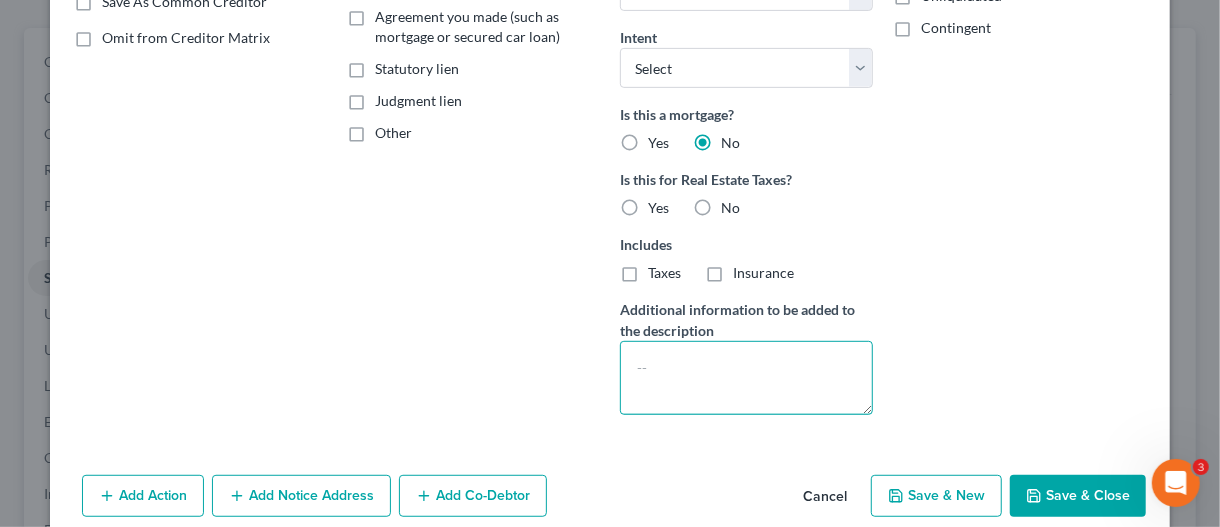 click at bounding box center (746, 378) 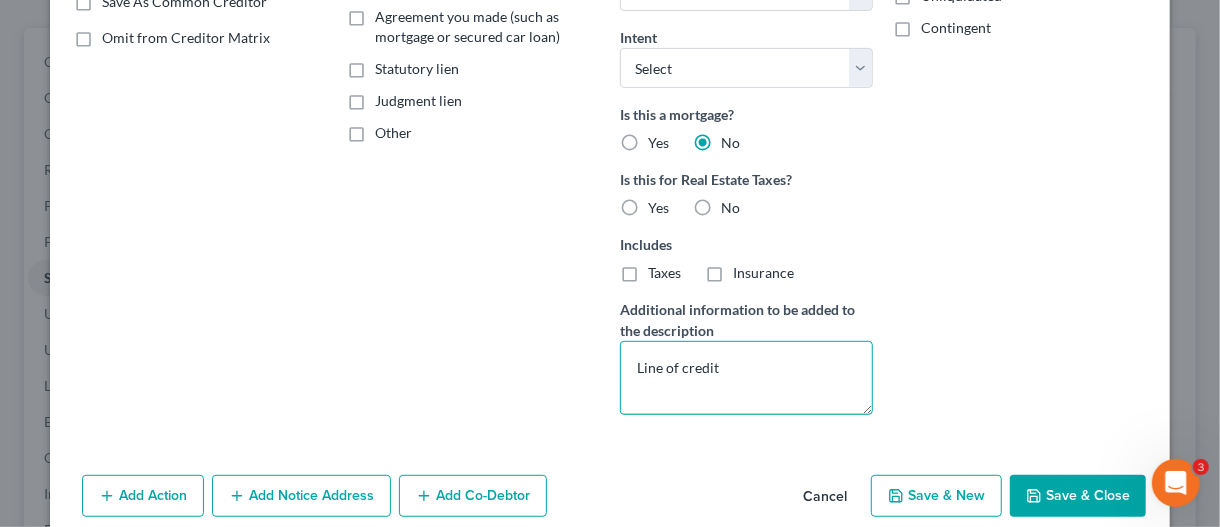 type on "Line of credit" 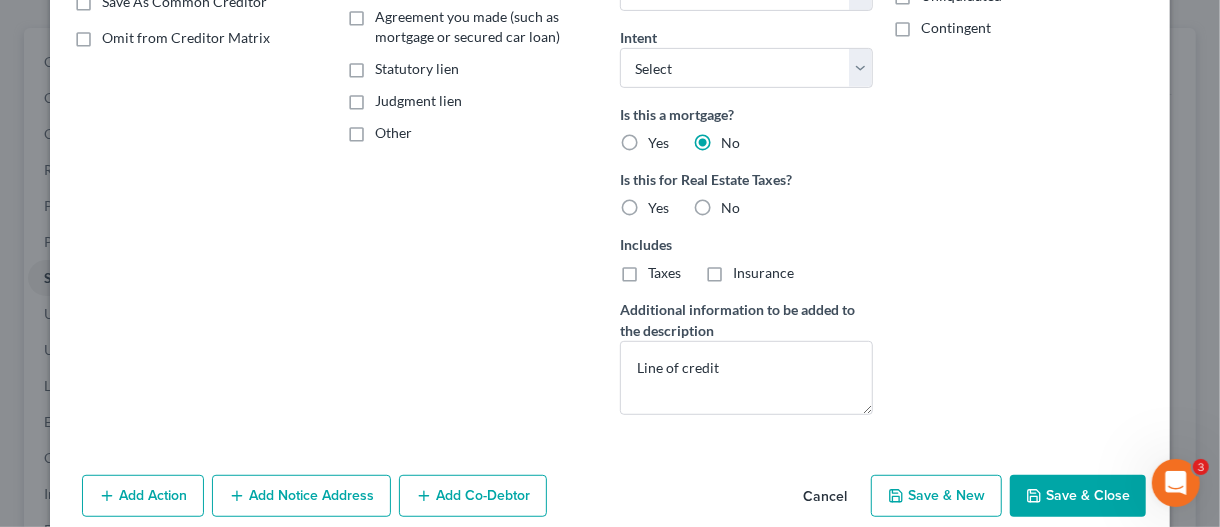 click on "Arrearage Amount $
Belongs To
*
Select Debtor 1 Only Debtor 2 Only Debtor 1 And Debtor 2 Only At Least One Of The Debtors And Another Community Property Priority  Select 1st 2nd 3rd 4th 5th 6th 7th 8th 9th 10th 11th 12th 13th 14th 15th 16th 17th 18th 19th 20th 21th 22th 23th 24th 25th 26th 27th 28th 29th 30th Choose any that apply Disputed Unliquidated Contingent" at bounding box center [1019, 61] 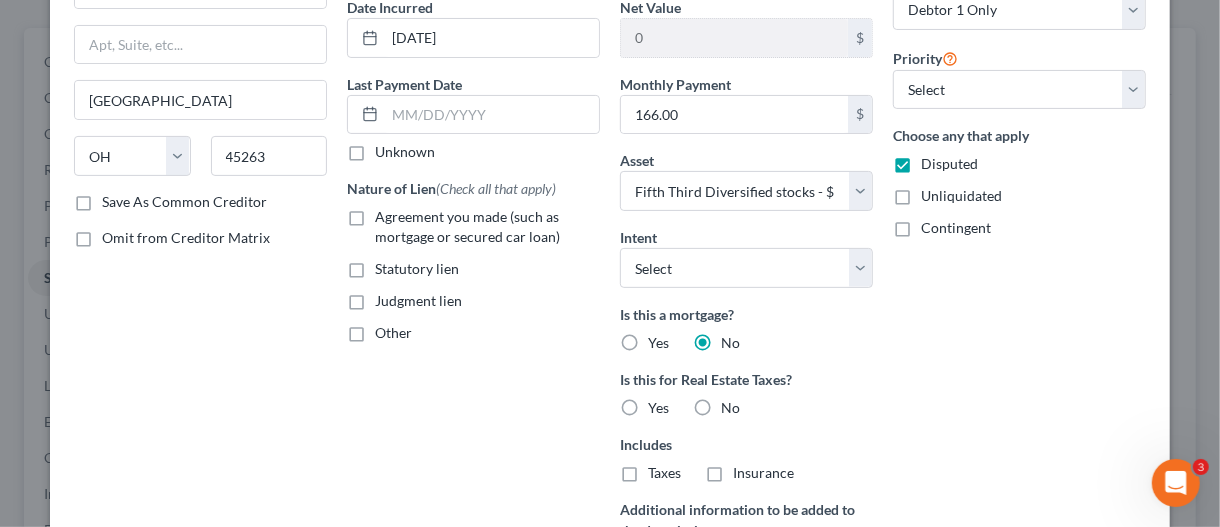 scroll, scrollTop: 100, scrollLeft: 0, axis: vertical 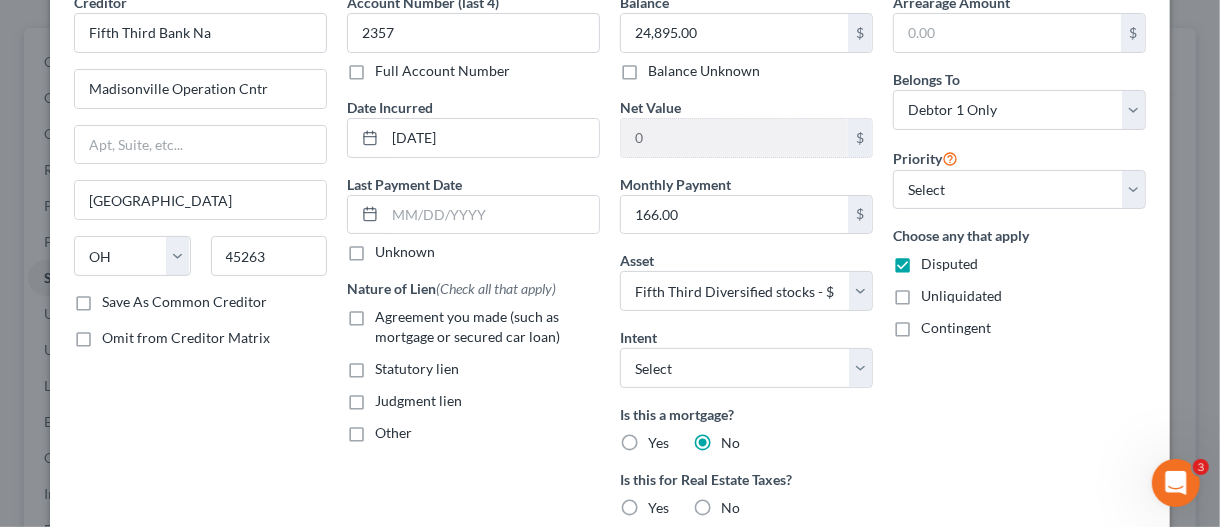 click on "Agreement you made (such as mortgage or secured car loan)" at bounding box center (487, 327) 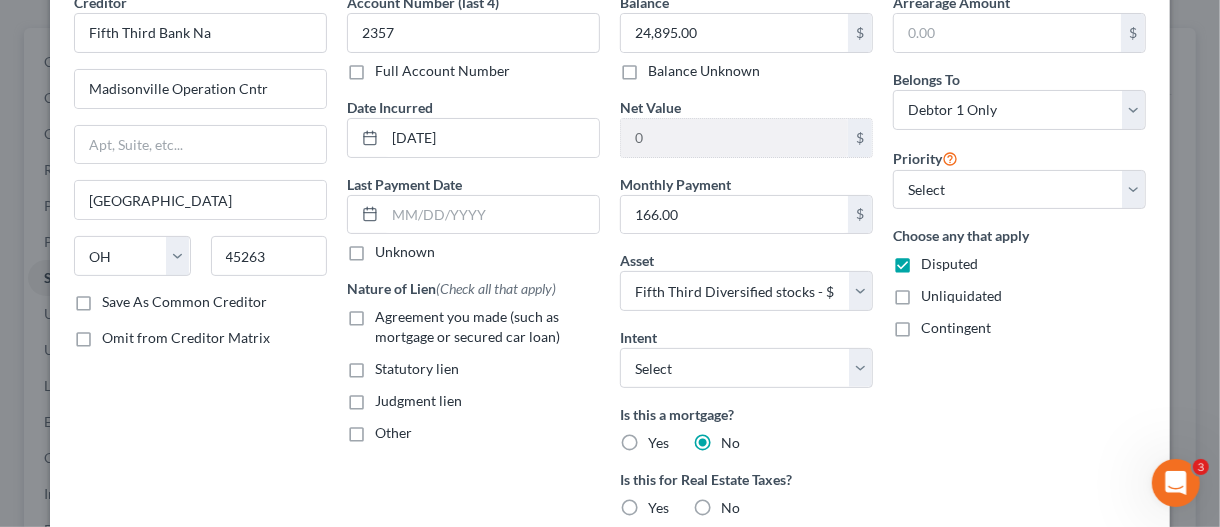 click on "Agreement you made (such as mortgage or secured car loan)" at bounding box center [389, 313] 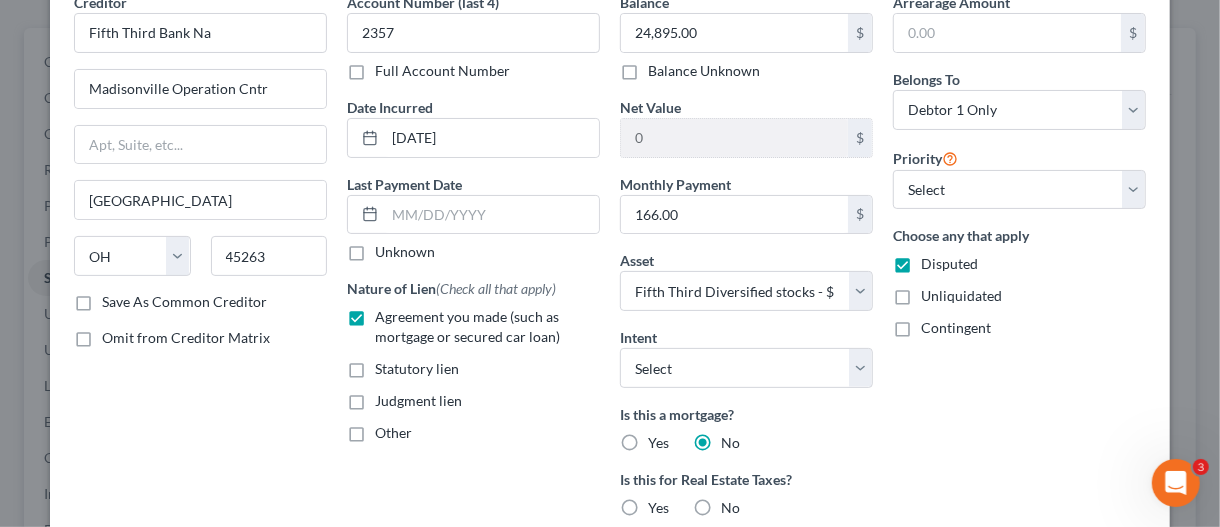 drag, startPoint x: 347, startPoint y: 310, endPoint x: 342, endPoint y: 424, distance: 114.1096 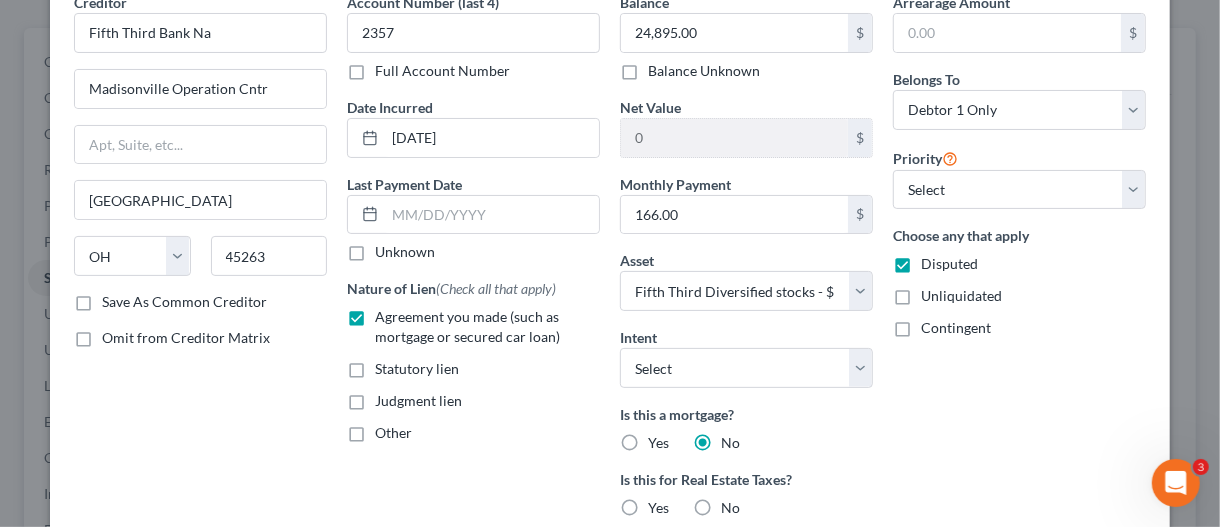 click on "Agreement you made (such as mortgage or secured car loan)" at bounding box center [389, 313] 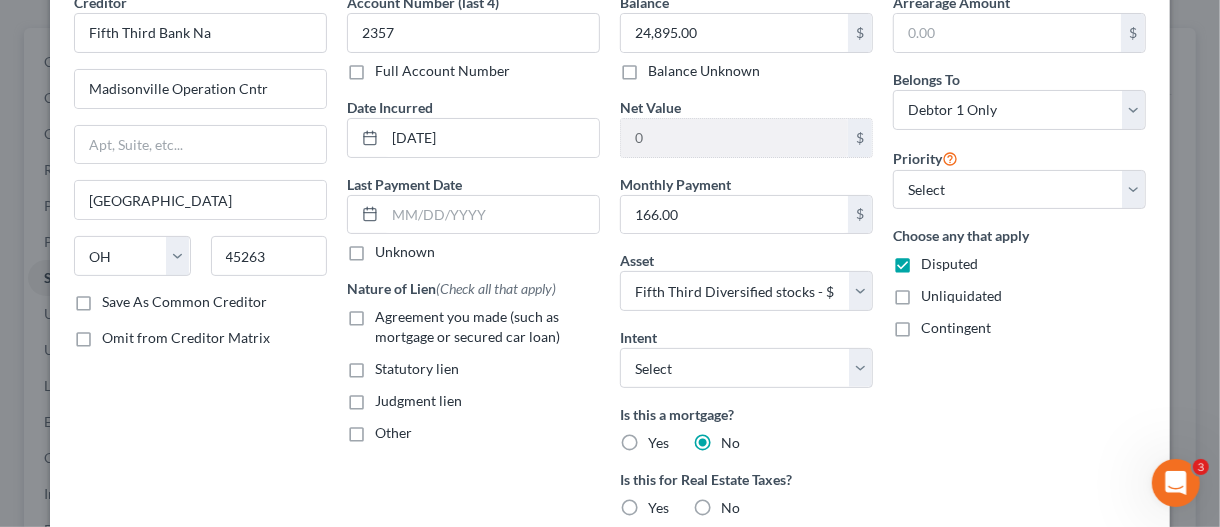 click on "Other" at bounding box center [393, 433] 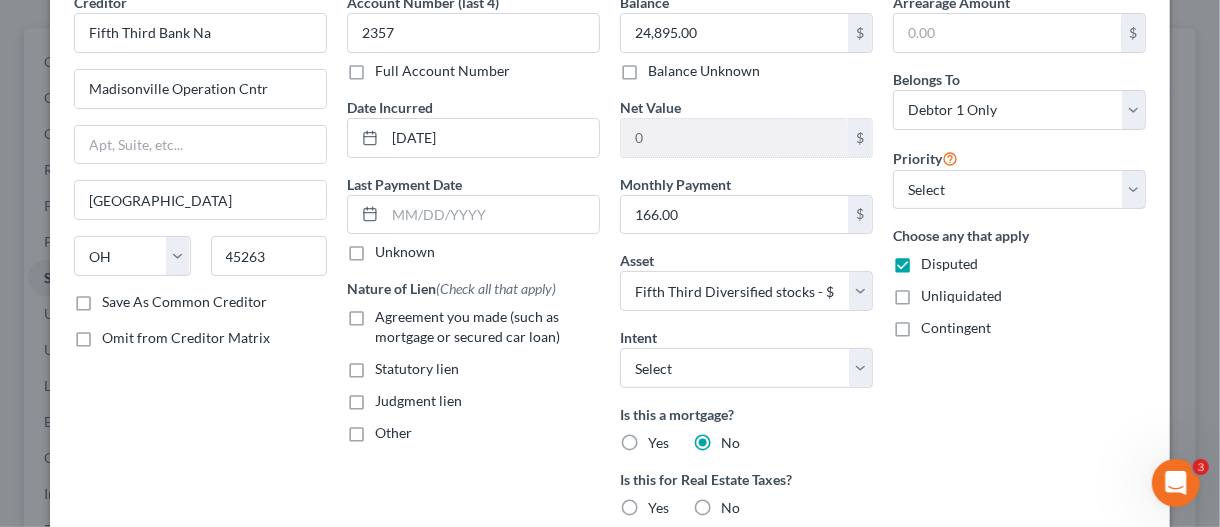 click on "Other" at bounding box center (389, 429) 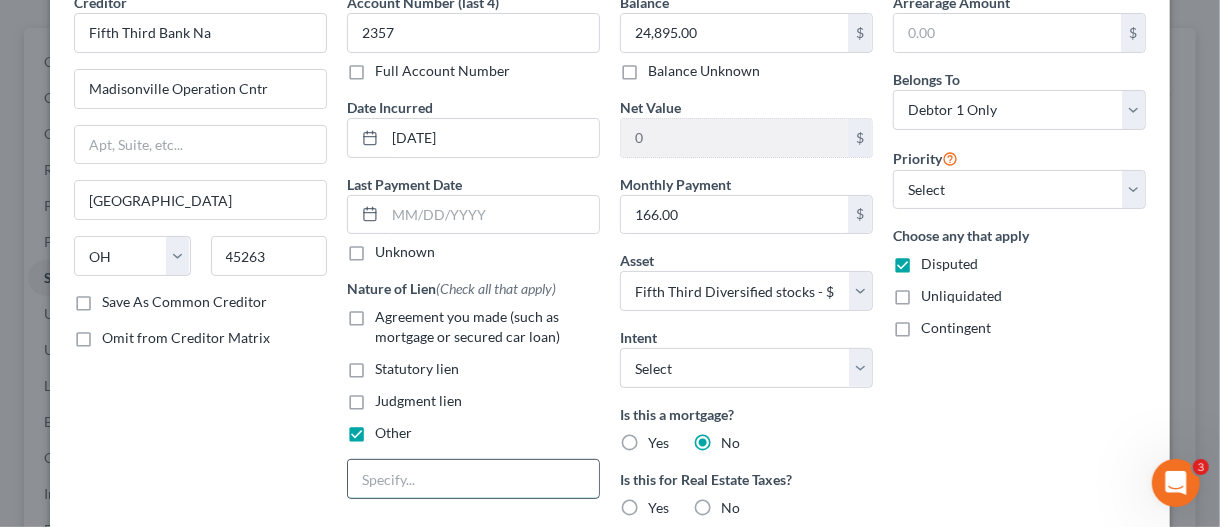 click at bounding box center (473, 479) 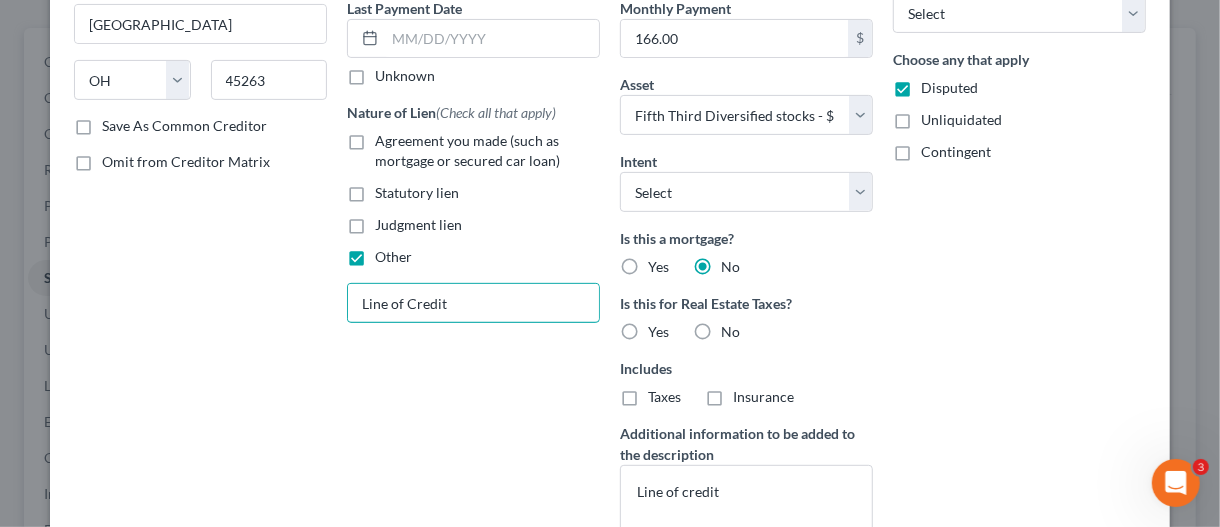scroll, scrollTop: 400, scrollLeft: 0, axis: vertical 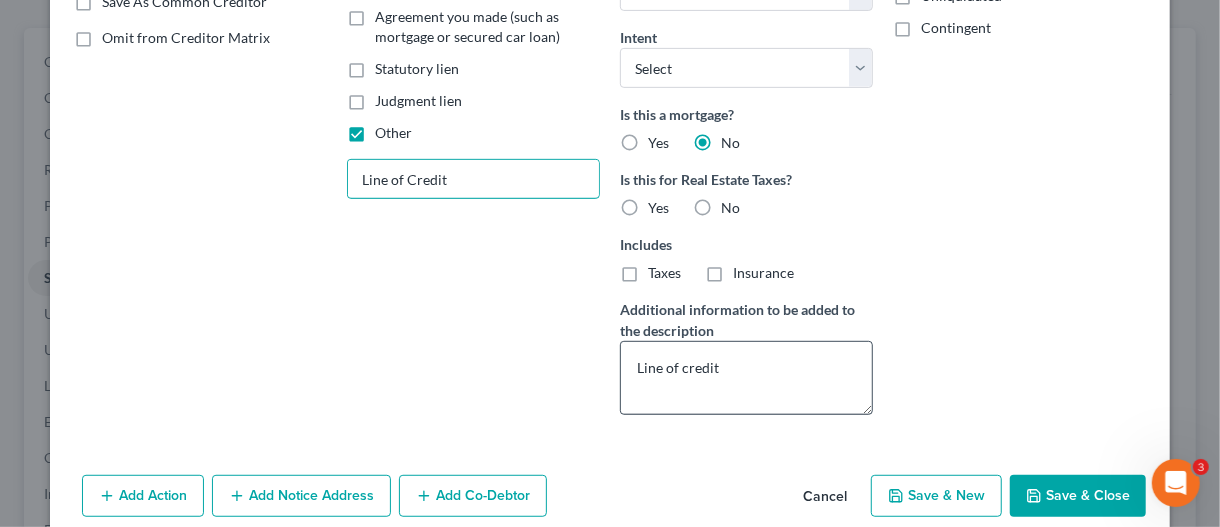 type on "Line of Credit" 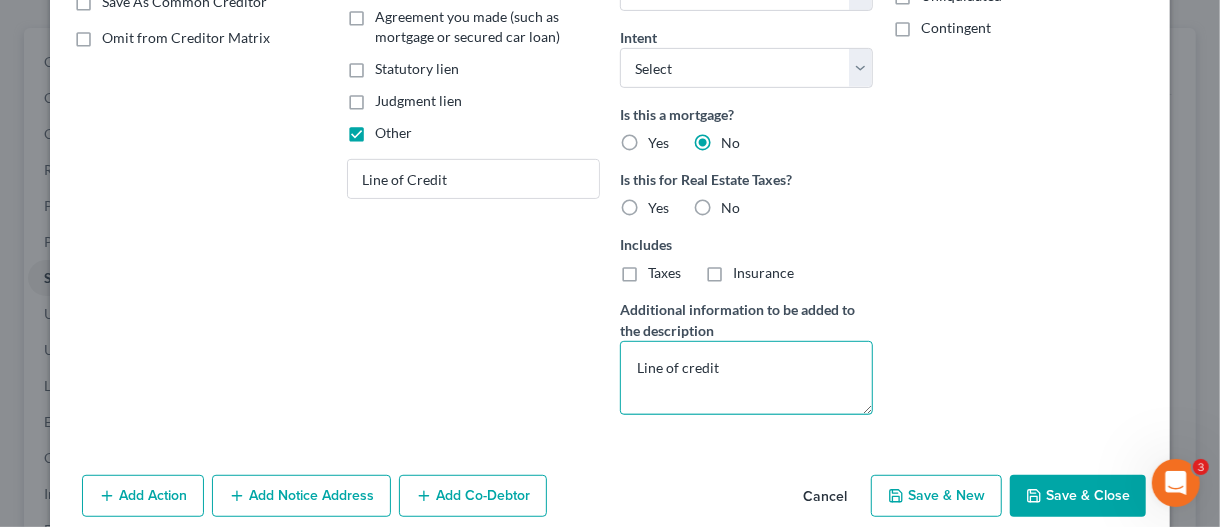 drag, startPoint x: 724, startPoint y: 358, endPoint x: 458, endPoint y: 355, distance: 266.0169 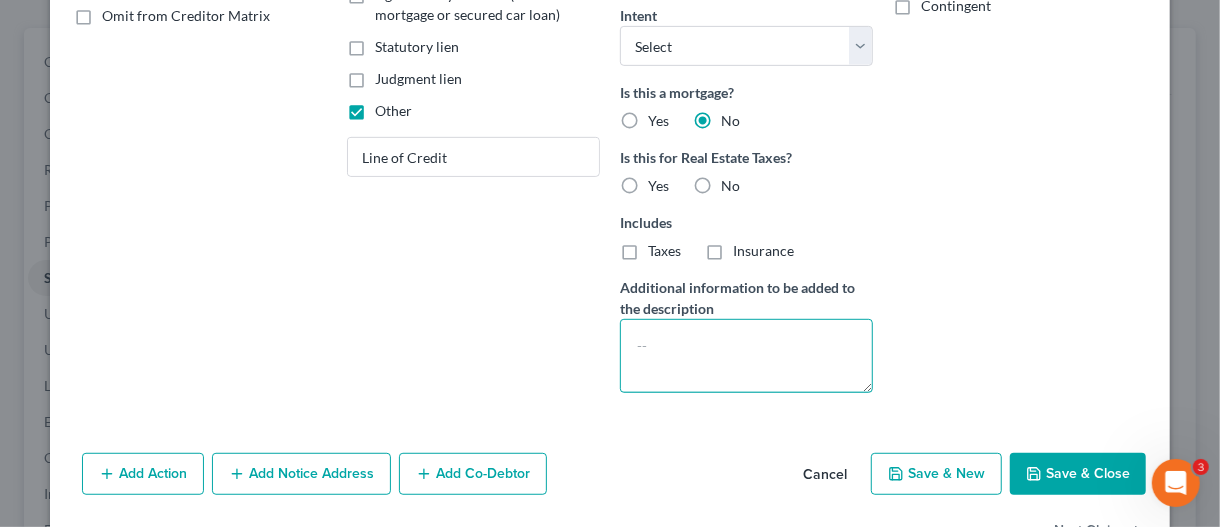 scroll, scrollTop: 481, scrollLeft: 0, axis: vertical 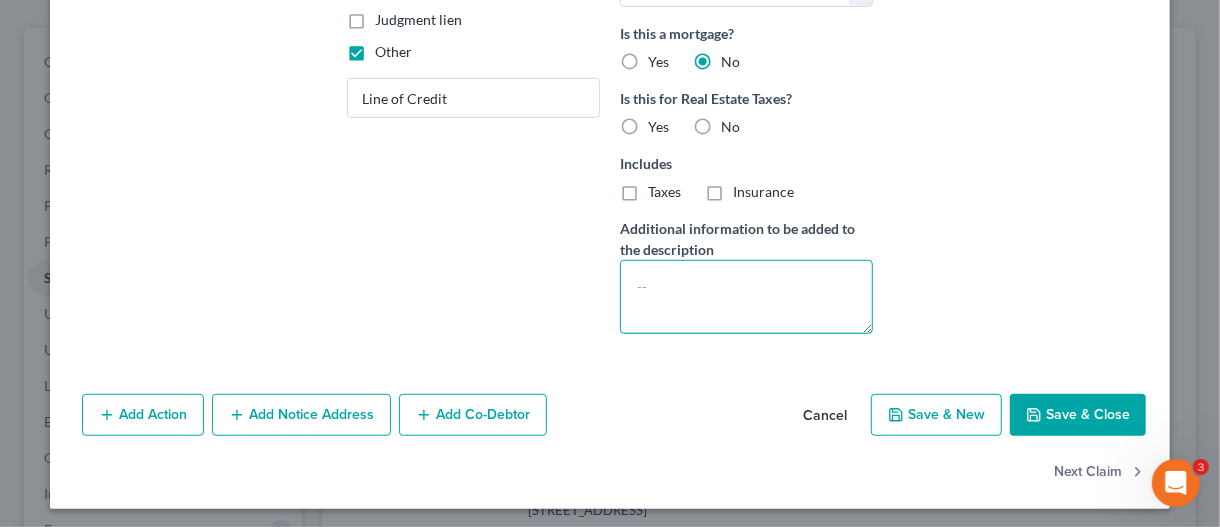 type 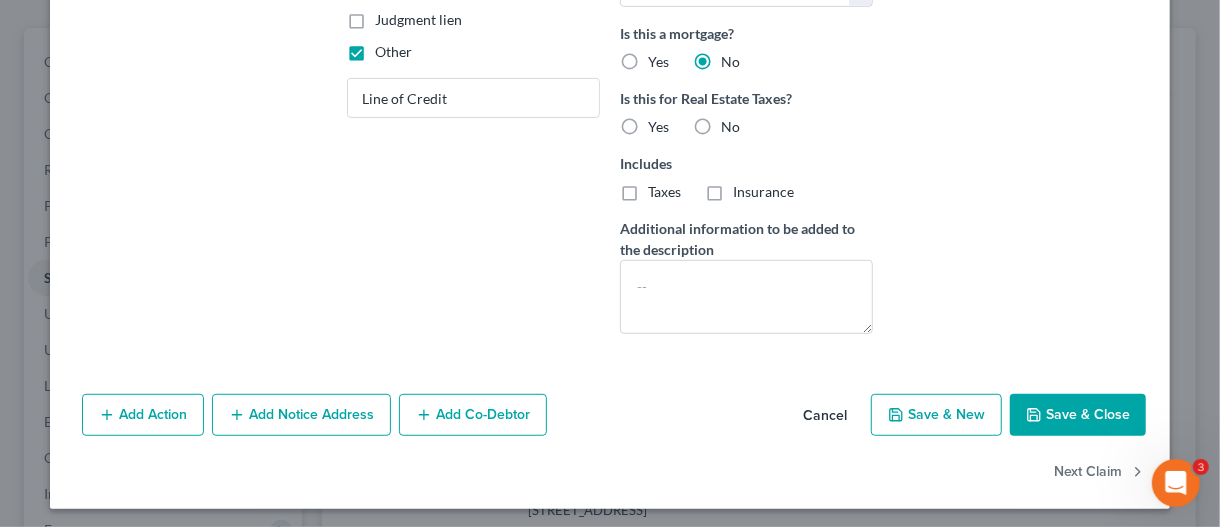 click on "Save & Close" at bounding box center [1078, 415] 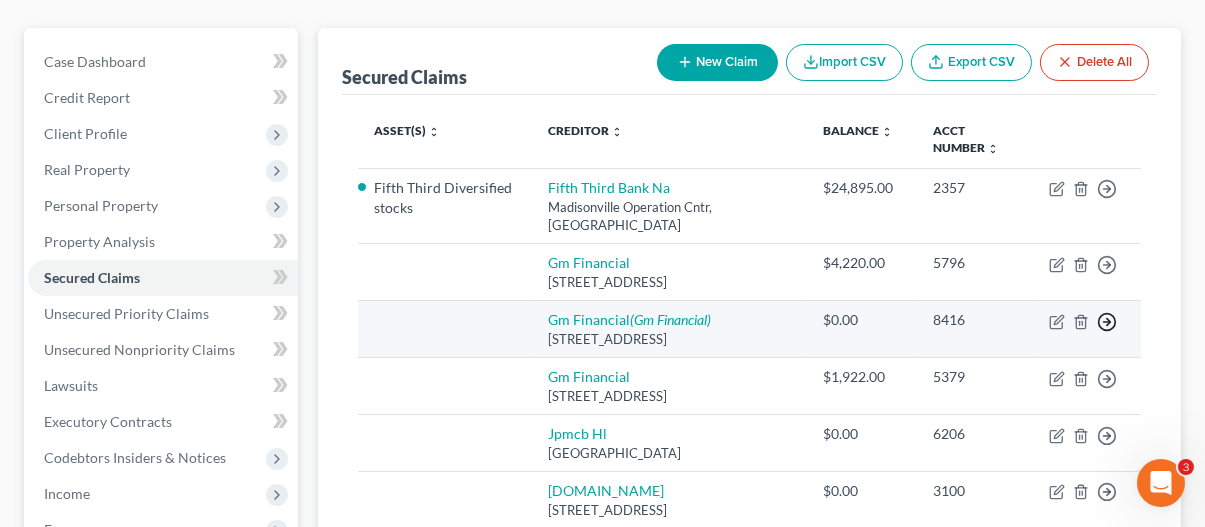 click 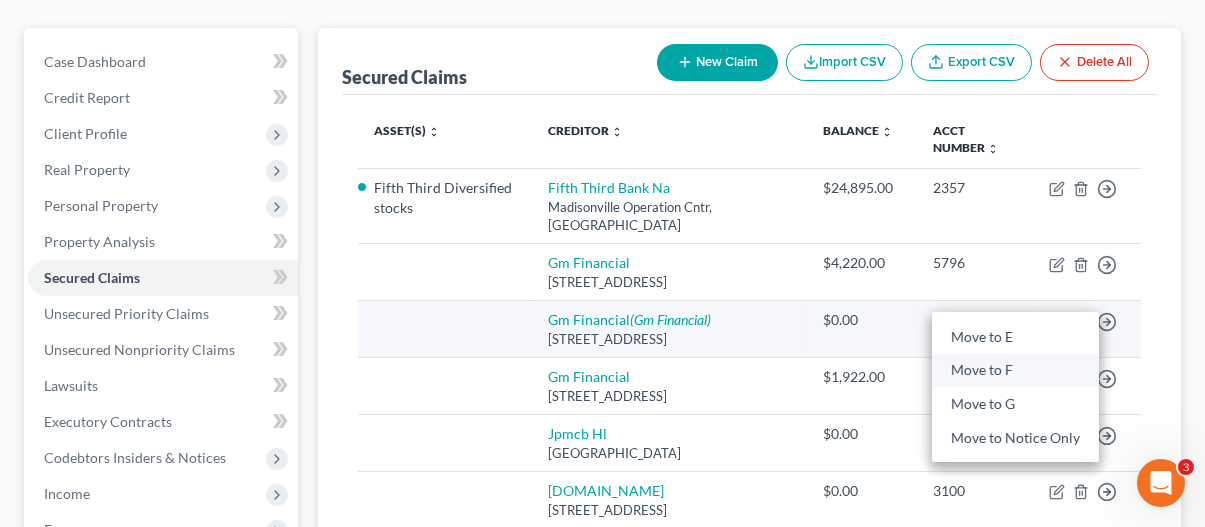 click on "Move to F" at bounding box center (1015, 371) 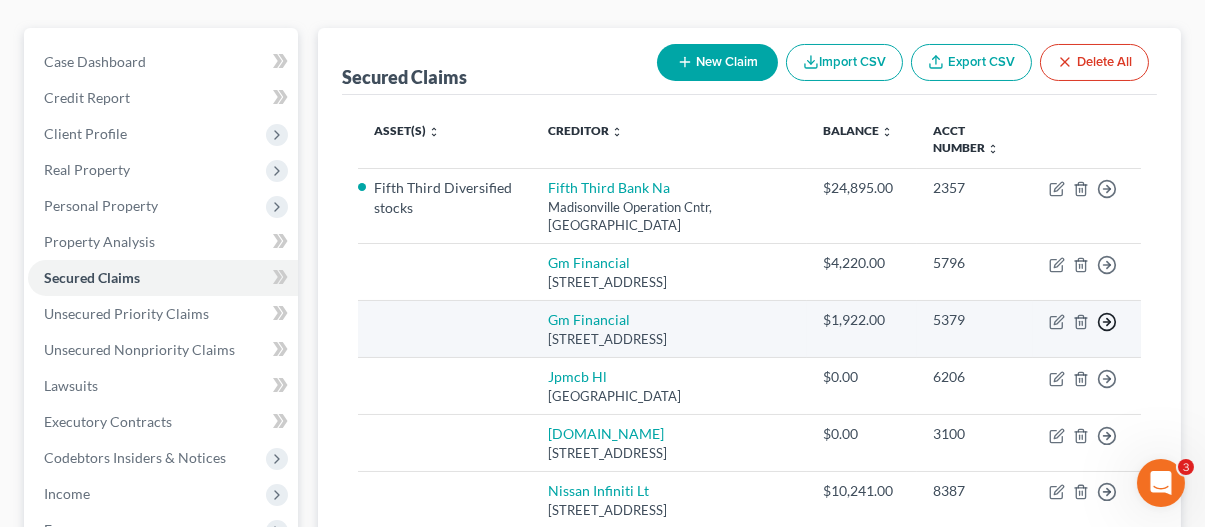 click 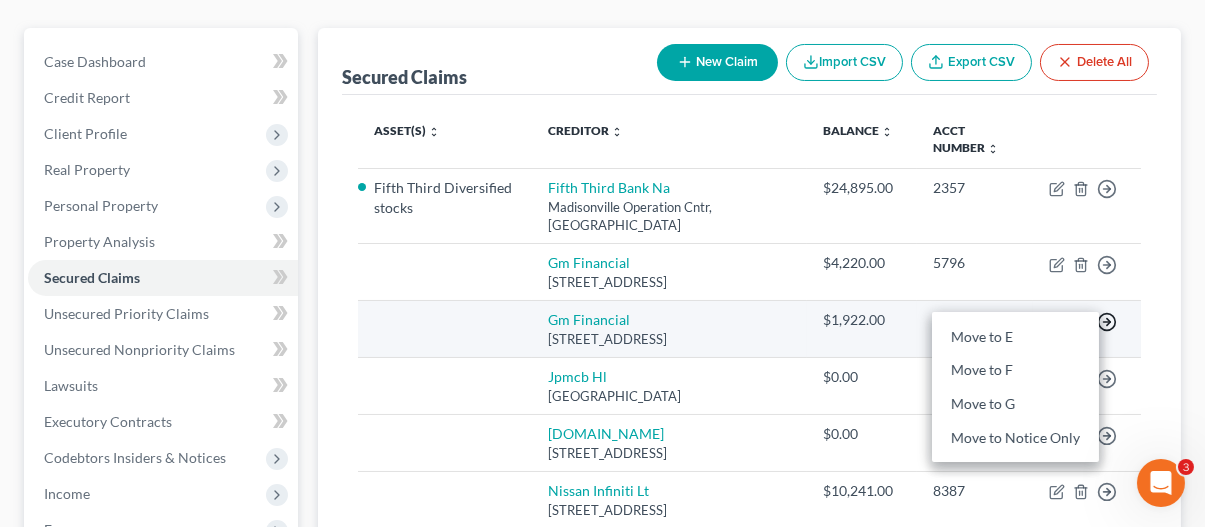 click 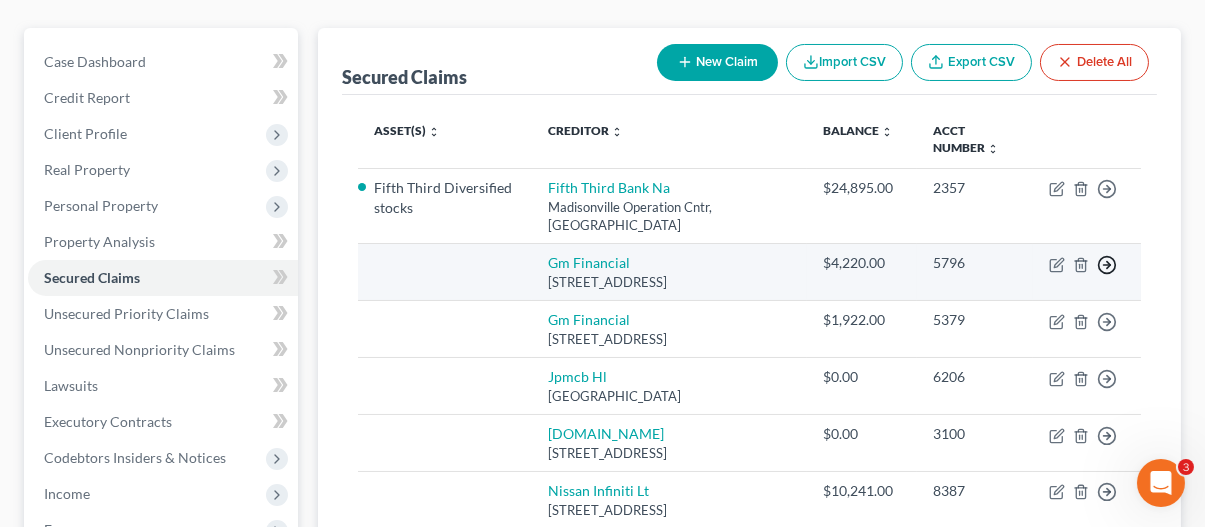 click 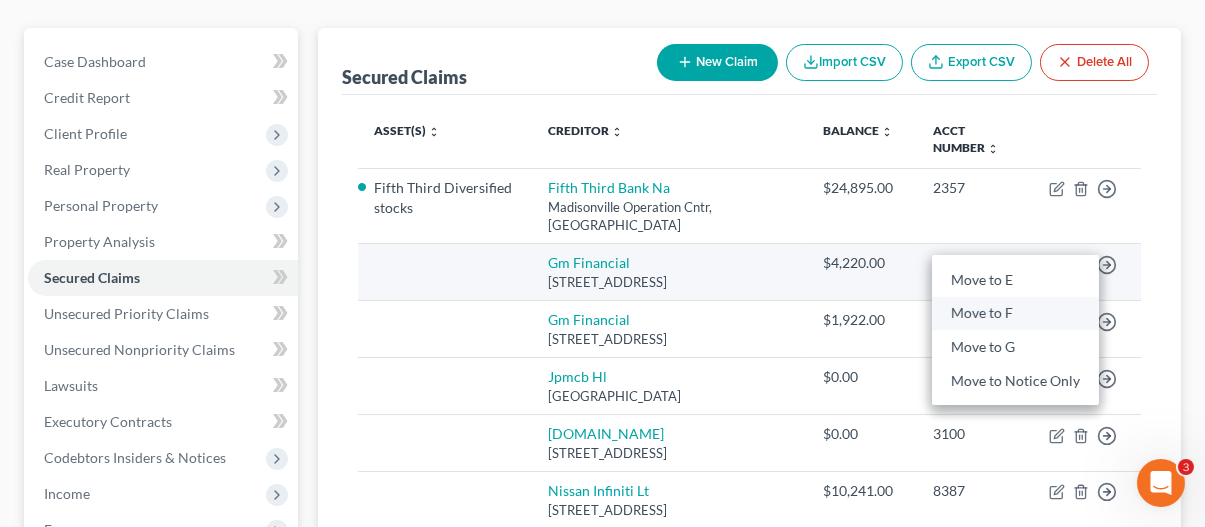 click on "Move to F" at bounding box center (1015, 314) 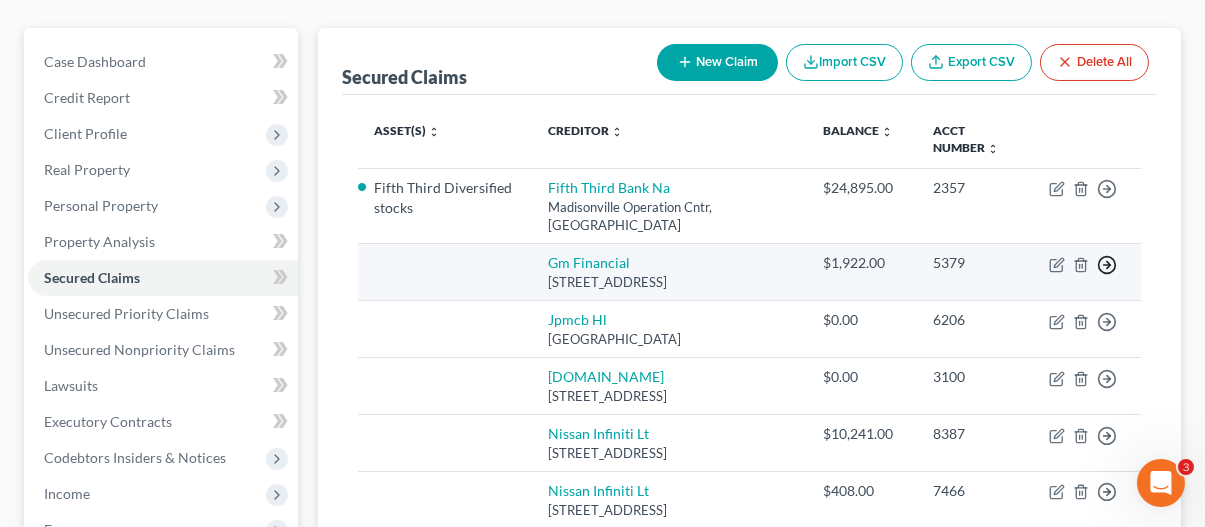 click 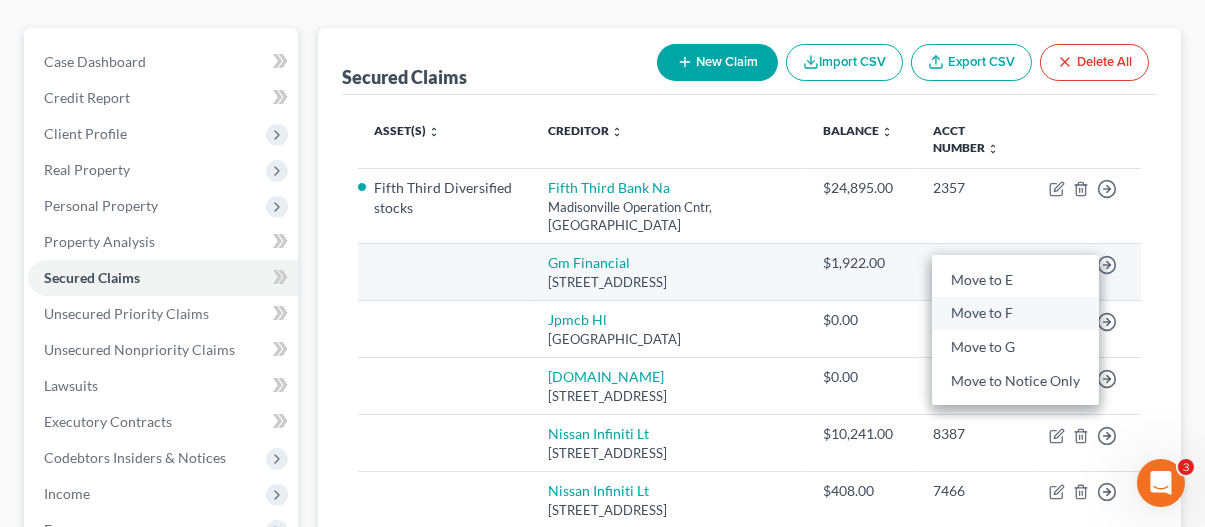 click on "Move to F" at bounding box center (1015, 314) 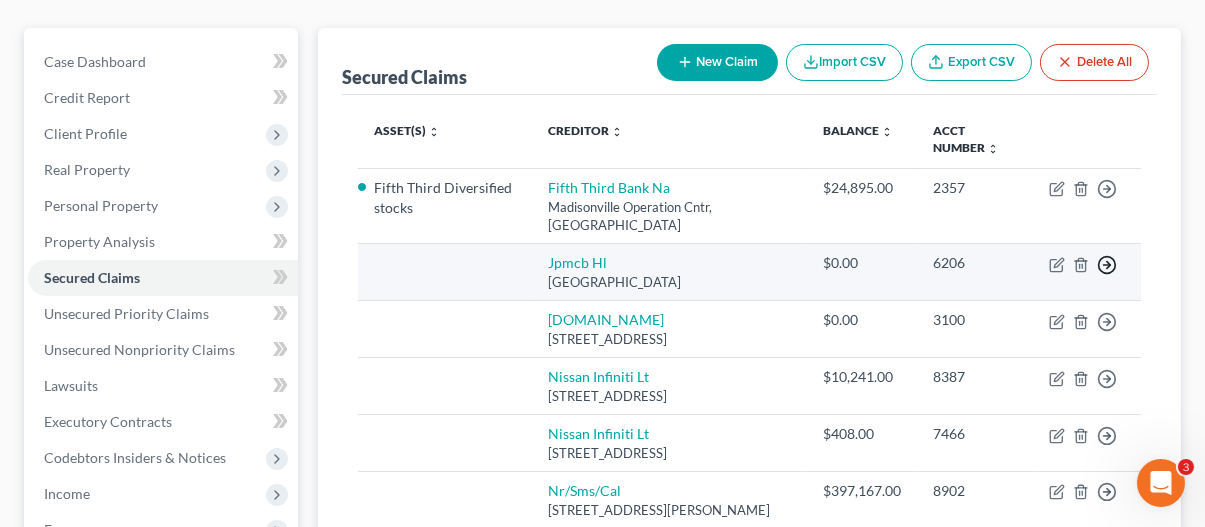 click 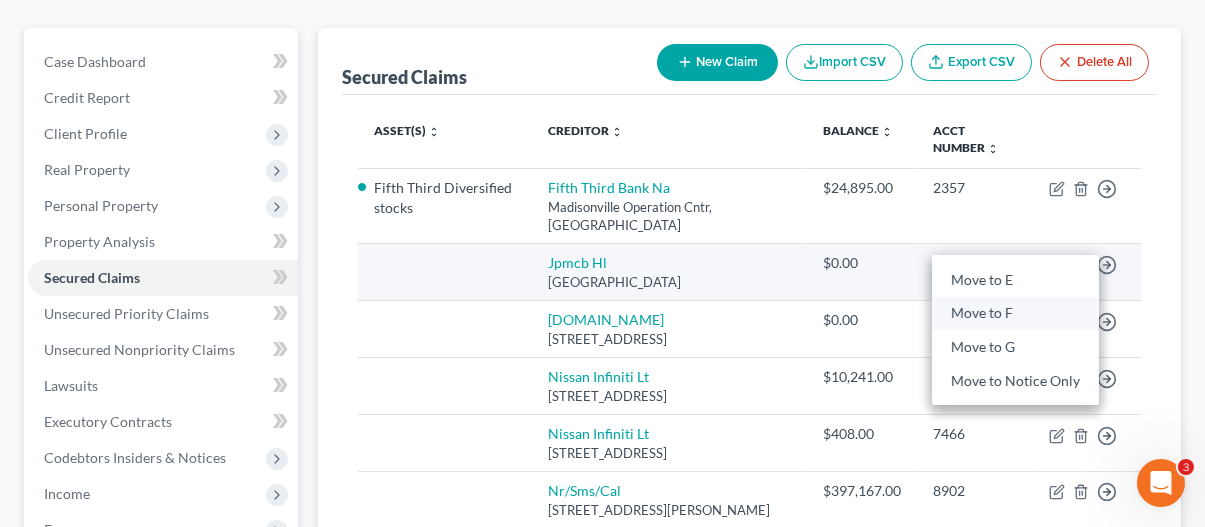 click on "Move to F" at bounding box center [1015, 314] 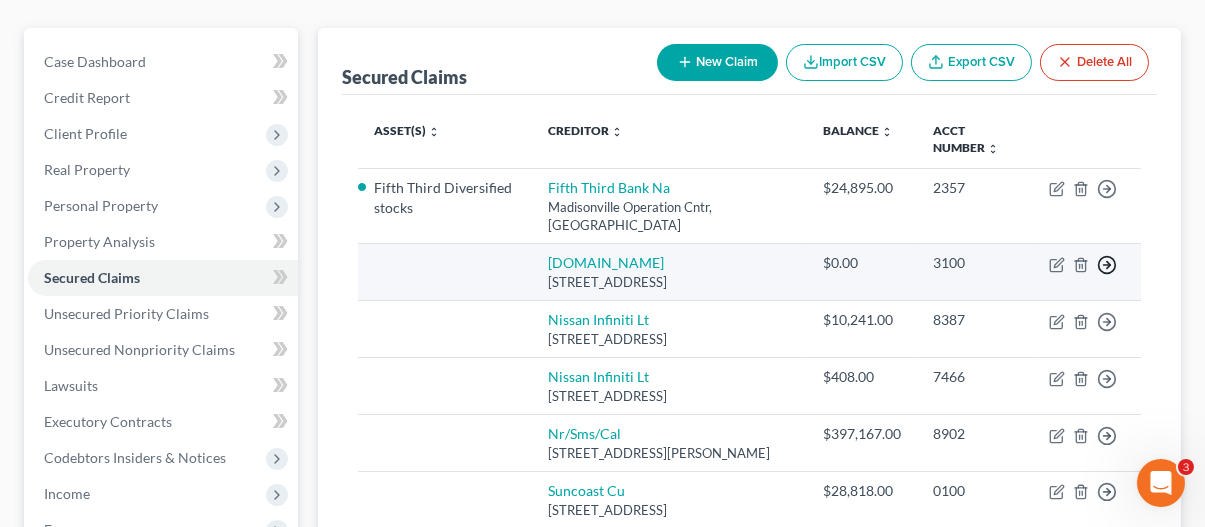 click 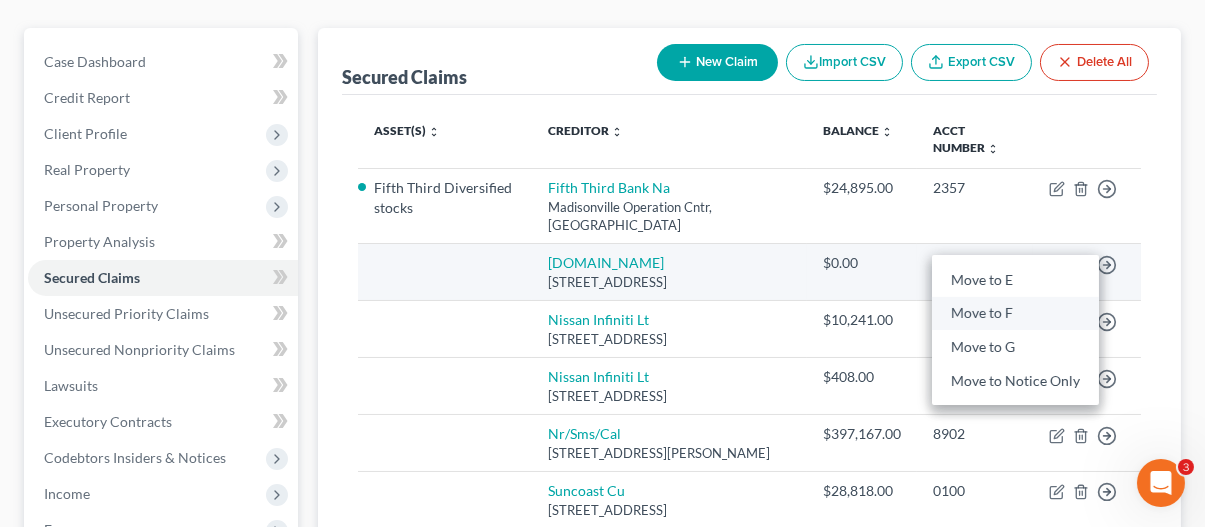 click on "Move to F" at bounding box center (1015, 314) 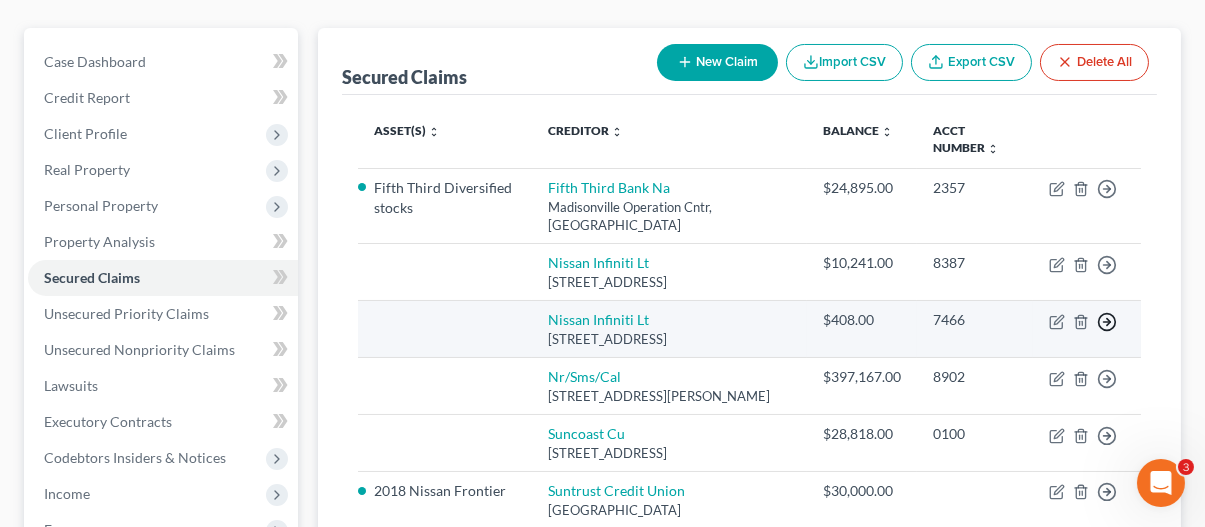 click 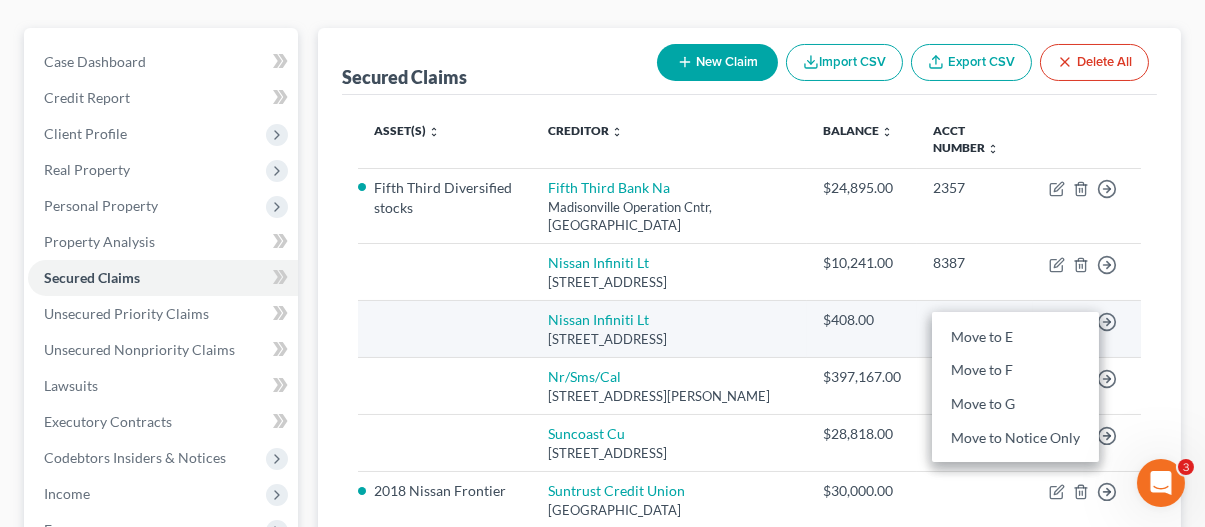 click at bounding box center [445, 329] 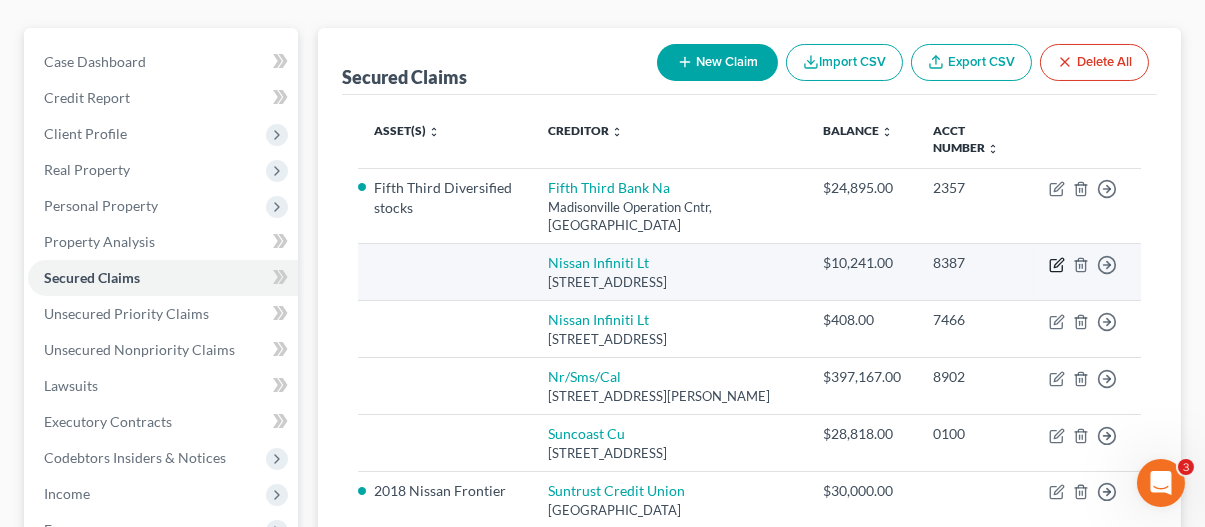 click 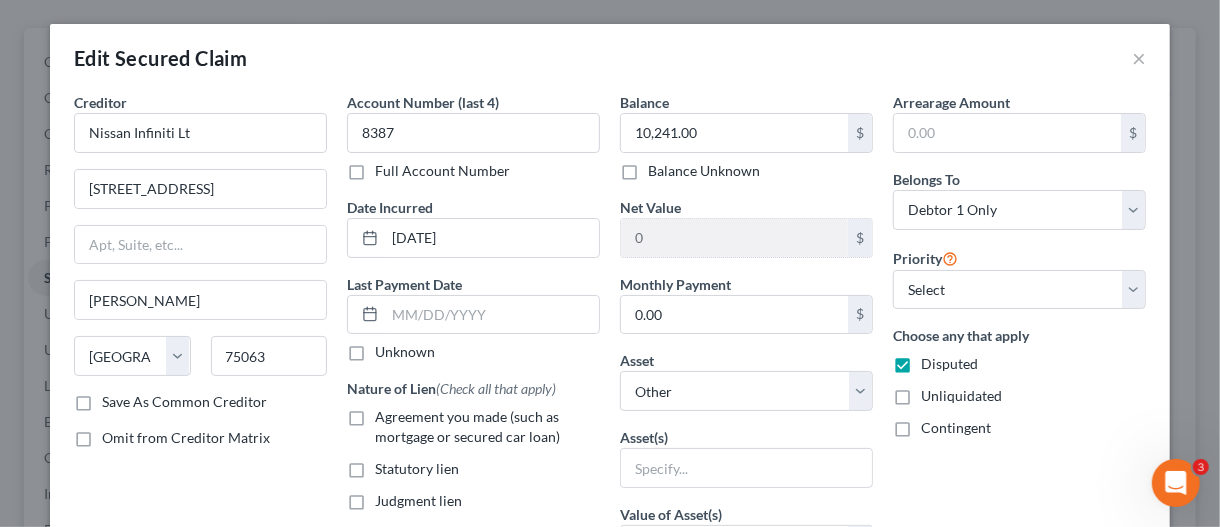 scroll, scrollTop: 100, scrollLeft: 0, axis: vertical 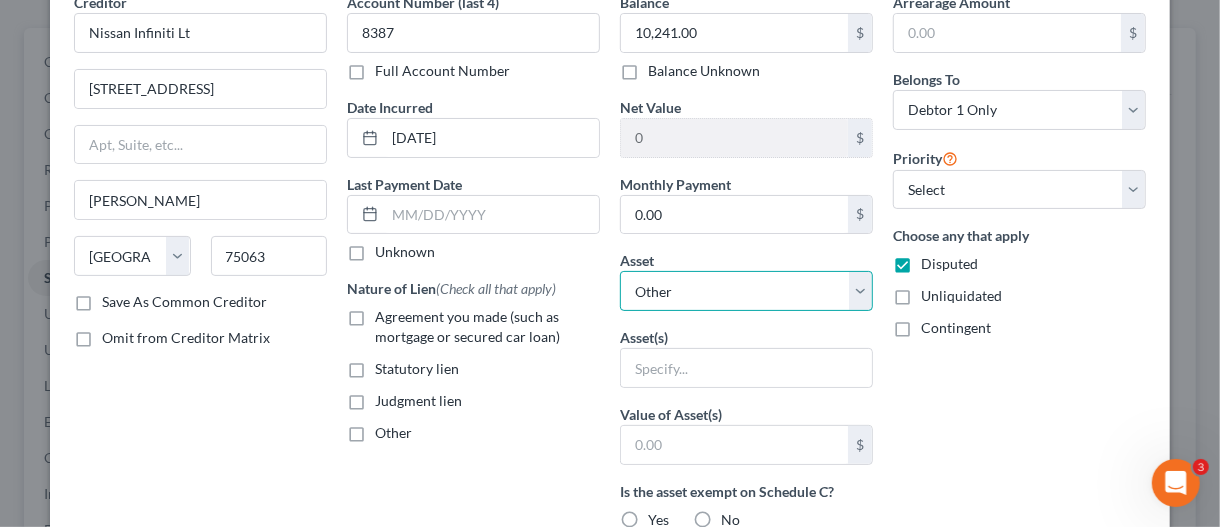 click on "Select Other Multiple Assets Fifth Third Diversified stocks - $117913.0 Clothing - Clothes And Pajamas $100 - $100.0 Firearms - [PERSON_NAME] And Wesson 9mm - $450.0 53rd Bank (Checking Account) - $1000.0 53rd Bank (Checking Account) - $3000.0 53rd Bank Savings (Checking Account) - $100.0 20369 Black Tree Lane - $null 2018 Nissan Frontier - $25000.0 2004 Ford Explorer Track - $2500.0 2023 Chevy Equinox - $2500.0" at bounding box center [746, 291] 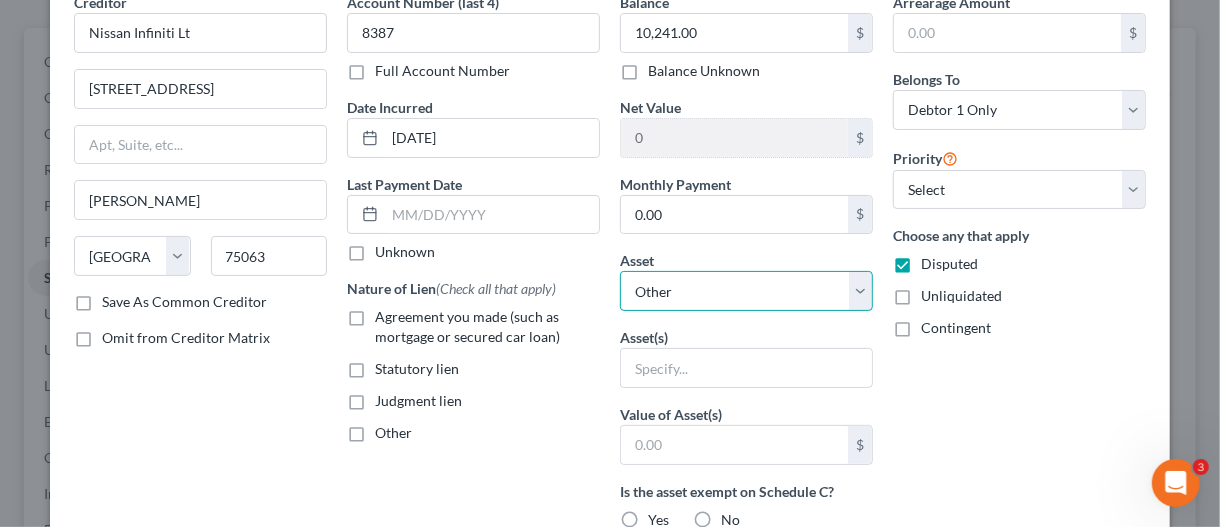 select on "9" 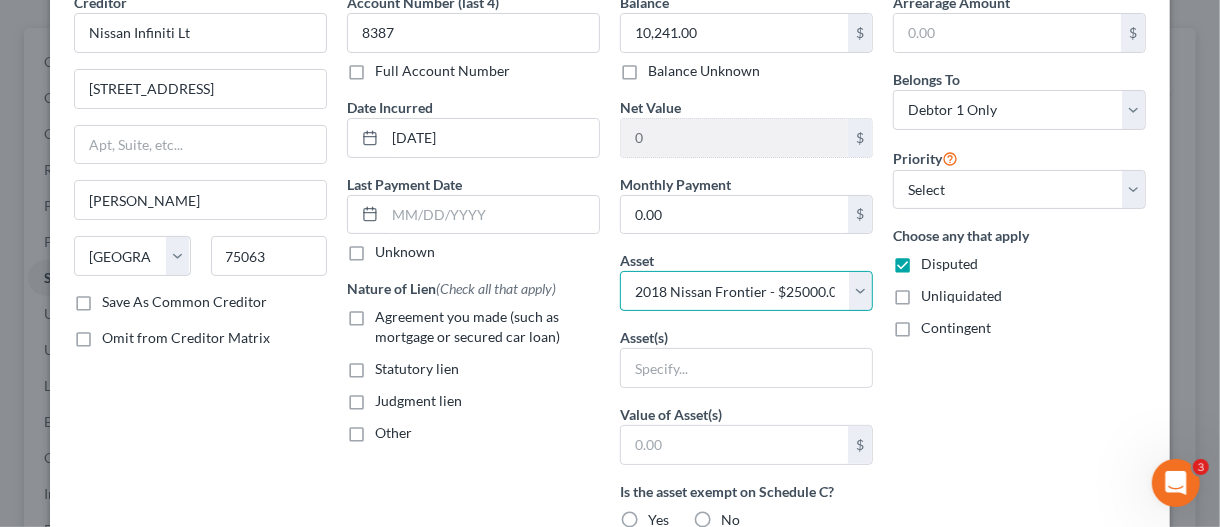 click on "Select Other Multiple Assets Fifth Third Diversified stocks - $117913.0 Clothing - Clothes And Pajamas $100 - $100.0 Firearms - [PERSON_NAME] And Wesson 9mm - $450.0 53rd Bank (Checking Account) - $1000.0 53rd Bank (Checking Account) - $3000.0 53rd Bank Savings (Checking Account) - $100.0 20369 Black Tree Lane - $null 2018 Nissan Frontier - $25000.0 2004 Ford Explorer Track - $2500.0 2023 Chevy Equinox - $2500.0" at bounding box center [746, 291] 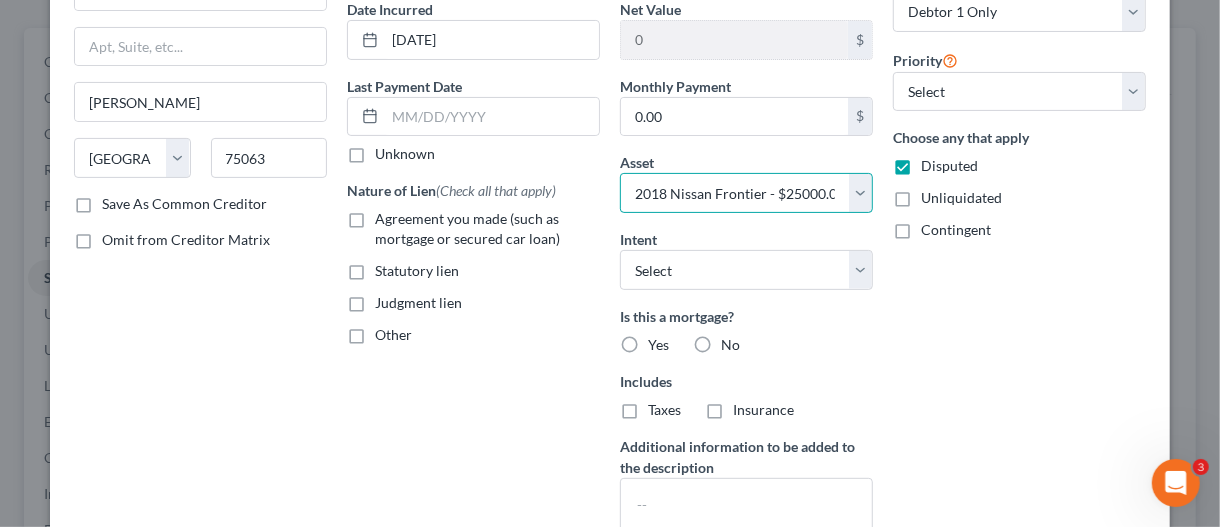 scroll, scrollTop: 200, scrollLeft: 0, axis: vertical 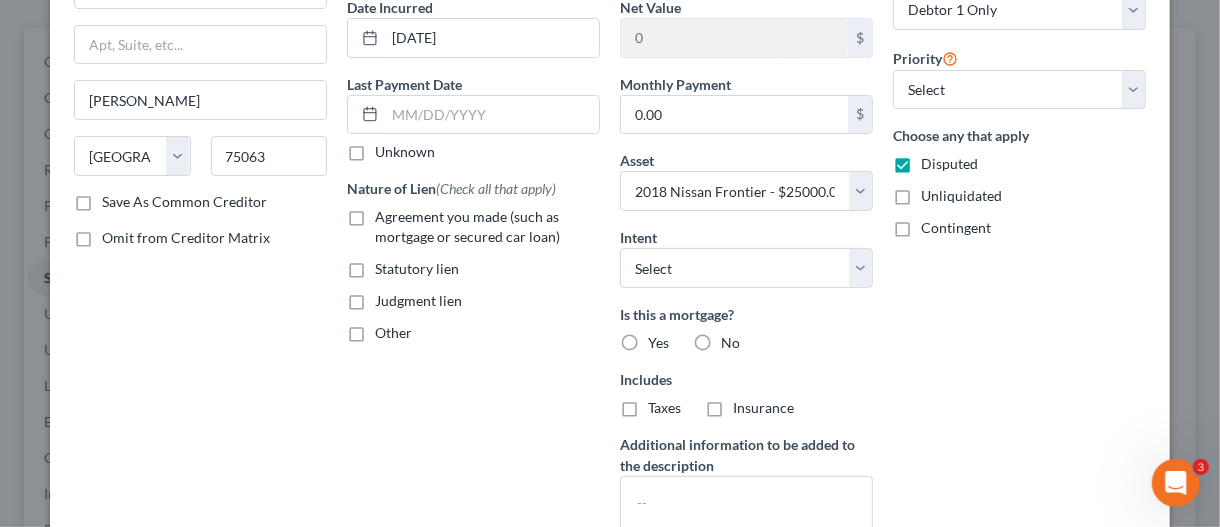 drag, startPoint x: 344, startPoint y: 212, endPoint x: 852, endPoint y: 362, distance: 529.6829 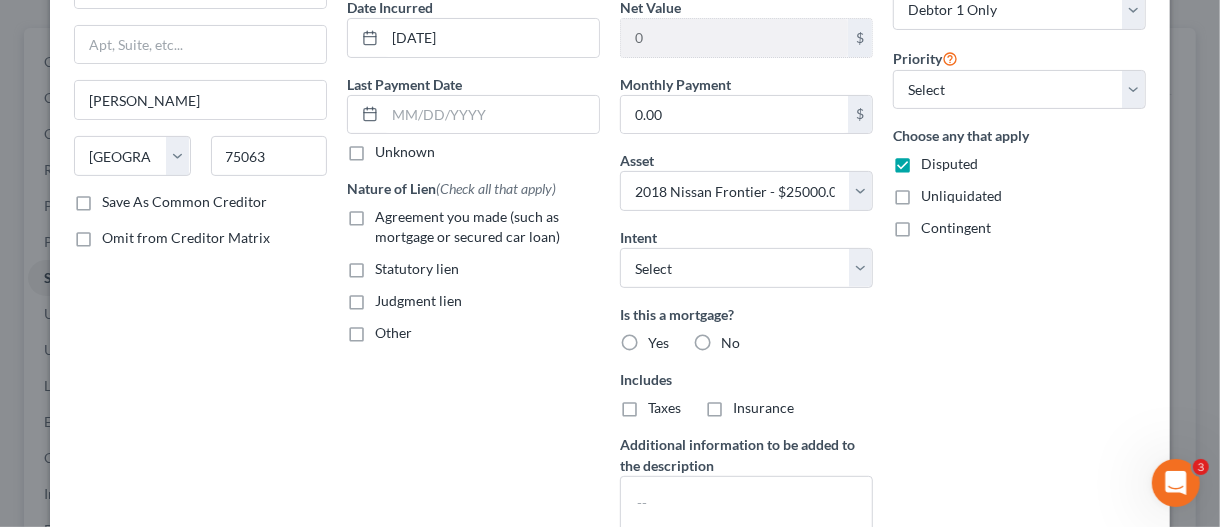 click on "Agreement you made (such as mortgage or secured car loan)" at bounding box center [389, 213] 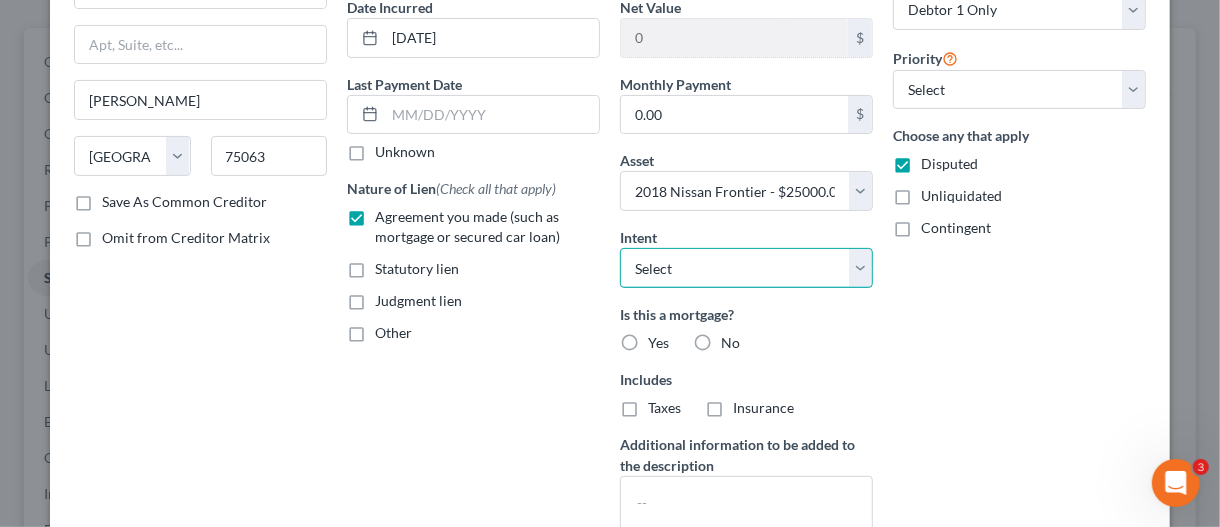 drag, startPoint x: 854, startPoint y: 272, endPoint x: 836, endPoint y: 282, distance: 20.59126 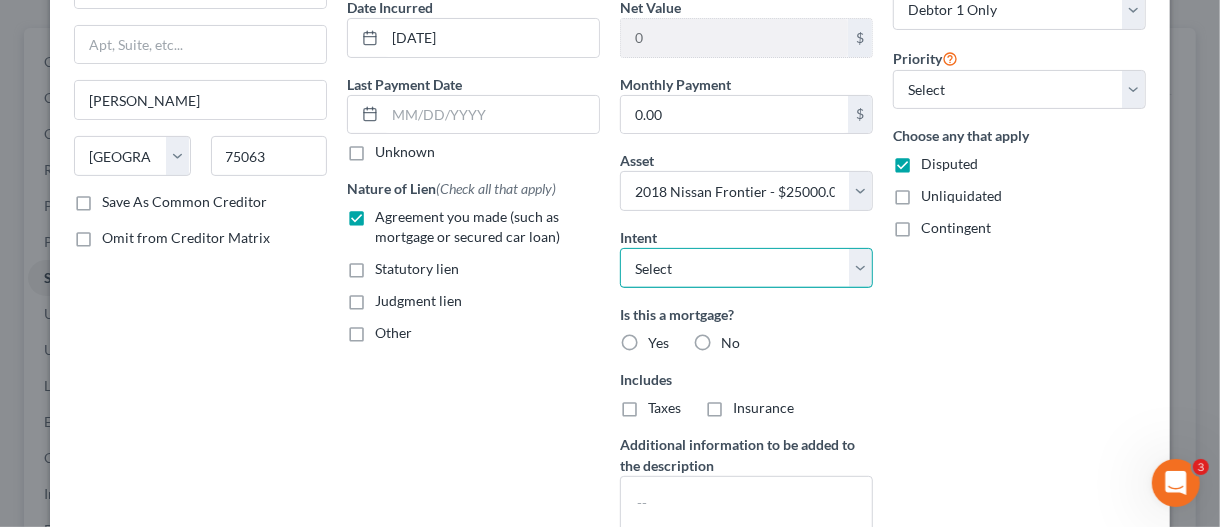 select on "4" 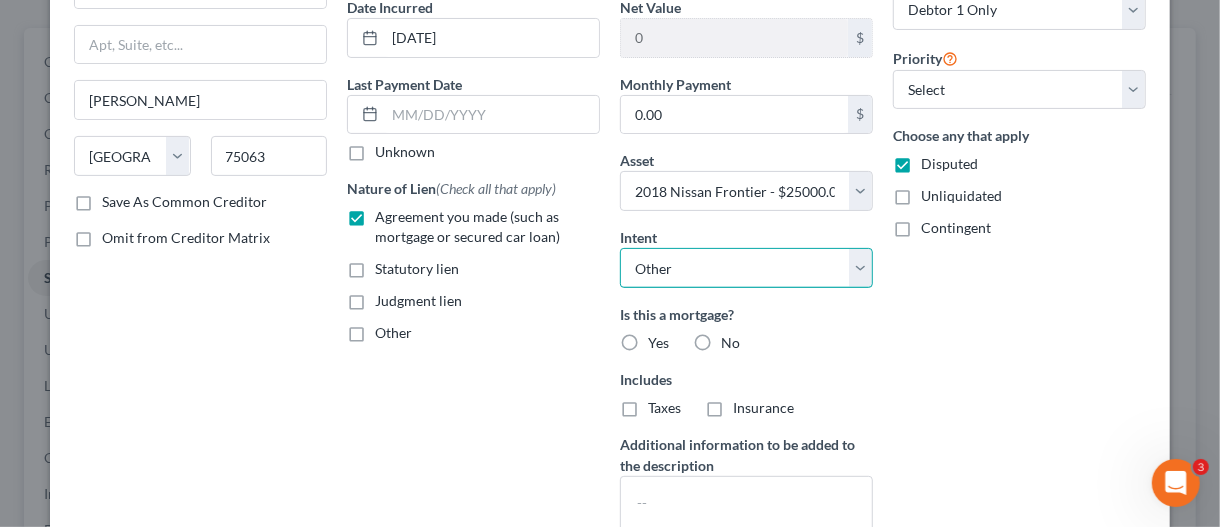 click on "Select Surrender Redeem Reaffirm Avoid Other" at bounding box center (746, 268) 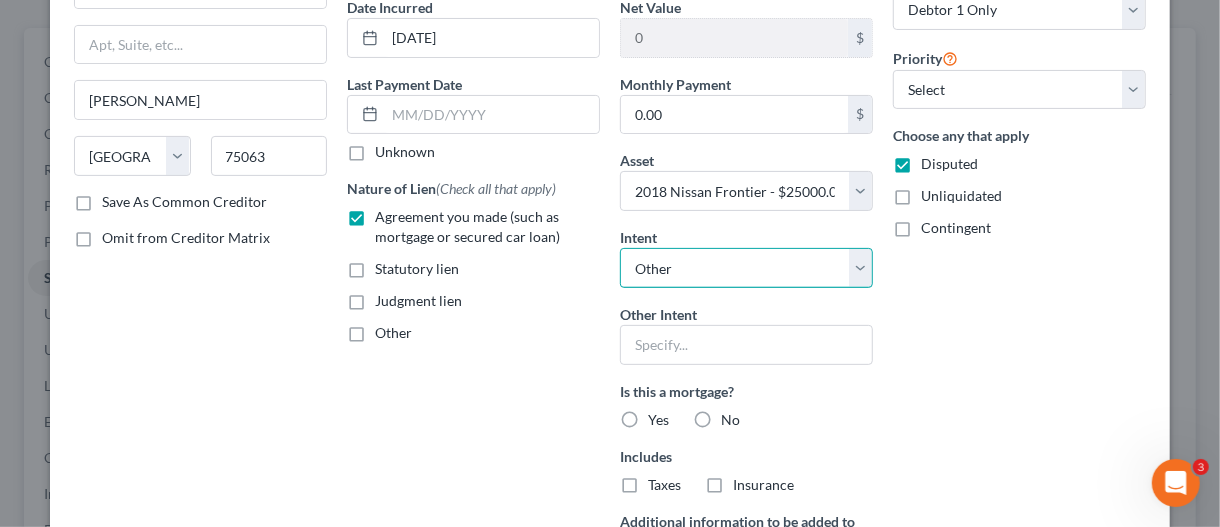 click on "Select Surrender Redeem Reaffirm Avoid Other" at bounding box center [746, 268] 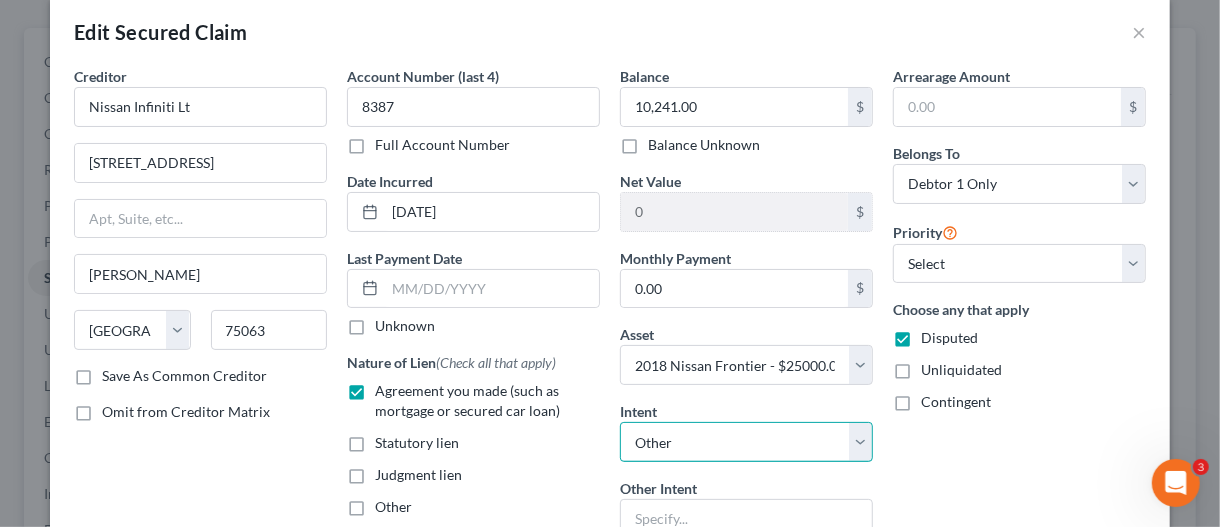 scroll, scrollTop: 0, scrollLeft: 0, axis: both 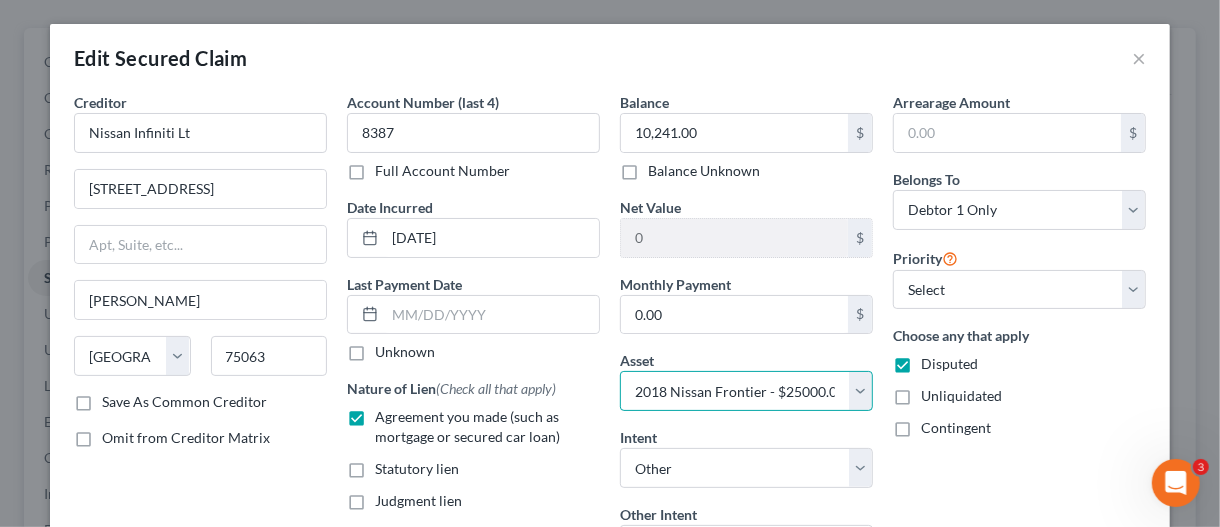 click on "Select Other Multiple Assets Fifth Third Diversified stocks - $117913.0 Clothing - Clothes And Pajamas $100 - $100.0 Firearms - [PERSON_NAME] And Wesson 9mm - $450.0 53rd Bank (Checking Account) - $1000.0 53rd Bank (Checking Account) - $3000.0 53rd Bank Savings (Checking Account) - $100.0 20369 Black Tree Lane - $null 2018 Nissan Frontier - $25000.0 2004 Ford Explorer Track - $2500.0 2023 Chevy Equinox - $2500.0" at bounding box center [746, 391] 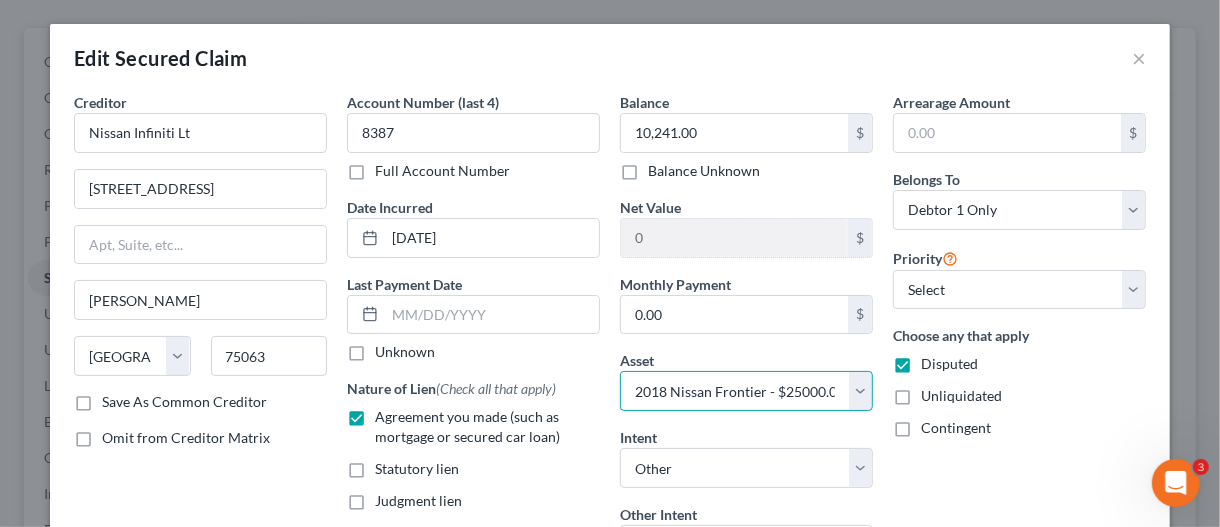 select 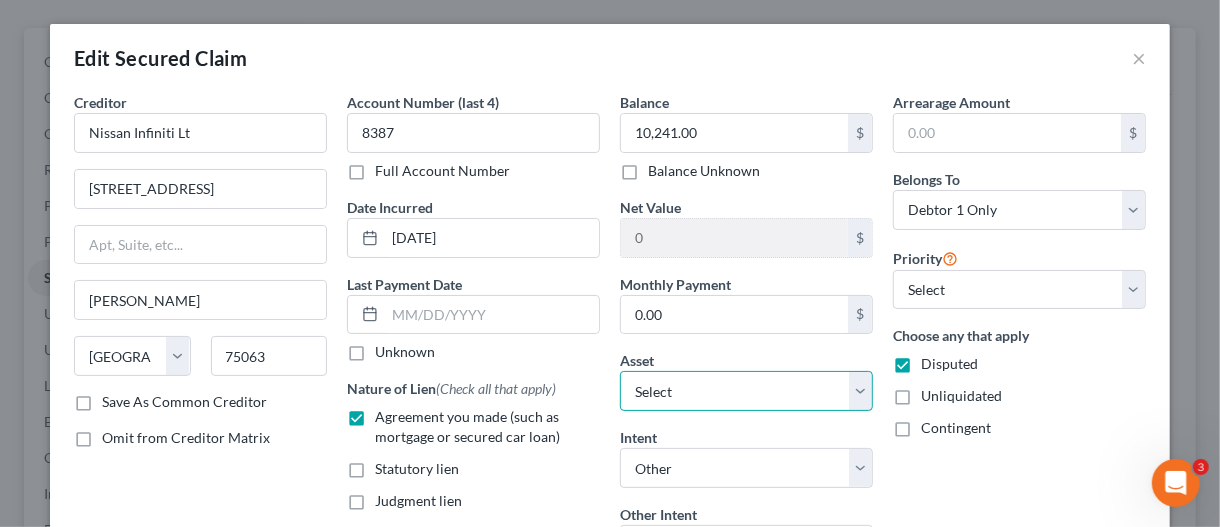 click on "Select Other Multiple Assets Fifth Third Diversified stocks - $117913.0 Clothing - Clothes And Pajamas $100 - $100.0 Firearms - [PERSON_NAME] And Wesson 9mm - $450.0 53rd Bank (Checking Account) - $1000.0 53rd Bank (Checking Account) - $3000.0 53rd Bank Savings (Checking Account) - $100.0 20369 Black Tree Lane - $null 2018 Nissan Frontier - $25000.0 2004 Ford Explorer Track - $2500.0 2023 Chevy Equinox - $2500.0" at bounding box center (746, 391) 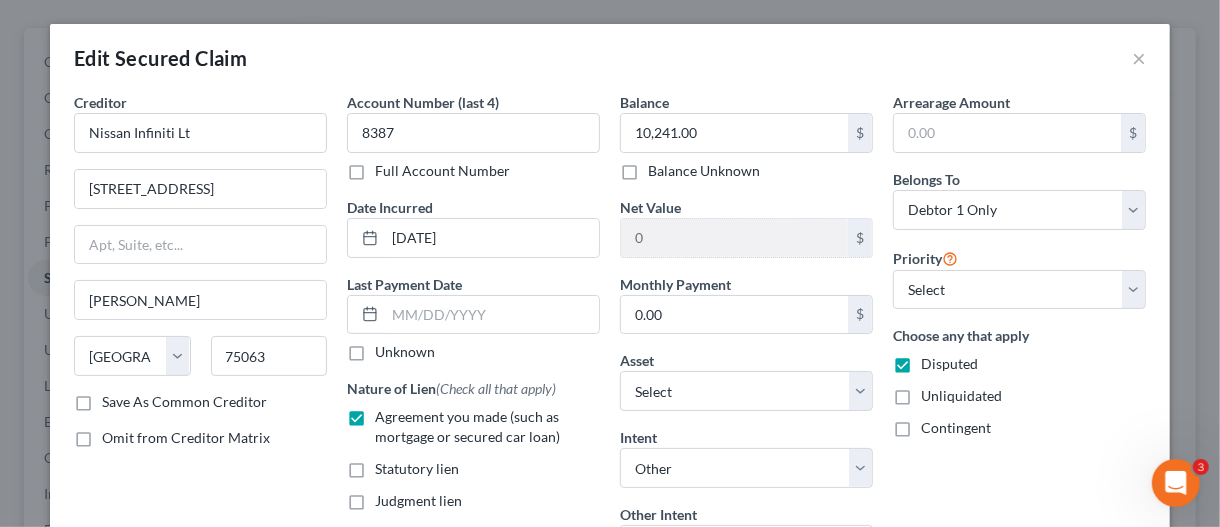 click on "Arrearage Amount $
Belongs To
*
Select Debtor 1 Only Debtor 2 Only Debtor 1 And Debtor 2 Only At Least One Of The Debtors And Another Community Property Priority  Select 1st 2nd 3rd 4th 5th 6th 7th 8th 9th 10th 11th 12th 13th 14th 15th 16th 17th 18th 19th 20th 21th 22th 23th 24th 25th 26th 27th 28th 29th 30th Choose any that apply Disputed Unliquidated Contingent" at bounding box center [1019, 467] 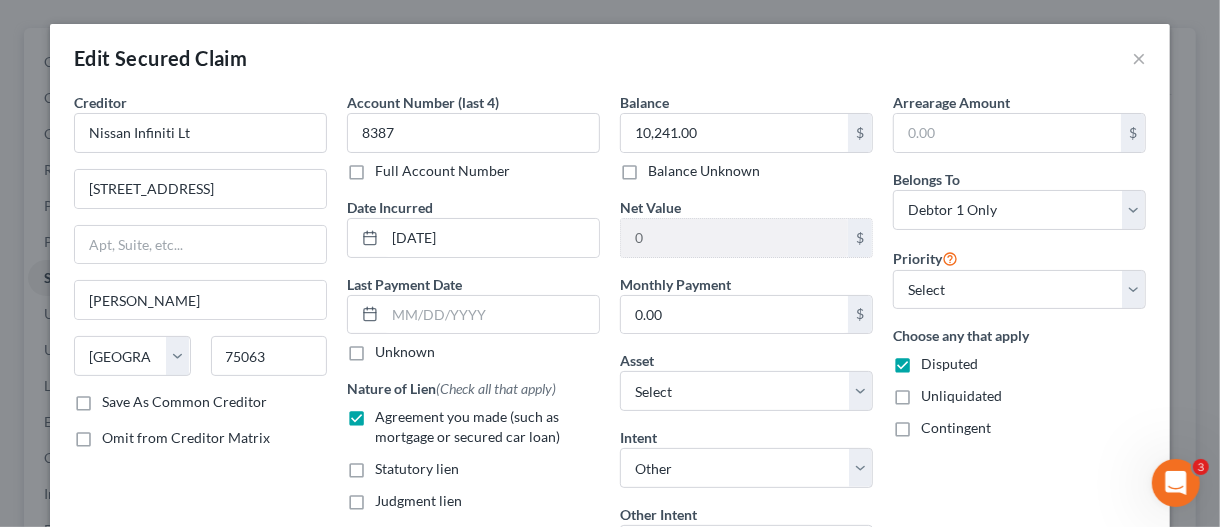 click on "Agreement you made (such as mortgage or secured car loan)" at bounding box center [487, 427] 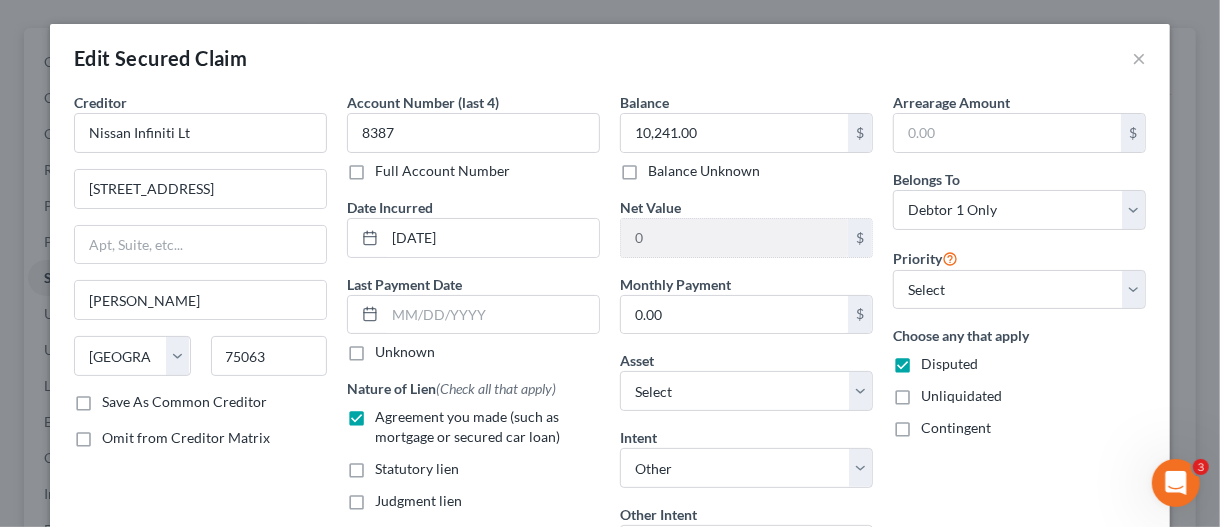 click on "Agreement you made (such as mortgage or secured car loan)" at bounding box center (389, 413) 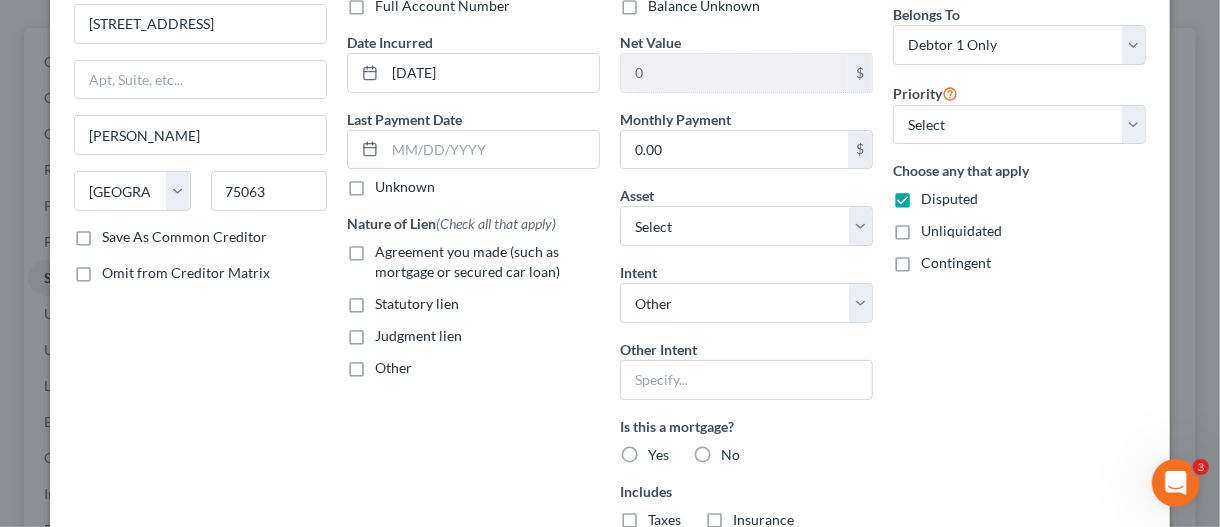 scroll, scrollTop: 200, scrollLeft: 0, axis: vertical 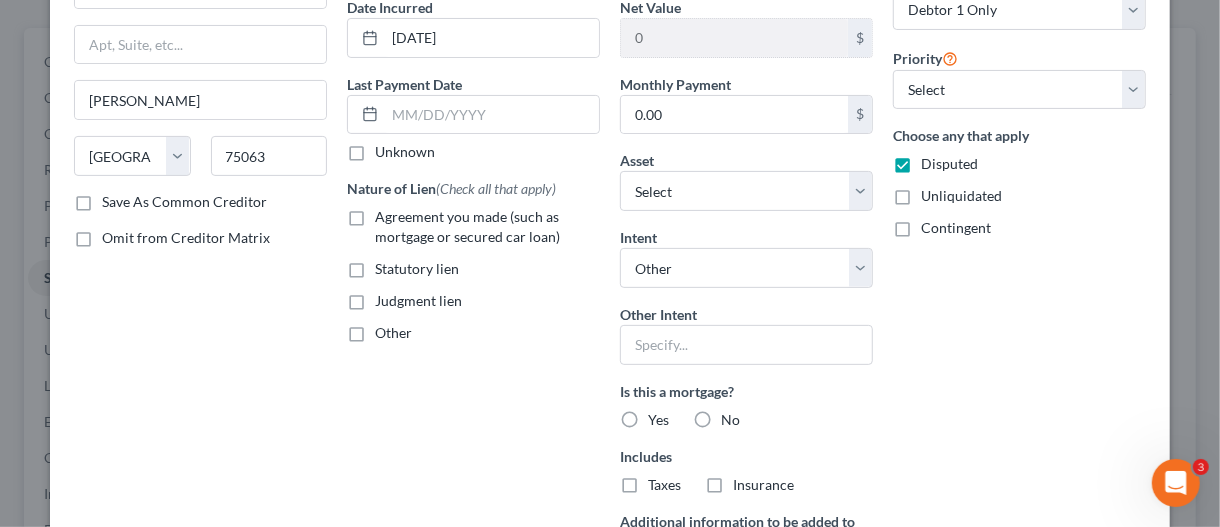 click on "Other" at bounding box center (393, 333) 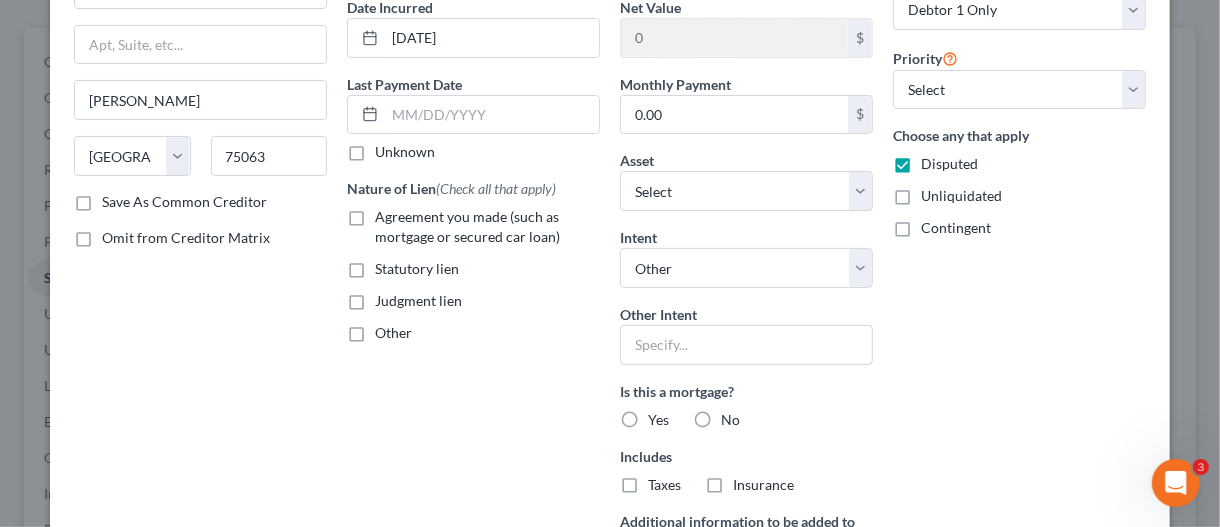 click on "Other" at bounding box center (389, 329) 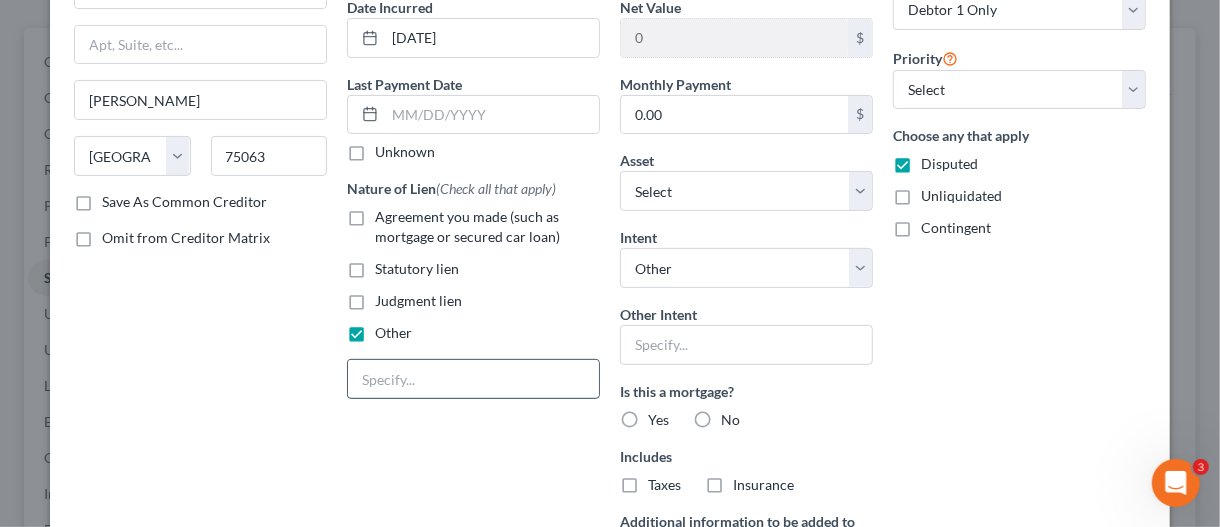 click at bounding box center [473, 379] 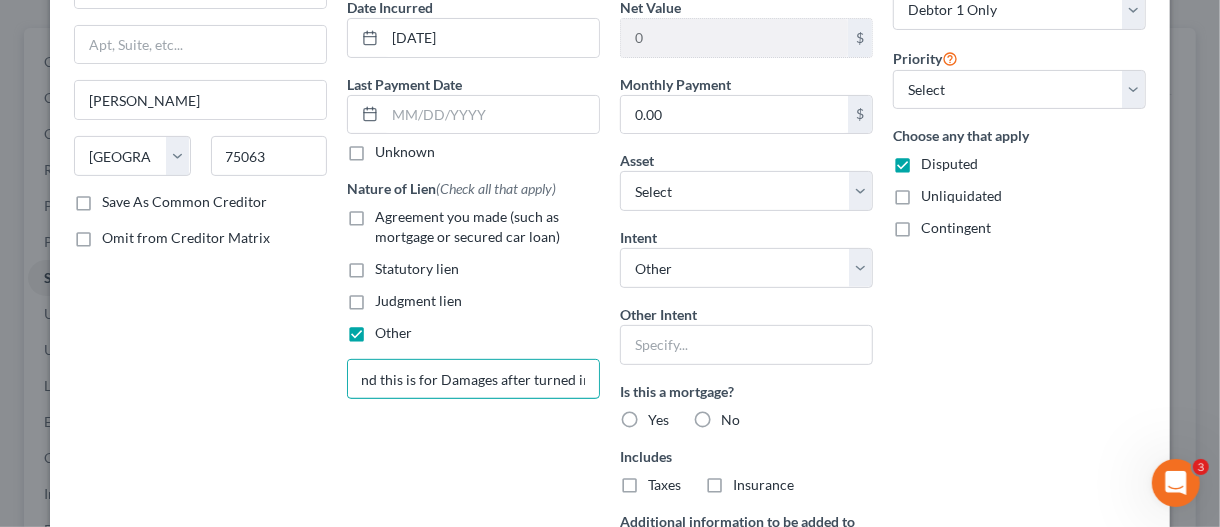scroll, scrollTop: 0, scrollLeft: 99, axis: horizontal 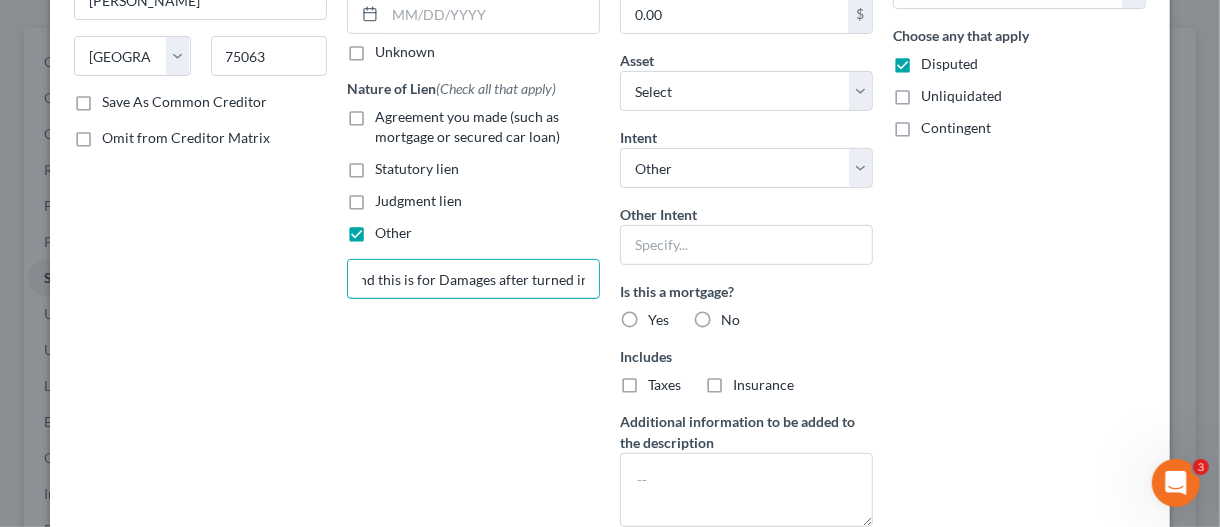type on "Leased Trucks and this is for Damages after turned in." 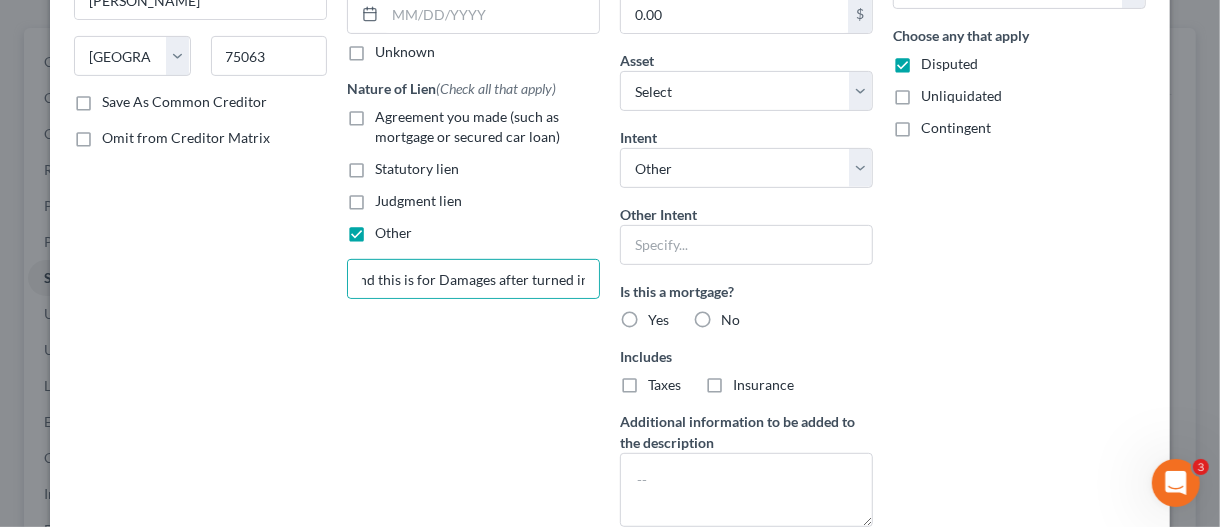 click on "No" at bounding box center [730, 320] 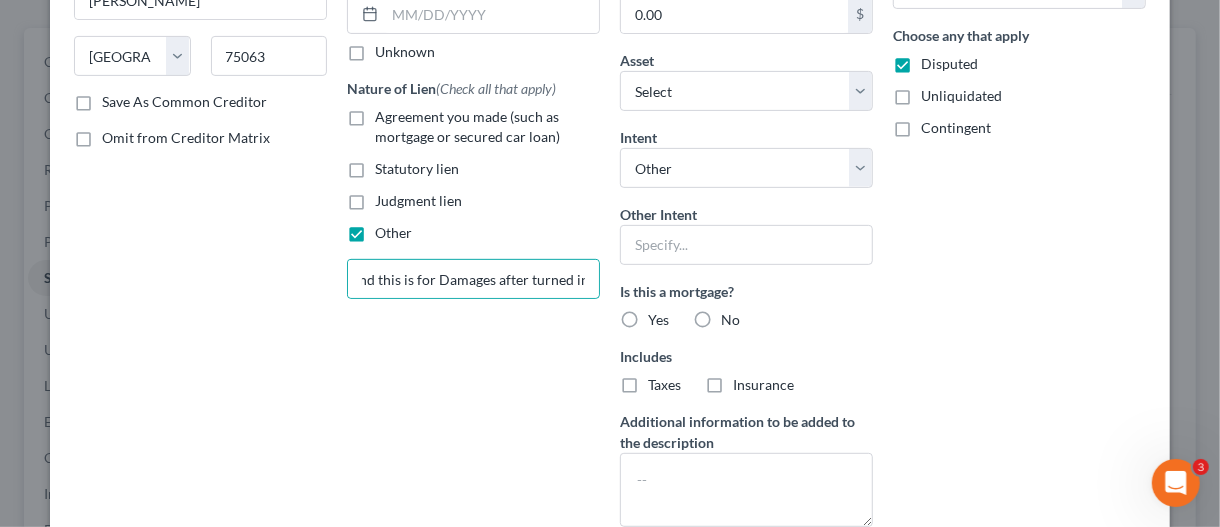 click on "No" at bounding box center (735, 316) 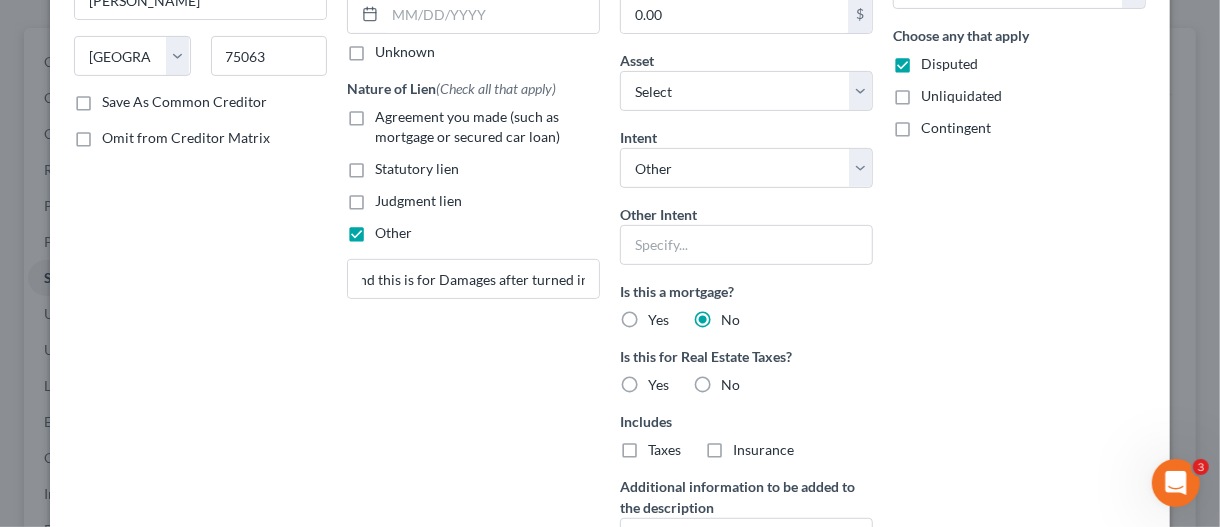 scroll, scrollTop: 0, scrollLeft: 0, axis: both 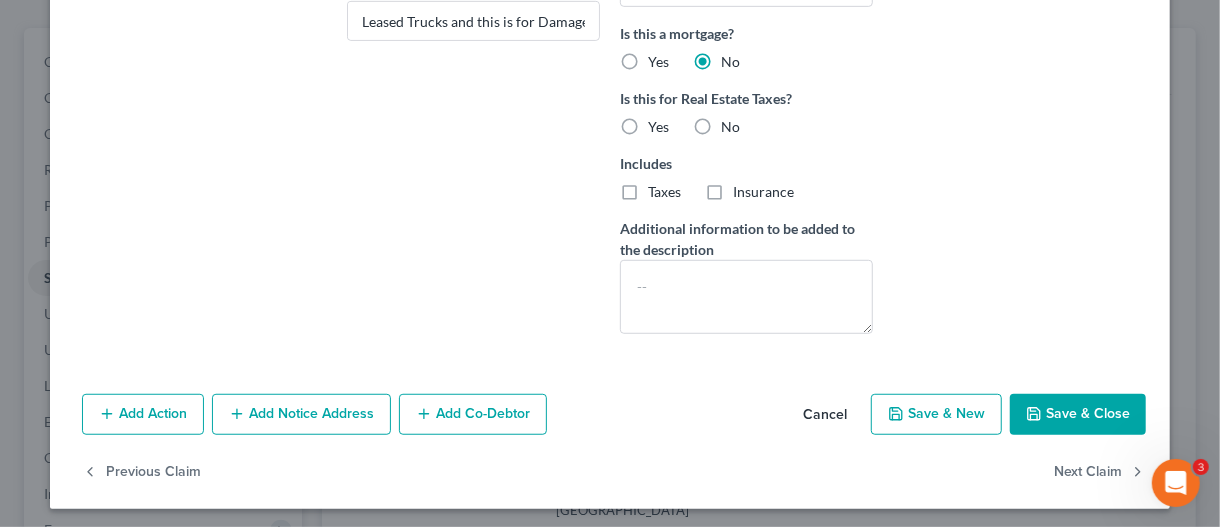 click on "Save & Close" at bounding box center [1078, 415] 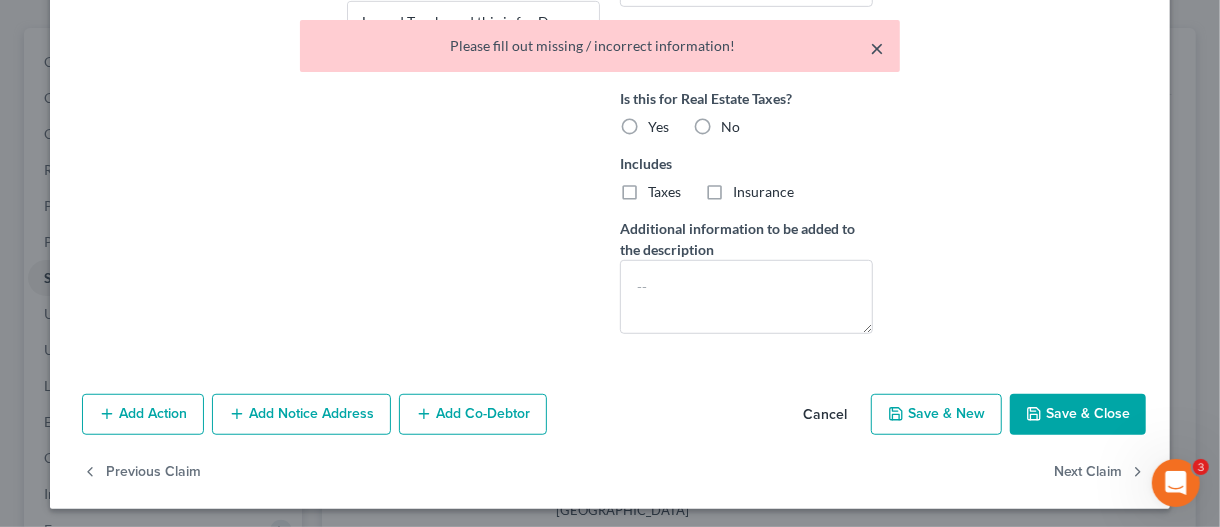 click on "×" at bounding box center (877, 48) 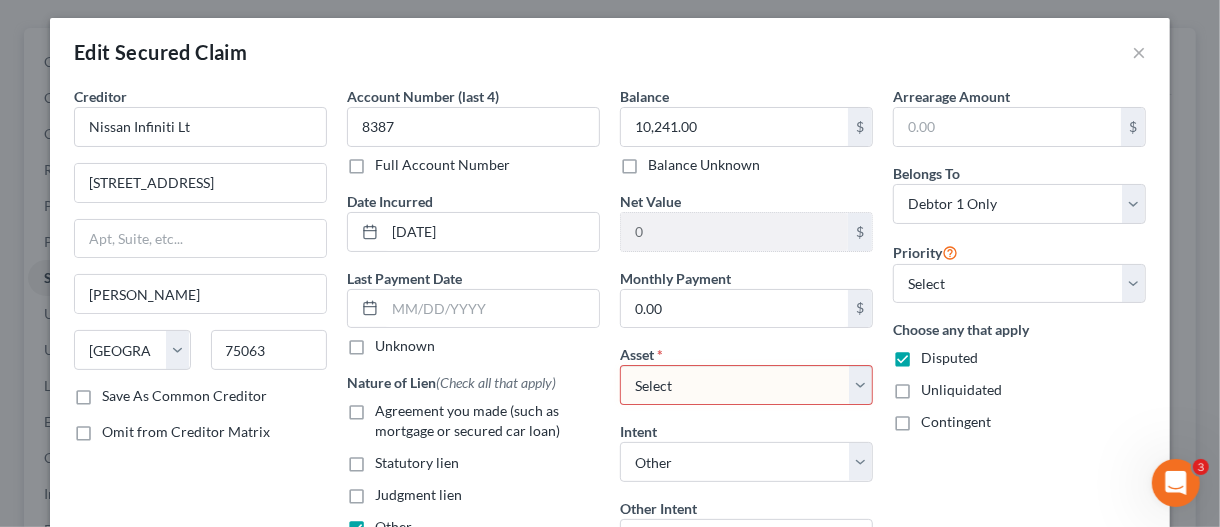scroll, scrollTop: 0, scrollLeft: 0, axis: both 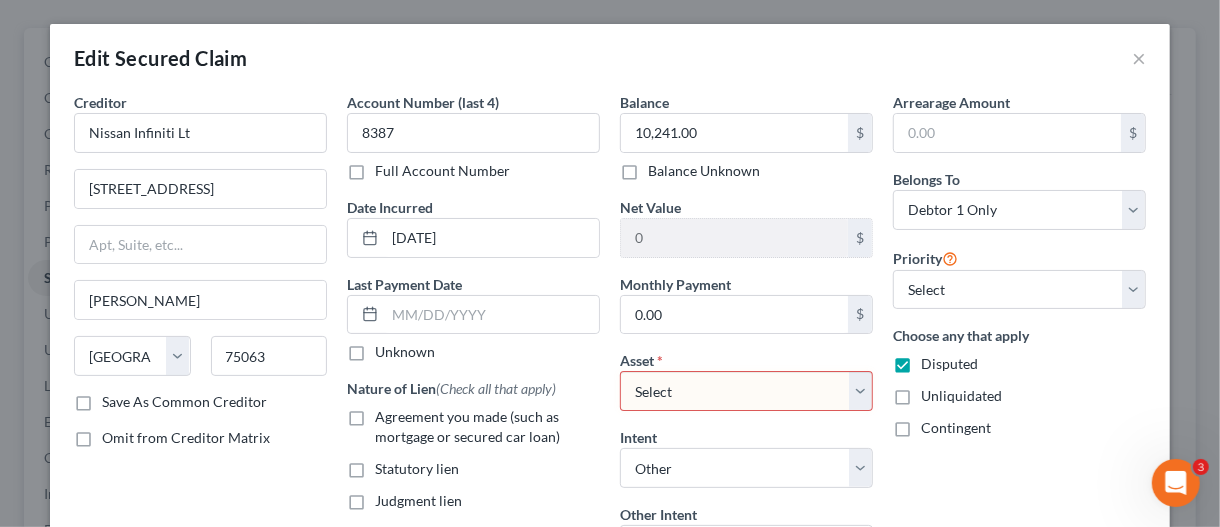 click on "Select Other Multiple Assets Fifth Third Diversified stocks - $117913.0 Clothing - Clothes And Pajamas $100 - $100.0 Firearms - [PERSON_NAME] And Wesson 9mm - $450.0 53rd Bank (Checking Account) - $1000.0 53rd Bank (Checking Account) - $3000.0 53rd Bank Savings (Checking Account) - $100.0 20369 Black Tree Lane - $null 2018 Nissan Frontier - $25000.0 2004 Ford Explorer Track - $2500.0 2023 Chevy Equinox - $2500.0" at bounding box center [746, 391] 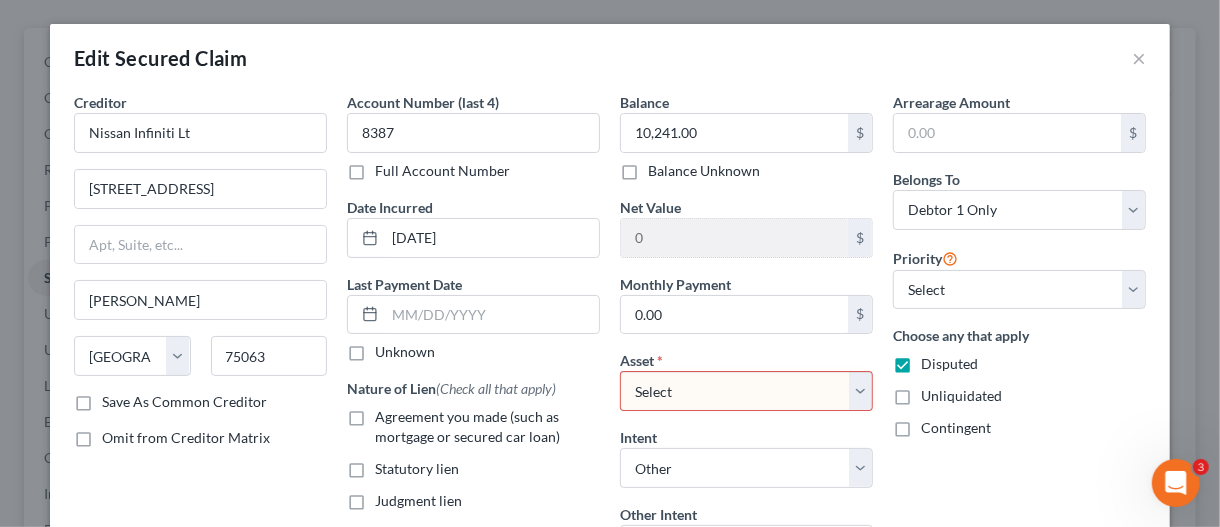 click on "Select Other Multiple Assets Fifth Third Diversified stocks - $117913.0 Clothing - Clothes And Pajamas $100 - $100.0 Firearms - [PERSON_NAME] And Wesson 9mm - $450.0 53rd Bank (Checking Account) - $1000.0 53rd Bank (Checking Account) - $3000.0 53rd Bank Savings (Checking Account) - $100.0 20369 Black Tree Lane - $null 2018 Nissan Frontier - $25000.0 2004 Ford Explorer Track - $2500.0 2023 Chevy Equinox - $2500.0" at bounding box center (746, 391) 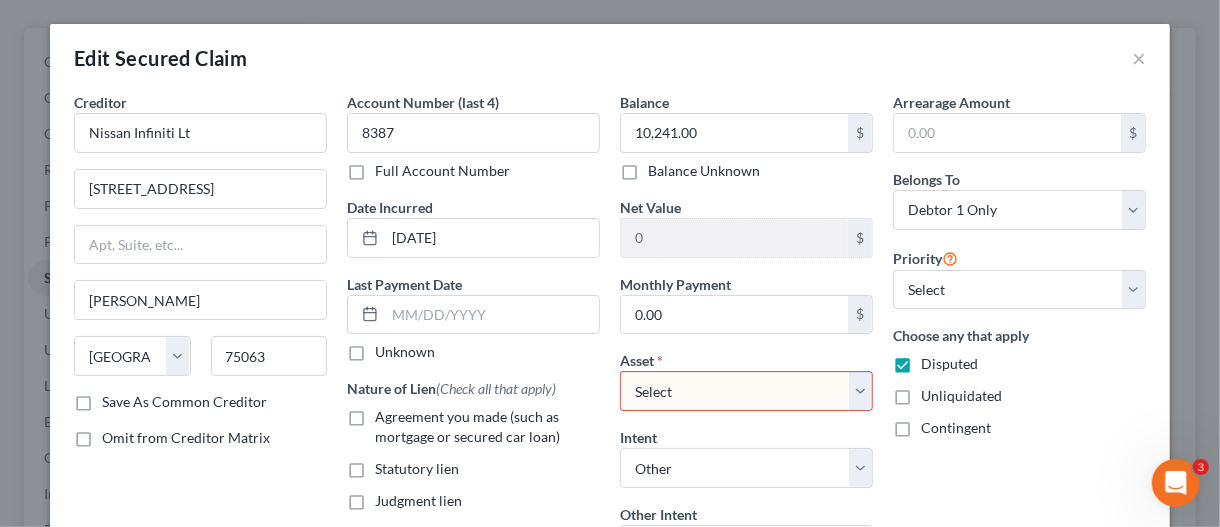 select on "0" 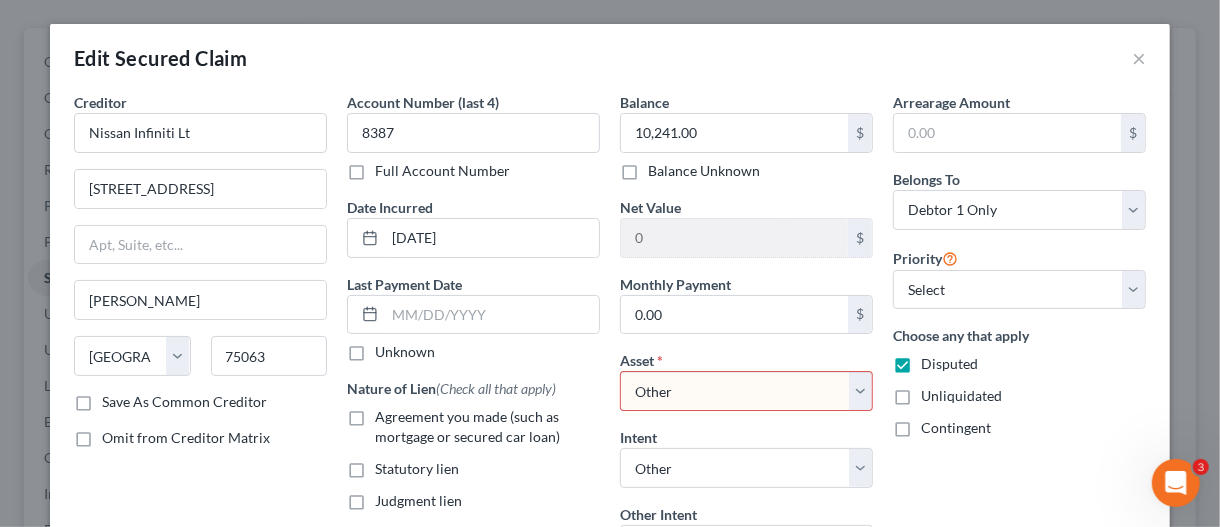 click on "Select Other Multiple Assets Fifth Third Diversified stocks - $117913.0 Clothing - Clothes And Pajamas $100 - $100.0 Firearms - [PERSON_NAME] And Wesson 9mm - $450.0 53rd Bank (Checking Account) - $1000.0 53rd Bank (Checking Account) - $3000.0 53rd Bank Savings (Checking Account) - $100.0 20369 Black Tree Lane - $null 2018 Nissan Frontier - $25000.0 2004 Ford Explorer Track - $2500.0 2023 Chevy Equinox - $2500.0" at bounding box center [746, 391] 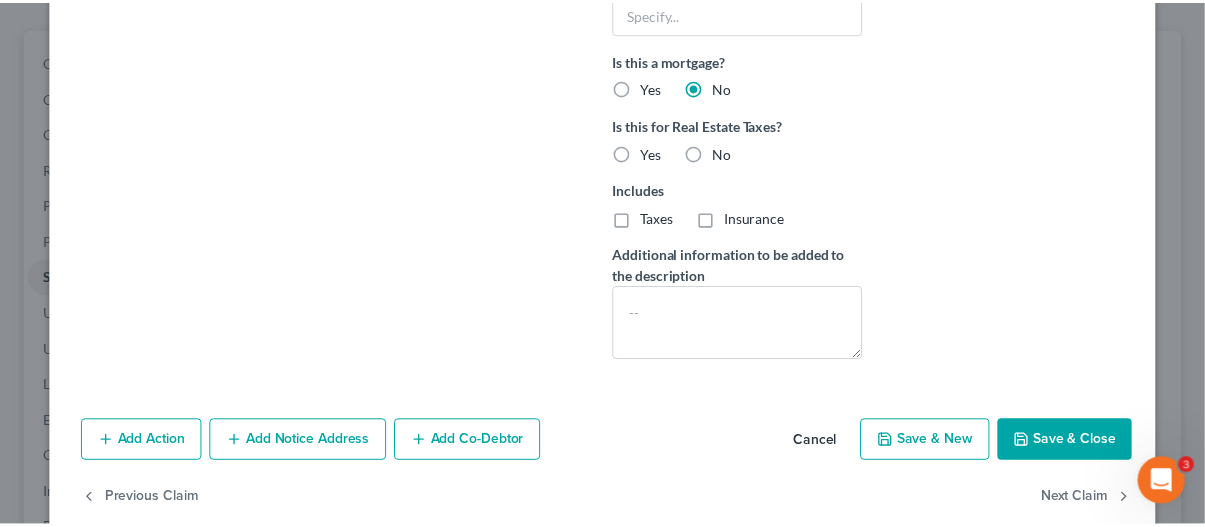 scroll, scrollTop: 774, scrollLeft: 0, axis: vertical 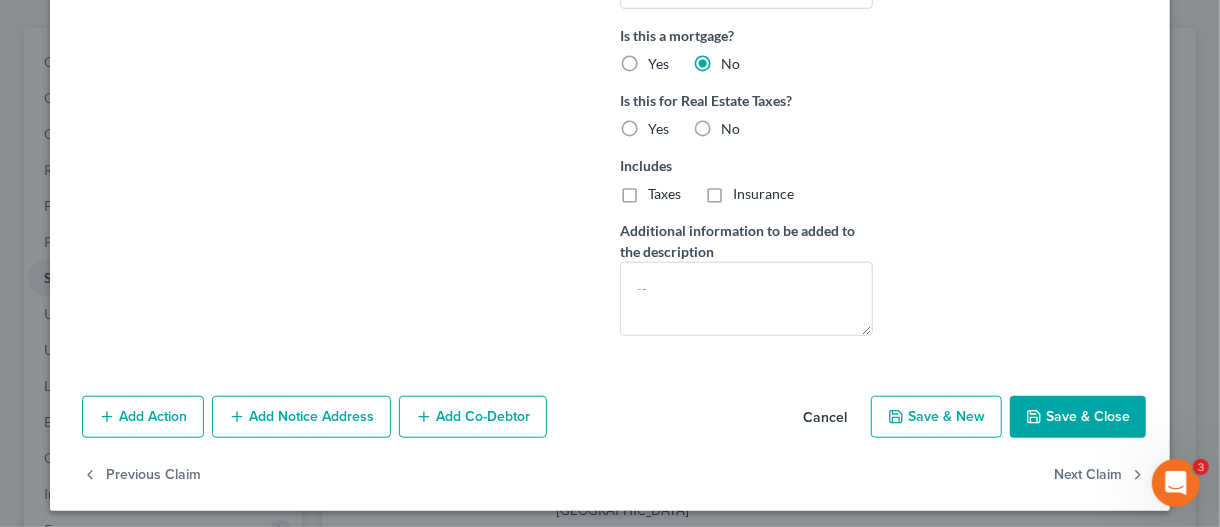 click on "Save & Close" at bounding box center (1078, 417) 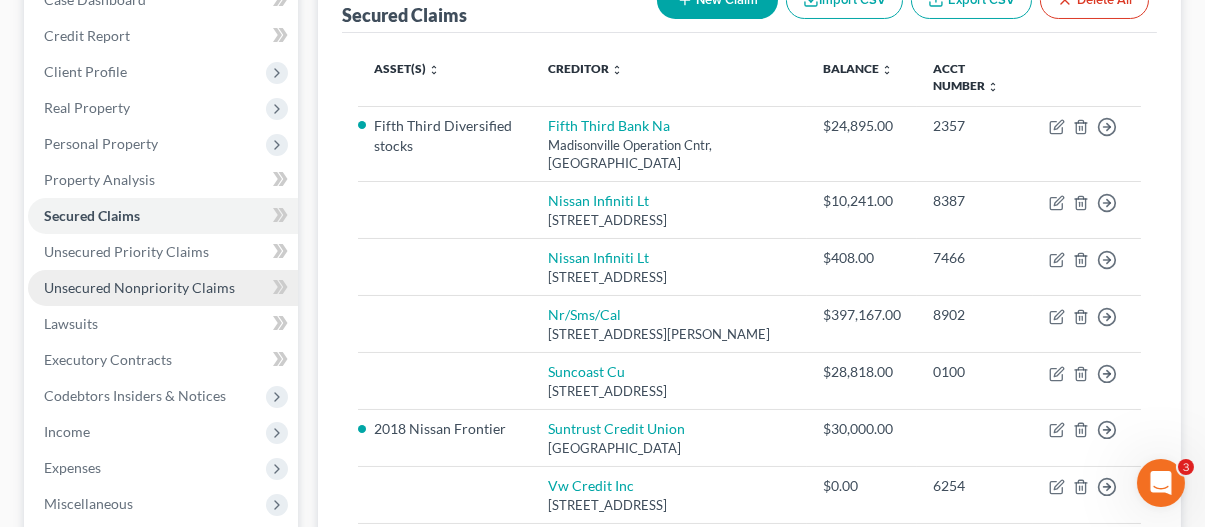 scroll, scrollTop: 300, scrollLeft: 0, axis: vertical 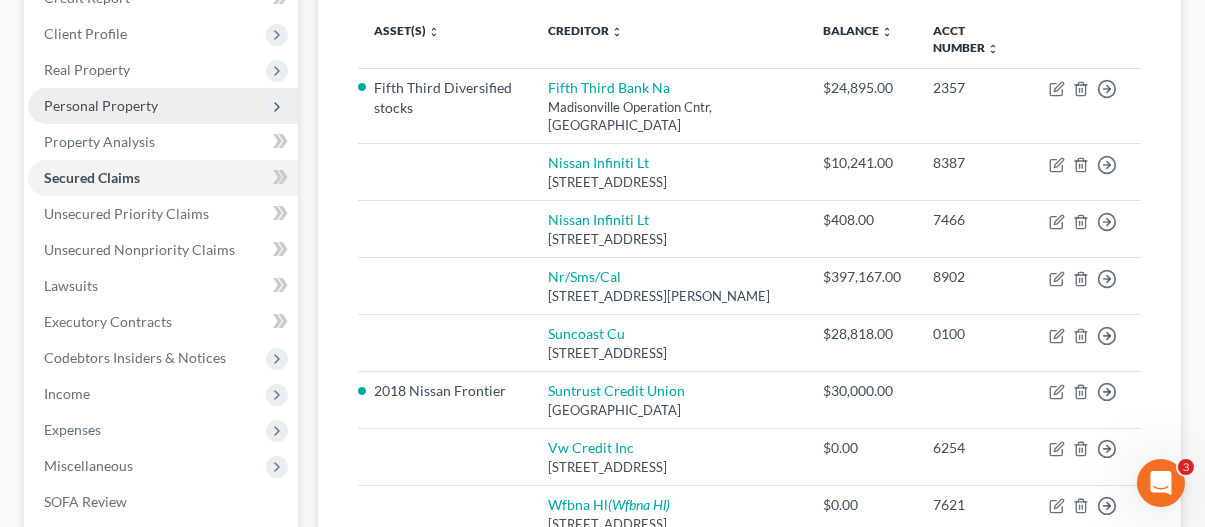 click on "Personal Property" at bounding box center [101, 105] 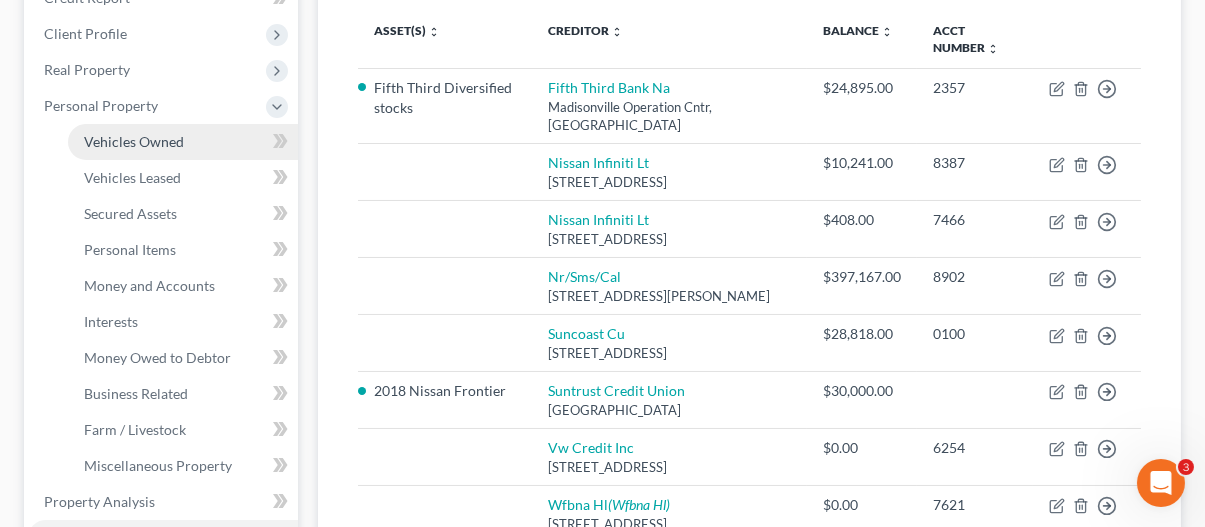 click on "Vehicles Owned" at bounding box center (134, 141) 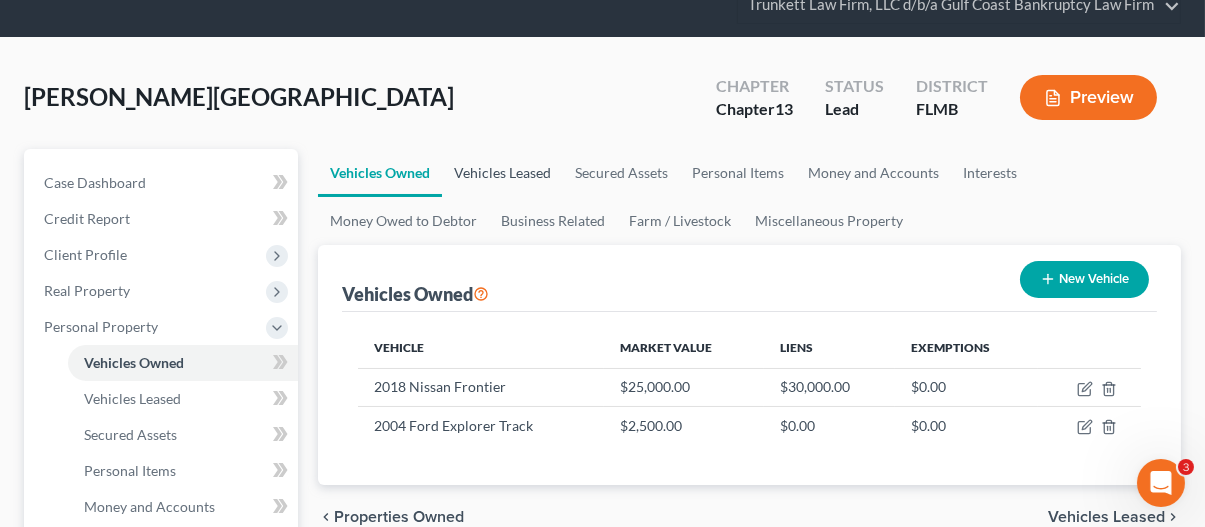 scroll, scrollTop: 0, scrollLeft: 0, axis: both 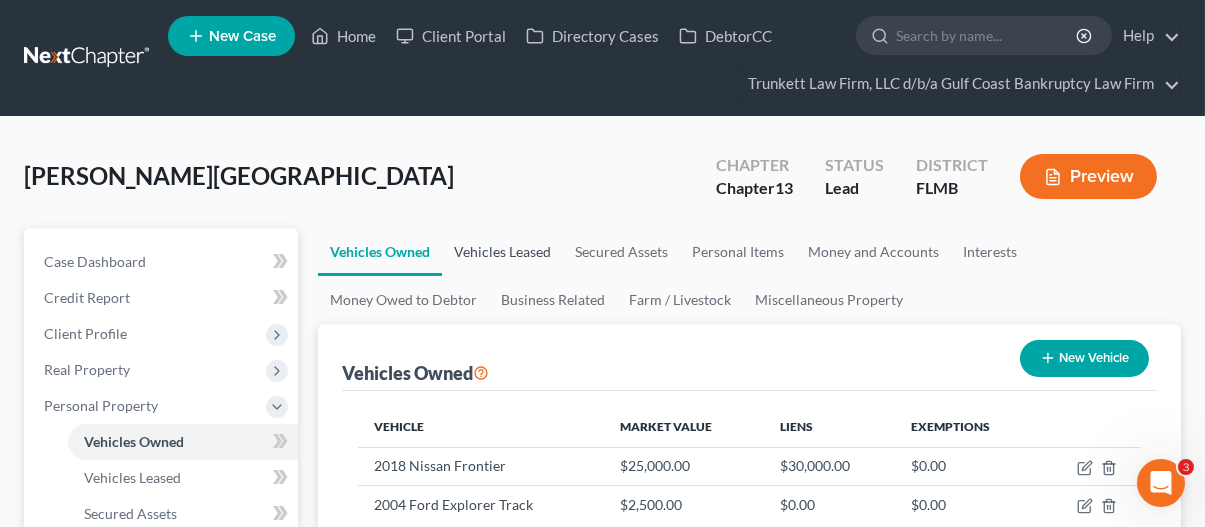 click on "Vehicles Leased" at bounding box center [502, 252] 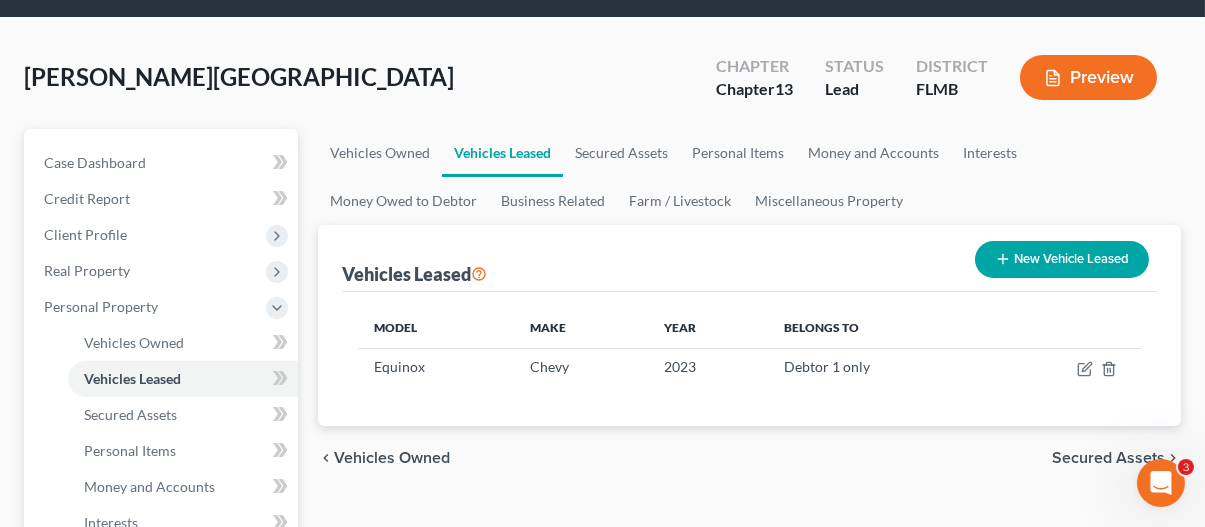 scroll, scrollTop: 100, scrollLeft: 0, axis: vertical 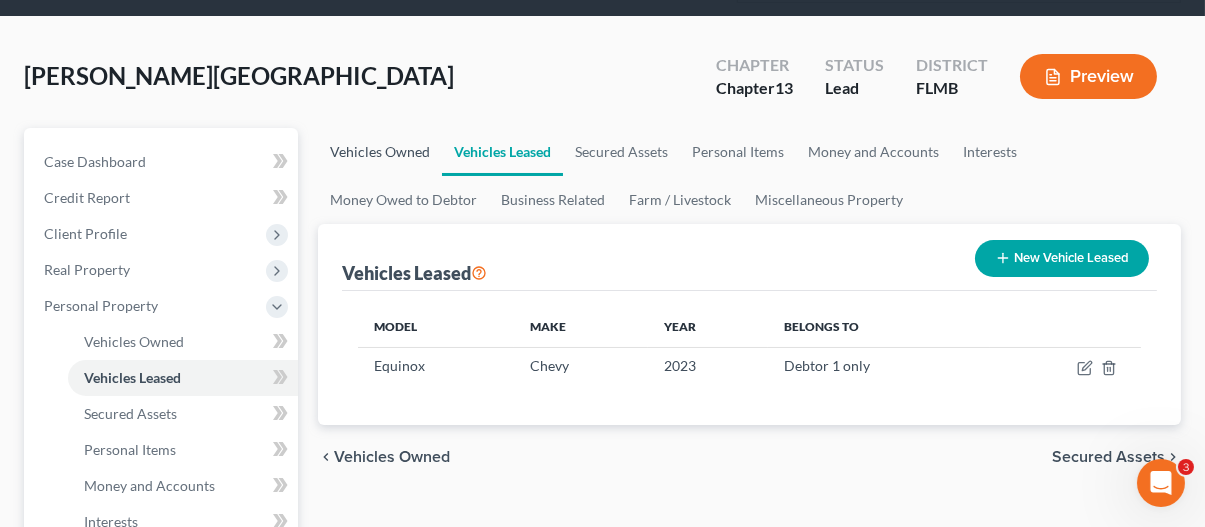 click on "Vehicles Owned" at bounding box center [380, 152] 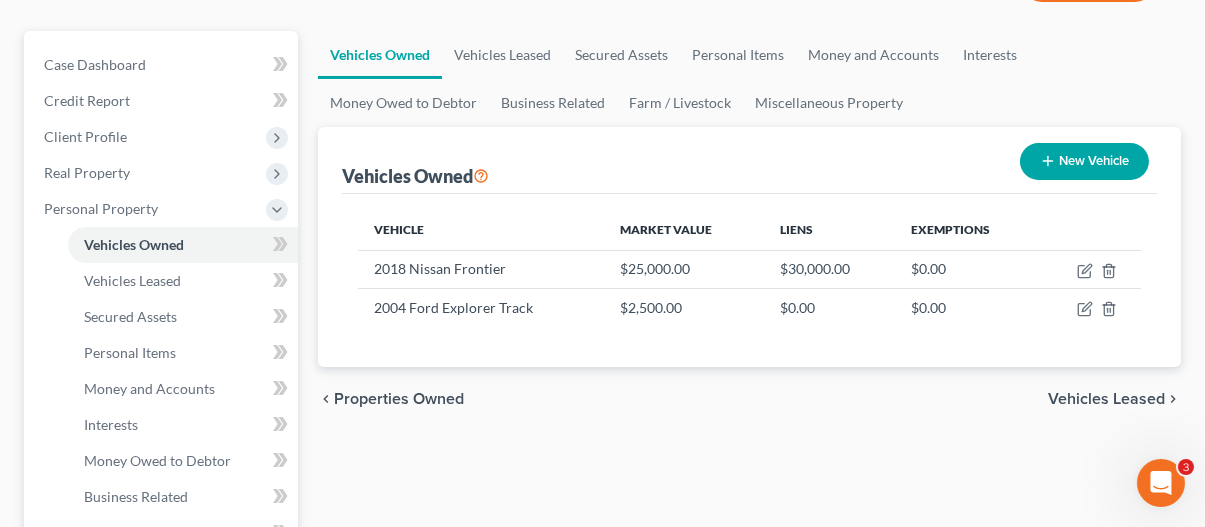 scroll, scrollTop: 200, scrollLeft: 0, axis: vertical 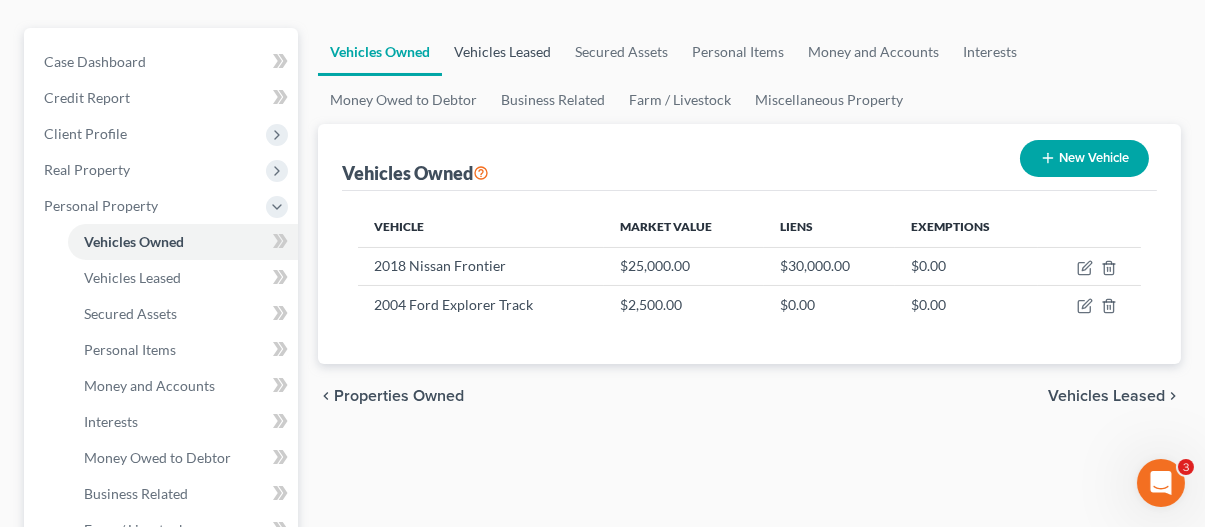click on "Vehicles Leased" at bounding box center (502, 52) 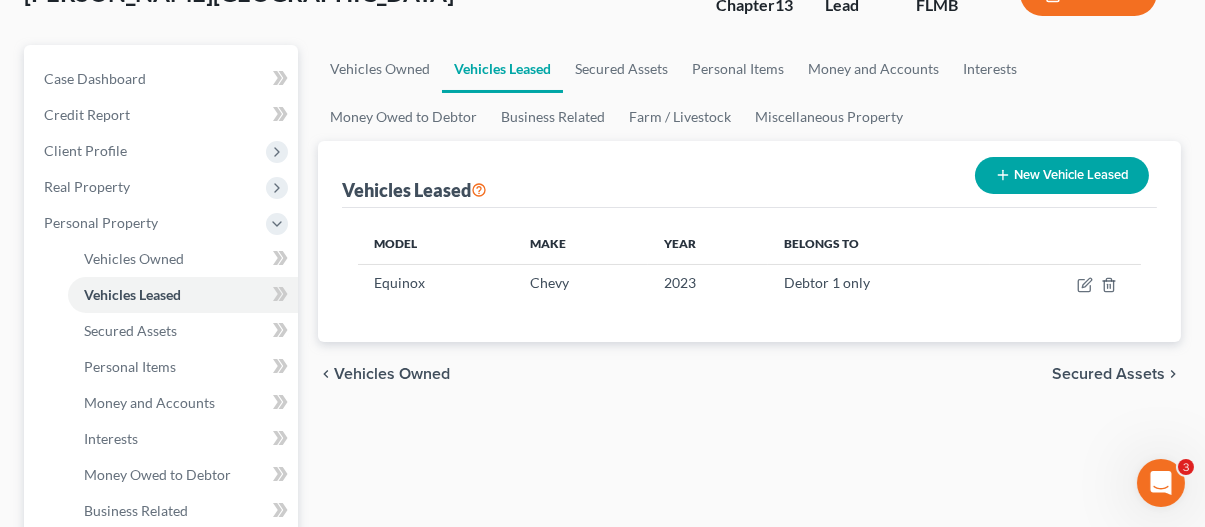 scroll, scrollTop: 200, scrollLeft: 0, axis: vertical 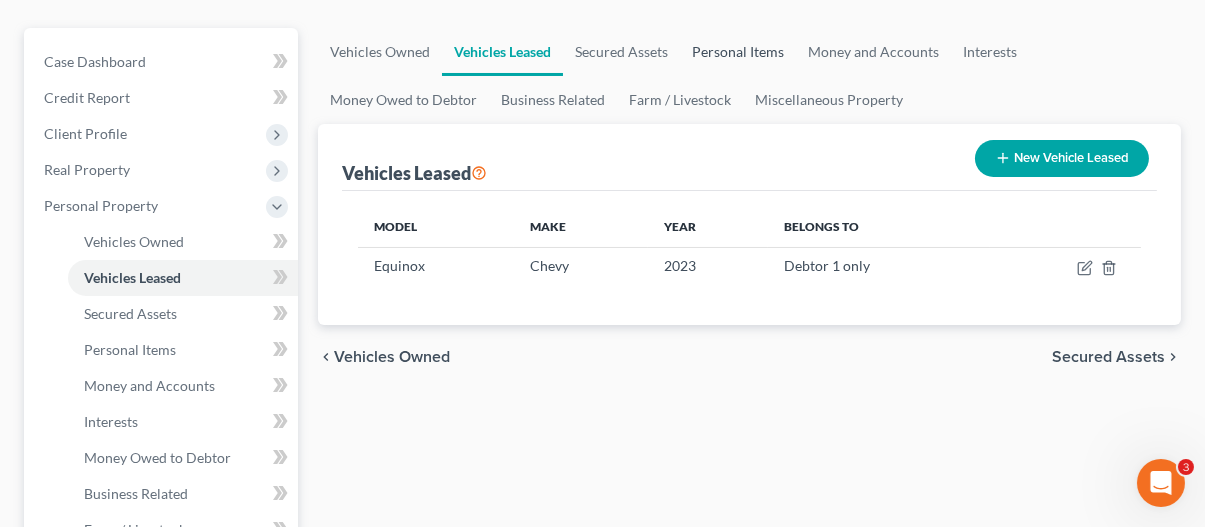 drag, startPoint x: 723, startPoint y: 49, endPoint x: 822, endPoint y: 16, distance: 104.35516 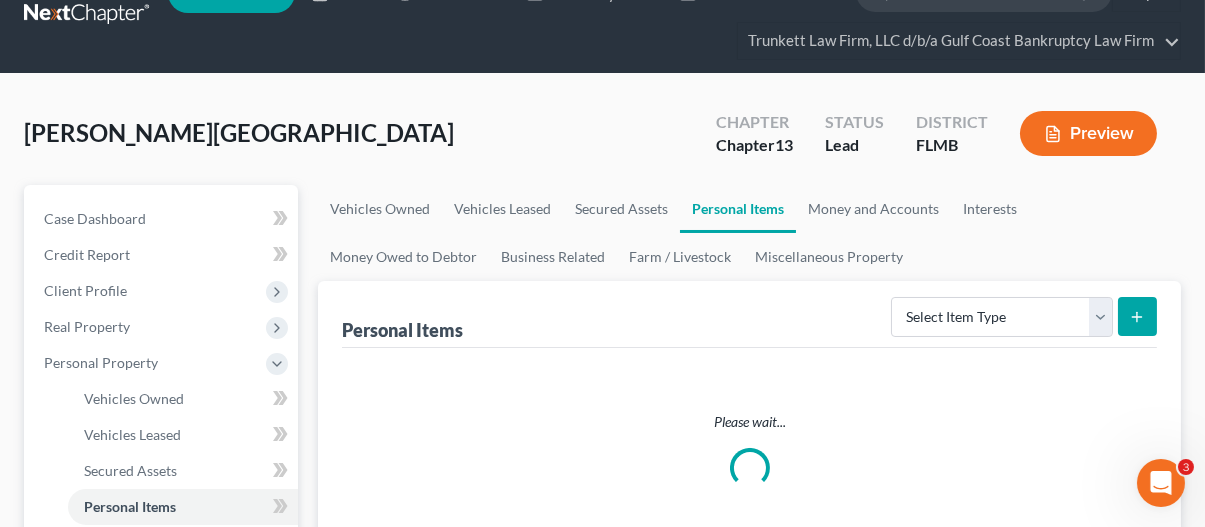 scroll, scrollTop: 0, scrollLeft: 0, axis: both 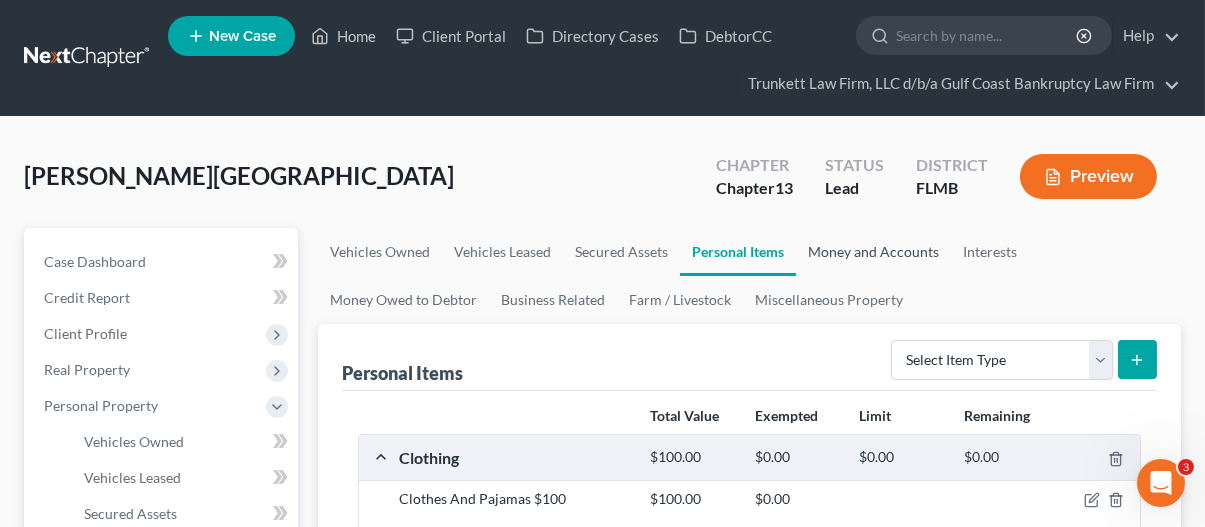 click on "Money and Accounts" at bounding box center (873, 252) 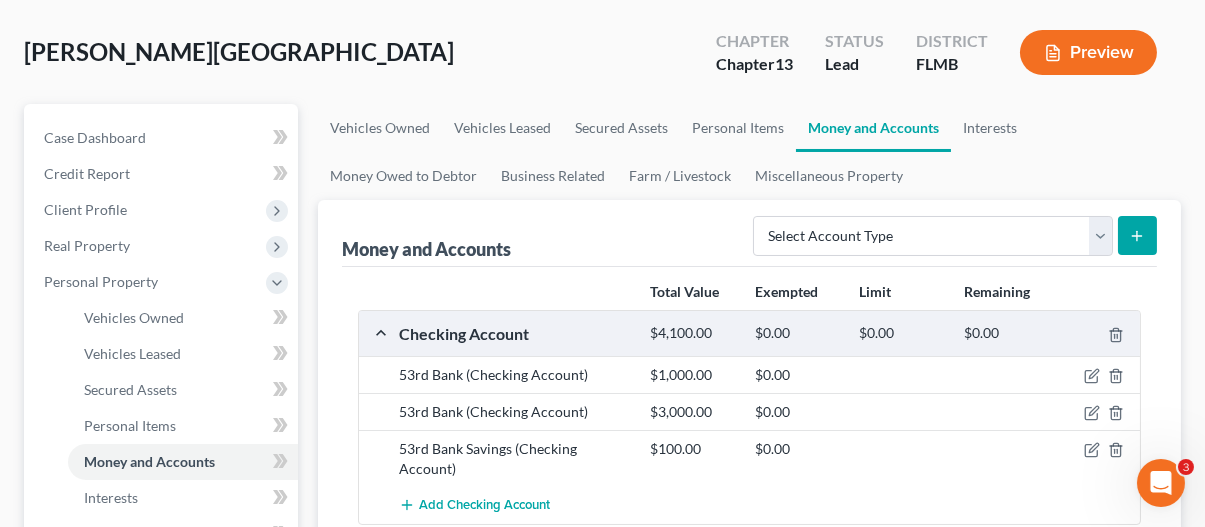 scroll, scrollTop: 100, scrollLeft: 0, axis: vertical 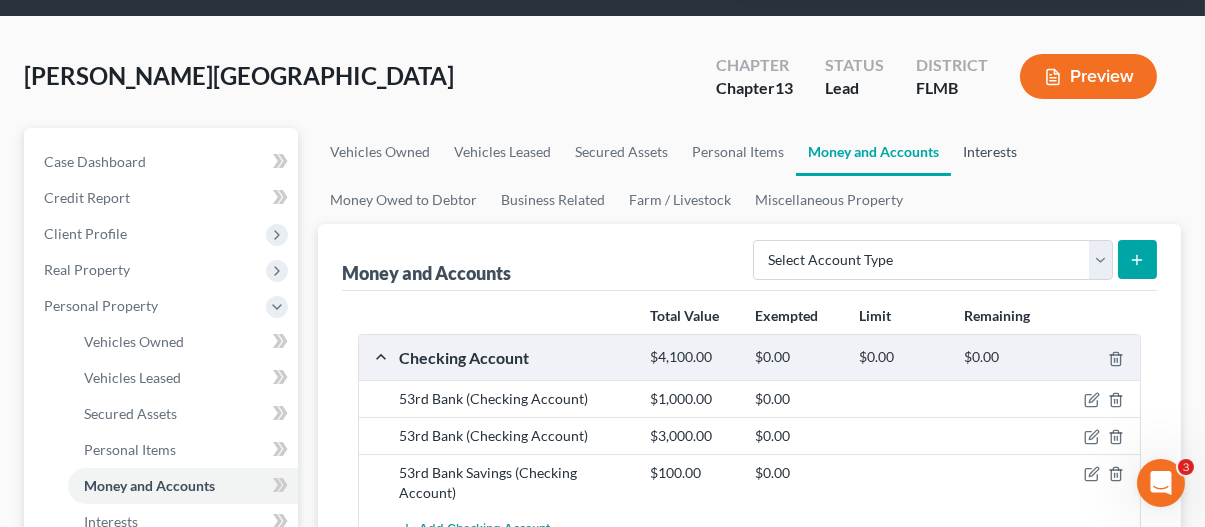 click on "Interests" at bounding box center (990, 152) 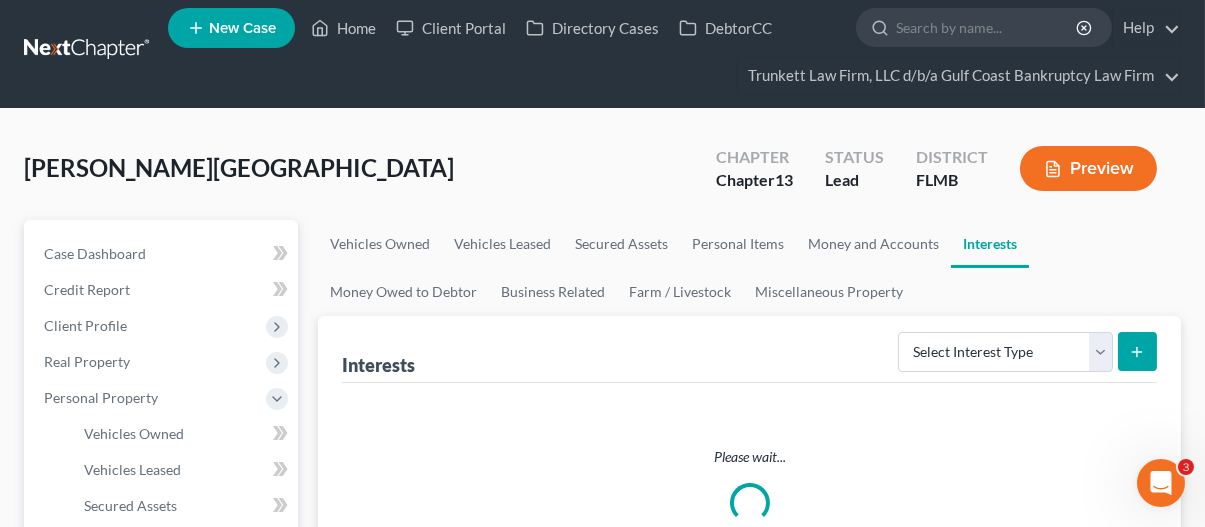 scroll, scrollTop: 0, scrollLeft: 0, axis: both 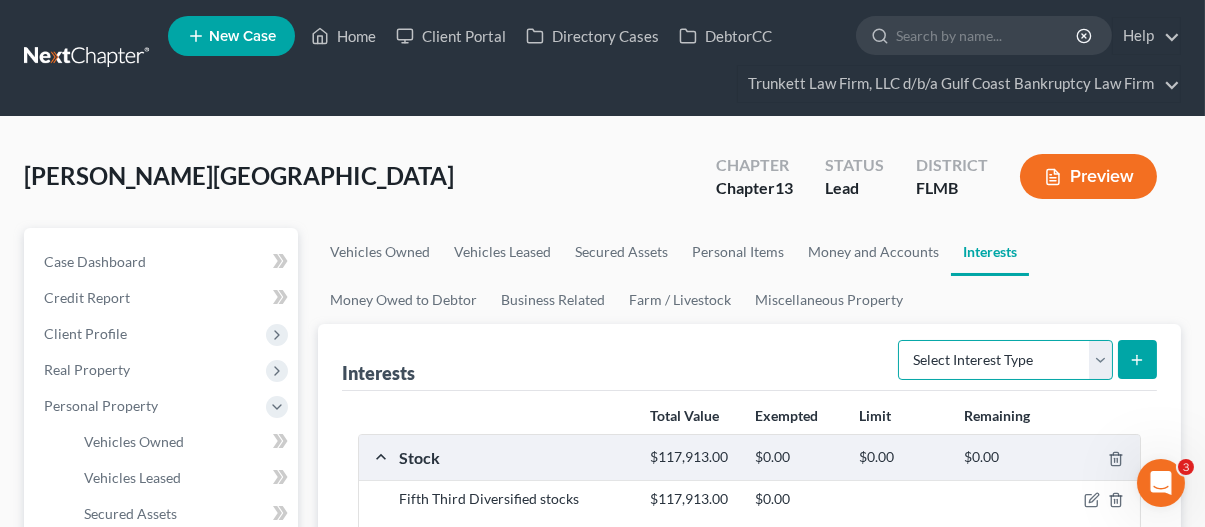 click on "Select Interest Type 401K Annuity Bond Education IRA Government Bond Government Pension Plan Incorporated Business IRA Joint Venture (Active) Joint Venture (Inactive) [PERSON_NAME] Mutual Fund Other Retirement Plan Partnership (Active) Partnership (Inactive) Pension Plan Stock Term Life Insurance Unincorporated Business Whole Life Insurance" at bounding box center (1005, 360) 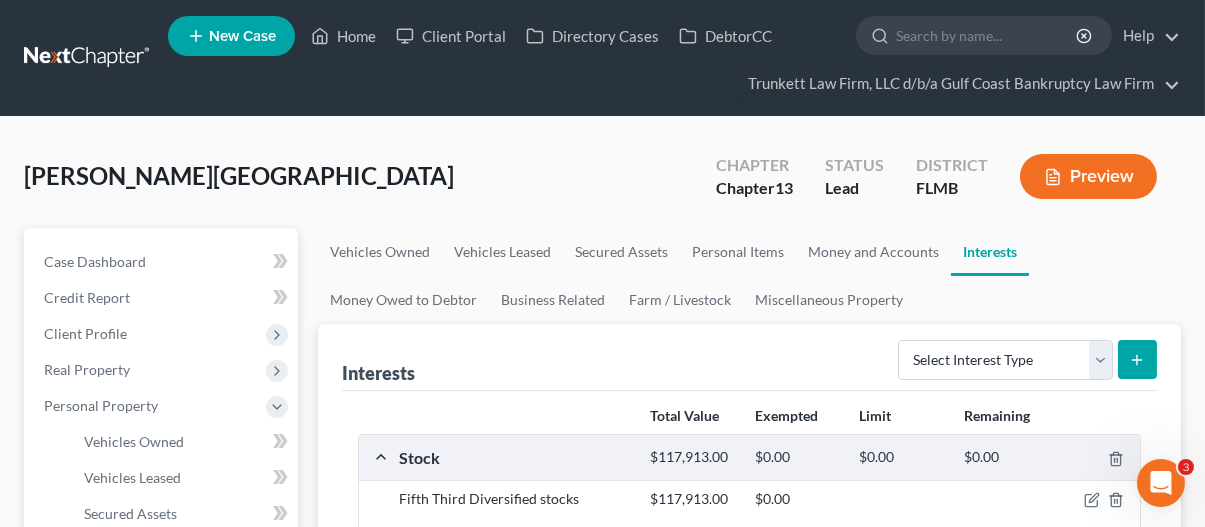 click on "[PERSON_NAME][GEOGRAPHIC_DATA] Upgraded Chapter Chapter  13 Status Lead District [GEOGRAPHIC_DATA] Preview" at bounding box center (602, 184) 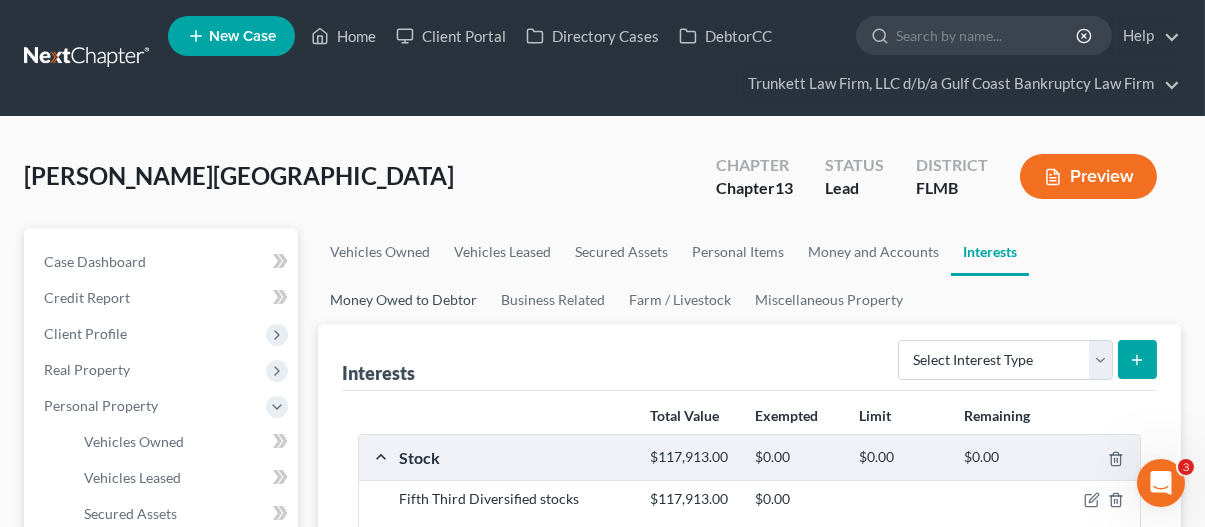 click on "Money Owed to Debtor" at bounding box center (403, 300) 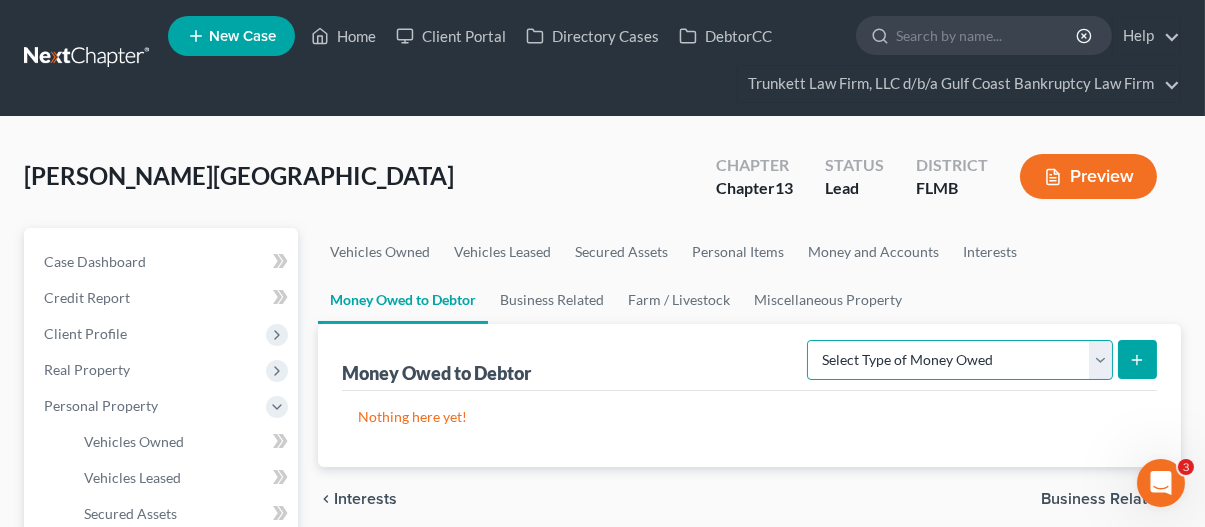 click on "Select Type of Money Owed Accounts Receivable Alimony Child Support Claims Against Third Parties Disability Benefits Disability Insurance Payments Divorce Settlements Equitable or Future Interests Expected Tax Refund and Unused NOLs Financial Assets Not Yet Listed Life Estate of Descendants Maintenance Other Contingent & Unliquidated Claims Property Settlements Sick or Vacation Pay Social Security Benefits Trusts Unpaid Loans Unpaid Wages Workers Compensation" at bounding box center [960, 360] 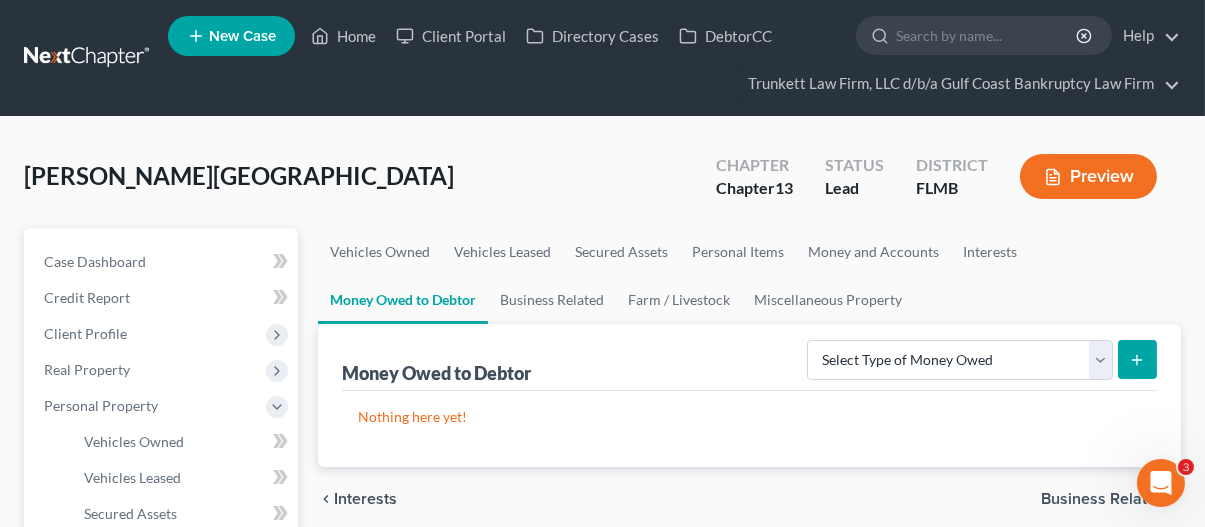 click on "Nothing here yet!" at bounding box center [749, 429] 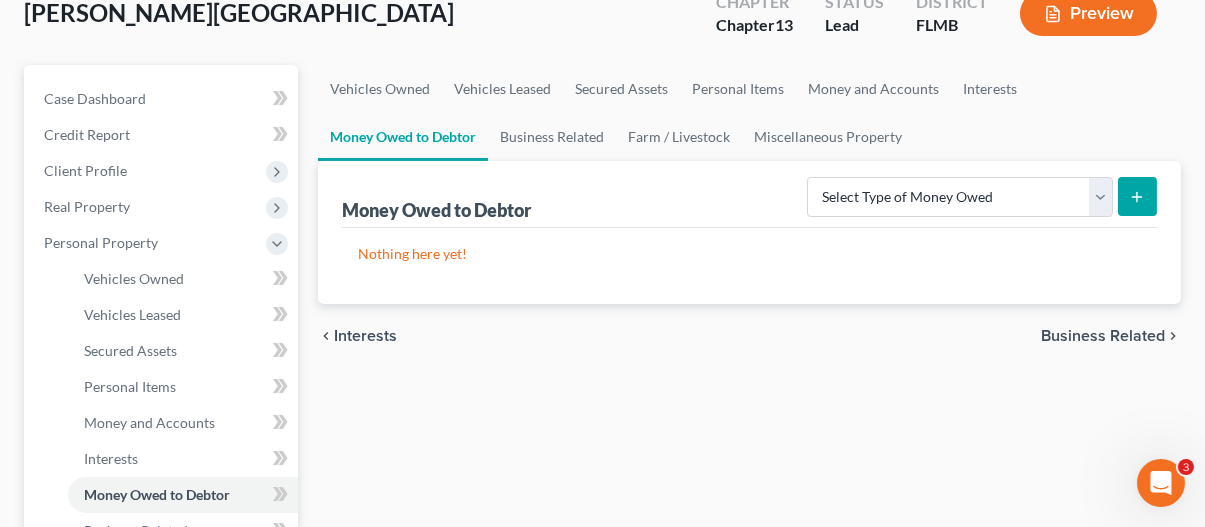 scroll, scrollTop: 200, scrollLeft: 0, axis: vertical 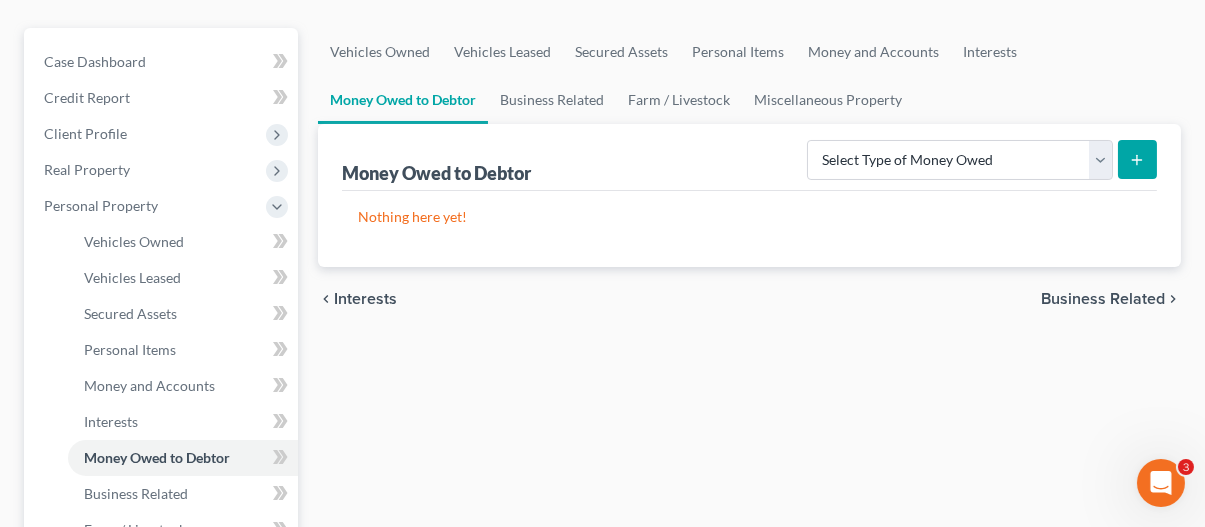 click on "Business Related" at bounding box center (1103, 299) 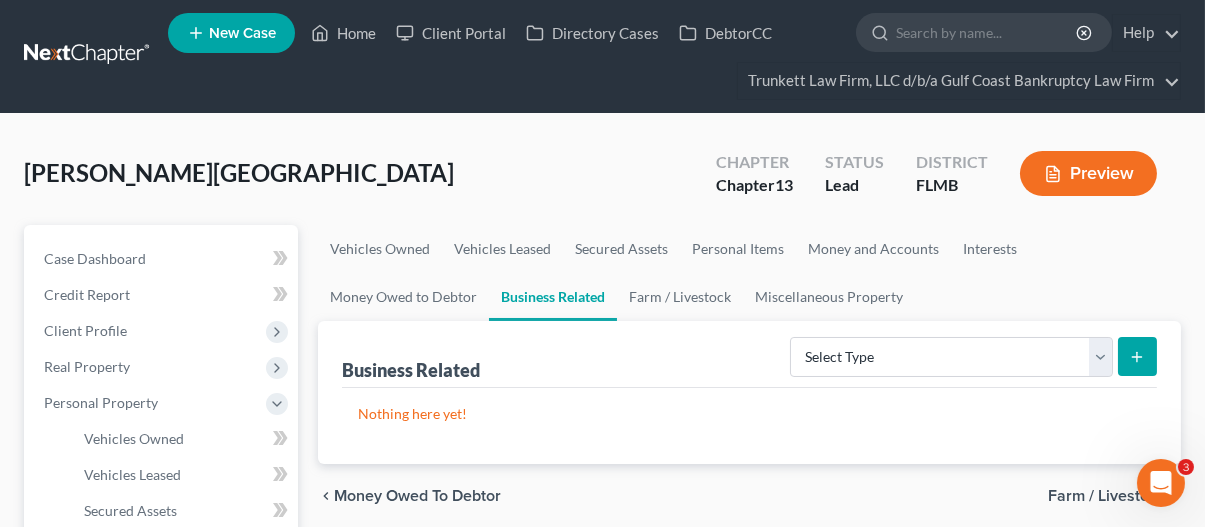 scroll, scrollTop: 0, scrollLeft: 0, axis: both 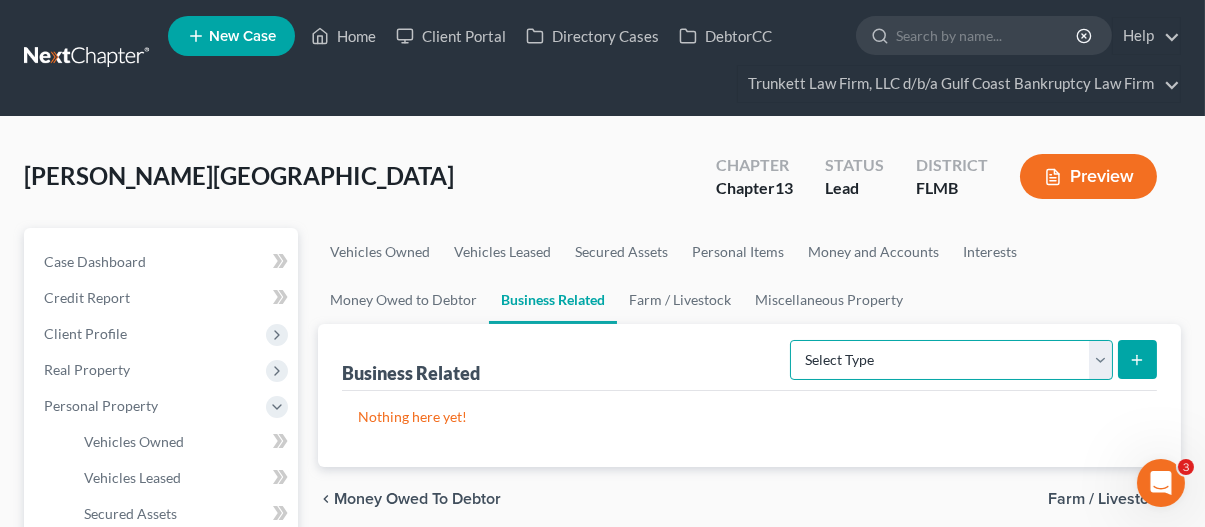 click on "Select Type Customer Lists Franchises Inventory Licenses Machinery Office Equipment, Furnishings, Supplies Other Business Related Property Not Listed Patents, Copyrights, Intellectual Property" at bounding box center (951, 360) 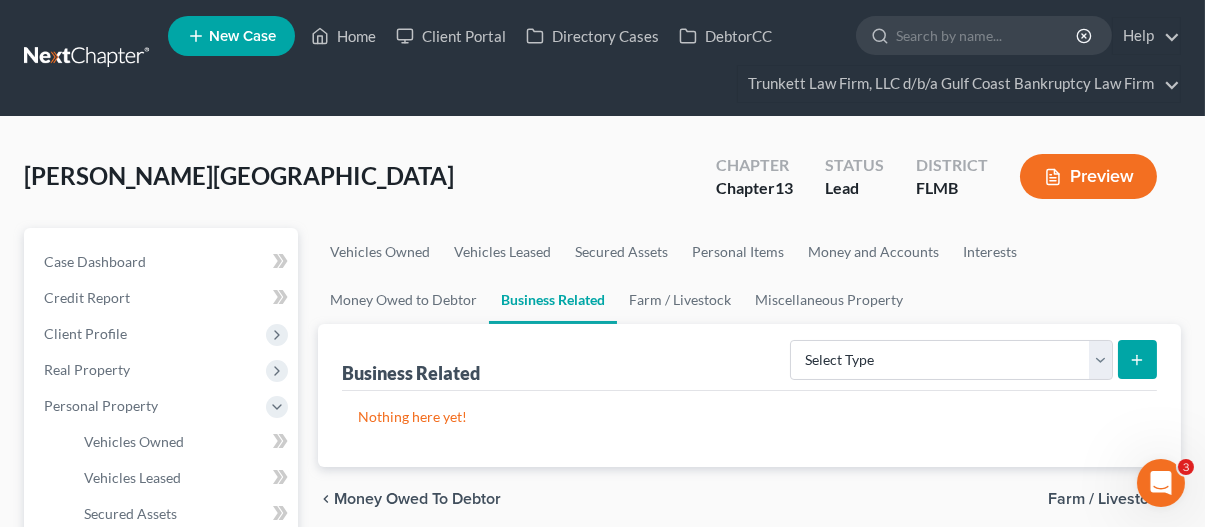 click on "Nothing here yet!" at bounding box center (749, 429) 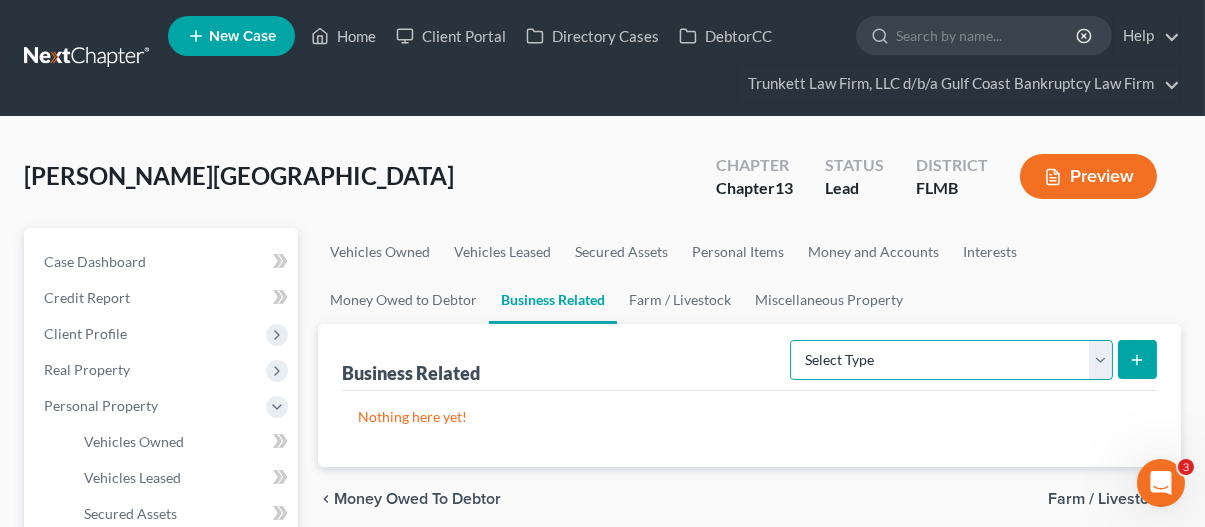 click on "Select Type Customer Lists Franchises Inventory Licenses Machinery Office Equipment, Furnishings, Supplies Other Business Related Property Not Listed Patents, Copyrights, Intellectual Property" at bounding box center [951, 360] 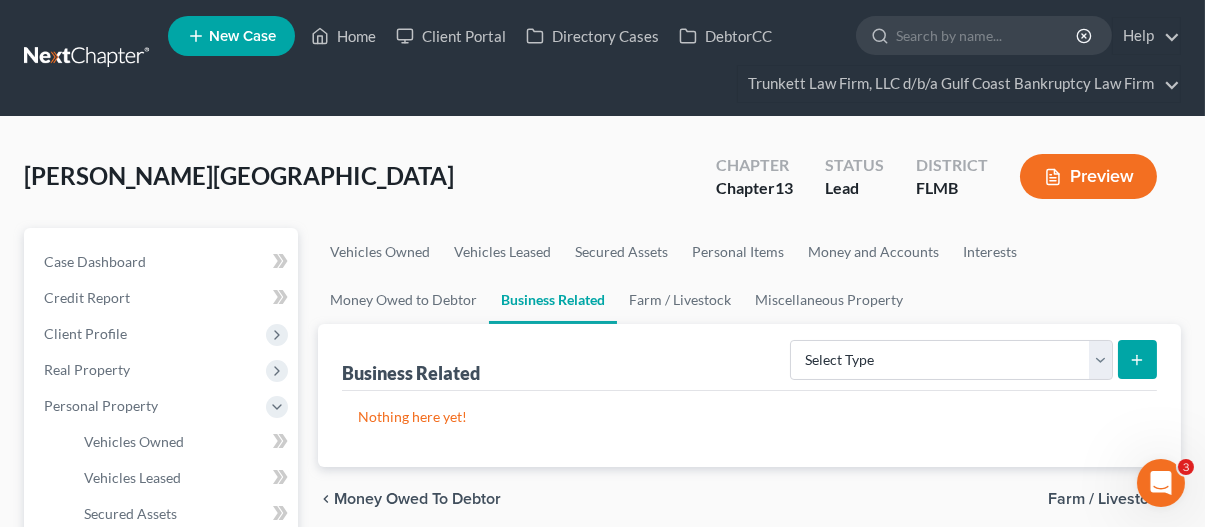 click on "Nothing here yet!" at bounding box center [749, 417] 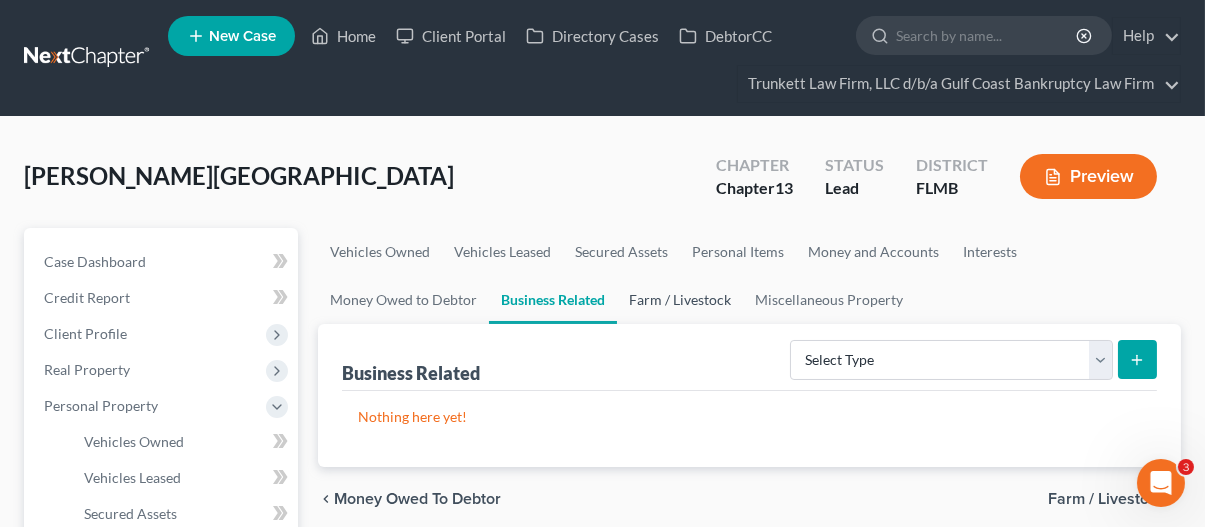 click on "Farm / Livestock" at bounding box center (680, 300) 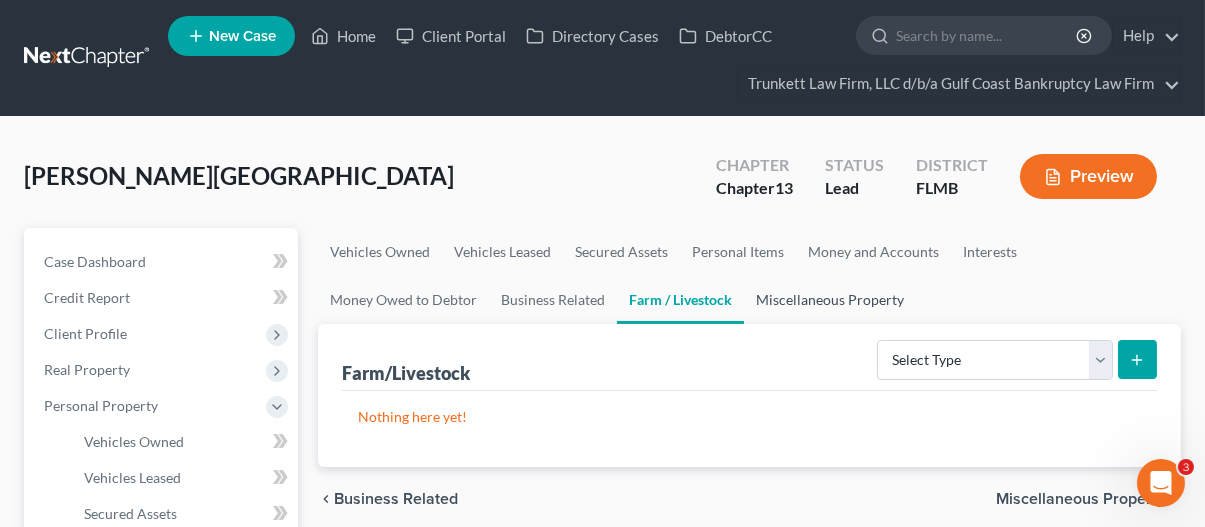 click on "Miscellaneous Property" at bounding box center [830, 300] 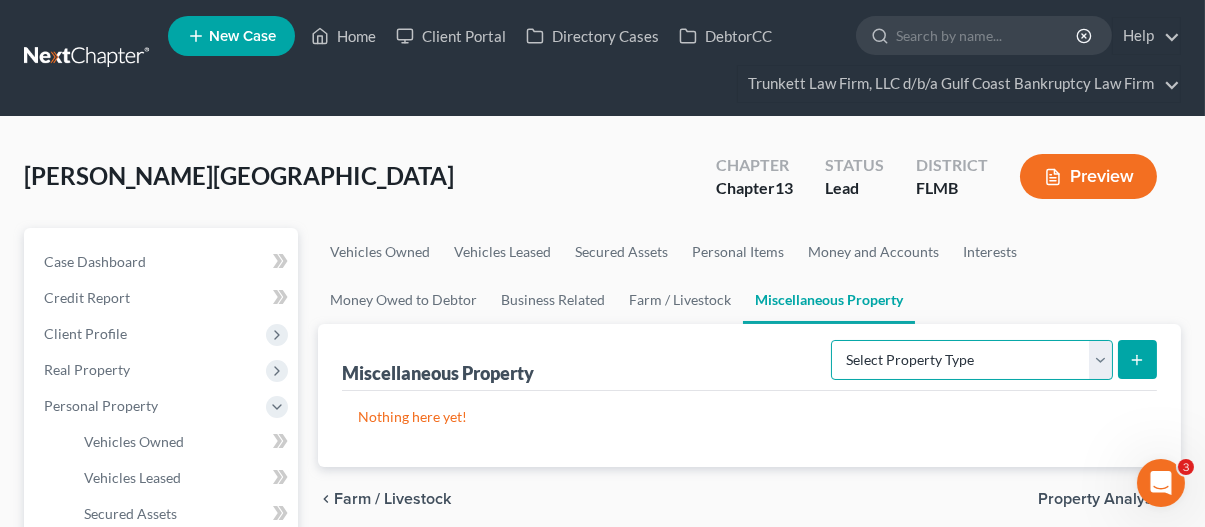 click on "Select Property Type Assigned for Creditor Benefit [DATE] Holding for Another Not Yet Listed Stored [DATE] Transferred" at bounding box center (972, 360) 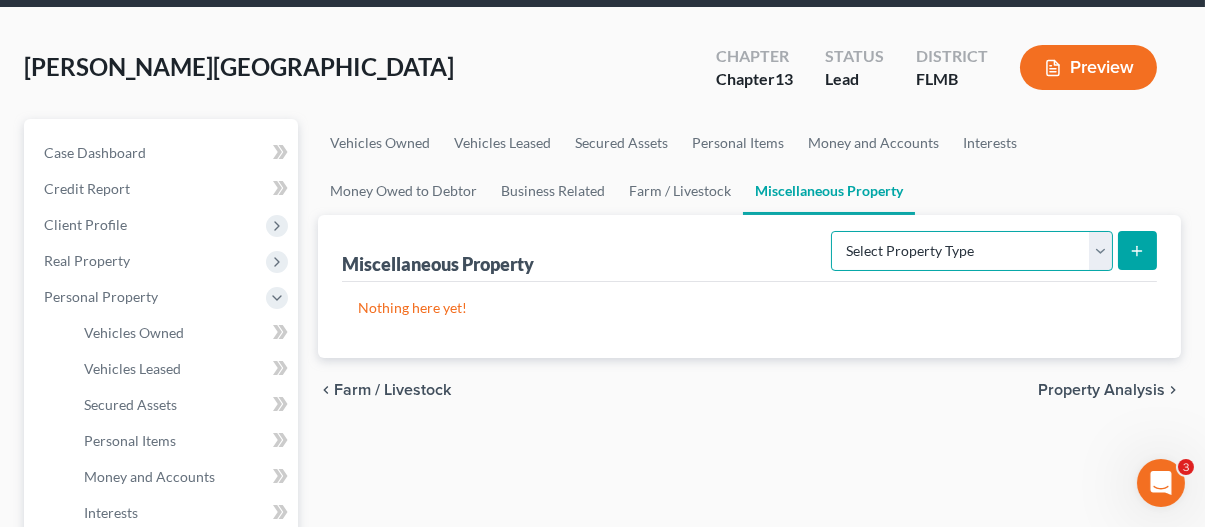 scroll, scrollTop: 200, scrollLeft: 0, axis: vertical 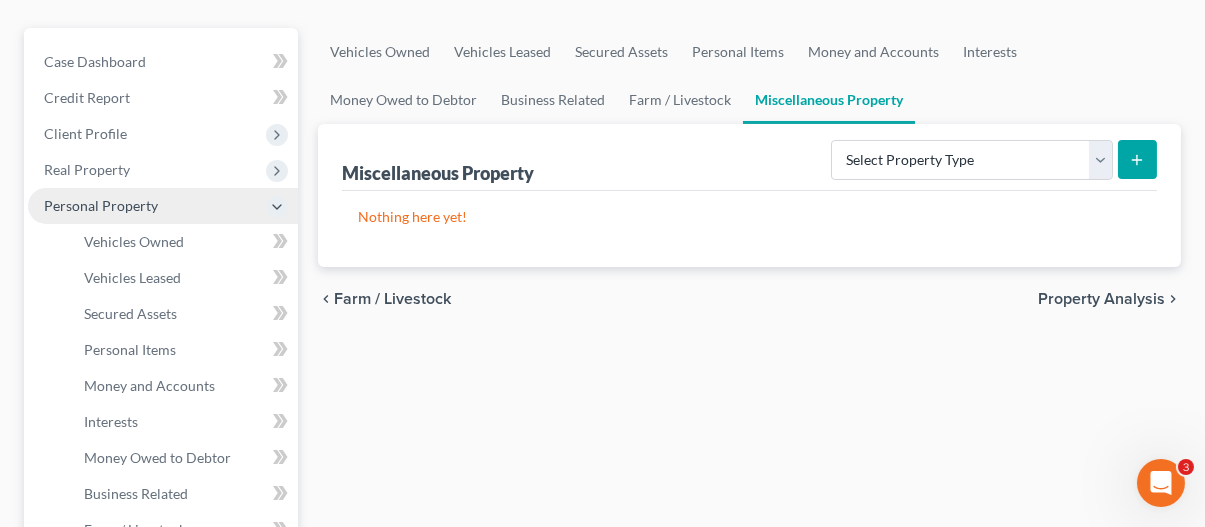click on "Personal Property" at bounding box center [101, 205] 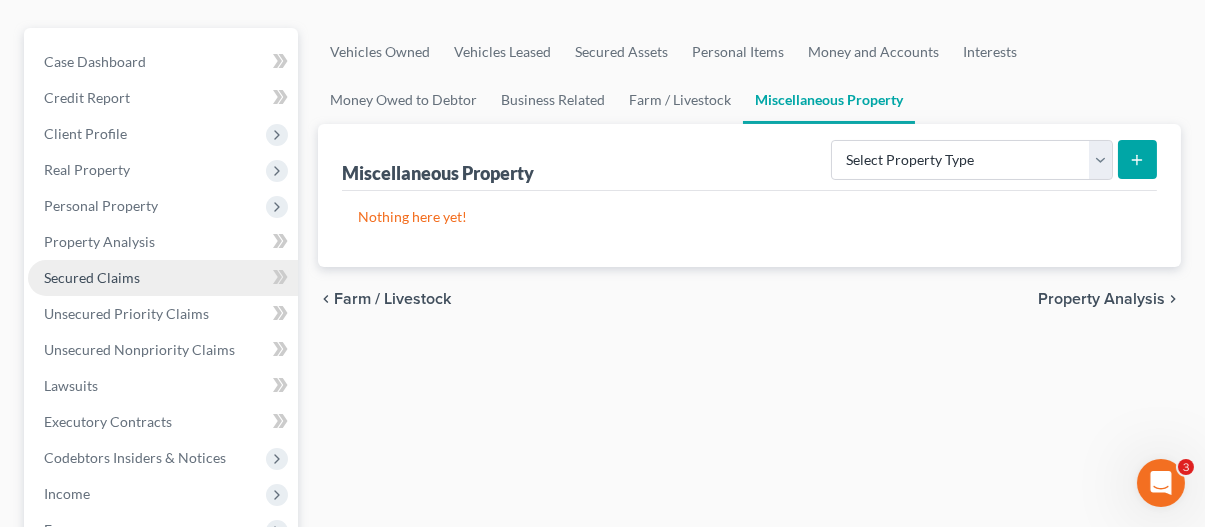 click on "Secured Claims" at bounding box center (92, 277) 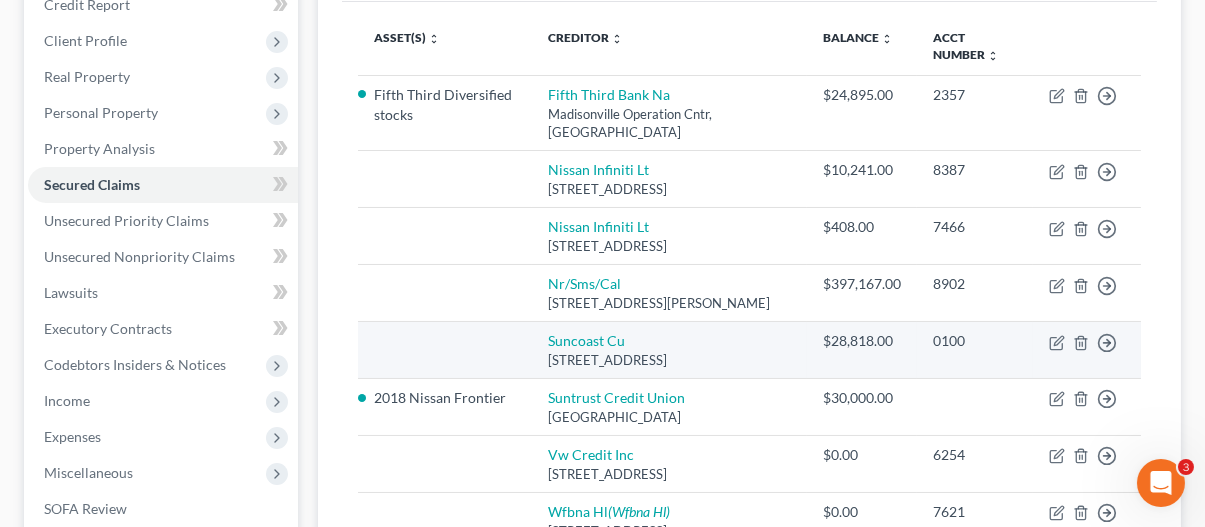 scroll, scrollTop: 300, scrollLeft: 0, axis: vertical 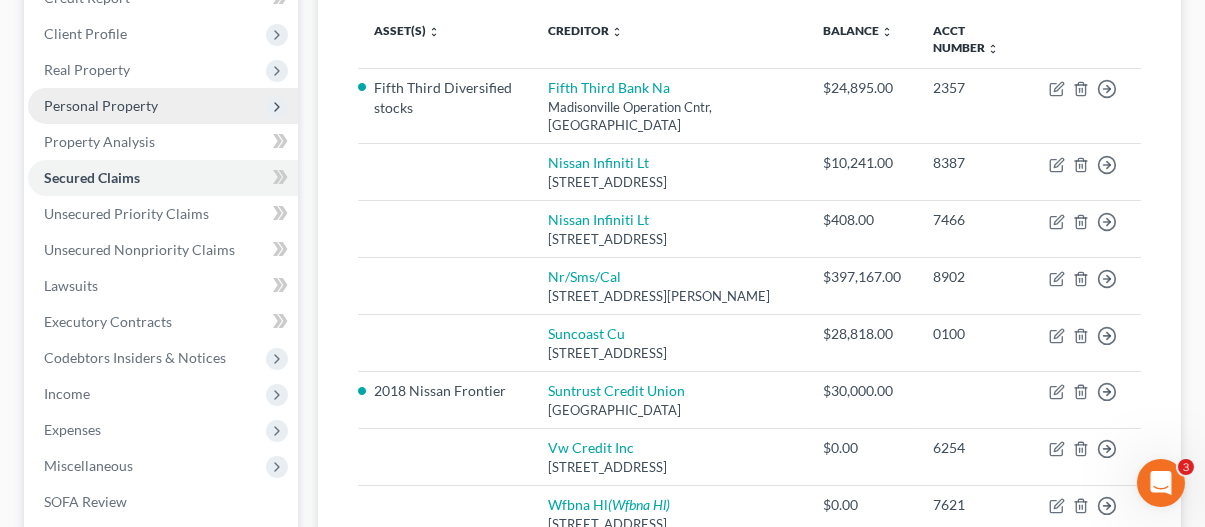 click on "Personal Property" at bounding box center (163, 106) 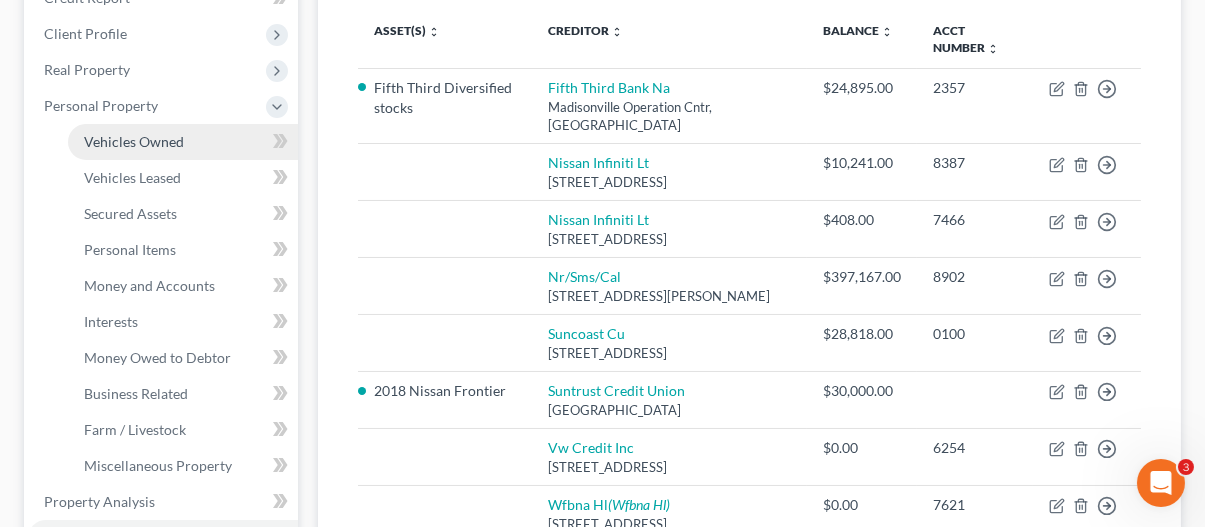 click on "Vehicles Owned" at bounding box center (134, 141) 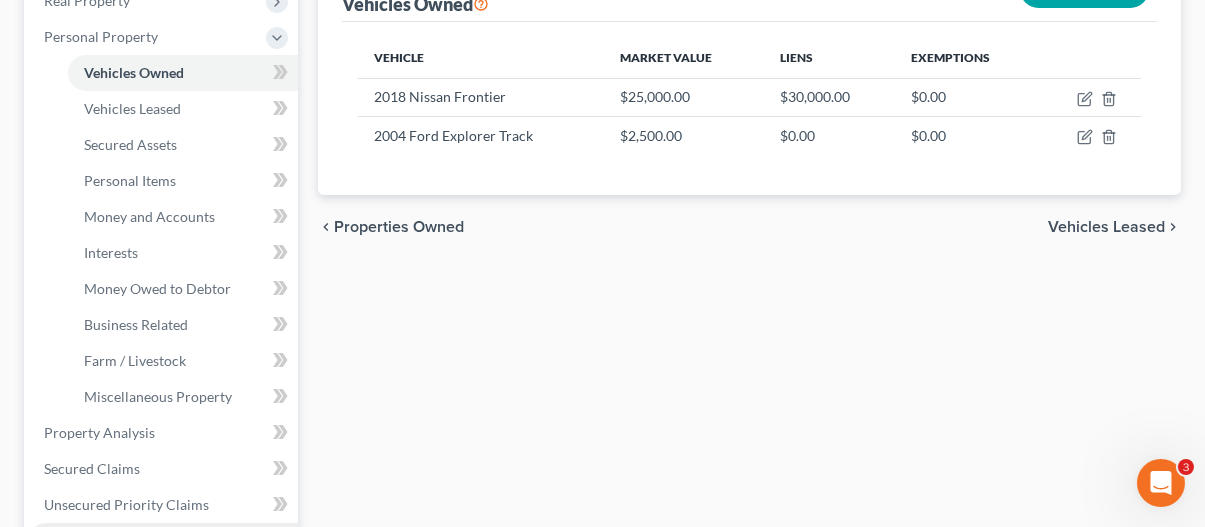 scroll, scrollTop: 500, scrollLeft: 0, axis: vertical 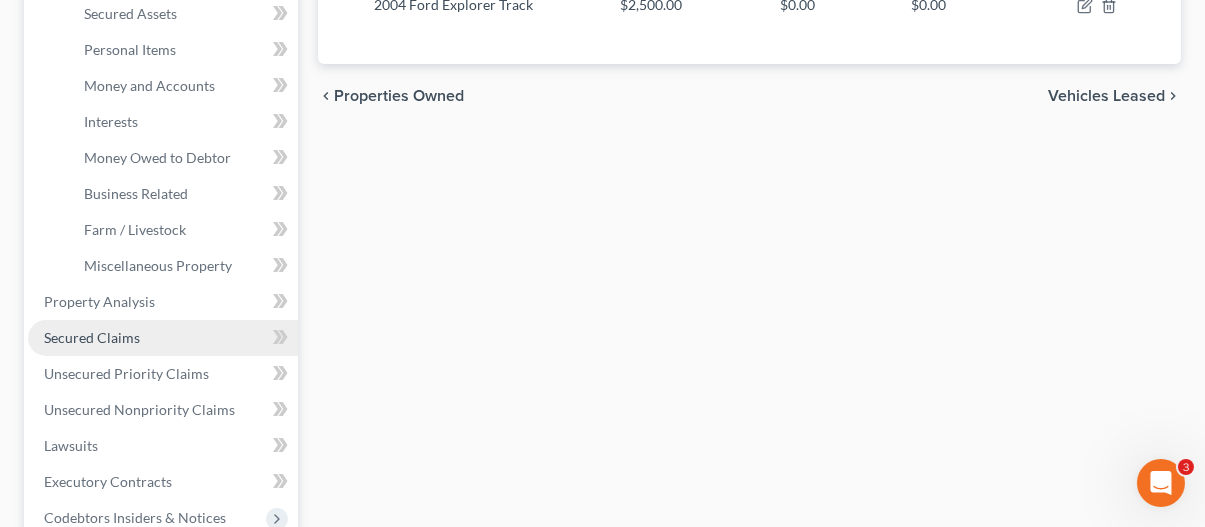 click on "Secured Claims" at bounding box center [92, 337] 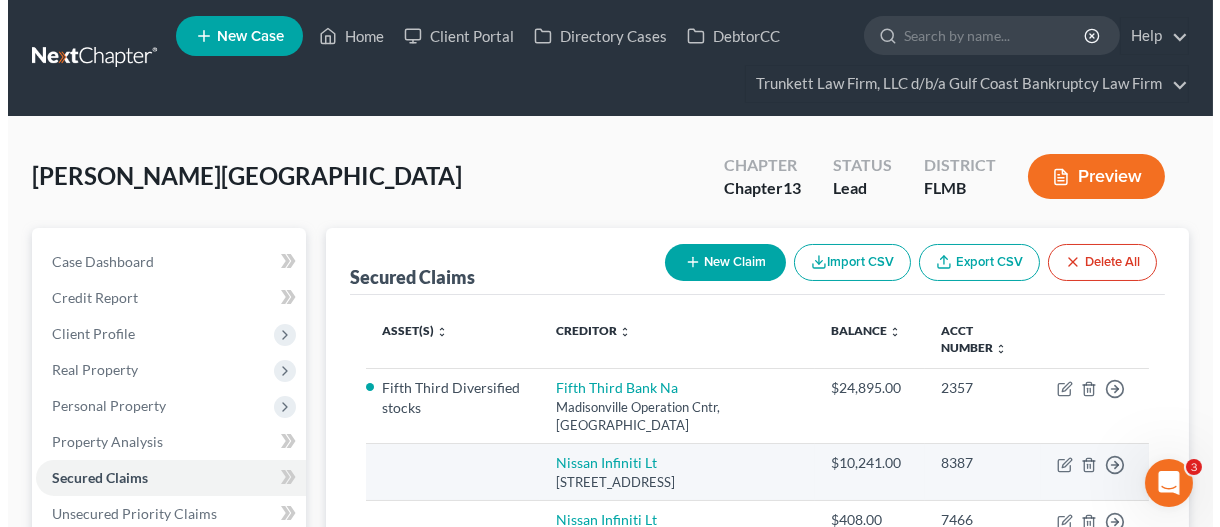 scroll, scrollTop: 100, scrollLeft: 0, axis: vertical 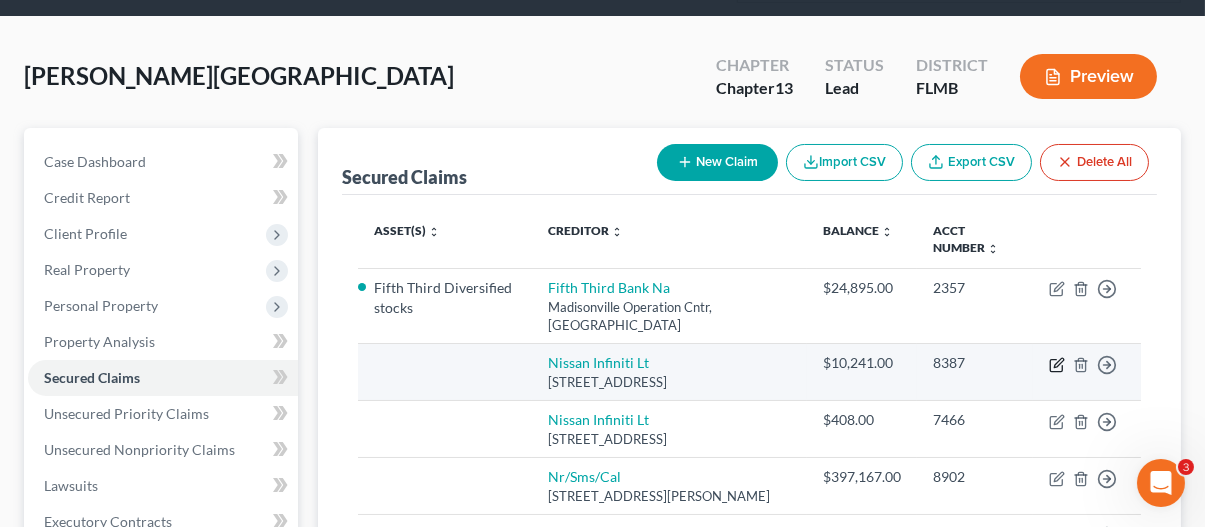 click 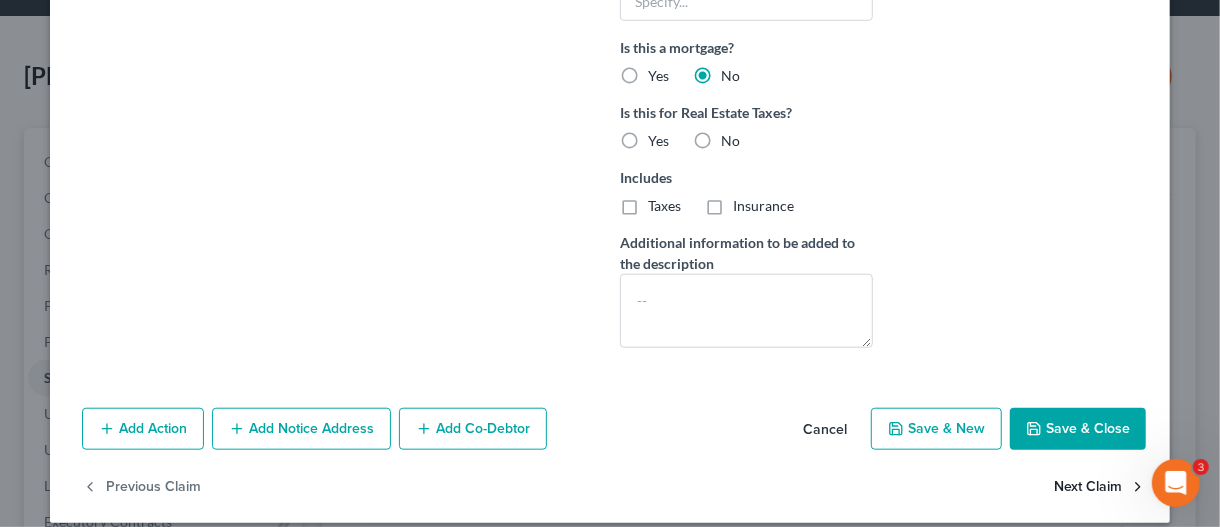 scroll, scrollTop: 774, scrollLeft: 0, axis: vertical 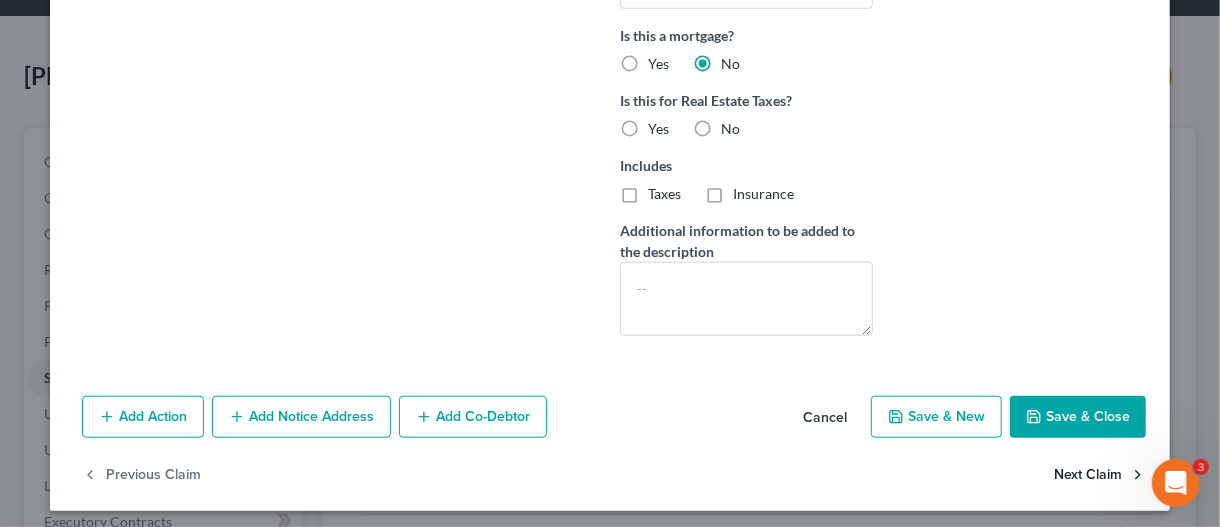click on "Next Claim" at bounding box center [1100, 475] 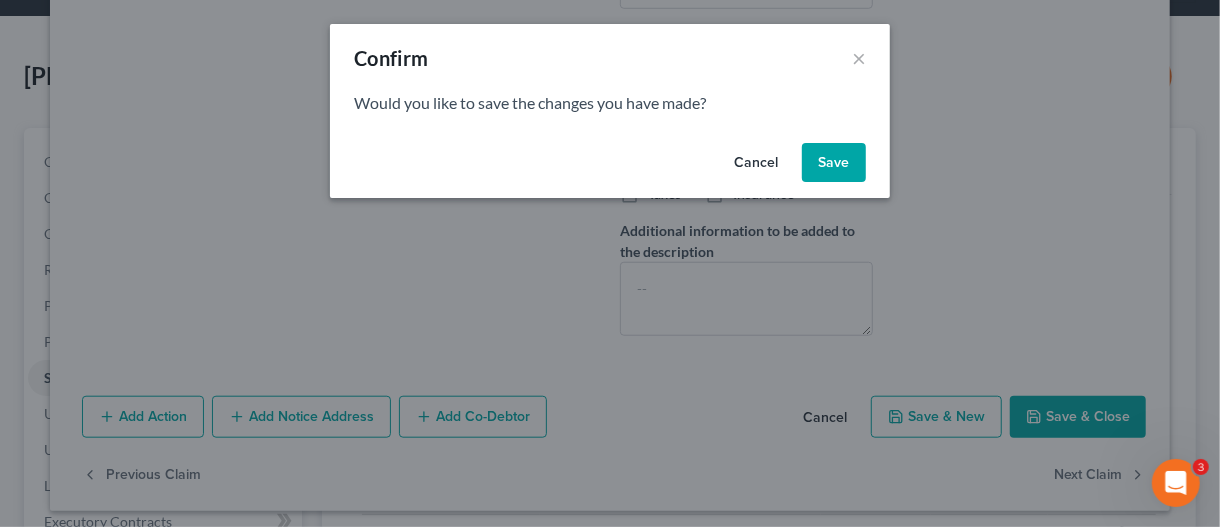click on "Save" at bounding box center [834, 163] 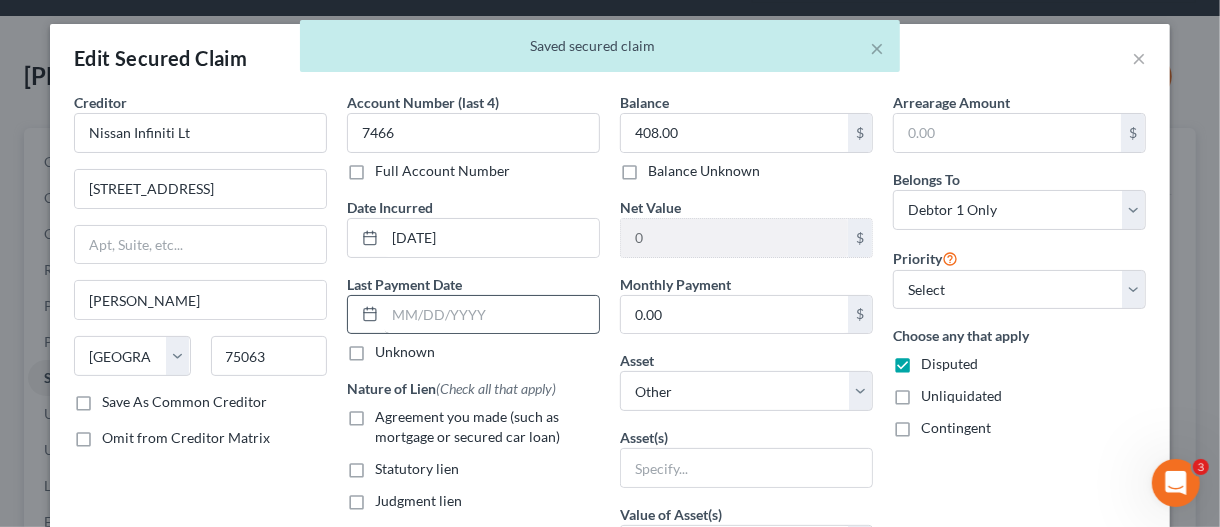 scroll, scrollTop: 0, scrollLeft: 0, axis: both 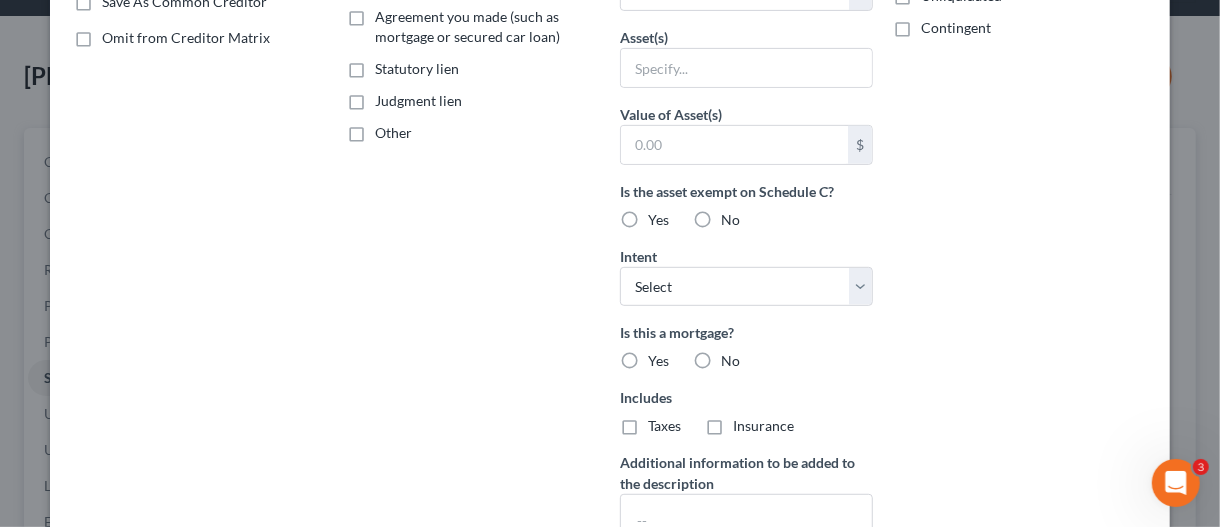 click on "Other" at bounding box center (393, 133) 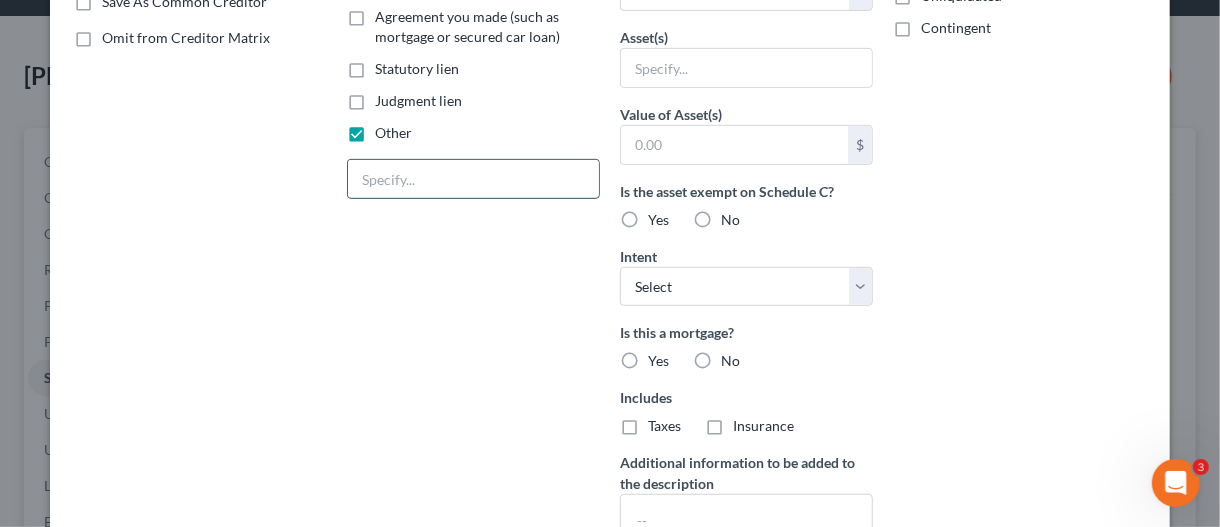 click at bounding box center [473, 179] 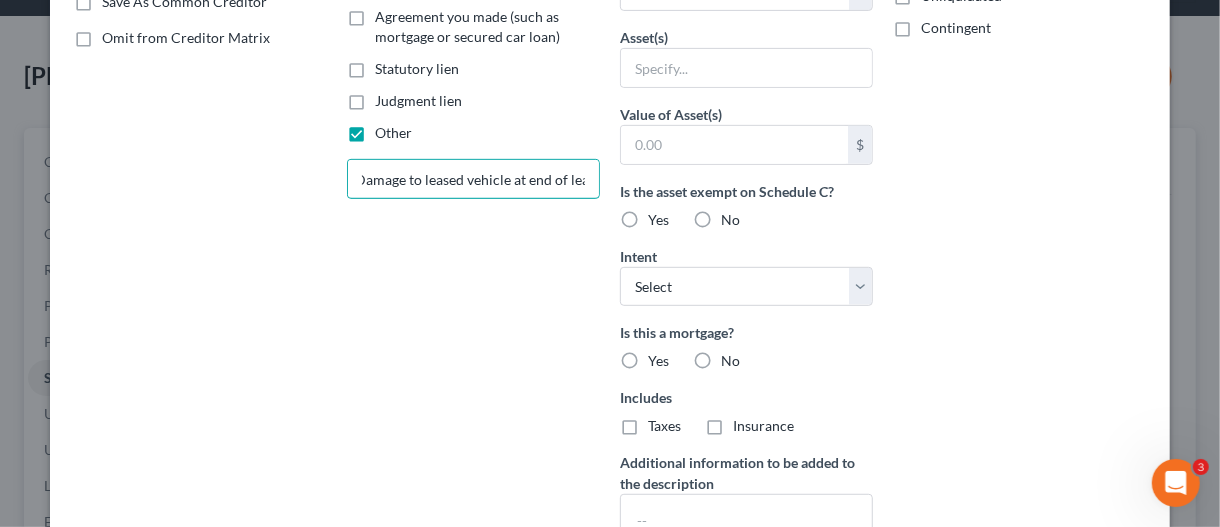 scroll, scrollTop: 0, scrollLeft: 20, axis: horizontal 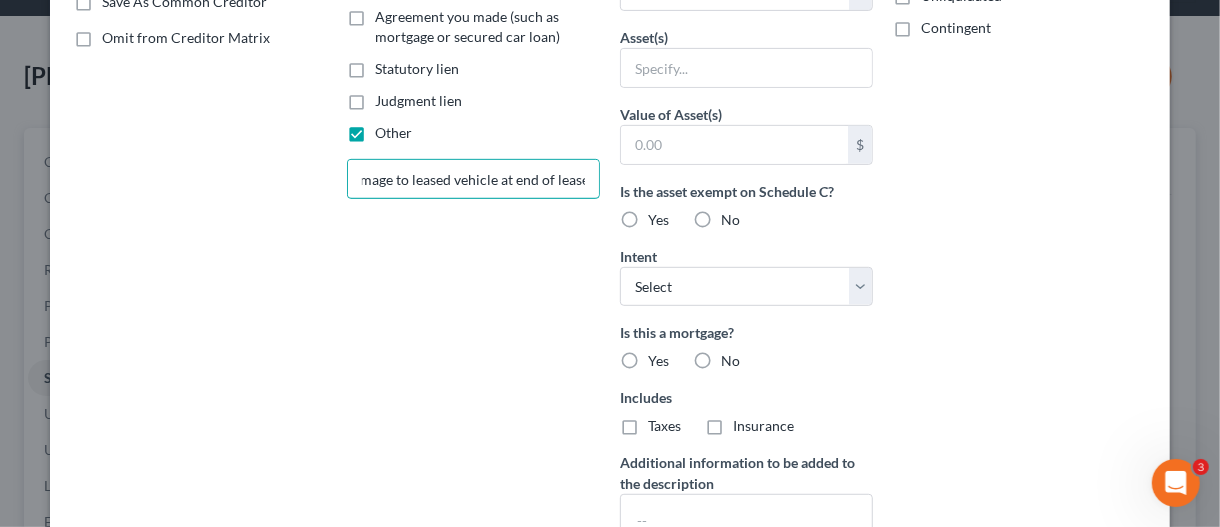 type on "Damage to leased vehicle at end of lease" 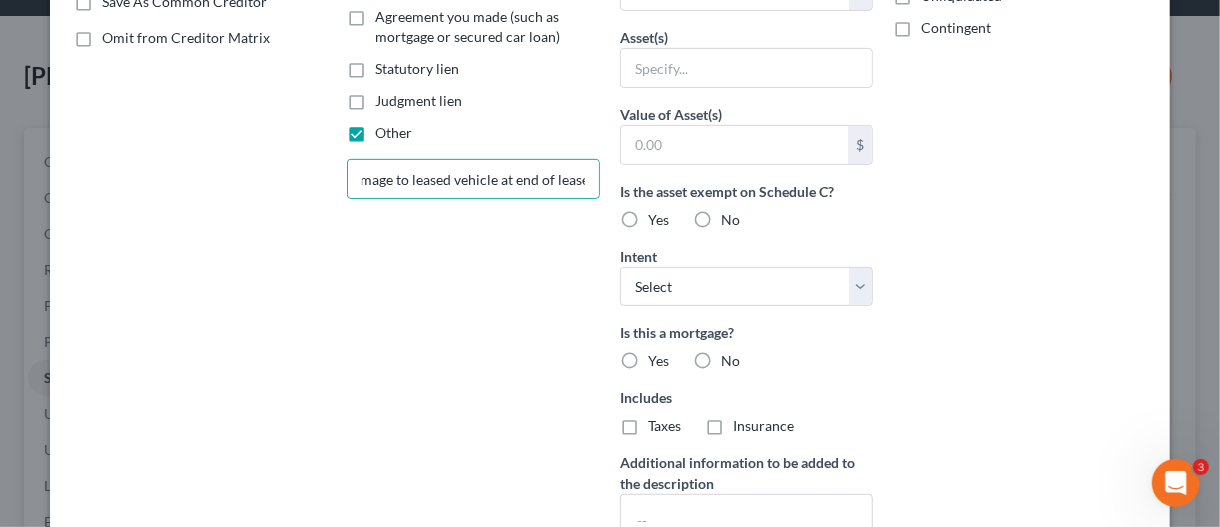 scroll, scrollTop: 0, scrollLeft: 0, axis: both 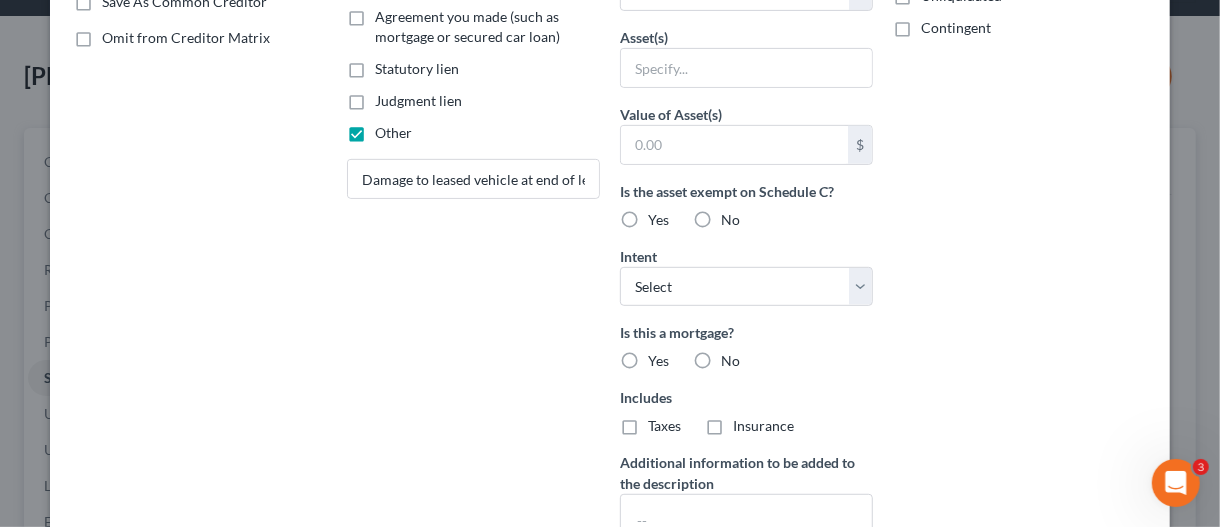 click on "Arrearage Amount $
Belongs To
*
Select Debtor 1 Only Debtor 2 Only Debtor 1 And Debtor 2 Only At Least One Of The Debtors And Another Community Property Priority  Select 1st 2nd 3rd 4th 5th 6th 7th 8th 9th 10th 11th 12th 13th 14th 15th 16th 17th 18th 19th 20th 21th 22th 23th 24th 25th 26th 27th 28th 29th 30th Choose any that apply Disputed Unliquidated Contingent" at bounding box center [1019, 138] 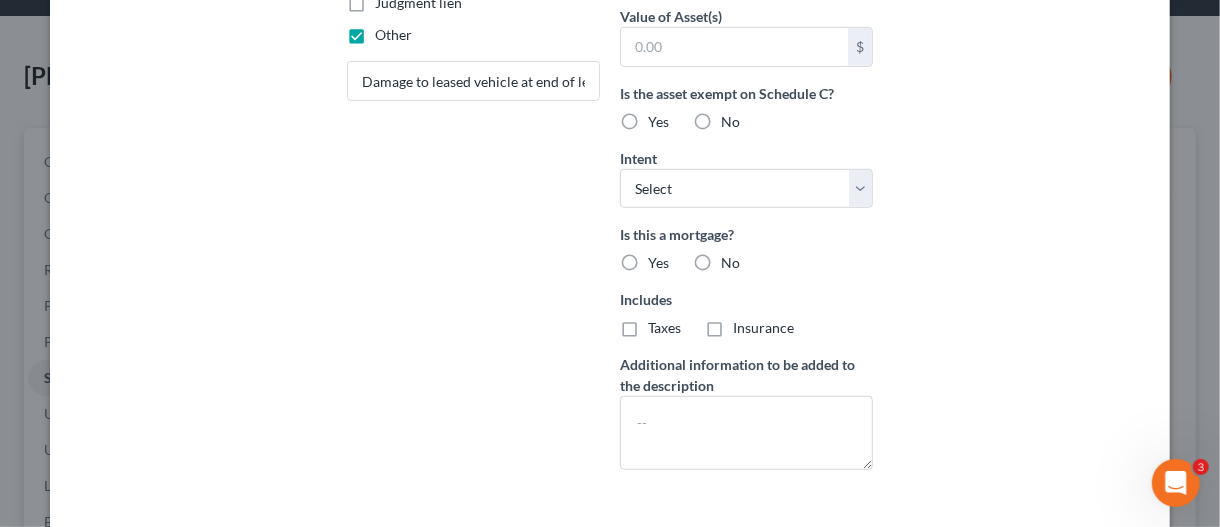 scroll, scrollTop: 500, scrollLeft: 0, axis: vertical 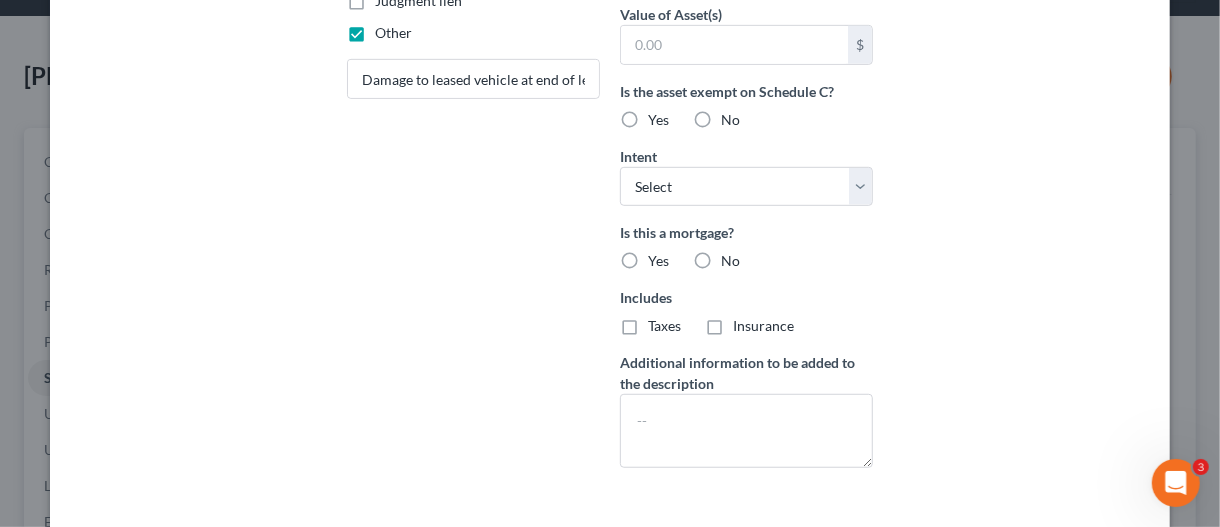 drag, startPoint x: 700, startPoint y: 256, endPoint x: 929, endPoint y: 344, distance: 245.32631 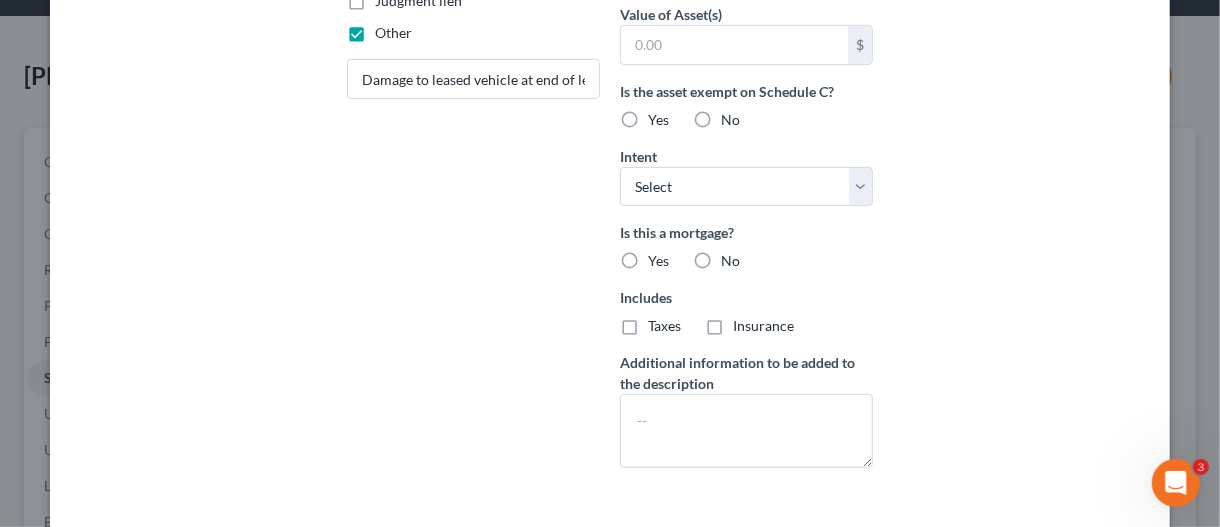 click on "No" at bounding box center (735, 257) 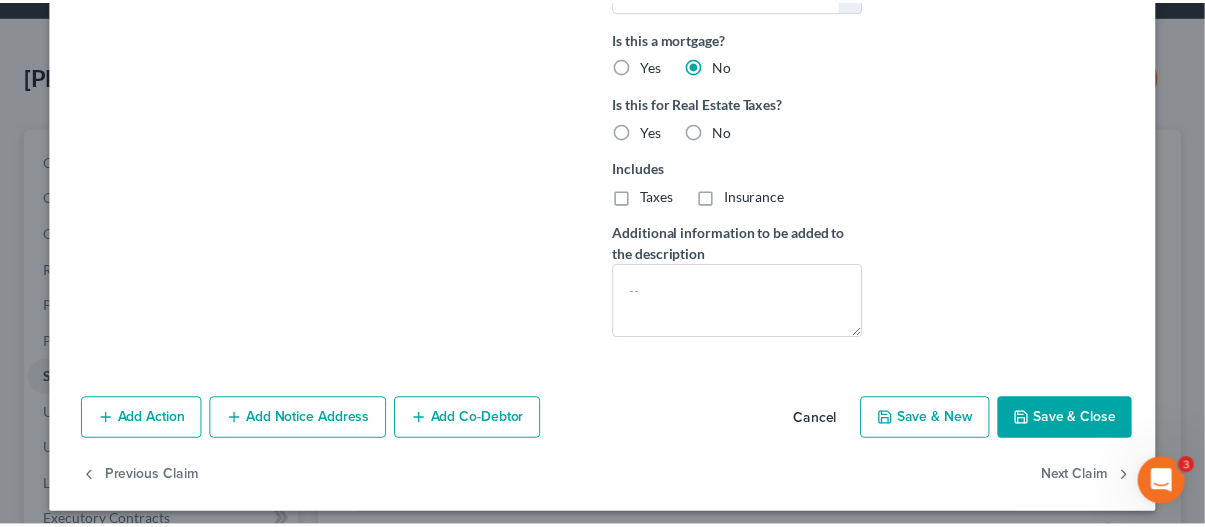 scroll, scrollTop: 699, scrollLeft: 0, axis: vertical 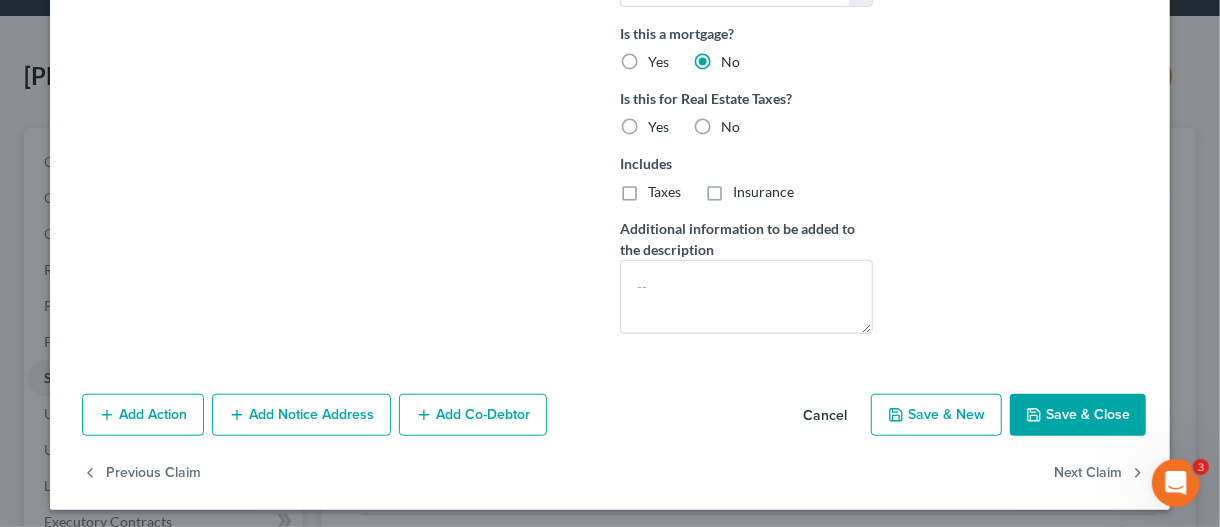 click on "Save & Close" at bounding box center [1078, 415] 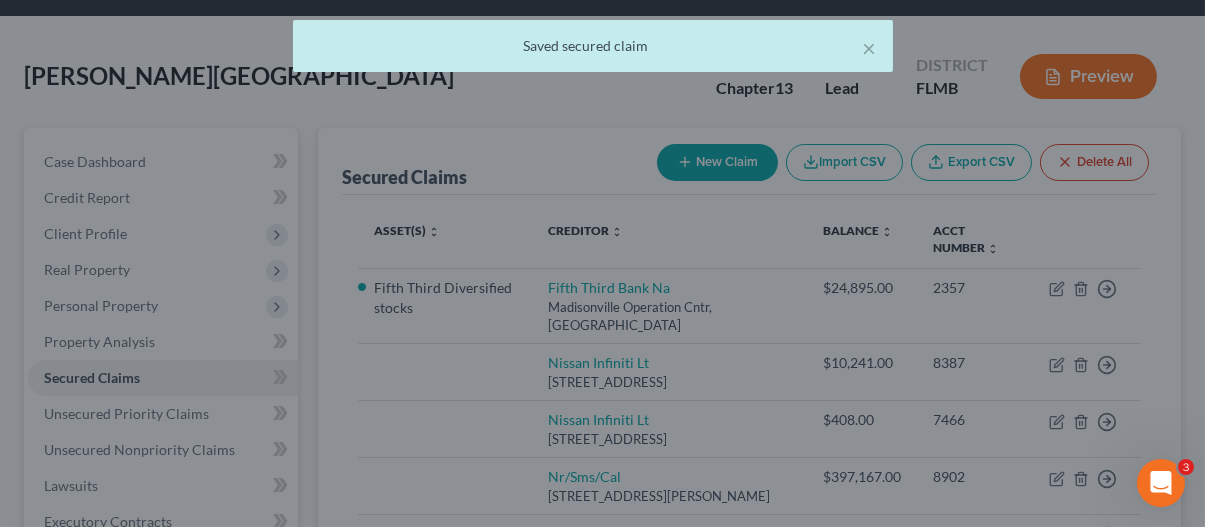 scroll, scrollTop: 0, scrollLeft: 0, axis: both 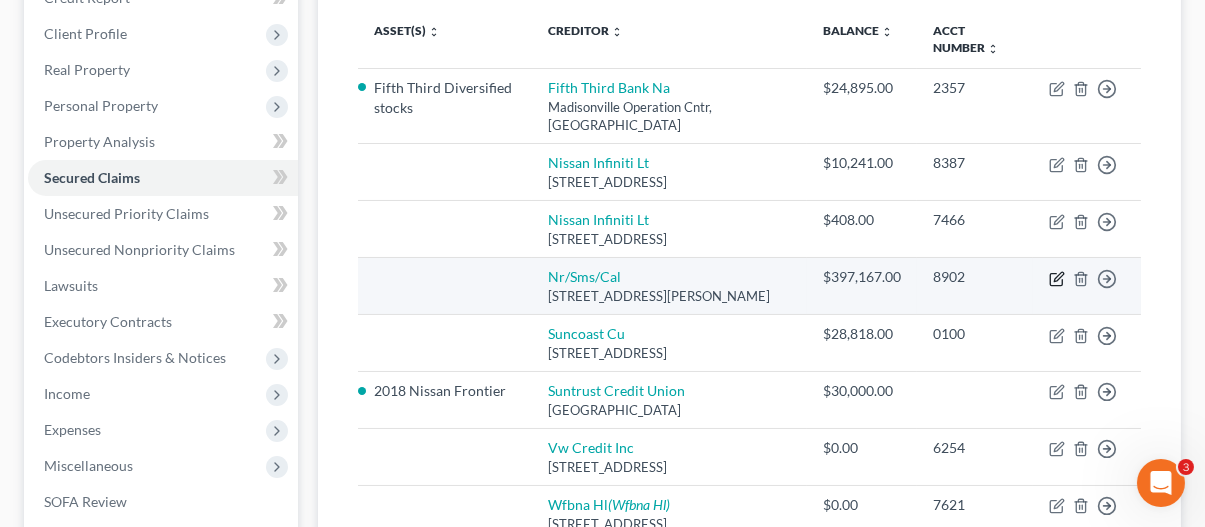drag, startPoint x: 1057, startPoint y: 275, endPoint x: 859, endPoint y: 289, distance: 198.49434 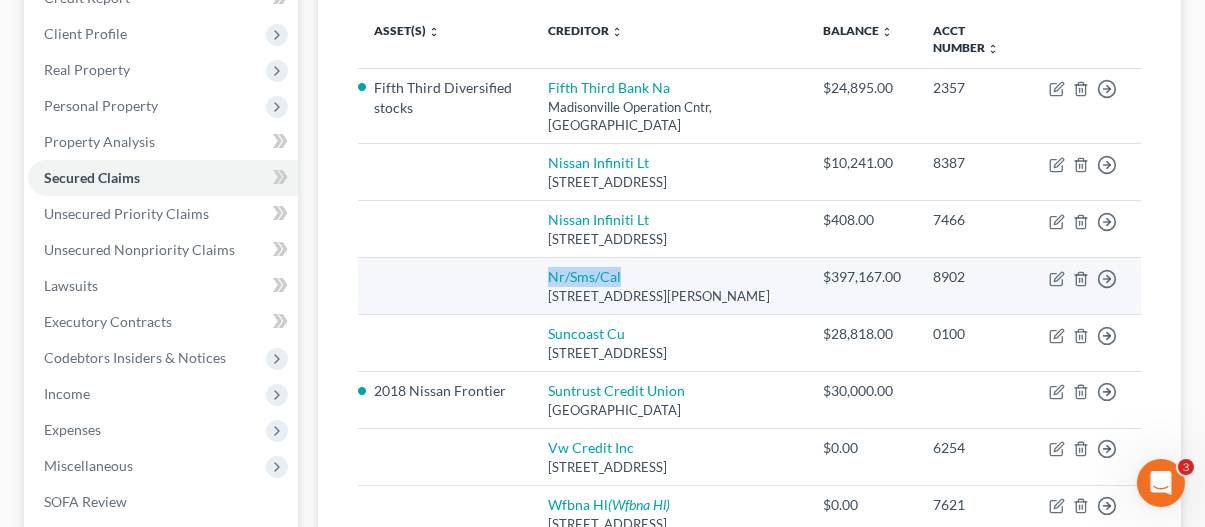 drag, startPoint x: 548, startPoint y: 270, endPoint x: 625, endPoint y: 272, distance: 77.02597 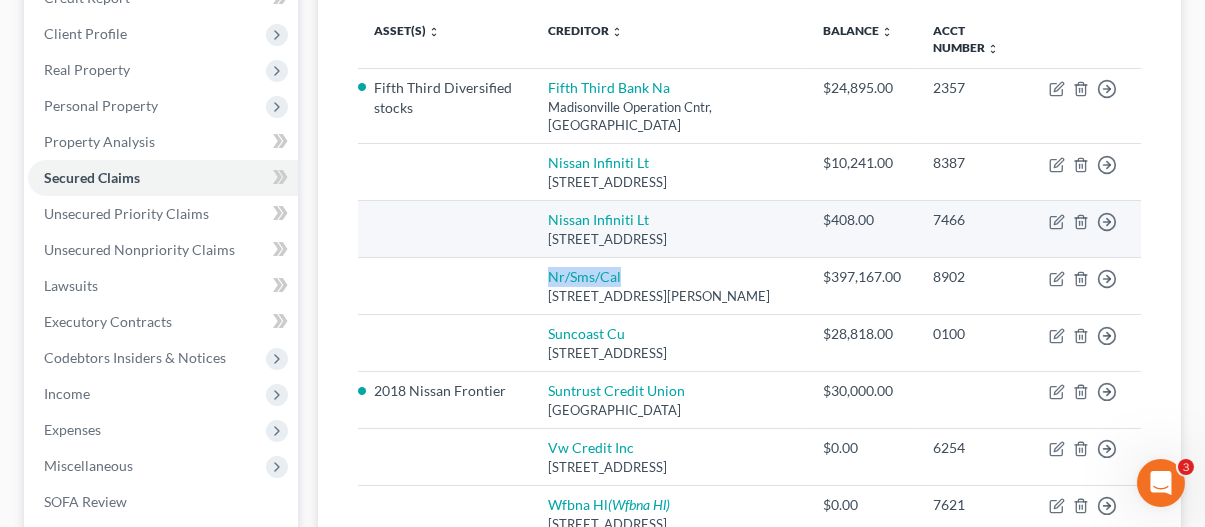 copy on "Nr/Sms/Cal" 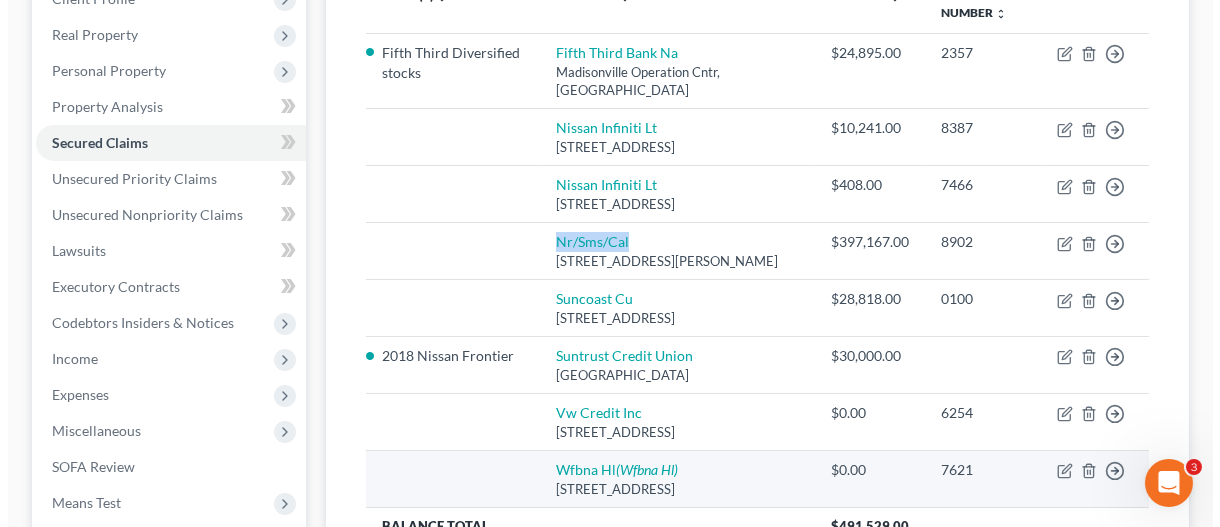 scroll, scrollTop: 300, scrollLeft: 0, axis: vertical 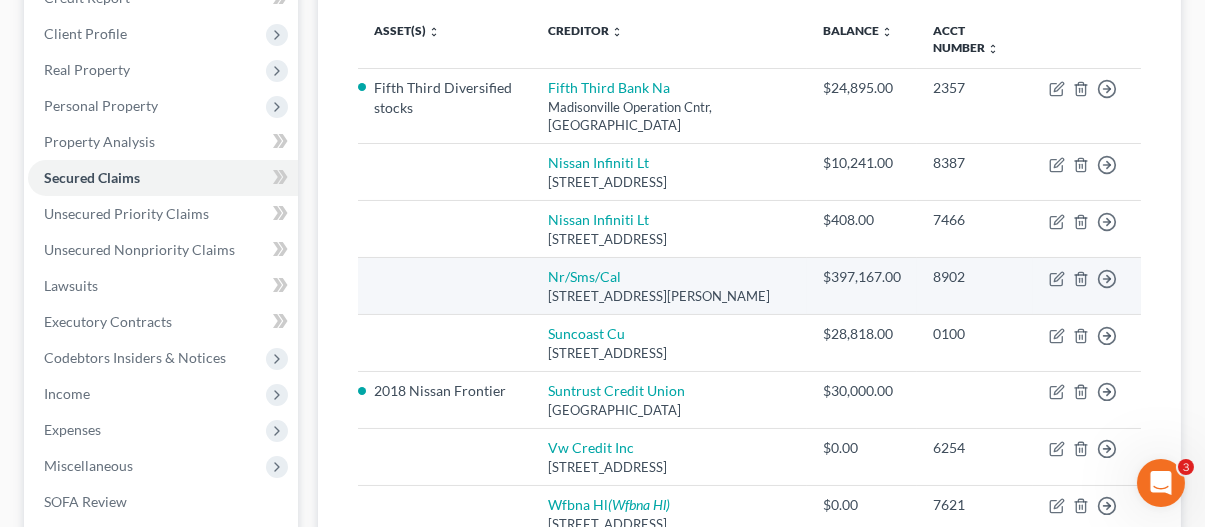 drag, startPoint x: 514, startPoint y: 272, endPoint x: 547, endPoint y: 292, distance: 38.587563 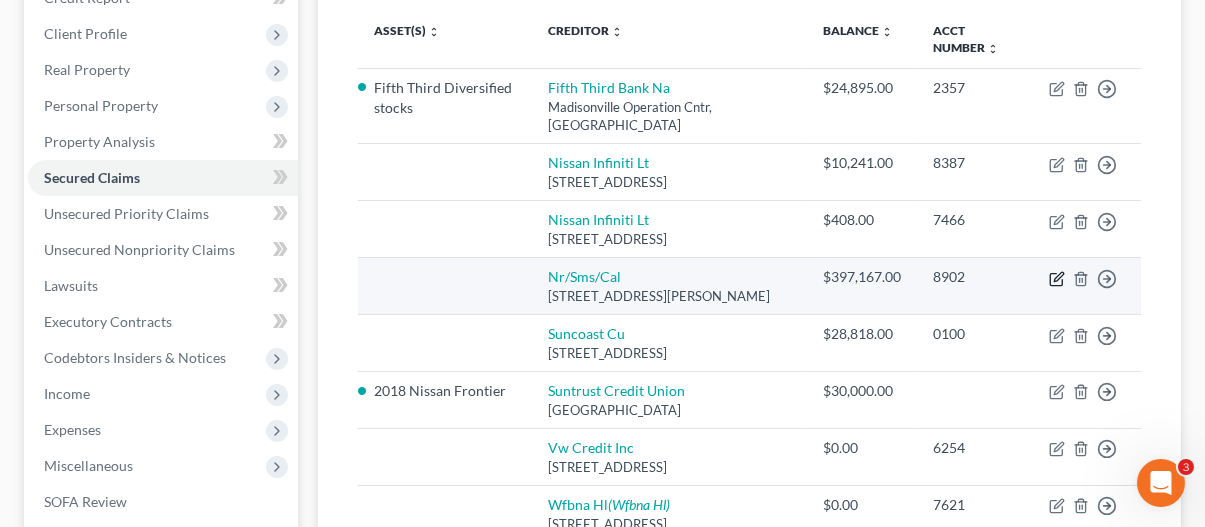 click 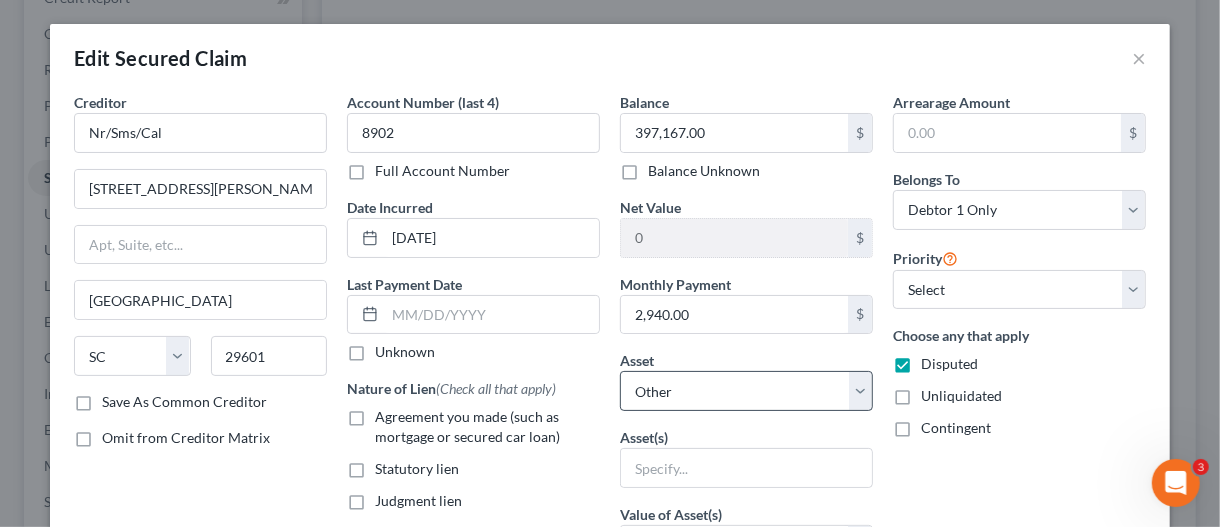 scroll, scrollTop: 100, scrollLeft: 0, axis: vertical 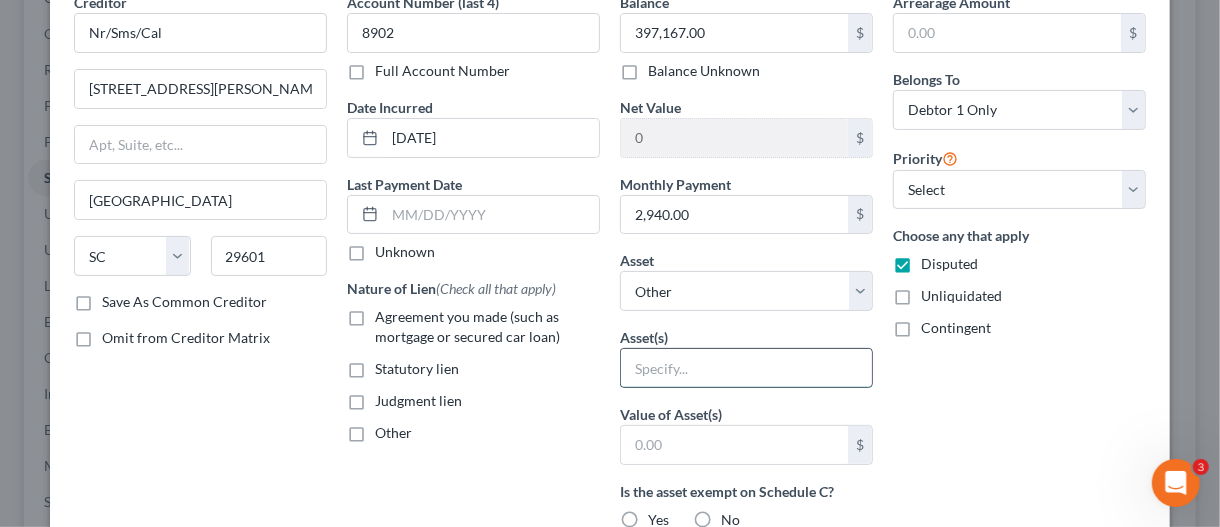 click at bounding box center (746, 368) 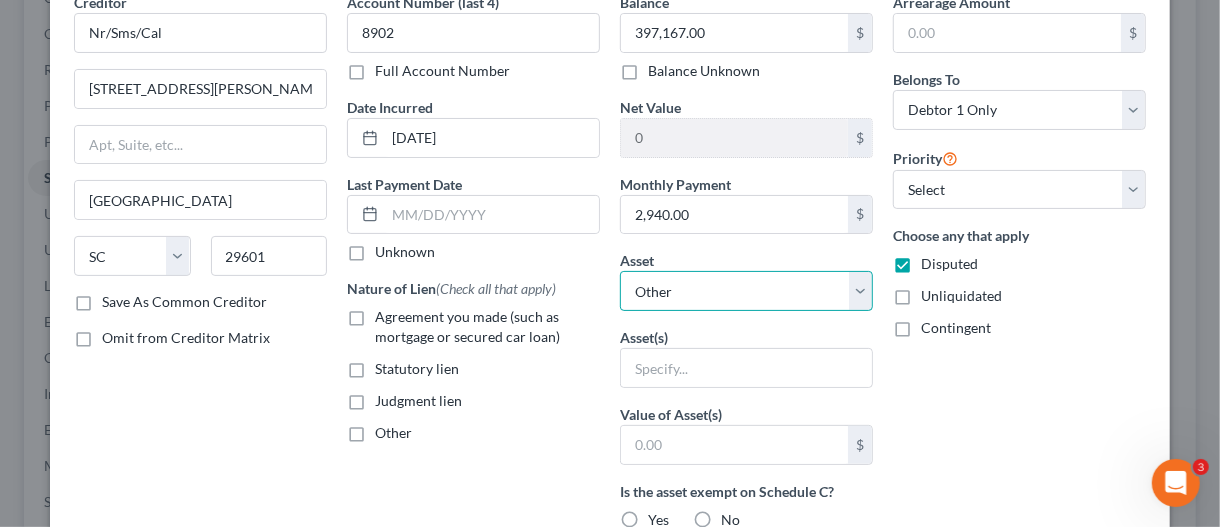 click on "Select Other Multiple Assets Fifth Third Diversified stocks - $117913.0 Clothing - Clothes And Pajamas $100 - $100.0 Firearms - [PERSON_NAME] And Wesson 9mm - $450.0 53rd Bank (Checking Account) - $1000.0 53rd Bank (Checking Account) - $3000.0 53rd Bank Savings (Checking Account) - $100.0 20369 Black Tree Lane - $null 2018 Nissan Frontier - $25000.0 2004 Ford Explorer Track - $2500.0 2023 Chevy Equinox - $2500.0" at bounding box center [746, 291] 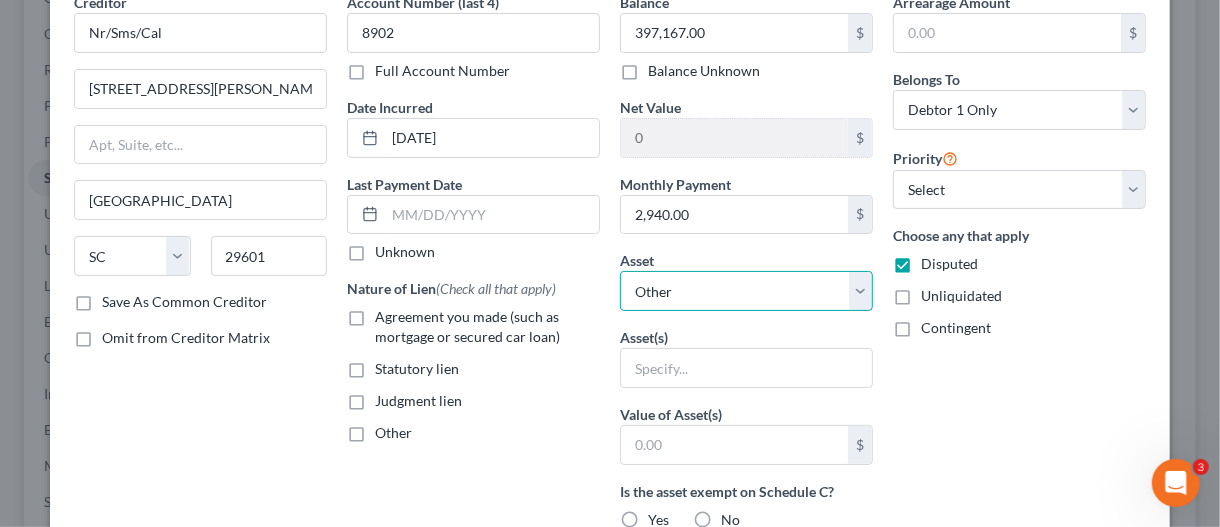 click on "Select Other Multiple Assets Fifth Third Diversified stocks - $117913.0 Clothing - Clothes And Pajamas $100 - $100.0 Firearms - [PERSON_NAME] And Wesson 9mm - $450.0 53rd Bank (Checking Account) - $1000.0 53rd Bank (Checking Account) - $3000.0 53rd Bank Savings (Checking Account) - $100.0 20369 Black Tree Lane - $null 2018 Nissan Frontier - $25000.0 2004 Ford Explorer Track - $2500.0 2023 Chevy Equinox - $2500.0" at bounding box center (746, 291) 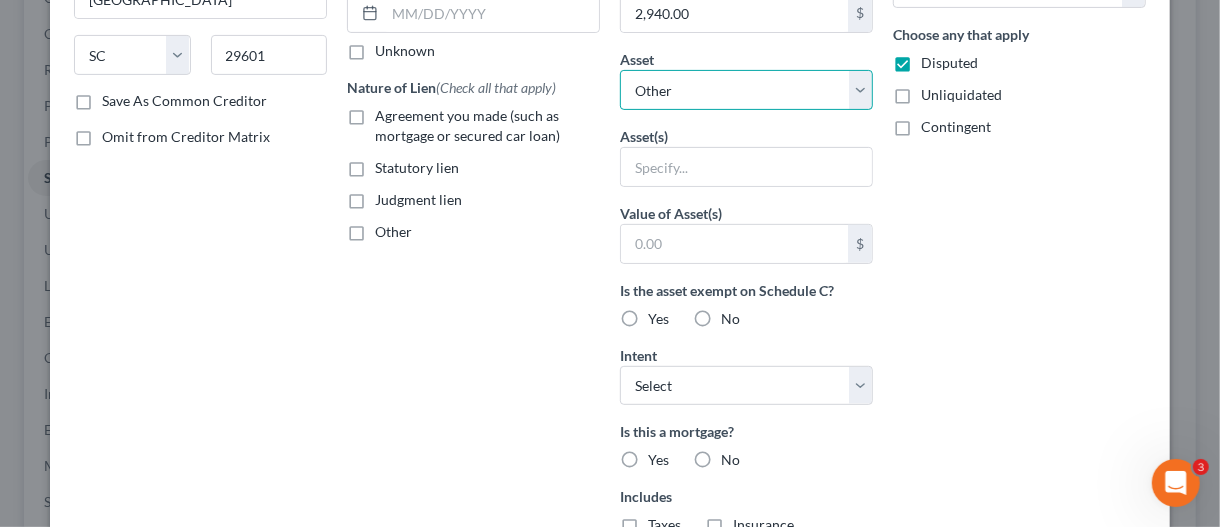 scroll, scrollTop: 400, scrollLeft: 0, axis: vertical 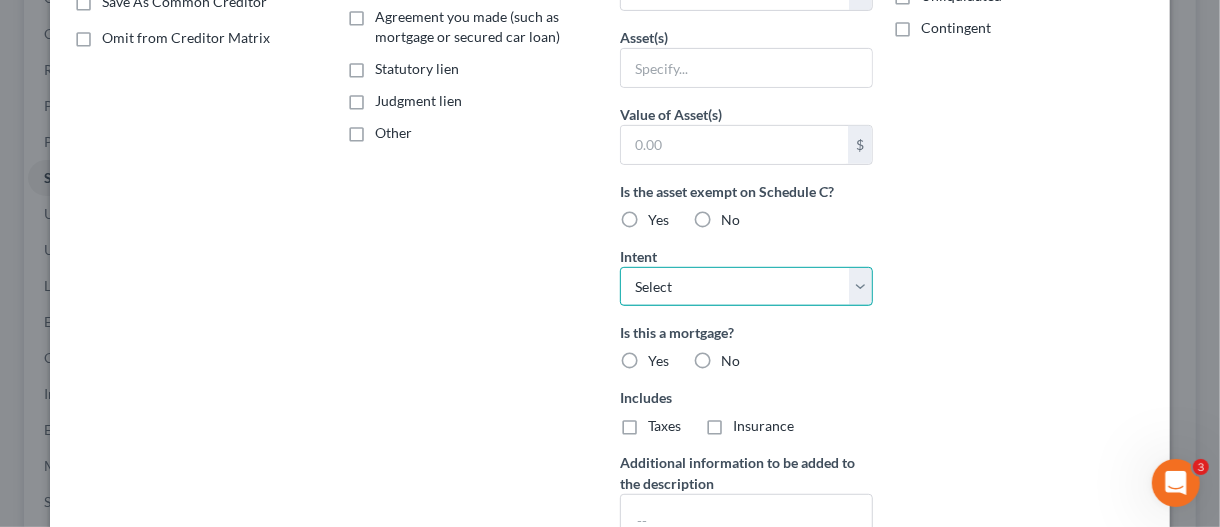 click on "Select Surrender Redeem Reaffirm Avoid Other" at bounding box center [746, 287] 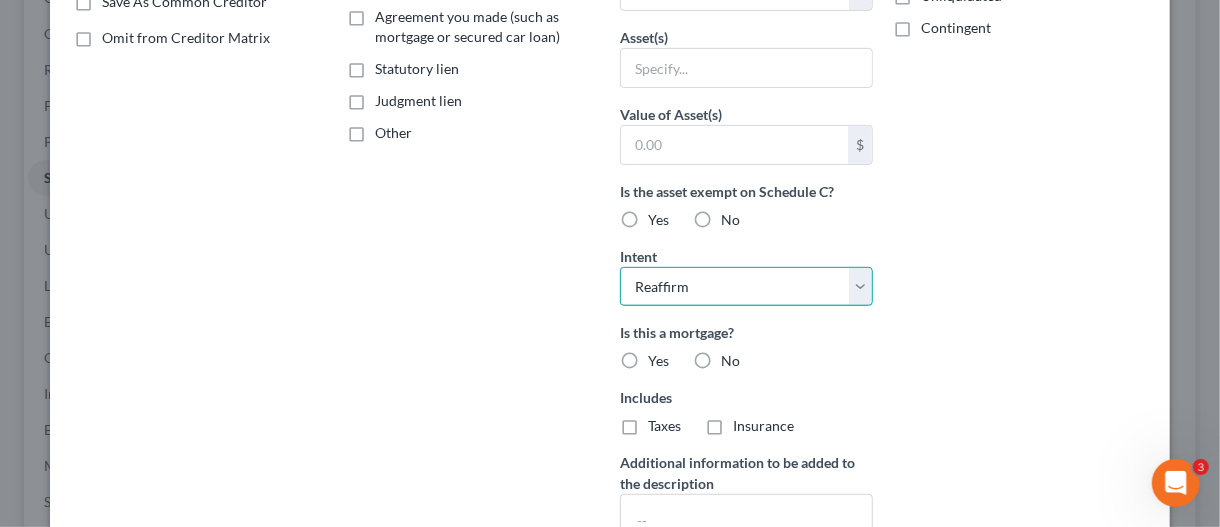 click on "Select Surrender Redeem Reaffirm Avoid Other" at bounding box center [746, 287] 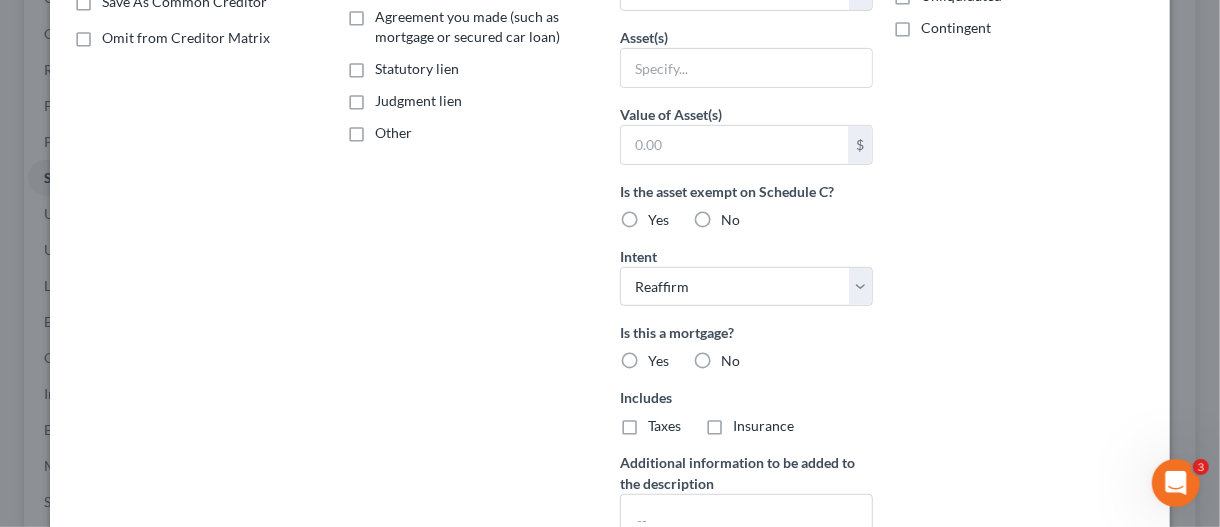 click on "Yes" at bounding box center (658, 361) 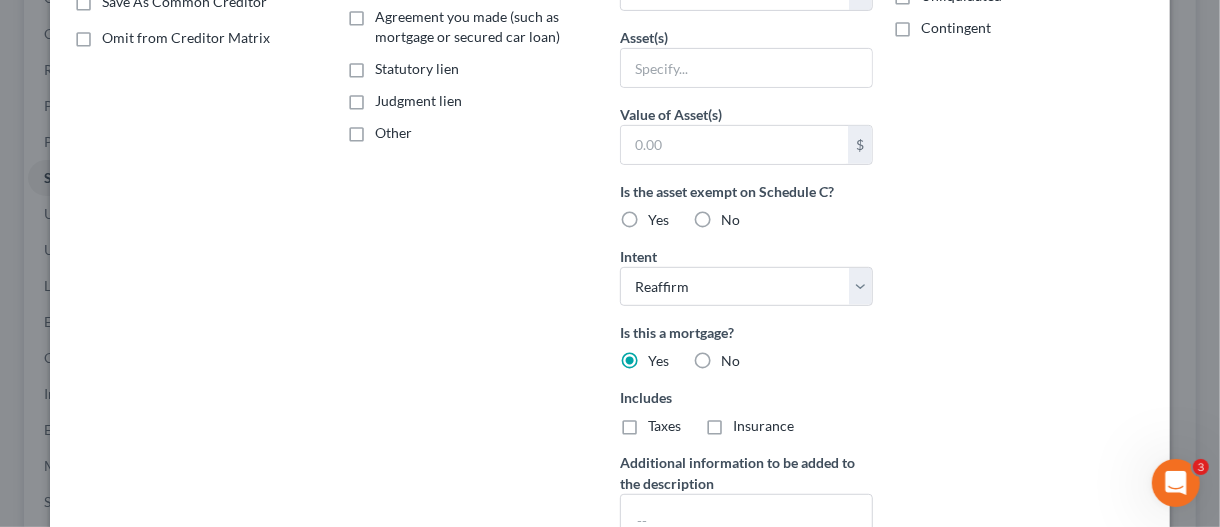 click on "Taxes" at bounding box center (664, 426) 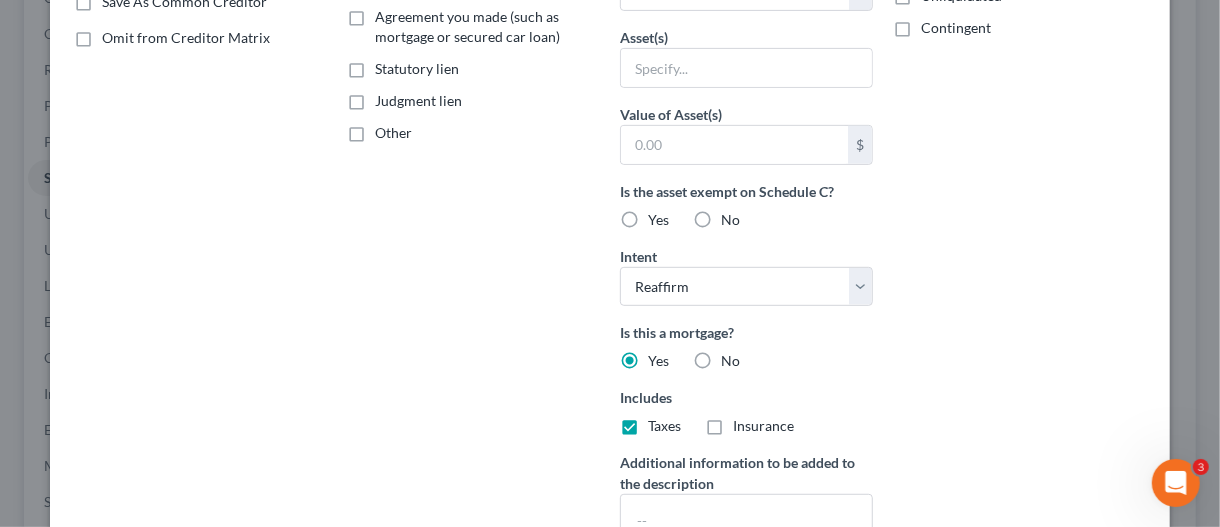 click on "Insurance" at bounding box center (763, 426) 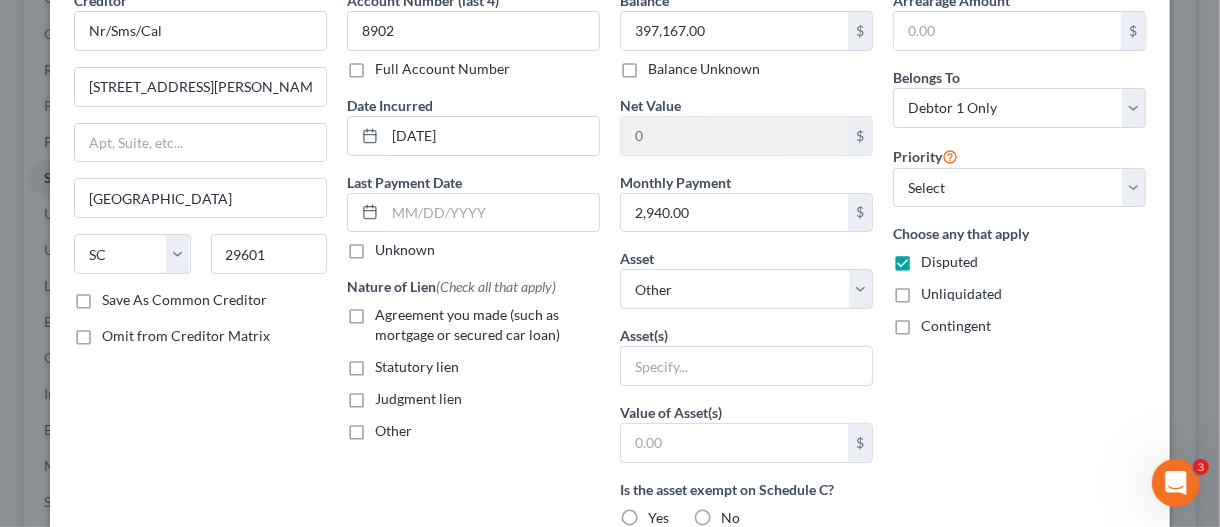 scroll, scrollTop: 100, scrollLeft: 0, axis: vertical 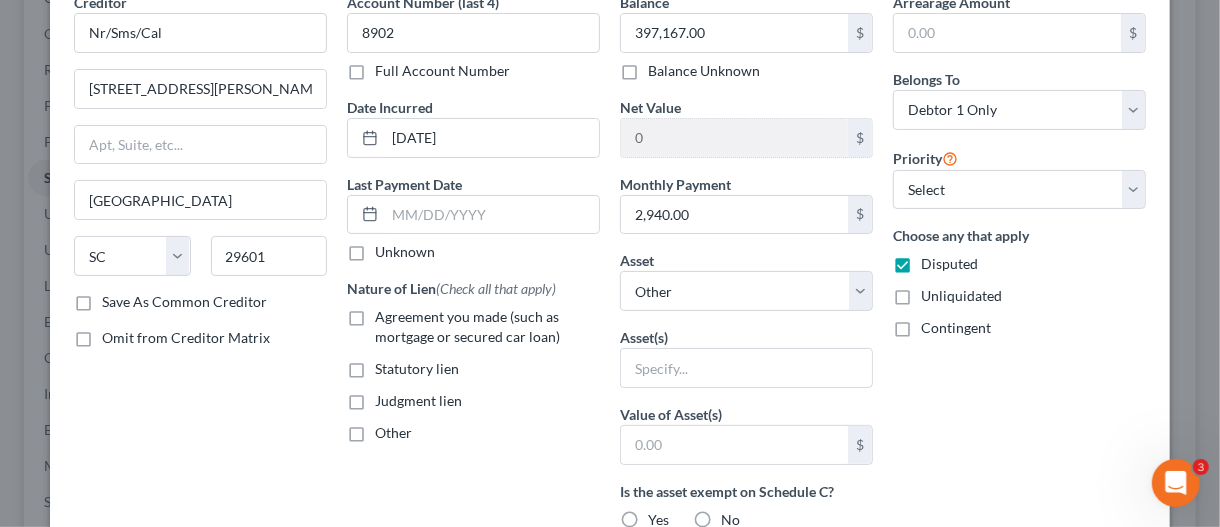 click on "Agreement you made (such as mortgage or secured car loan)" at bounding box center (487, 327) 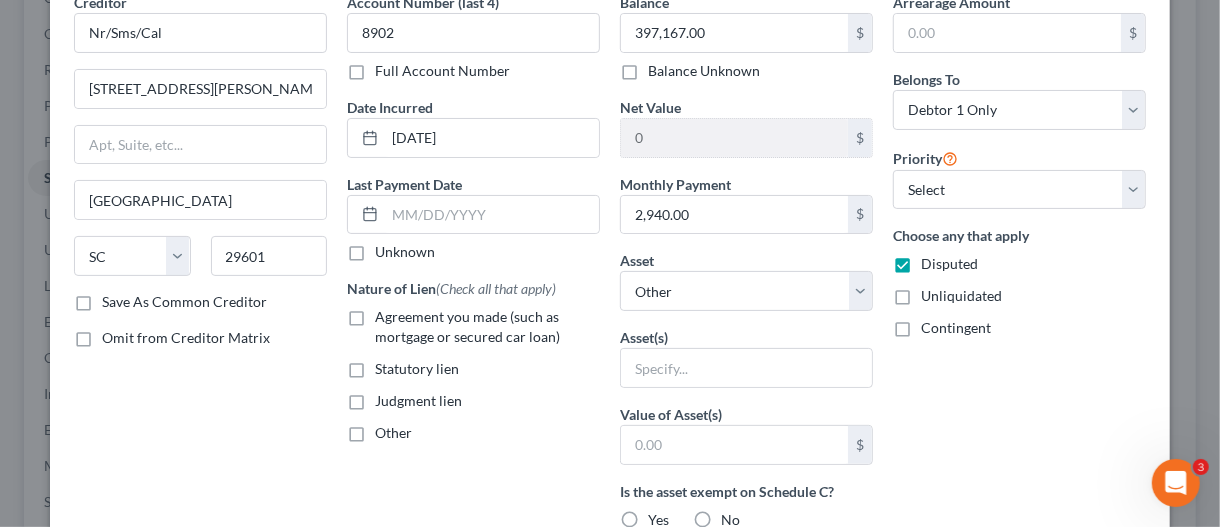 click on "Agreement you made (such as mortgage or secured car loan)" at bounding box center [389, 313] 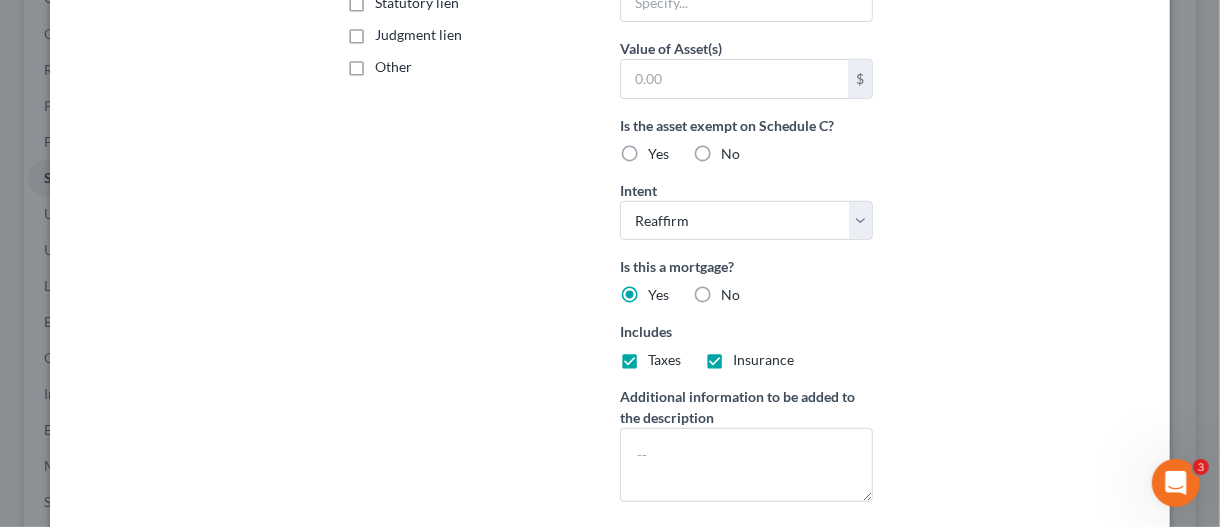 scroll, scrollTop: 600, scrollLeft: 0, axis: vertical 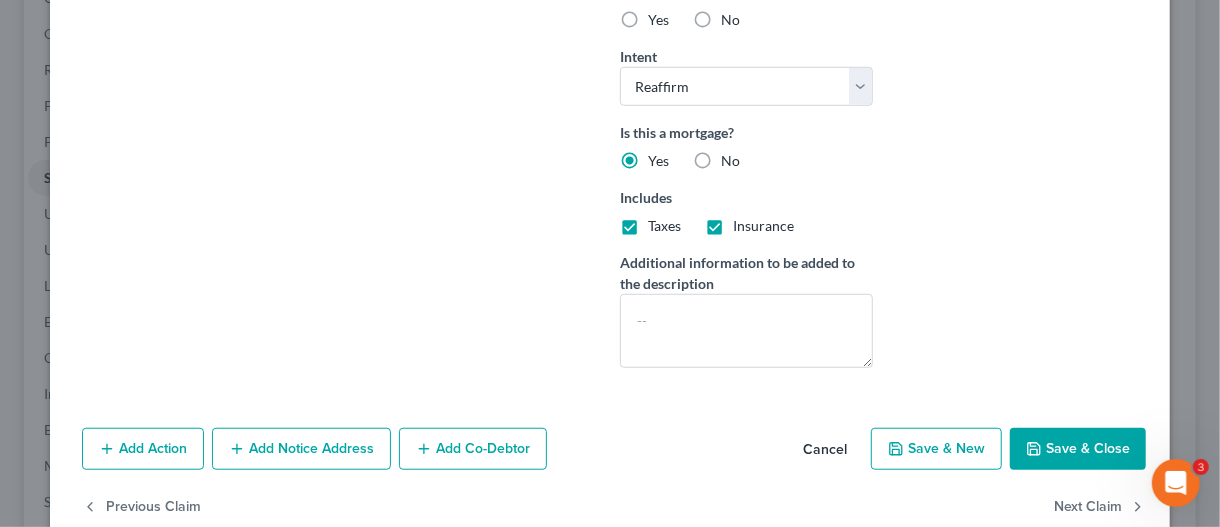 click on "Save & New" at bounding box center (936, 449) 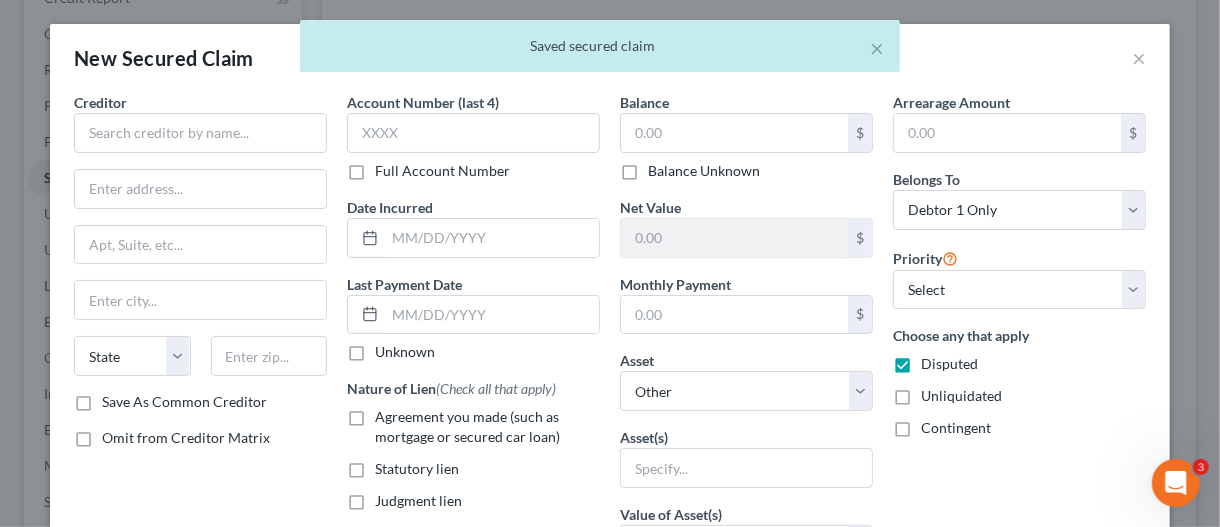 scroll, scrollTop: 576, scrollLeft: 0, axis: vertical 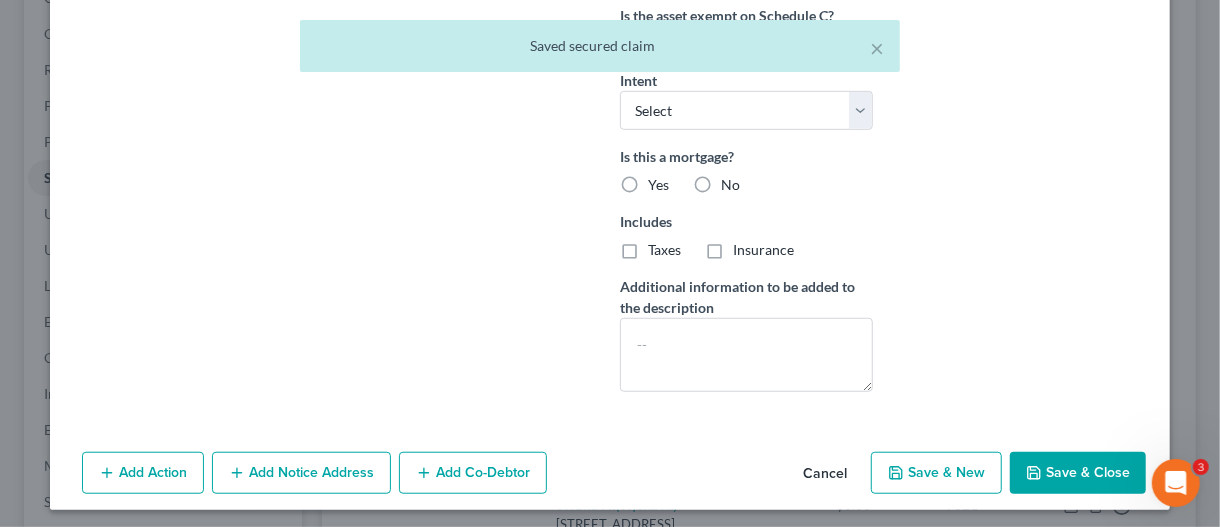 click on "Save & Close" at bounding box center (1078, 473) 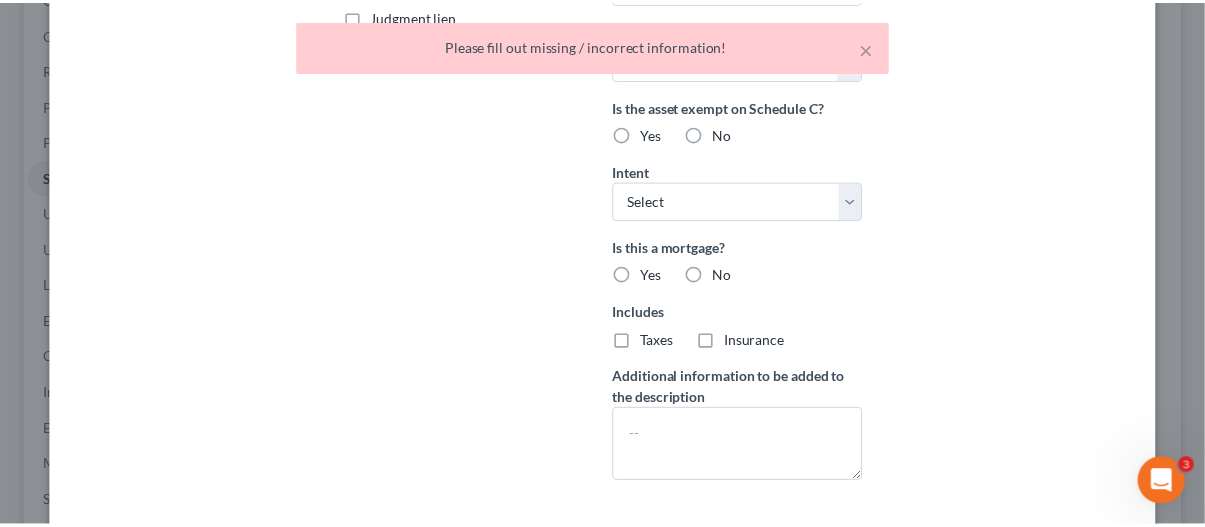 scroll, scrollTop: 0, scrollLeft: 0, axis: both 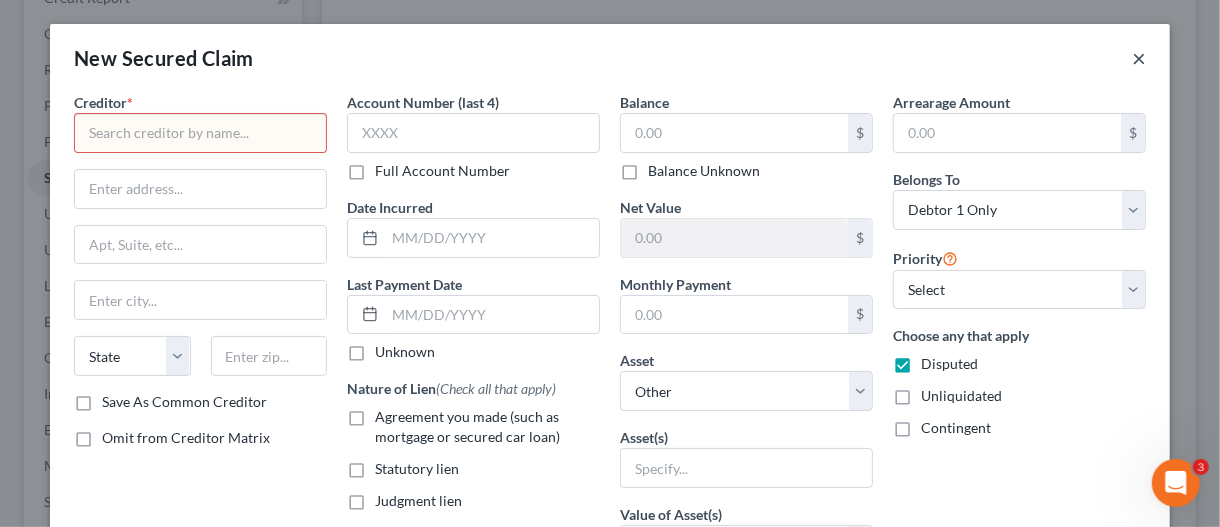 click on "×" at bounding box center (1139, 58) 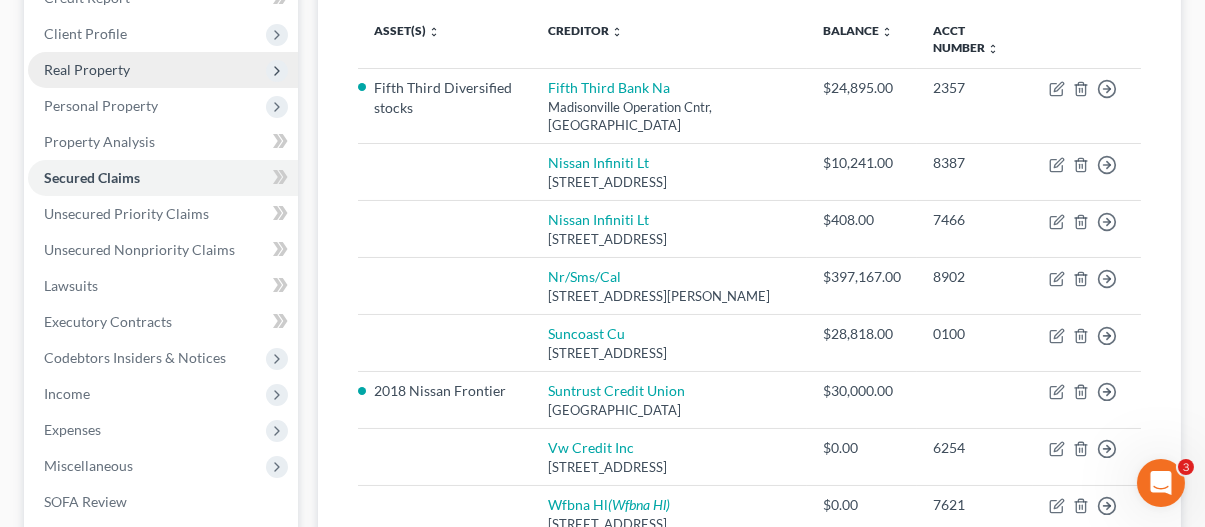 click on "Real Property" at bounding box center [163, 70] 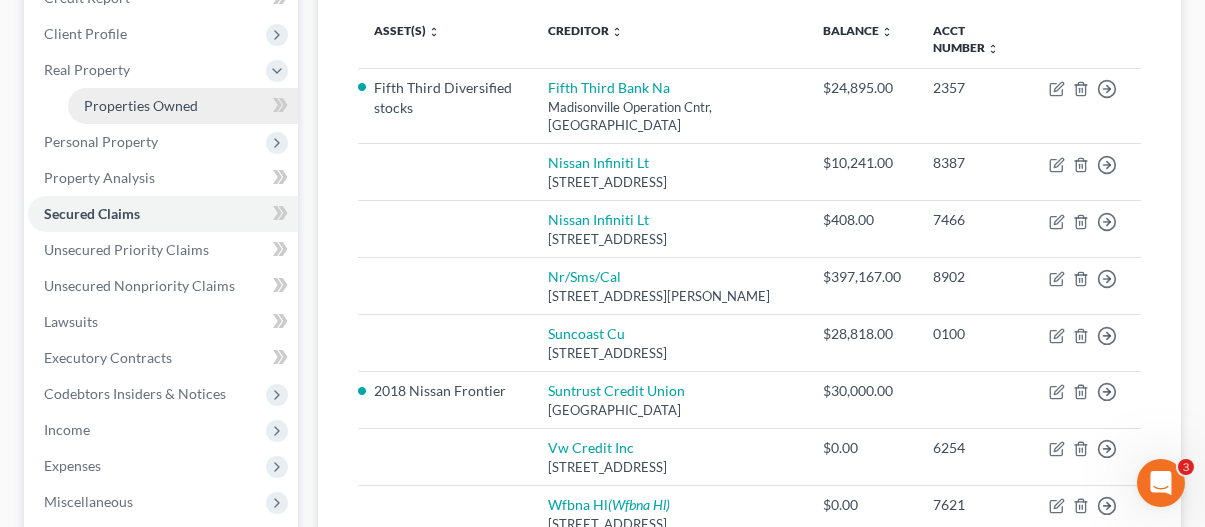 click on "Properties Owned" at bounding box center (183, 106) 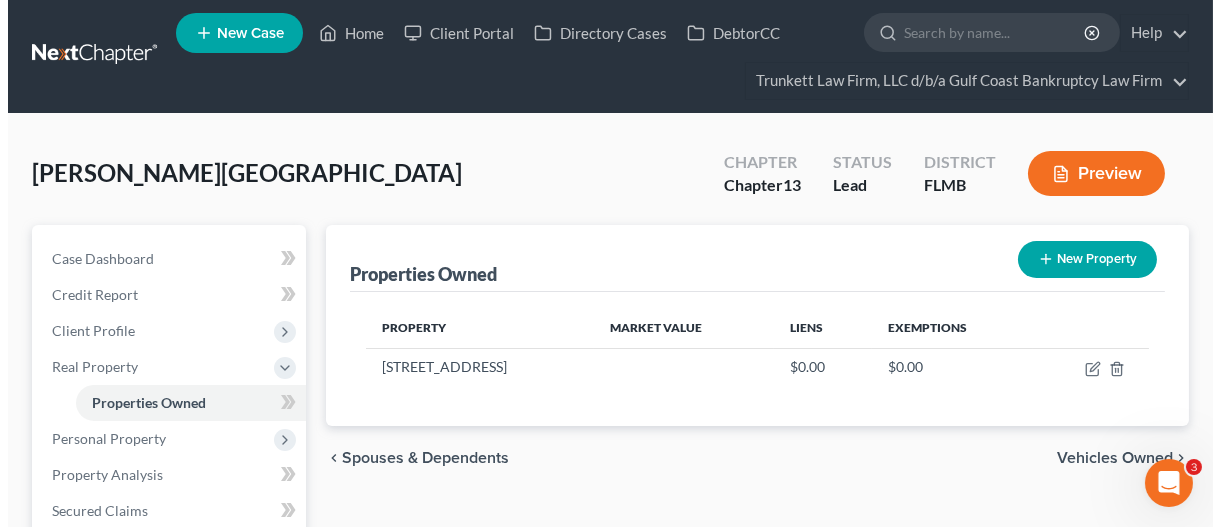 scroll, scrollTop: 0, scrollLeft: 0, axis: both 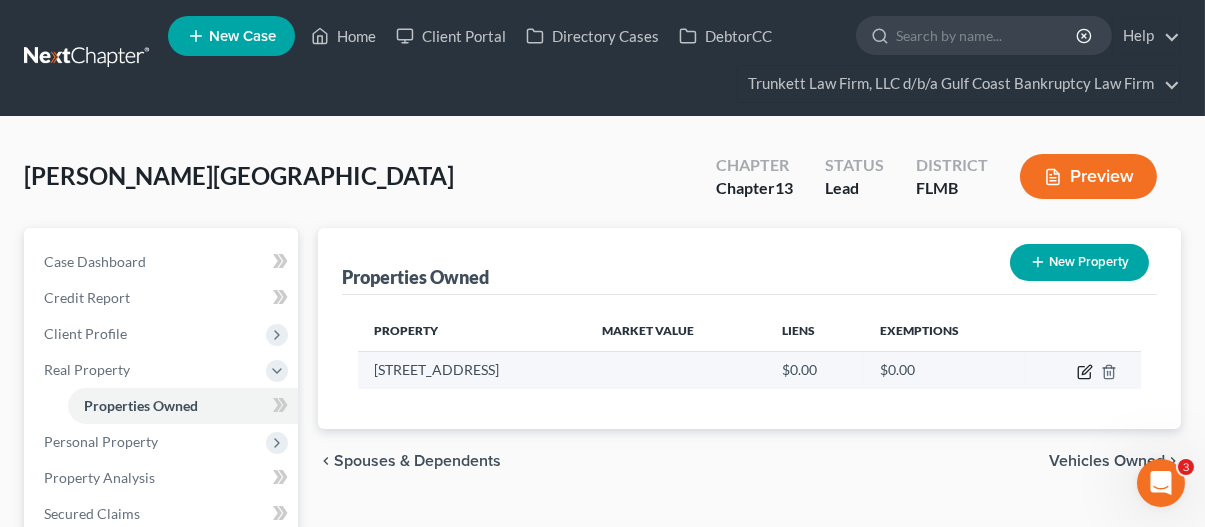 click 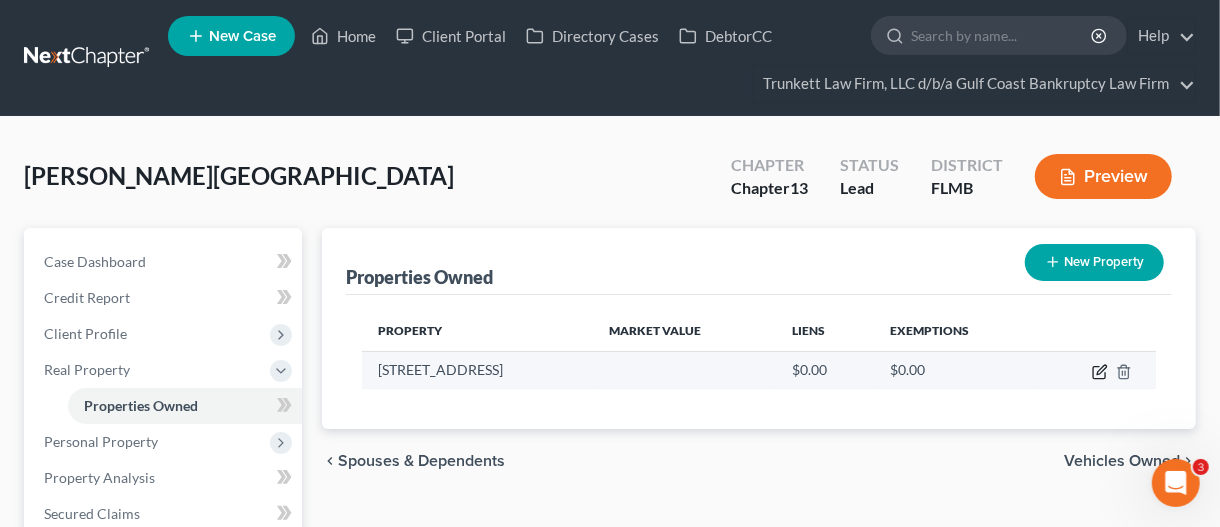 select on "9" 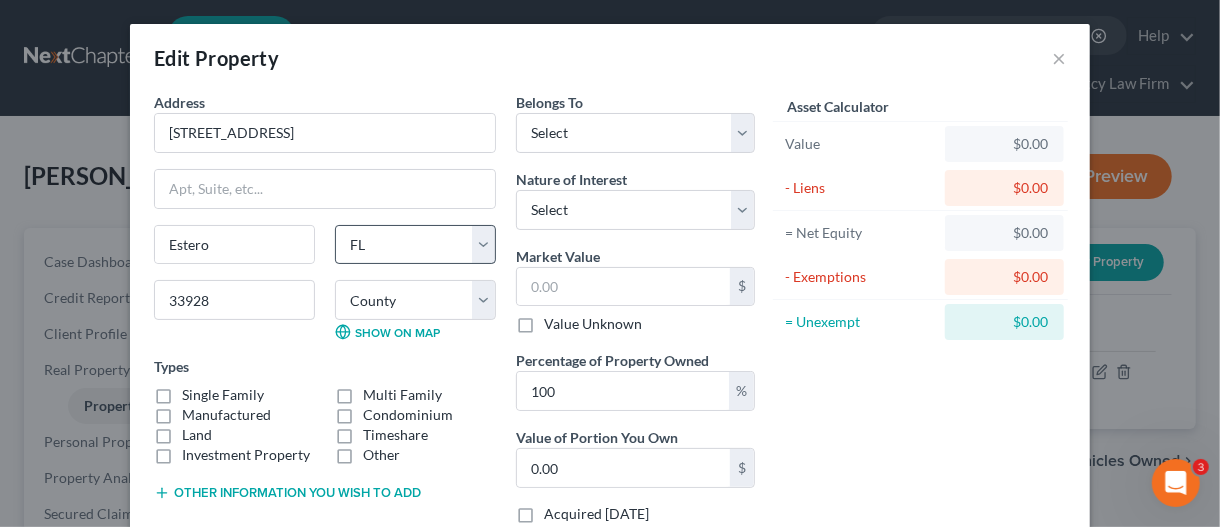 scroll, scrollTop: 100, scrollLeft: 0, axis: vertical 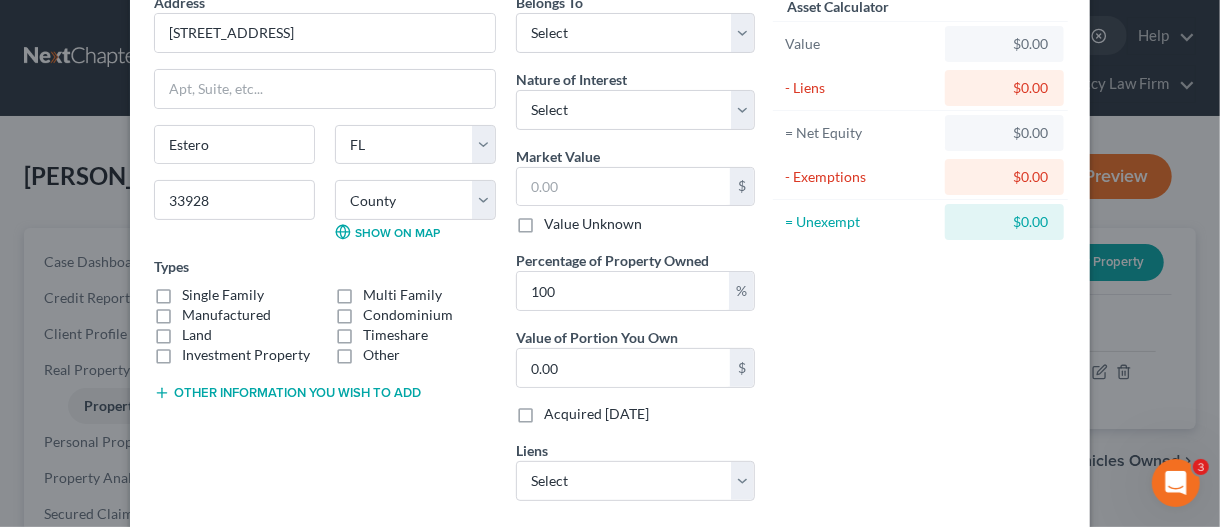 drag, startPoint x: 153, startPoint y: 289, endPoint x: 677, endPoint y: 437, distance: 544.49976 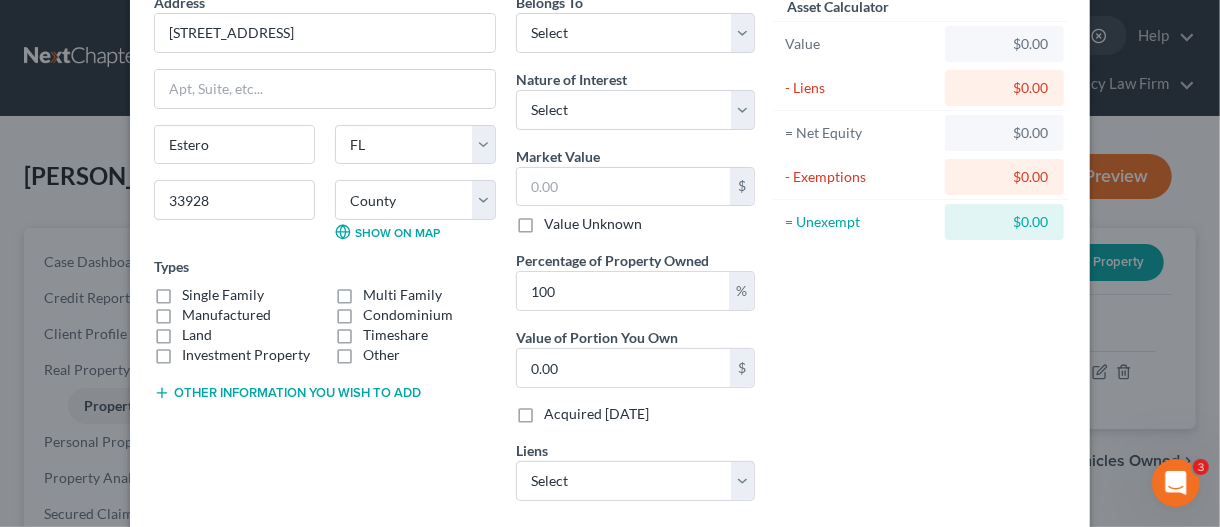 click on "Single Family" at bounding box center (196, 291) 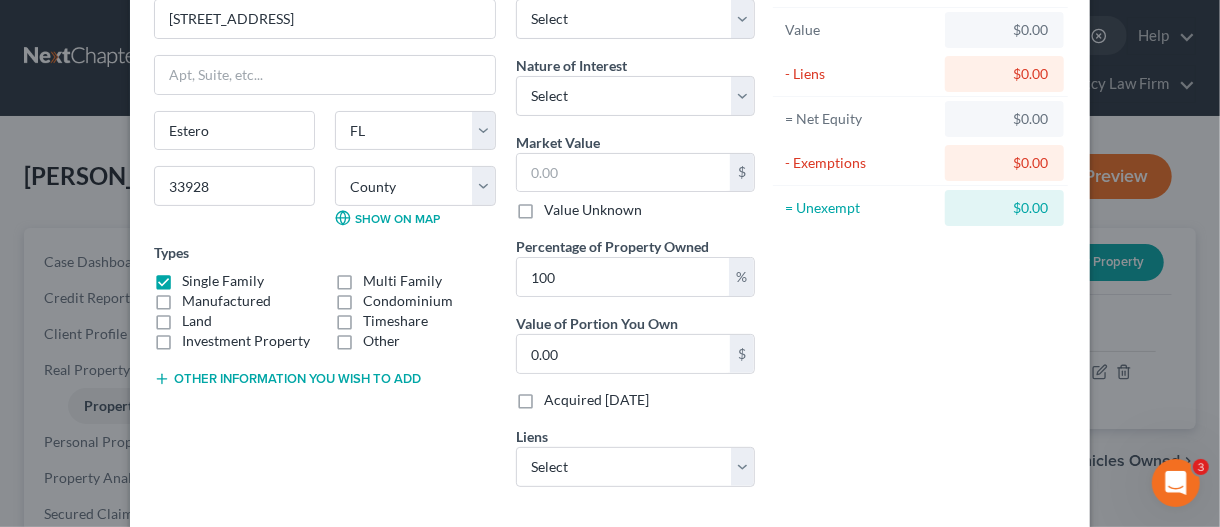 scroll, scrollTop: 210, scrollLeft: 0, axis: vertical 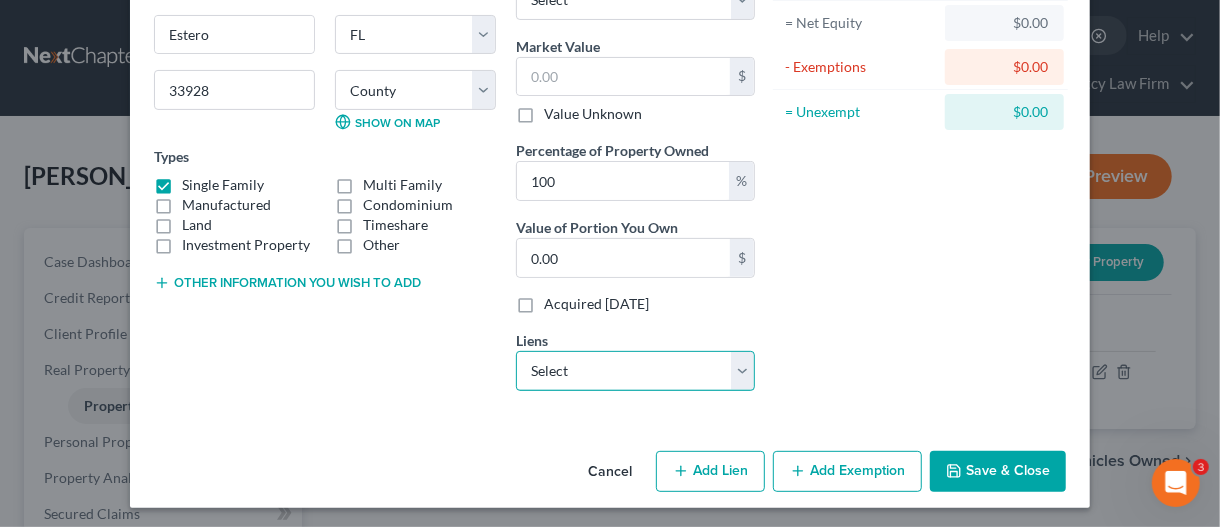 click on "Select Nr/Sms/Cal - $397,167.00 Suncoast Cu - $28,818.00 Nissan Infiniti Lt - $10,241.00 Nissan Infiniti Lt - $408.00 Vw Credit Inc - $0.00 Wfbna Hl - $0.00" at bounding box center (635, 371) 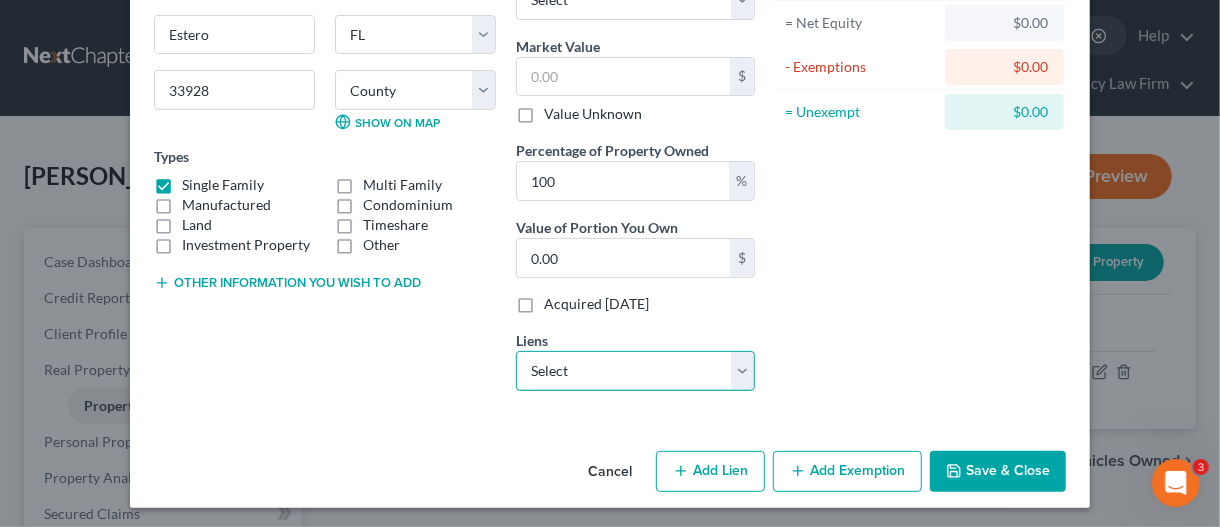select on "0" 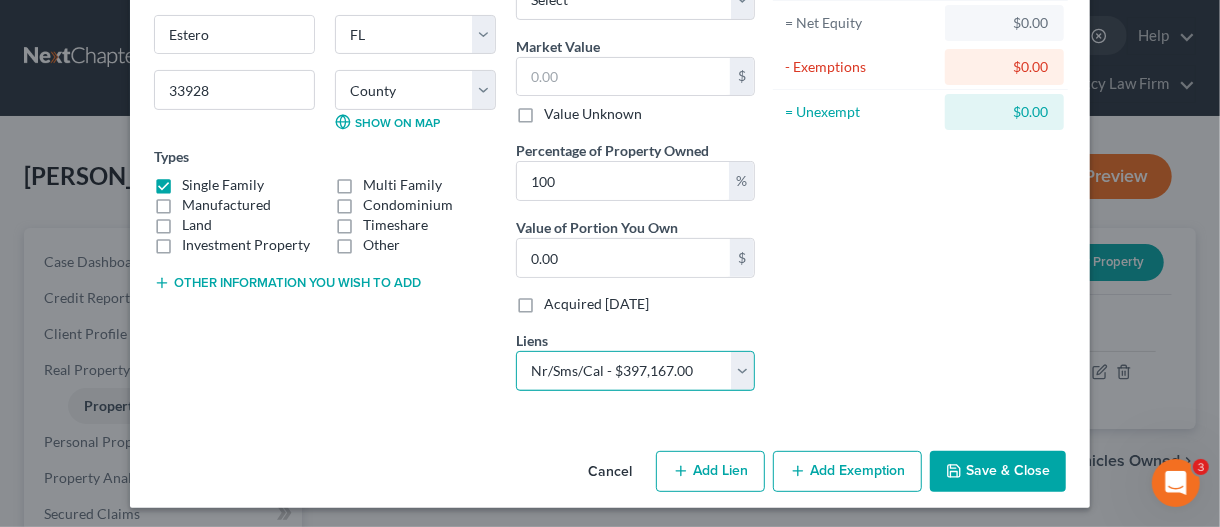 click on "Select Nr/Sms/Cal - $397,167.00 Suncoast Cu - $28,818.00 Nissan Infiniti Lt - $10,241.00 Nissan Infiniti Lt - $408.00 Vw Credit Inc - $0.00 Wfbna Hl - $0.00" at bounding box center (635, 371) 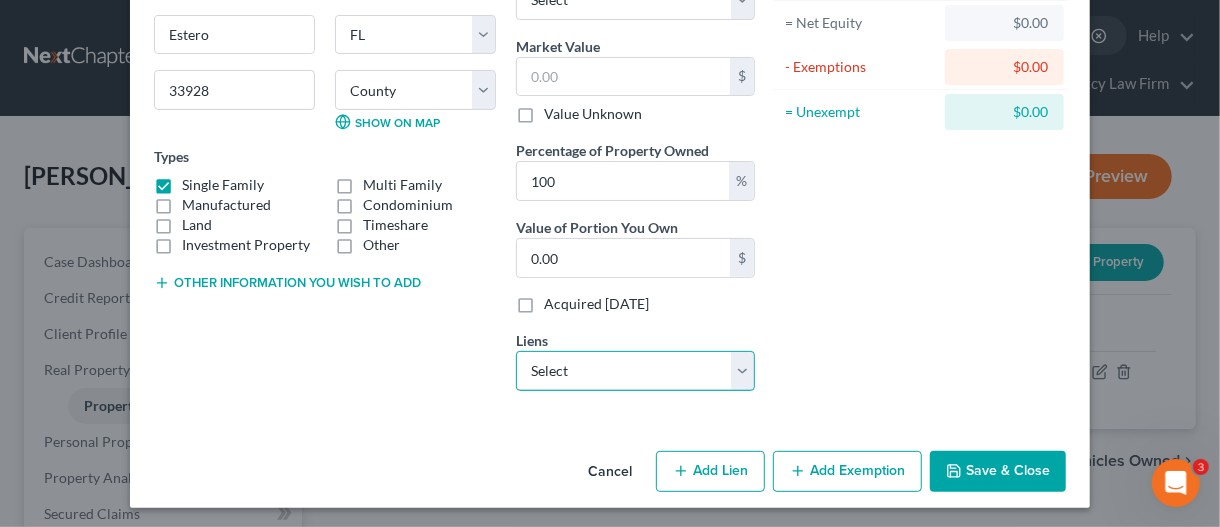 select on "42" 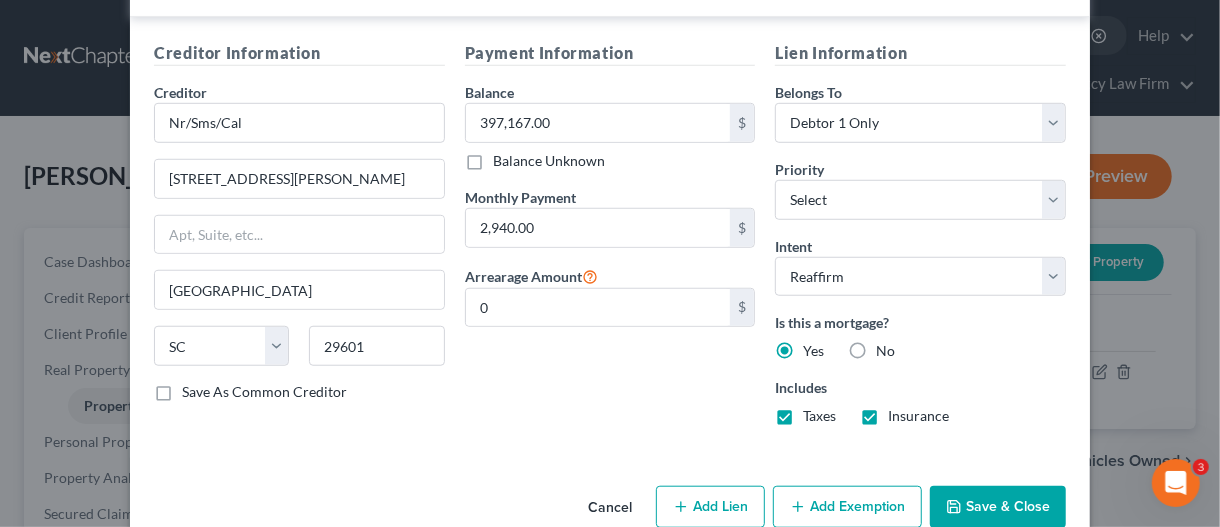 scroll, scrollTop: 703, scrollLeft: 0, axis: vertical 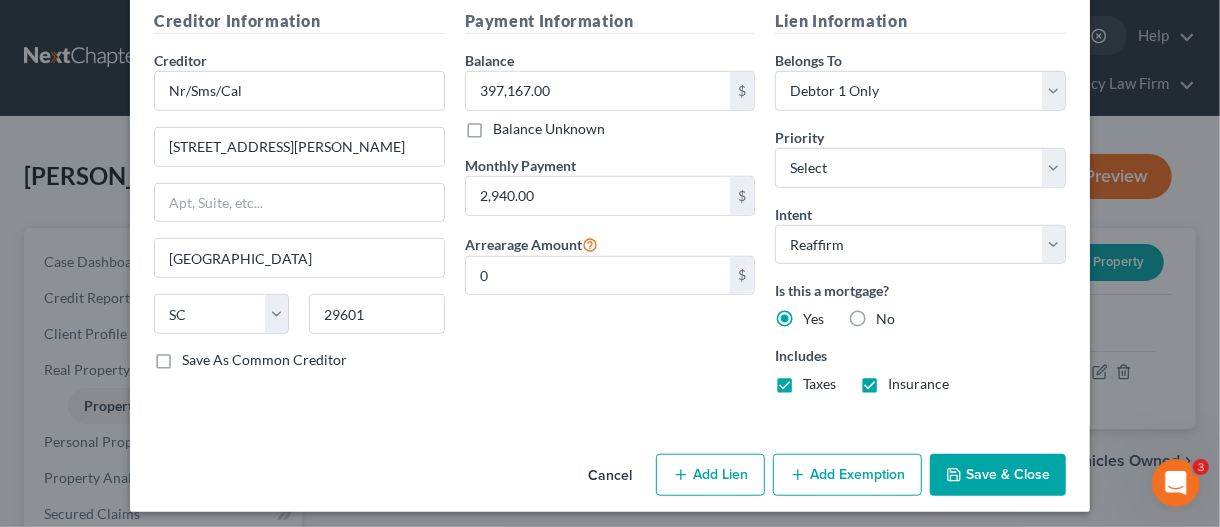click on "Save & Close" at bounding box center (998, 475) 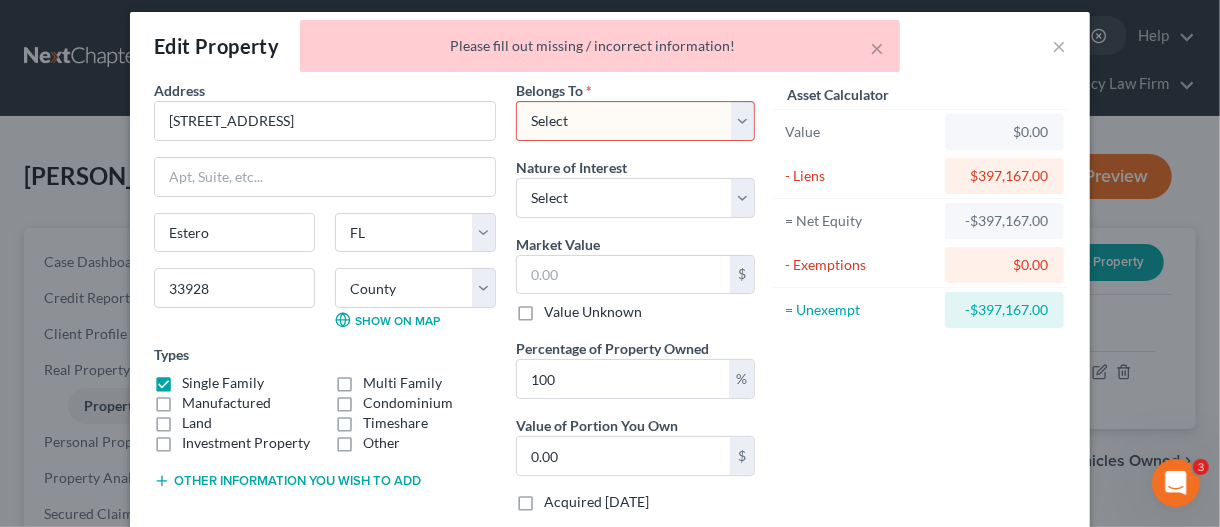 scroll, scrollTop: 0, scrollLeft: 0, axis: both 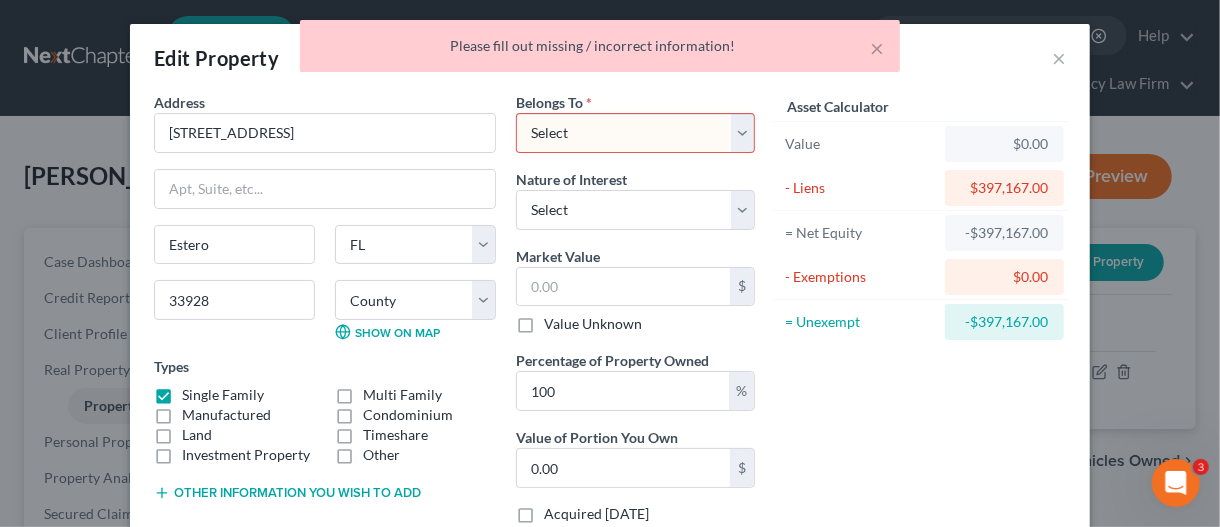 click on "Select Debtor 1 Only Debtor 2 Only Debtor 1 And Debtor 2 Only At Least One Of The Debtors And Another Community Property" at bounding box center (635, 133) 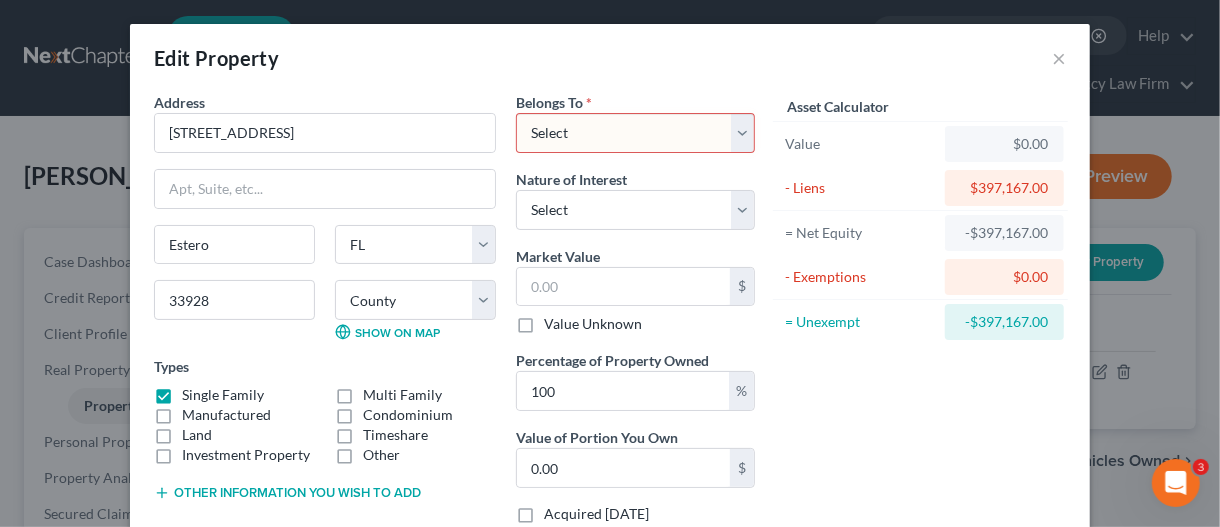 select on "0" 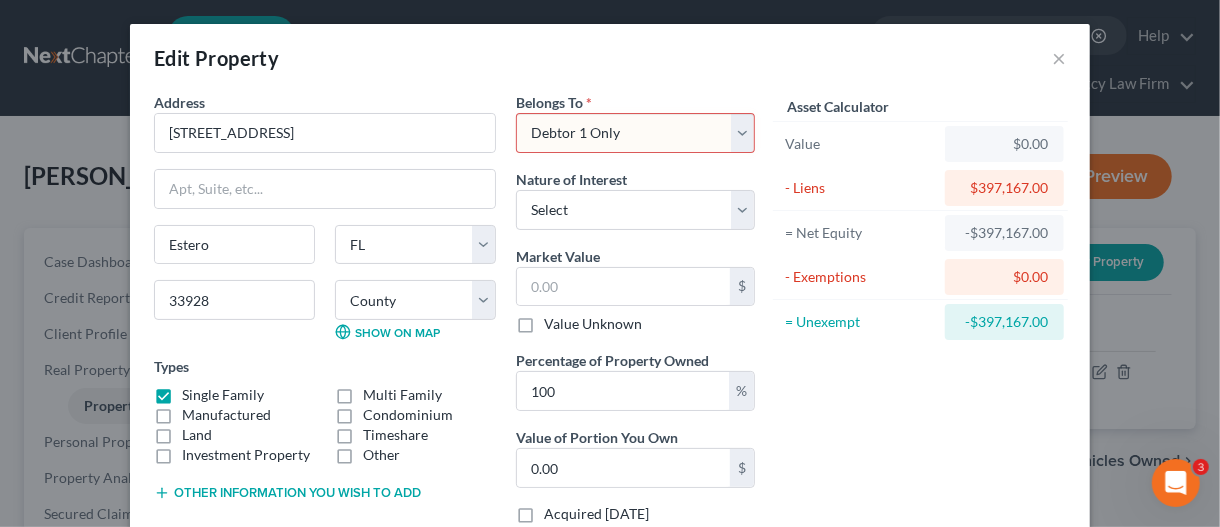 click on "Select Debtor 1 Only Debtor 2 Only Debtor 1 And Debtor 2 Only At Least One Of The Debtors And Another Community Property" at bounding box center [635, 133] 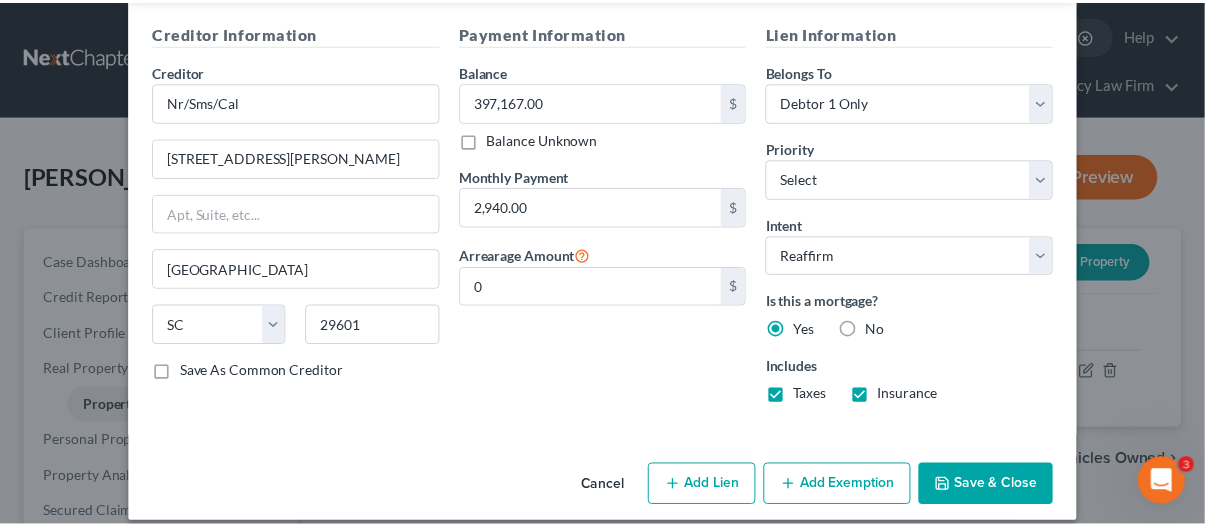 scroll, scrollTop: 703, scrollLeft: 0, axis: vertical 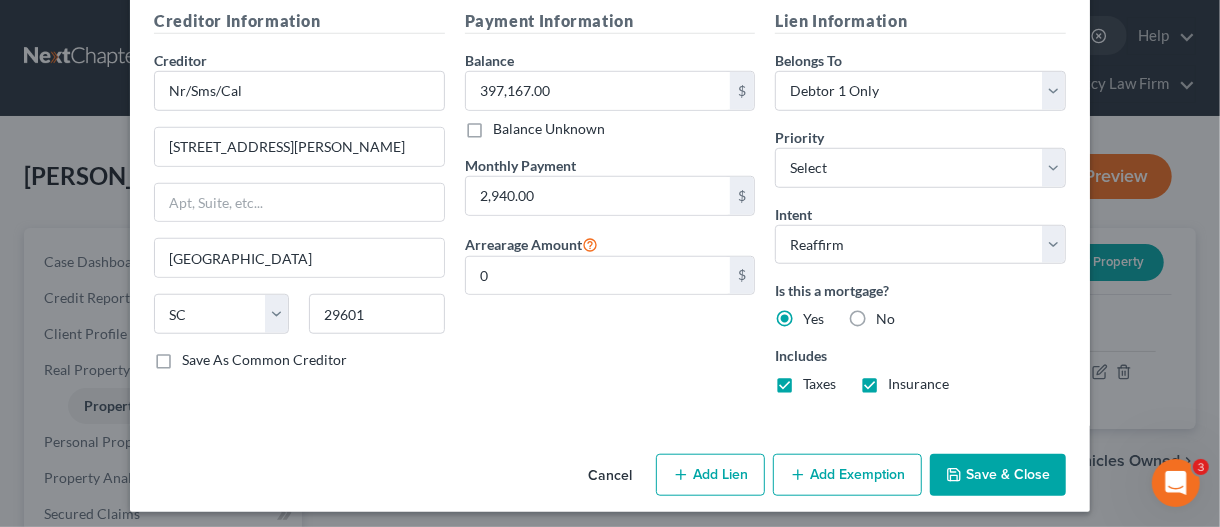 click on "Save & Close" at bounding box center [998, 475] 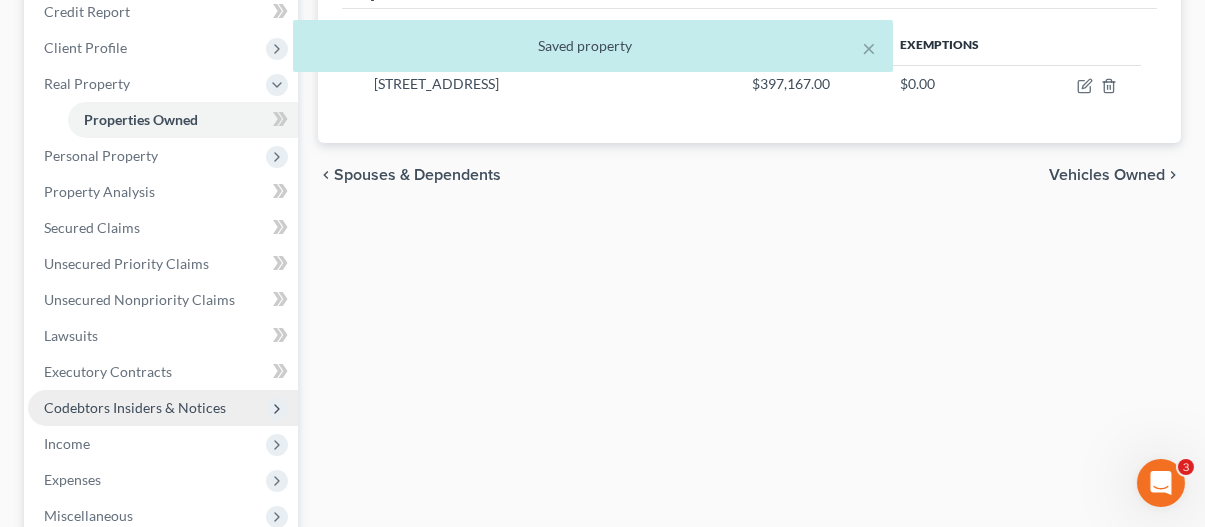 scroll, scrollTop: 300, scrollLeft: 0, axis: vertical 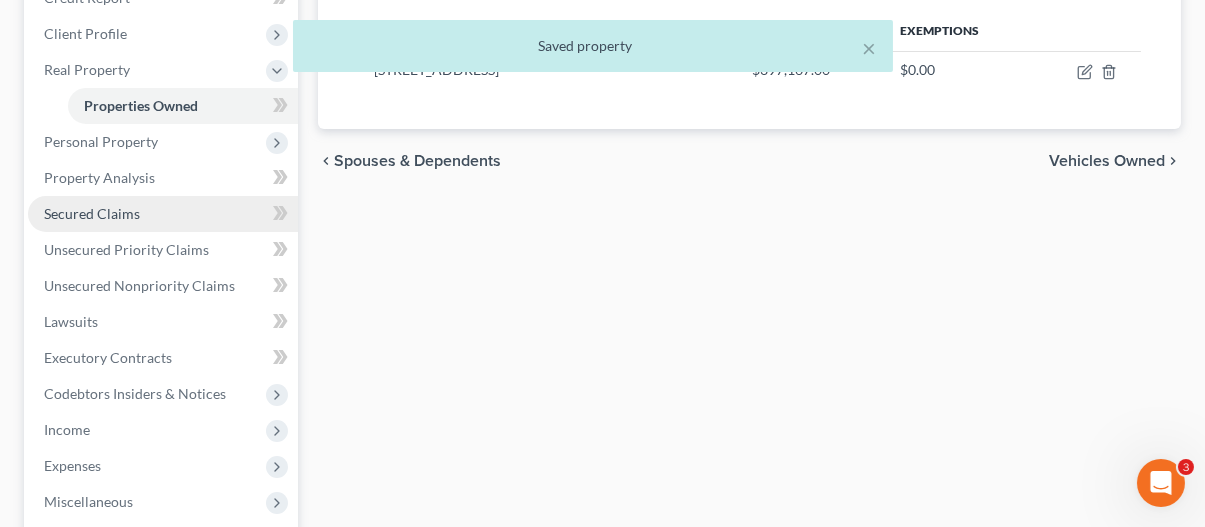 click on "Secured Claims" at bounding box center (92, 213) 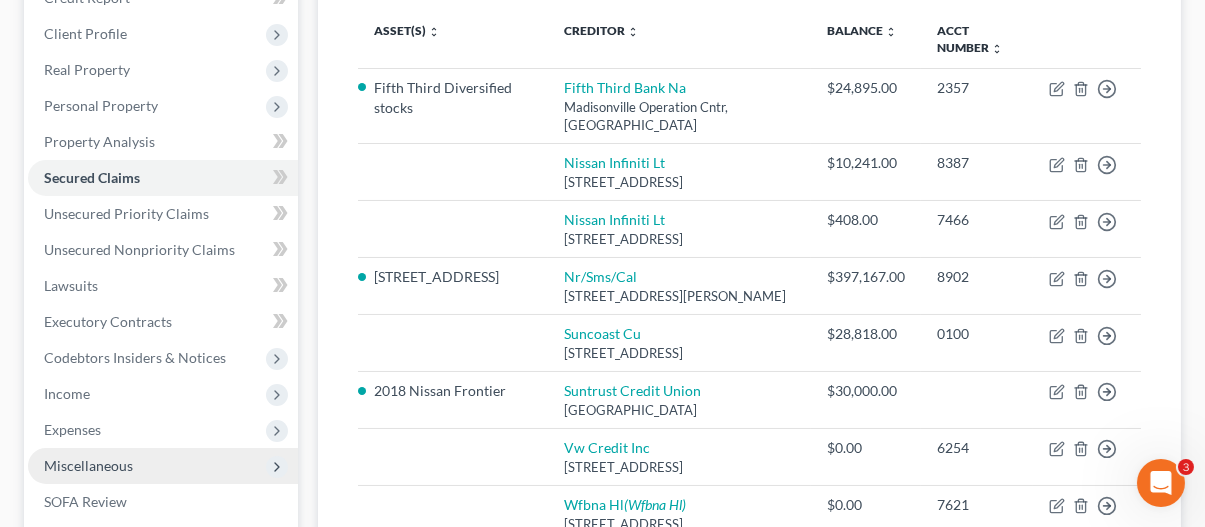 scroll, scrollTop: 300, scrollLeft: 0, axis: vertical 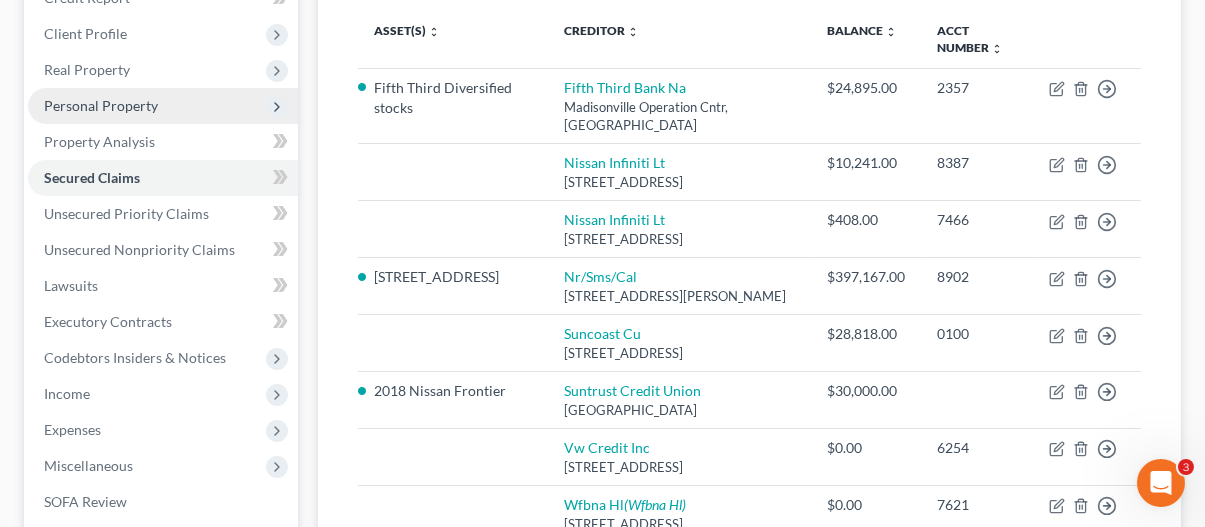 click on "Personal Property" at bounding box center [101, 105] 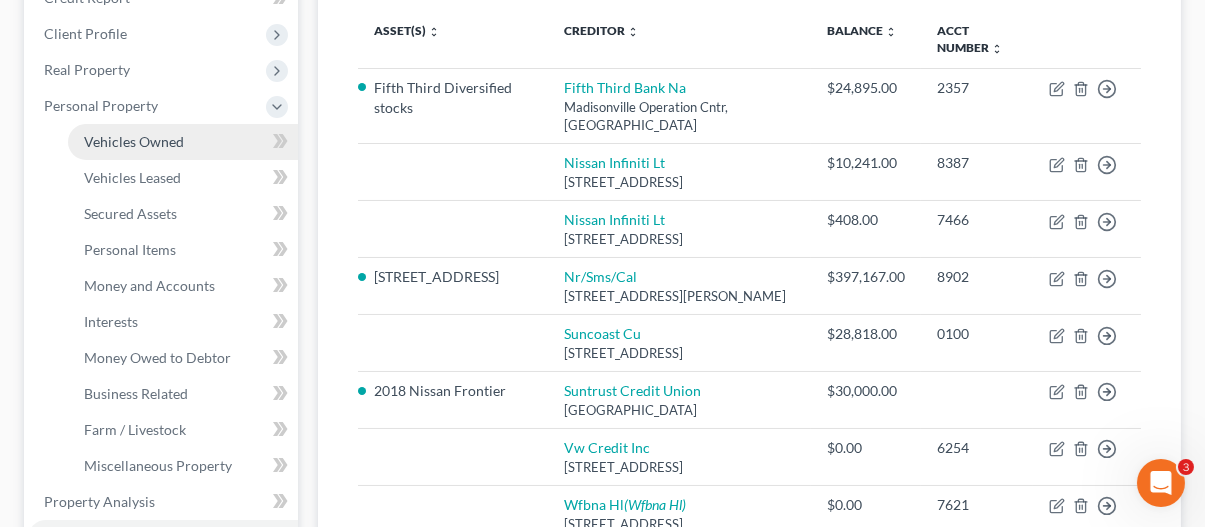 click on "Vehicles Owned" at bounding box center [134, 141] 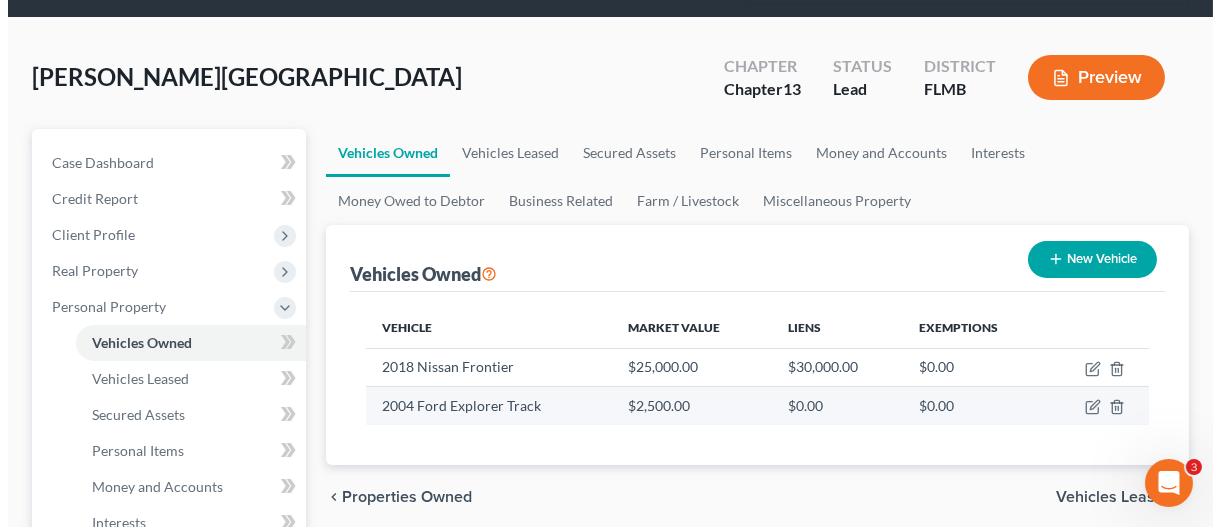 scroll, scrollTop: 100, scrollLeft: 0, axis: vertical 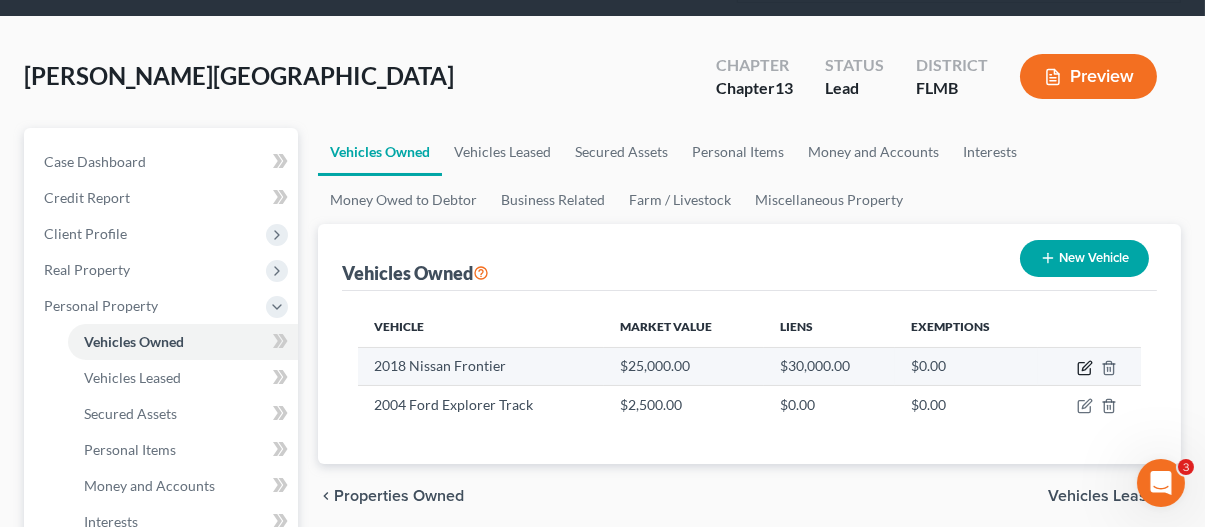click 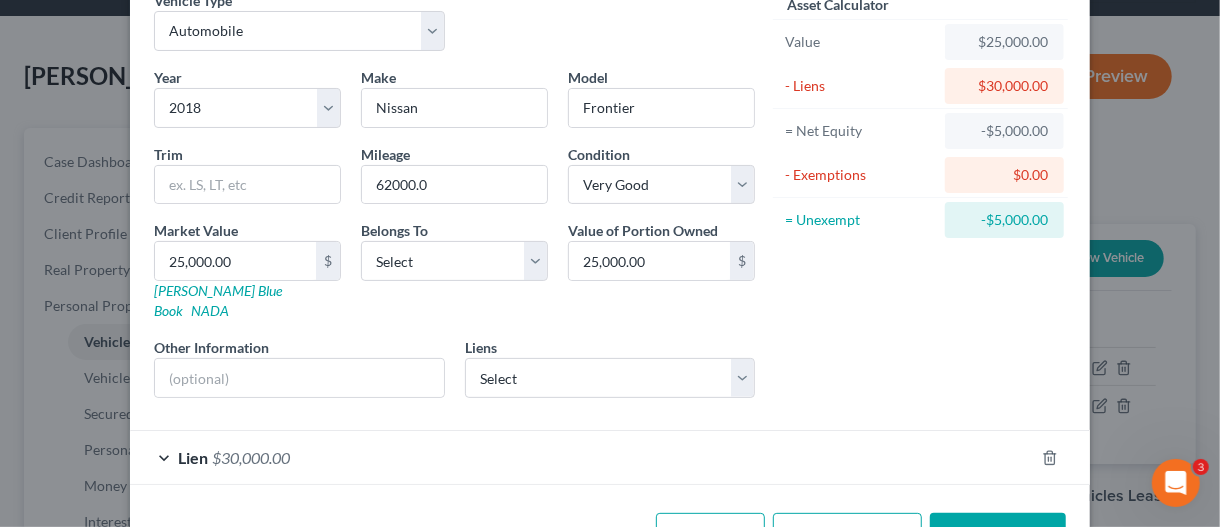 scroll, scrollTop: 144, scrollLeft: 0, axis: vertical 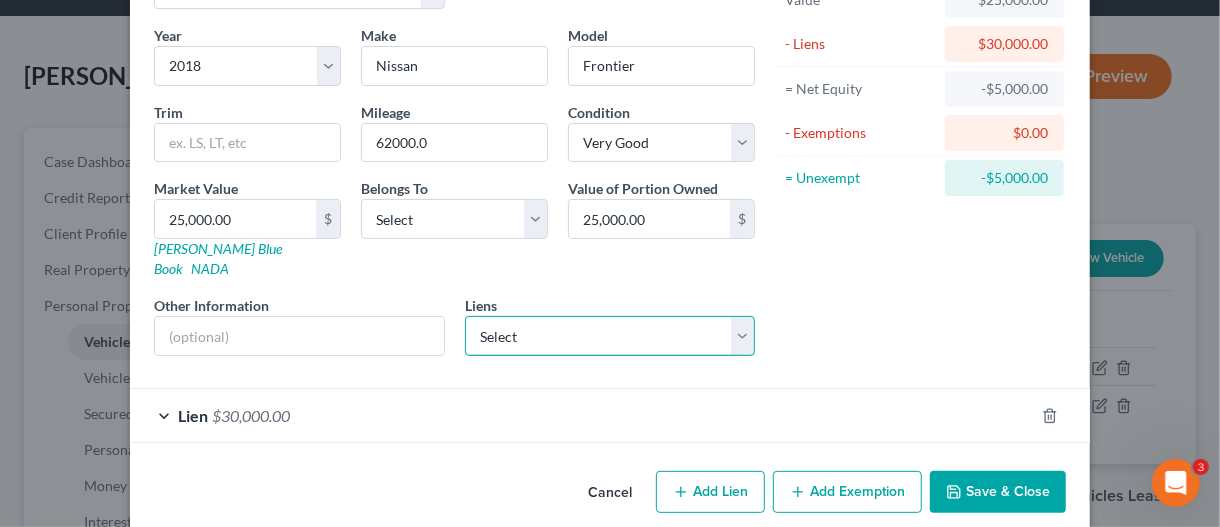 click on "Select Suncoast Cu - $28,818.00 Nissan Infiniti Lt - $10,241.00 Nissan Infiniti Lt - $408.00 Vw Credit Inc - $0.00 Wfbna Hl - $0.00" at bounding box center (610, 336) 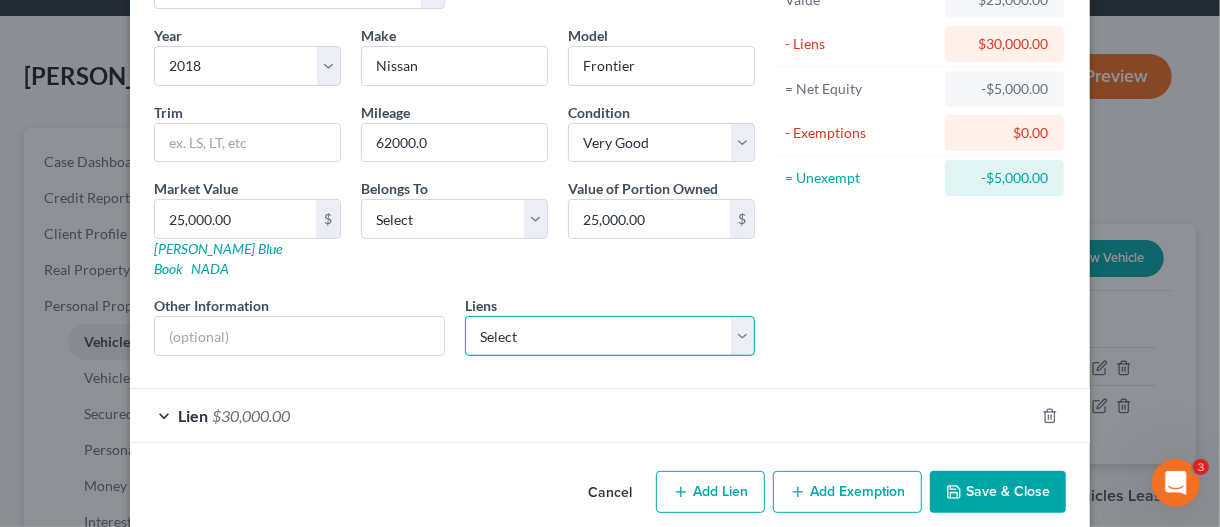 select on "0" 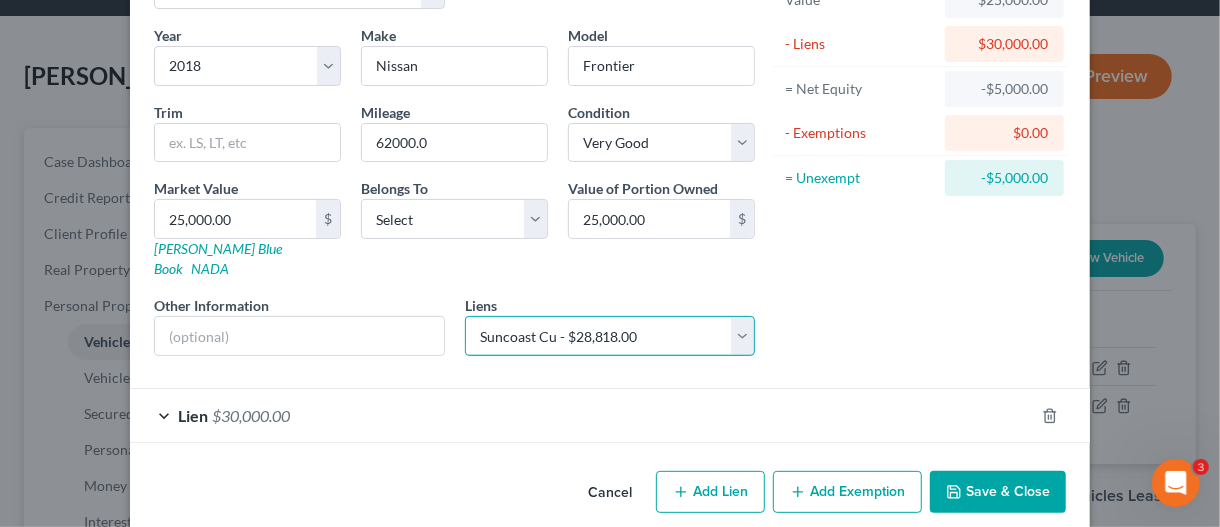 click on "Select Suncoast Cu - $28,818.00 Nissan Infiniti Lt - $10,241.00 Nissan Infiniti Lt - $408.00 Vw Credit Inc - $0.00 Wfbna Hl - $0.00" at bounding box center [610, 336] 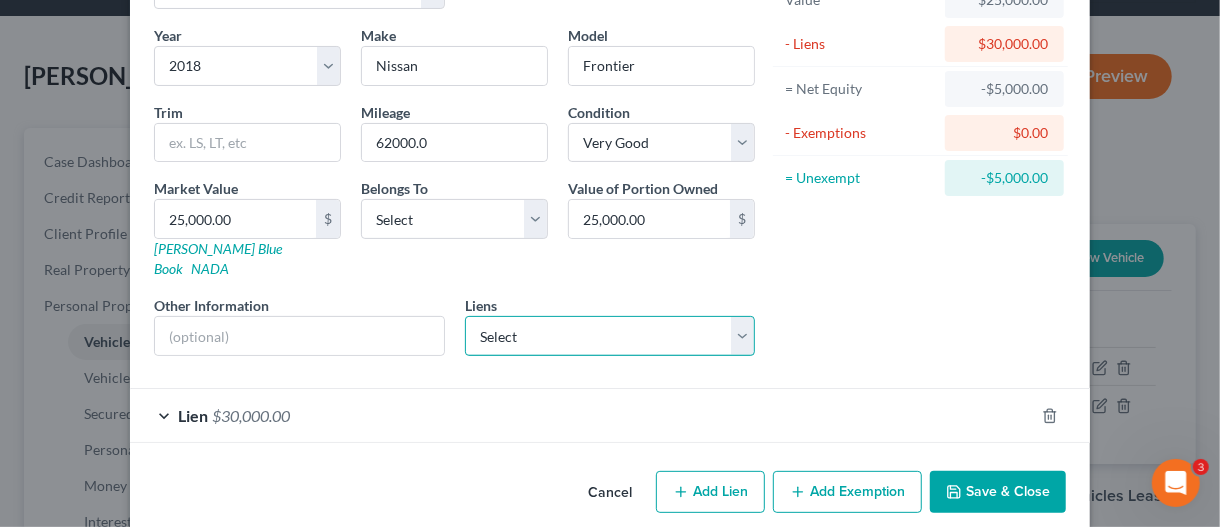 select on "9" 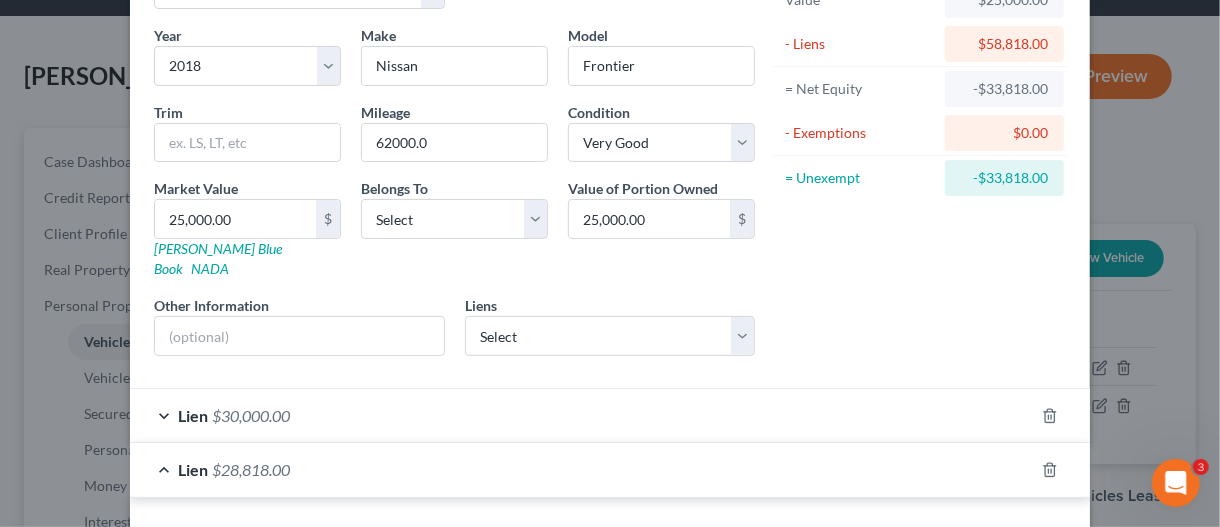 click on "Lien $30,000.00" at bounding box center (582, 415) 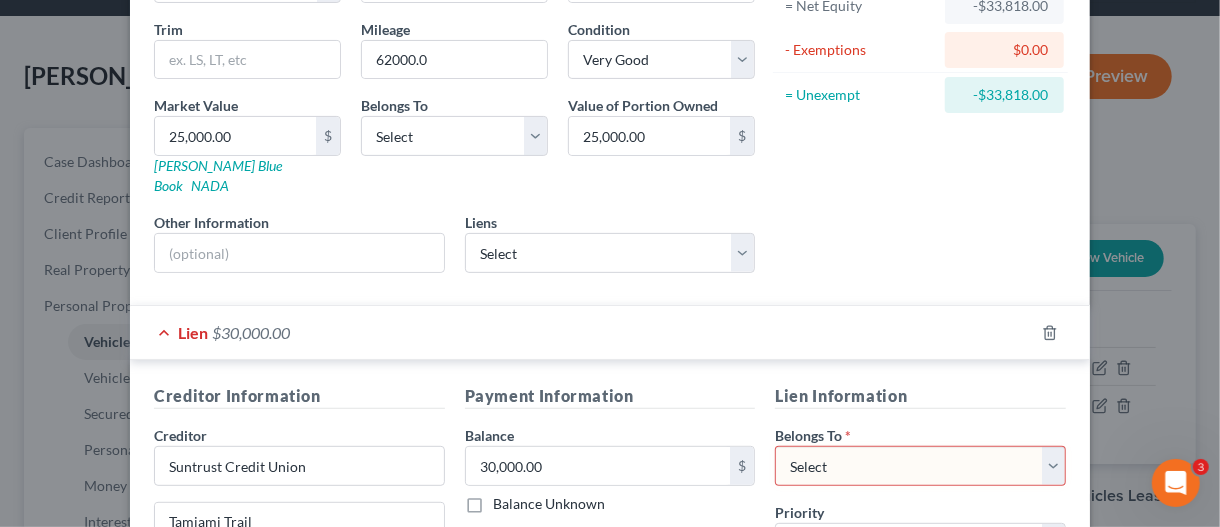 scroll, scrollTop: 245, scrollLeft: 0, axis: vertical 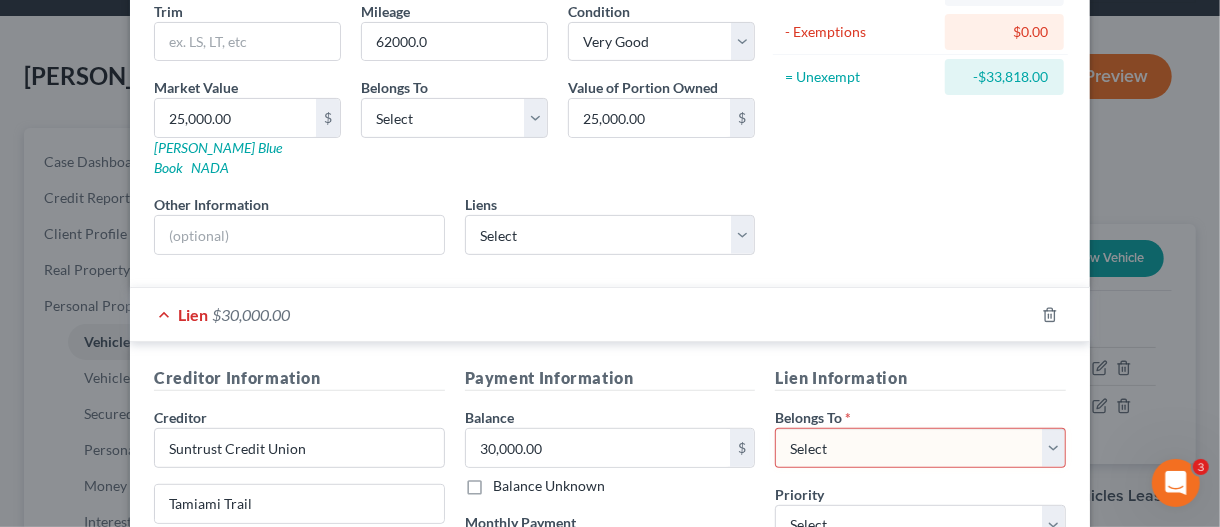 click on "Lien $30,000.00" at bounding box center [582, 314] 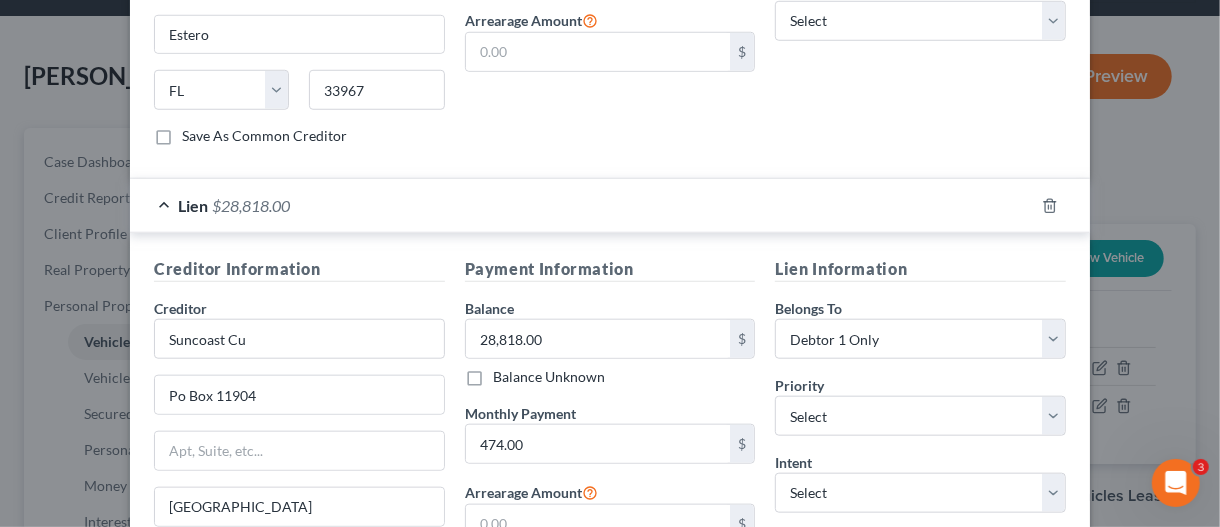 scroll, scrollTop: 824, scrollLeft: 0, axis: vertical 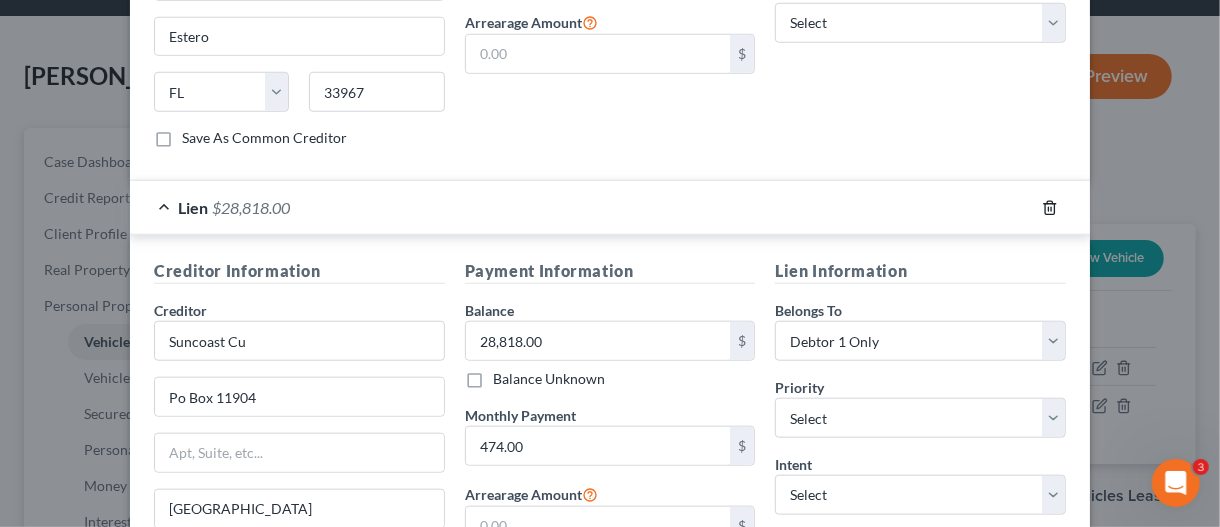 click 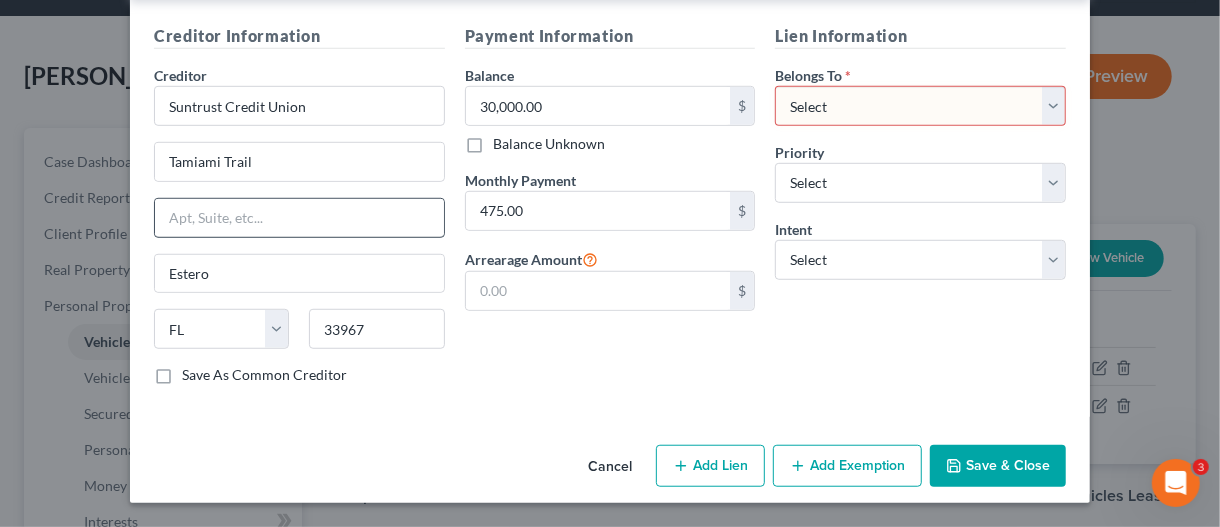 scroll, scrollTop: 557, scrollLeft: 0, axis: vertical 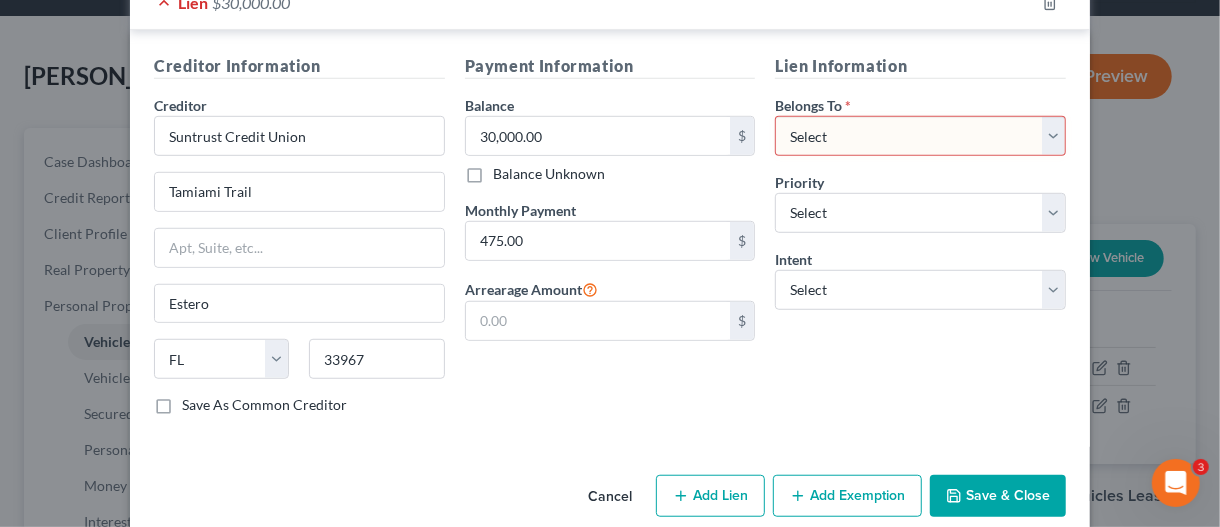 drag, startPoint x: 35, startPoint y: 101, endPoint x: 93, endPoint y: 323, distance: 229.45152 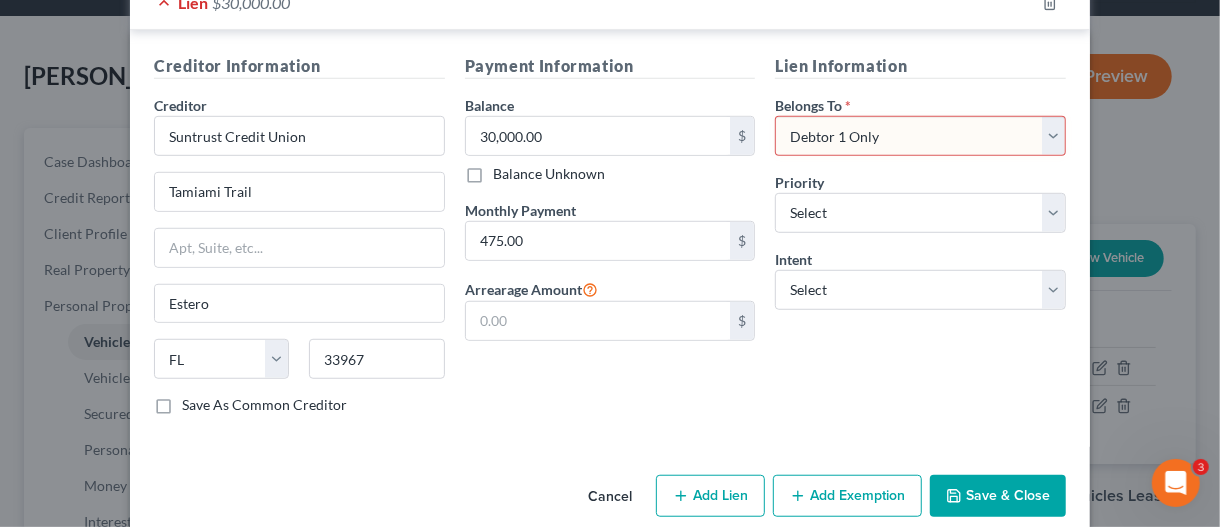 click on "Select Debtor 1 Only Debtor 2 Only Debtor 1 And Debtor 2 Only At Least One Of The Debtors And Another Community Property" at bounding box center (920, 136) 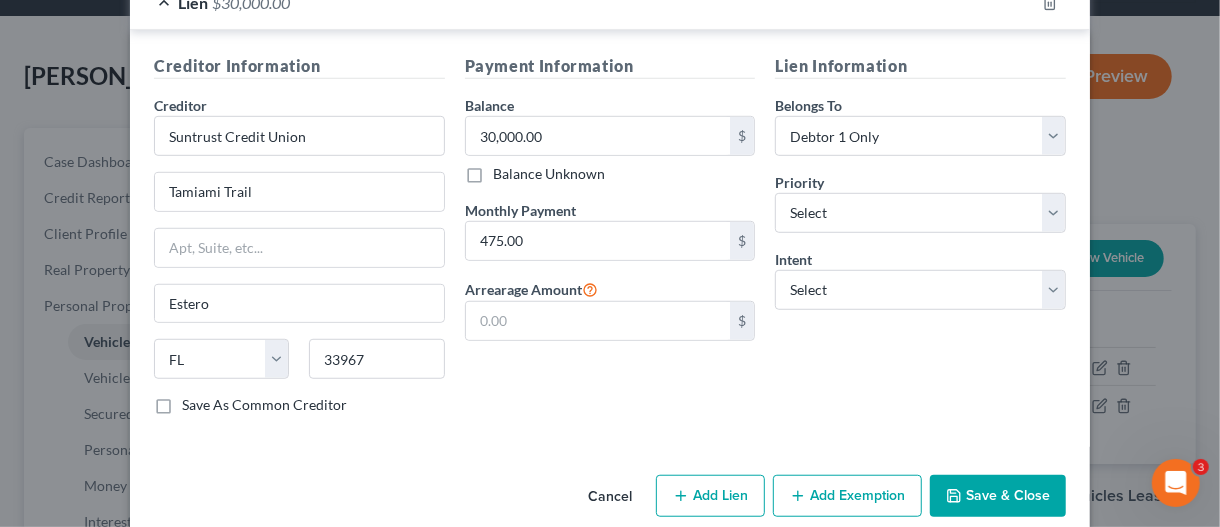 click on "Save & Close" at bounding box center (998, 496) 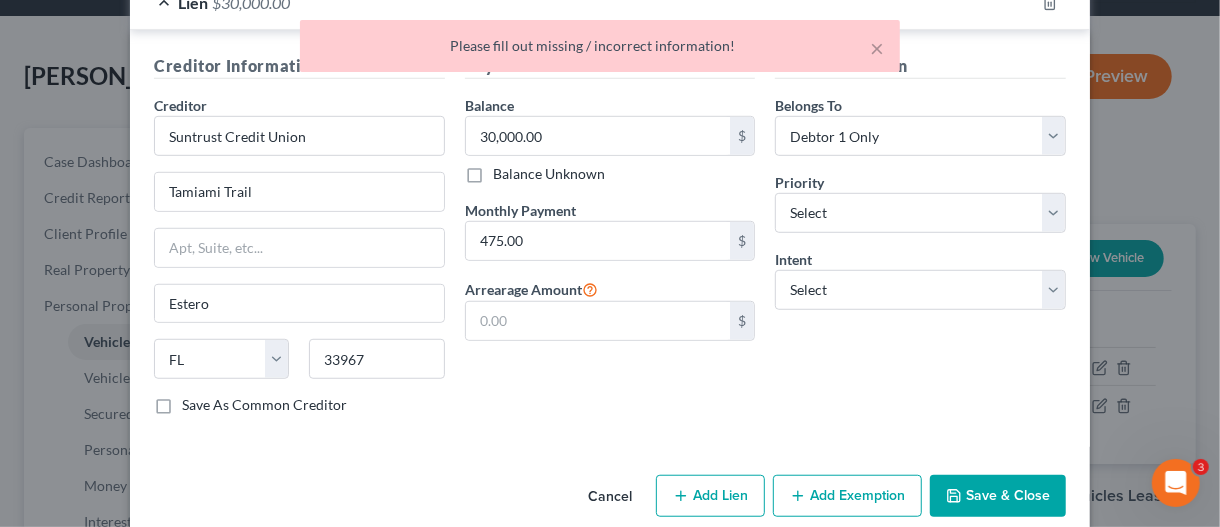 click on "Payment Information Balance
30,000.00 $
Balance Unknown
Balance Undetermined
30,000.00 $
Balance Unknown
Monthly Payment 475.00 $ Arrearage Amount  $" at bounding box center [610, 242] 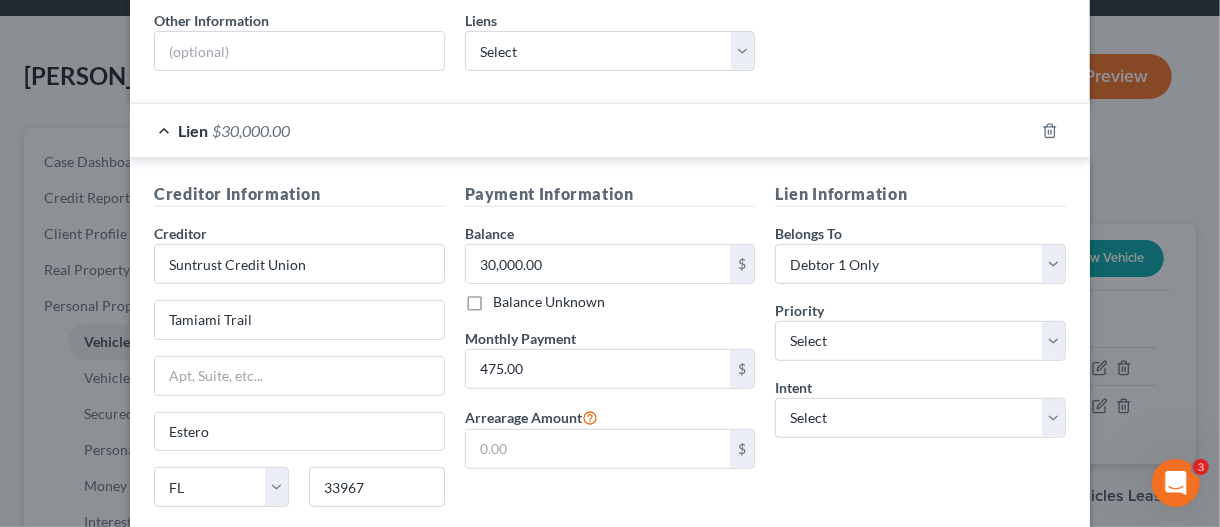 scroll, scrollTop: 457, scrollLeft: 0, axis: vertical 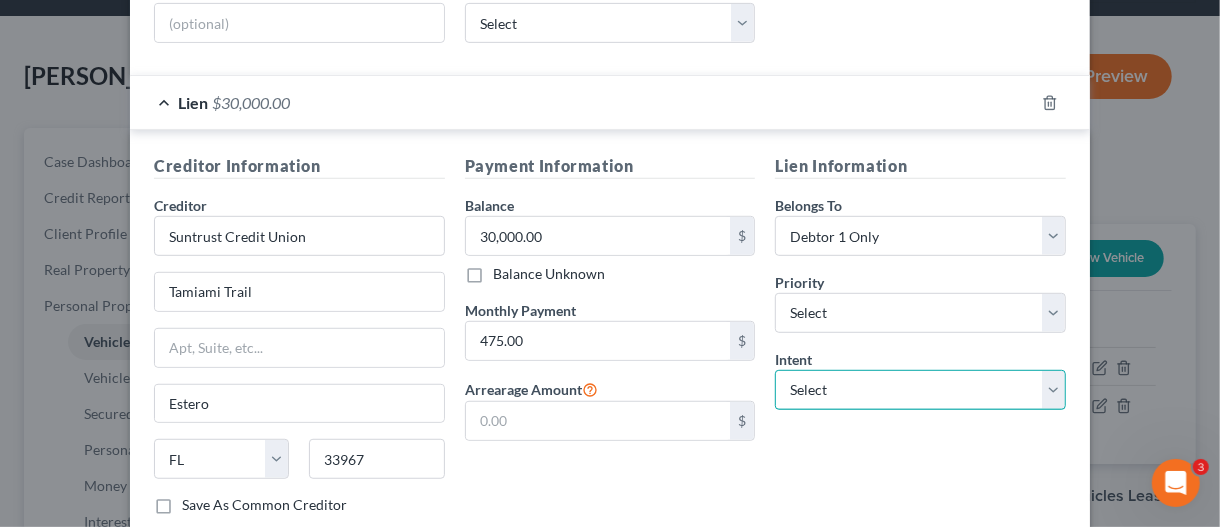 click on "Select Surrender Redeem Reaffirm Avoid Other" at bounding box center [920, 390] 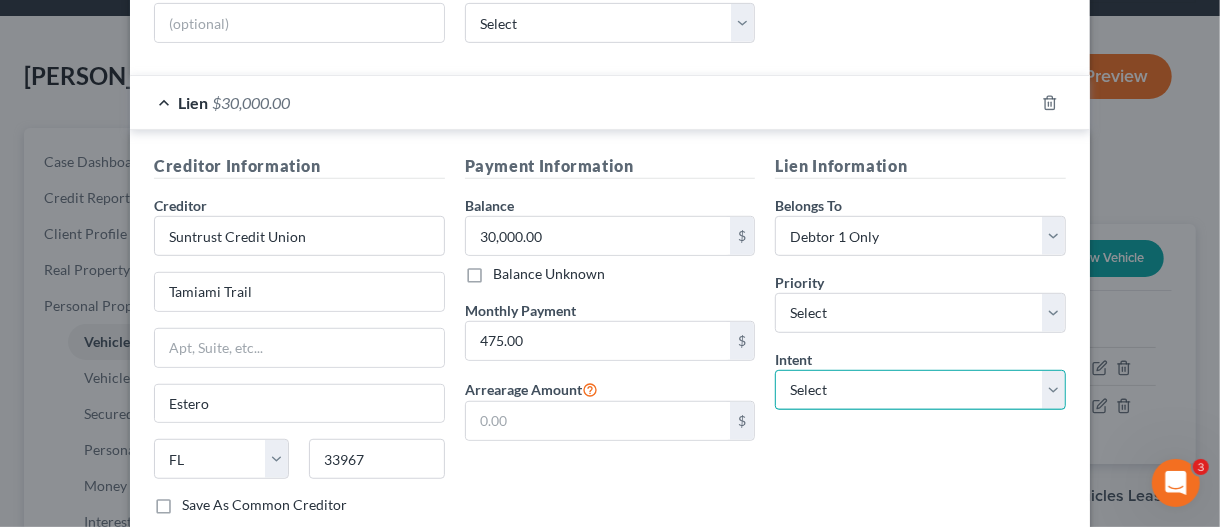 select on "2" 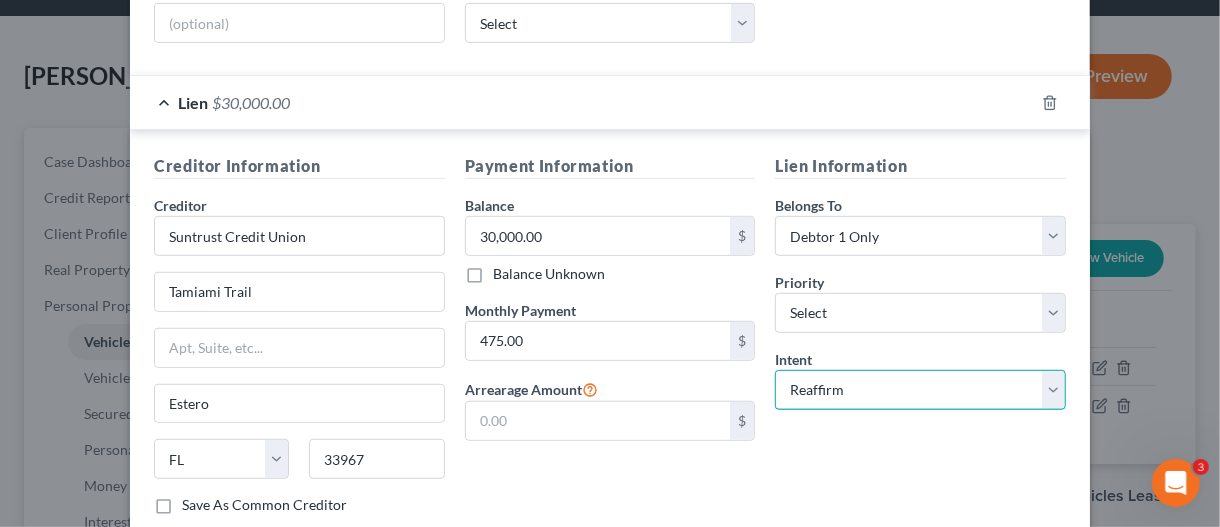 click on "Select Surrender Redeem Reaffirm Avoid Other" at bounding box center (920, 390) 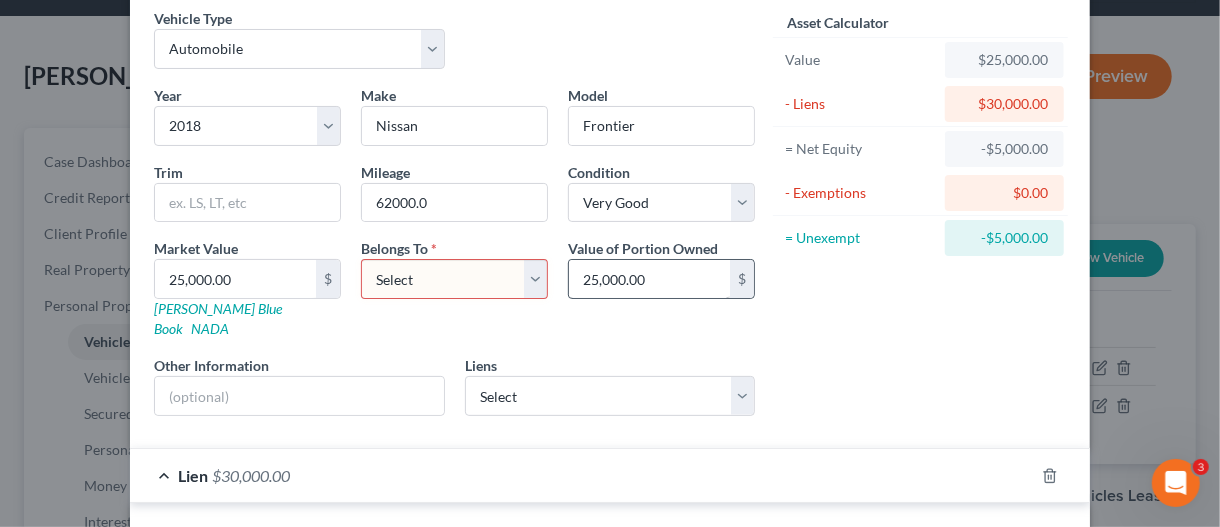 scroll, scrollTop: 57, scrollLeft: 0, axis: vertical 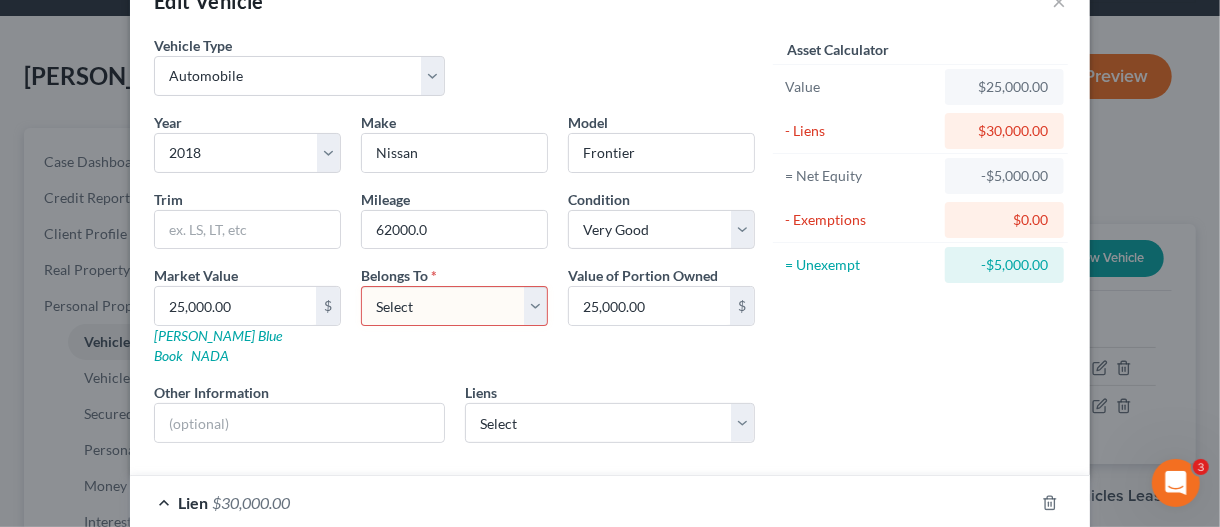 drag, startPoint x: 536, startPoint y: 296, endPoint x: 518, endPoint y: 320, distance: 30 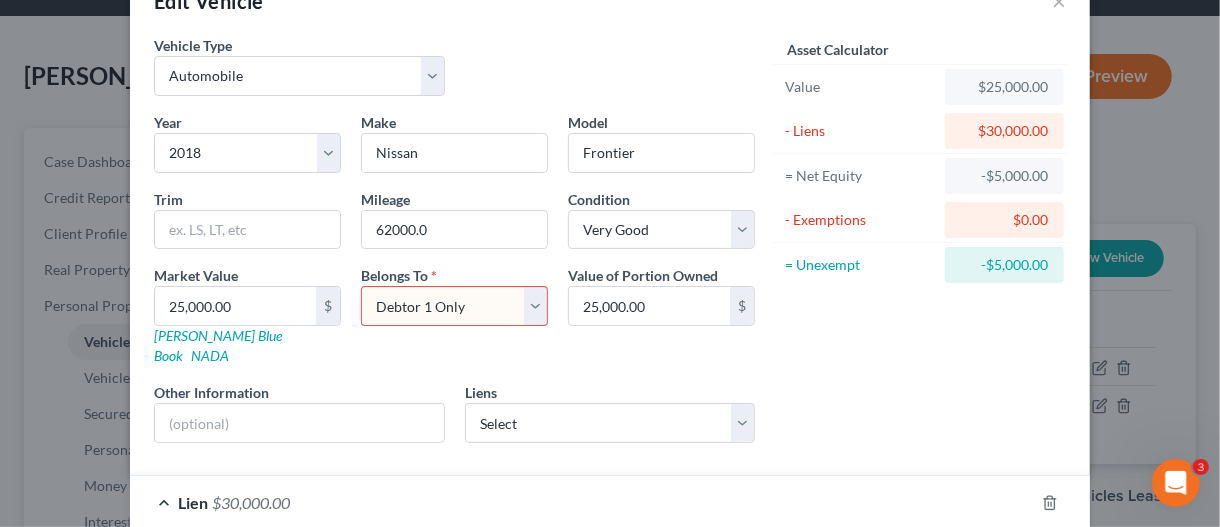 click on "Select Debtor 1 Only Debtor 2 Only Debtor 1 And Debtor 2 Only At Least One Of The Debtors And Another Community Property" at bounding box center [454, 306] 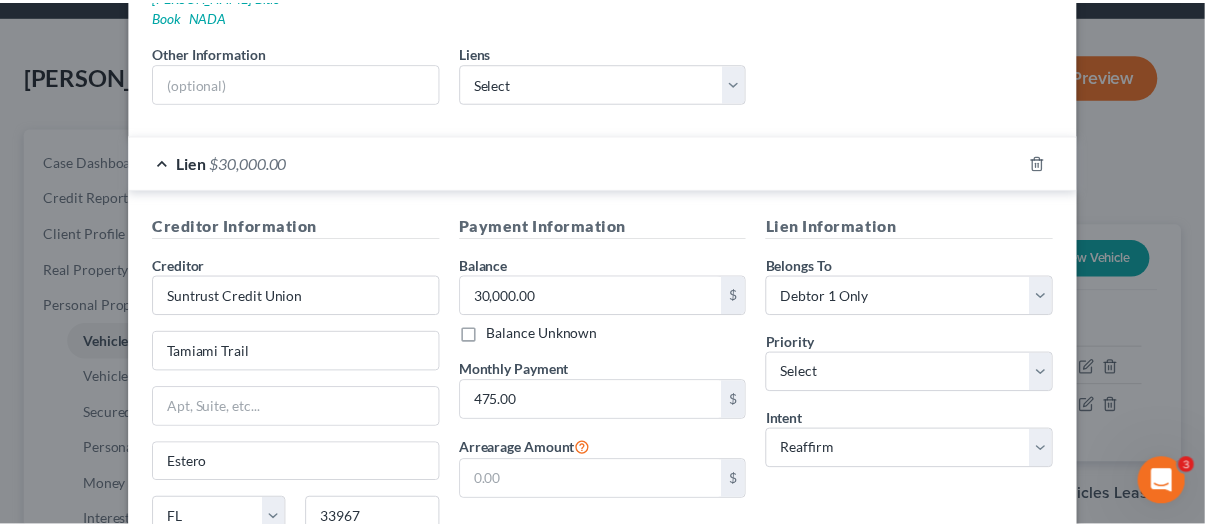 scroll, scrollTop: 557, scrollLeft: 0, axis: vertical 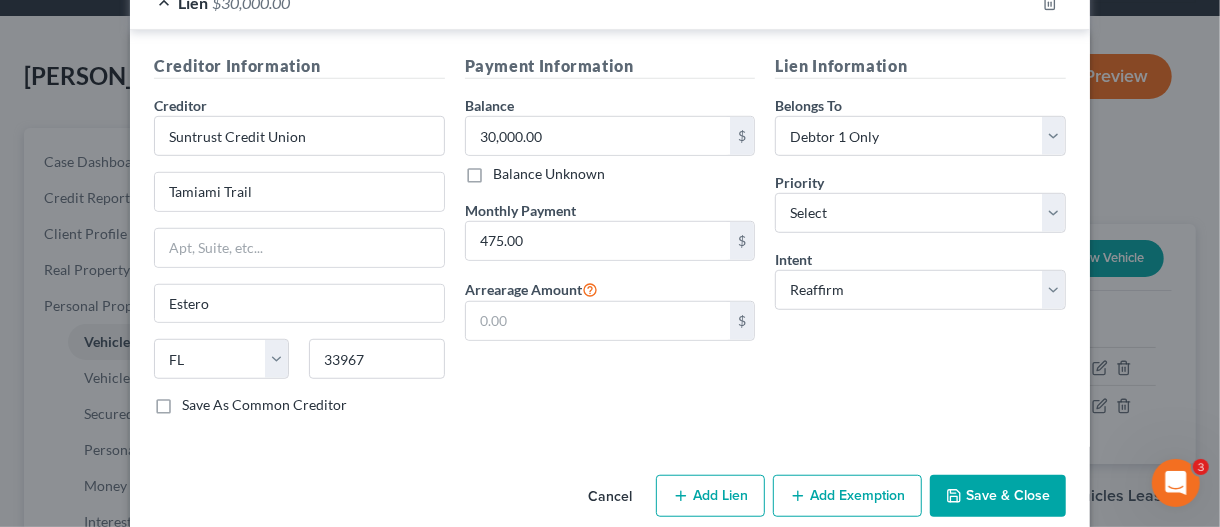 click on "Save & Close" at bounding box center [998, 496] 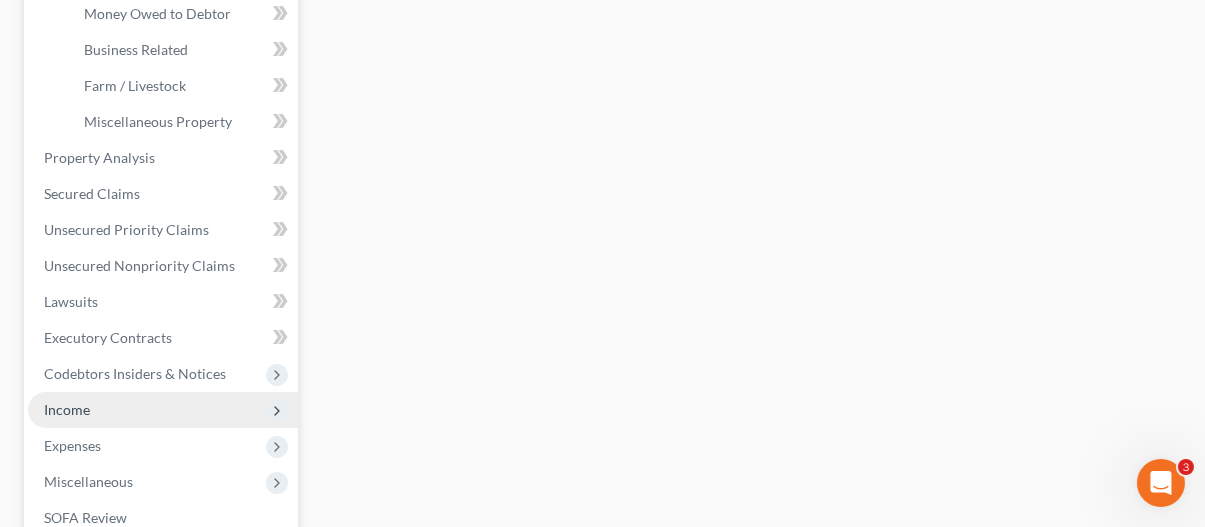 scroll, scrollTop: 600, scrollLeft: 0, axis: vertical 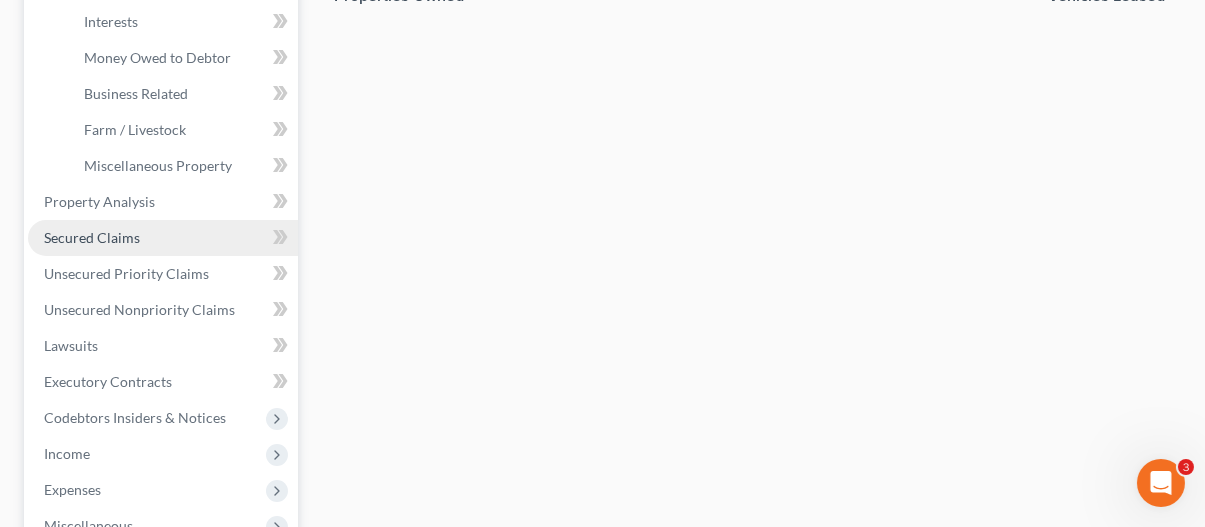 click on "Secured Claims" at bounding box center [163, 238] 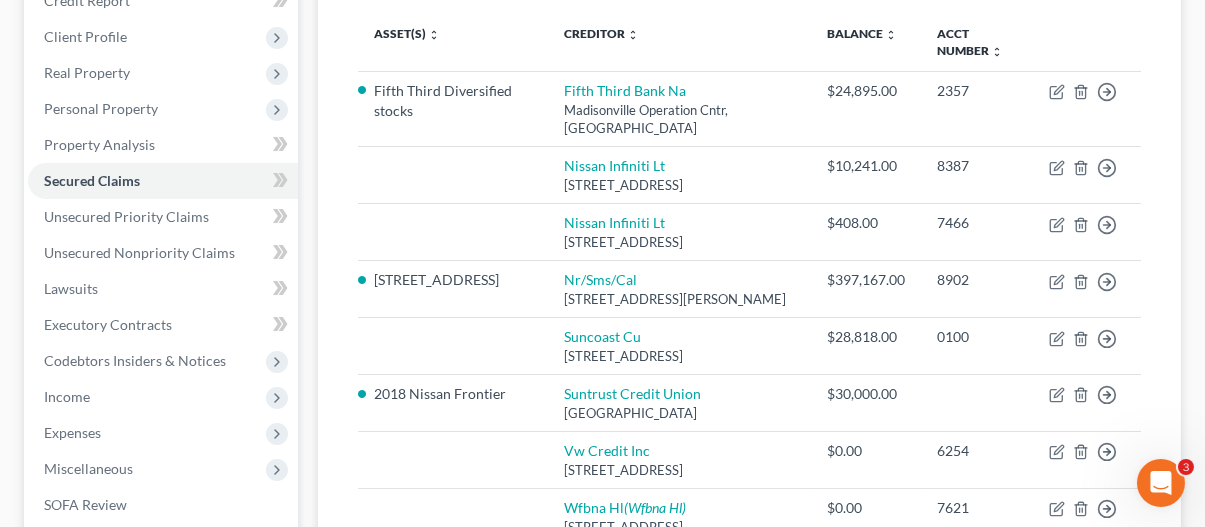scroll, scrollTop: 300, scrollLeft: 0, axis: vertical 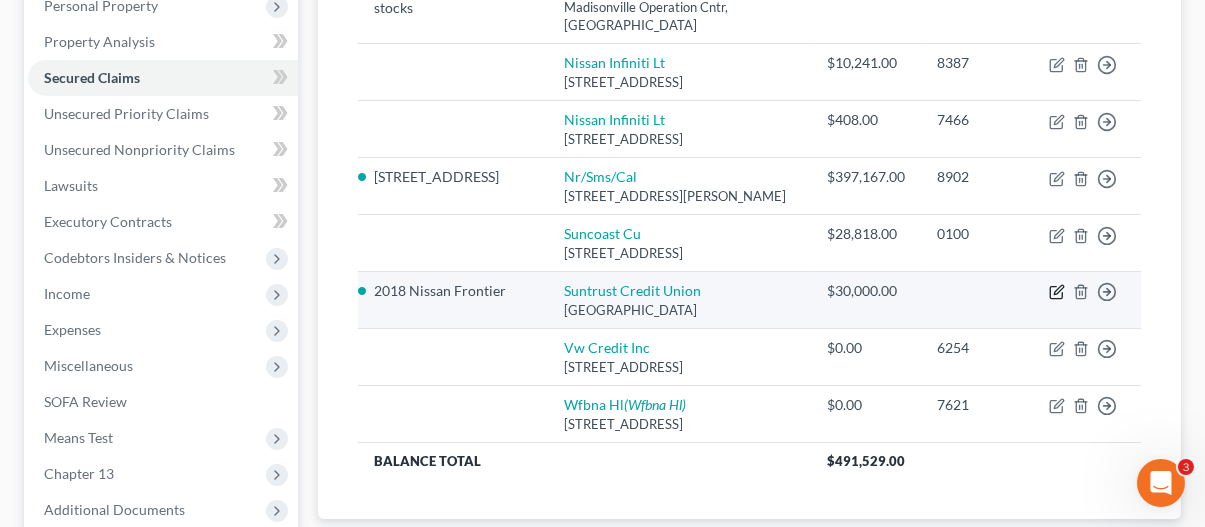 click 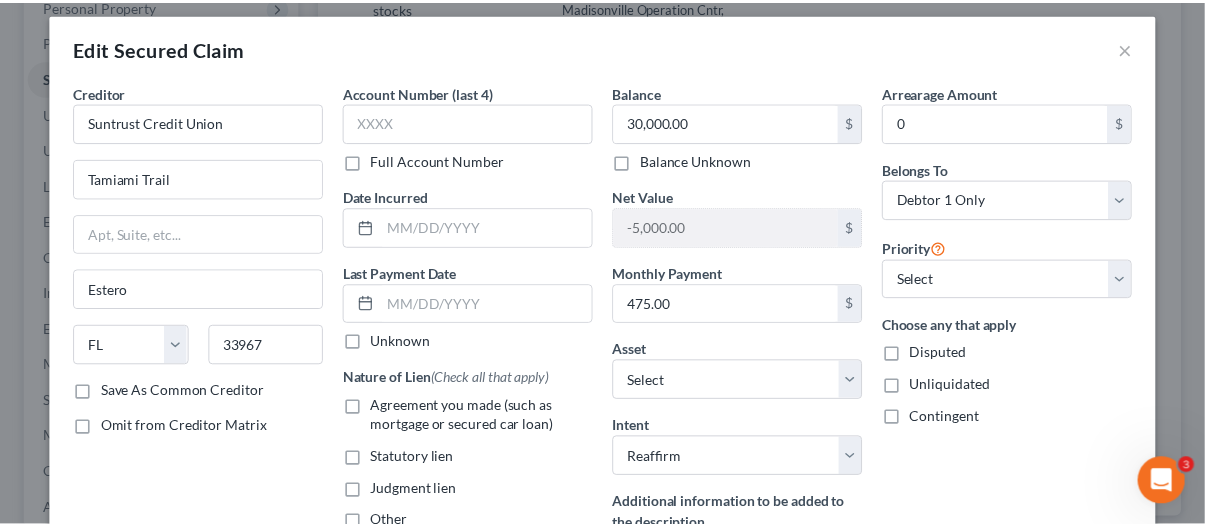 scroll, scrollTop: 0, scrollLeft: 0, axis: both 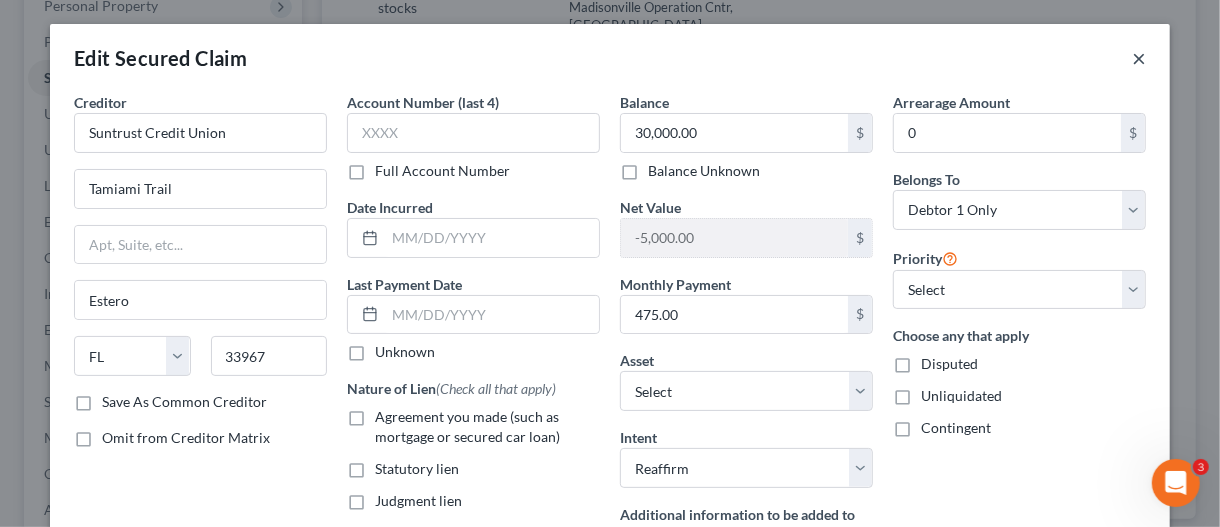 click on "×" at bounding box center [1139, 58] 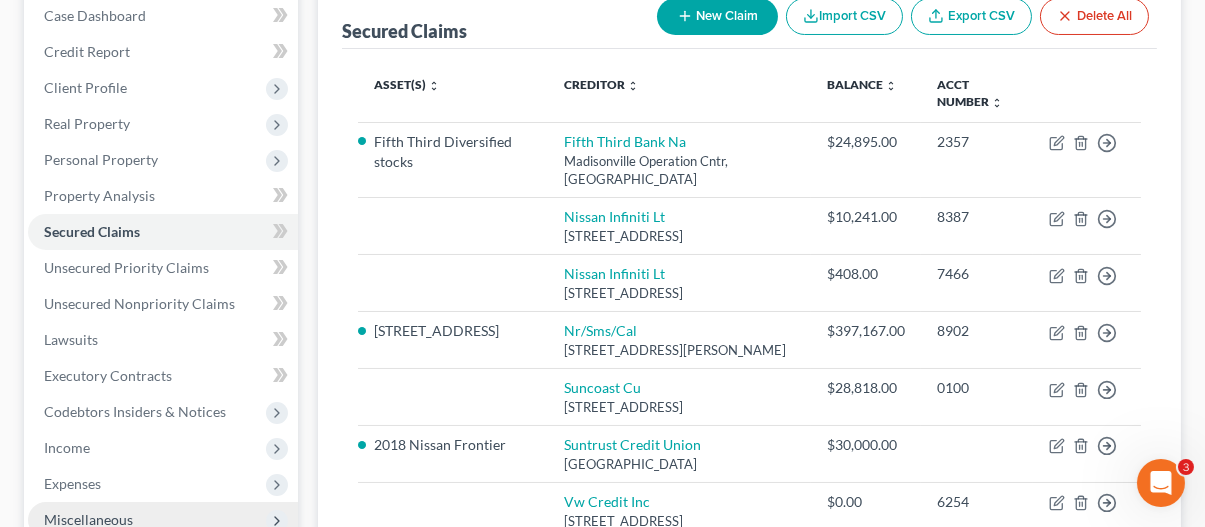 scroll, scrollTop: 200, scrollLeft: 0, axis: vertical 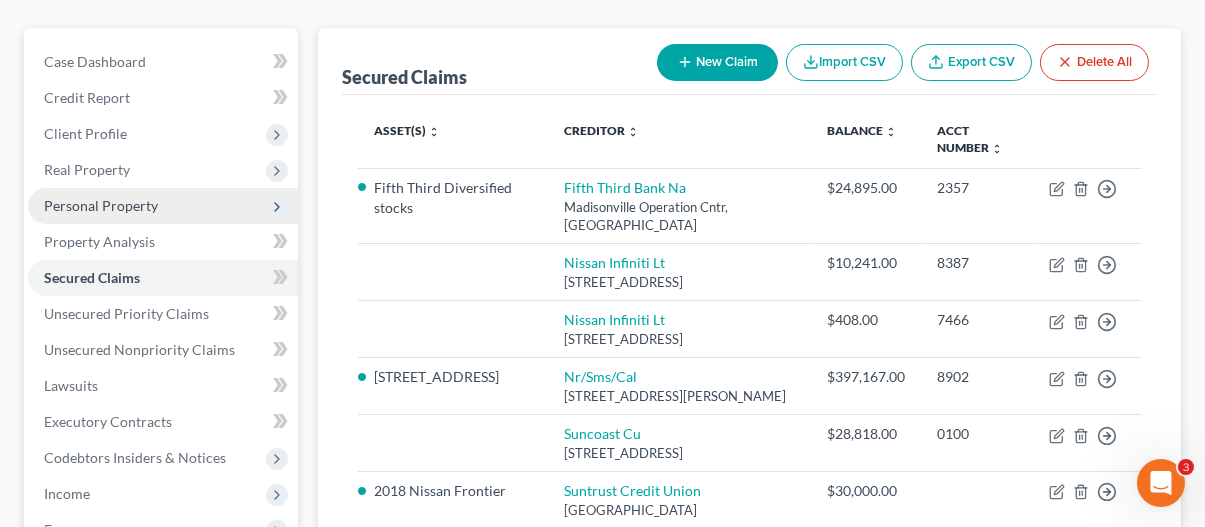 click on "Personal Property" at bounding box center (101, 205) 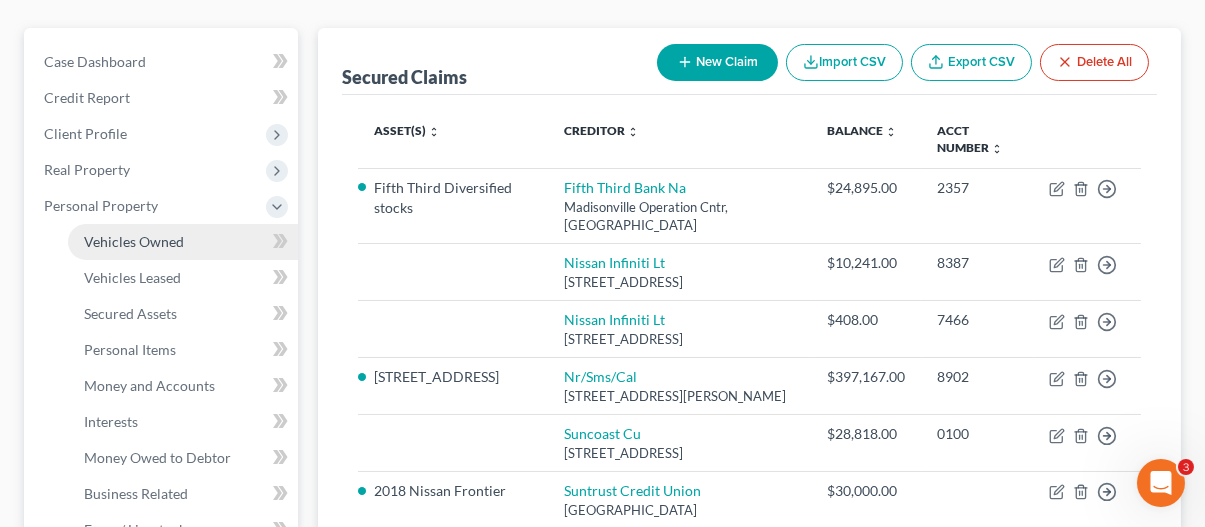 click on "Vehicles Owned" at bounding box center [134, 241] 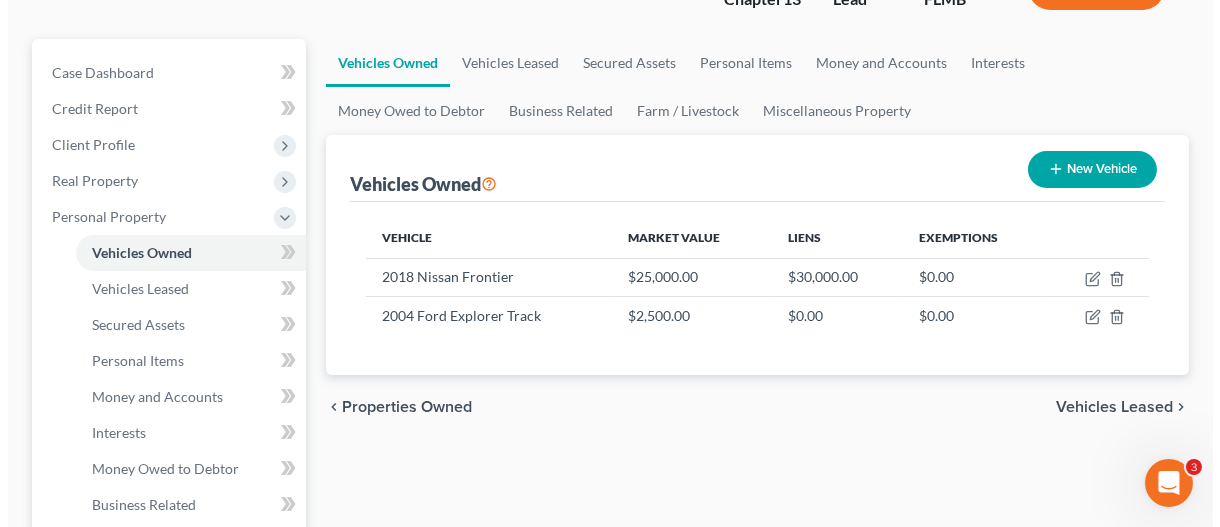 scroll, scrollTop: 200, scrollLeft: 0, axis: vertical 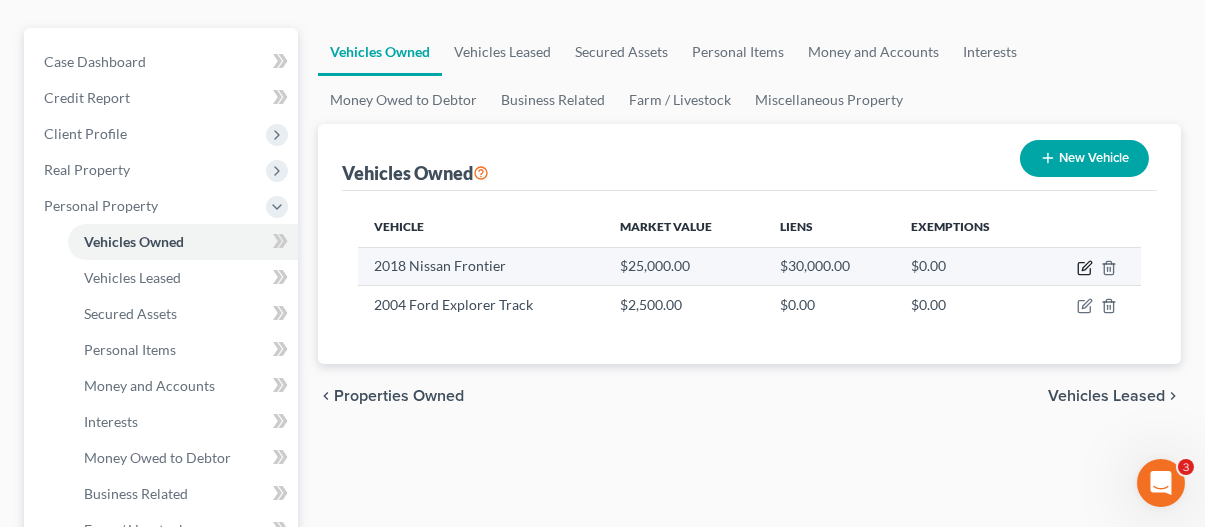 click 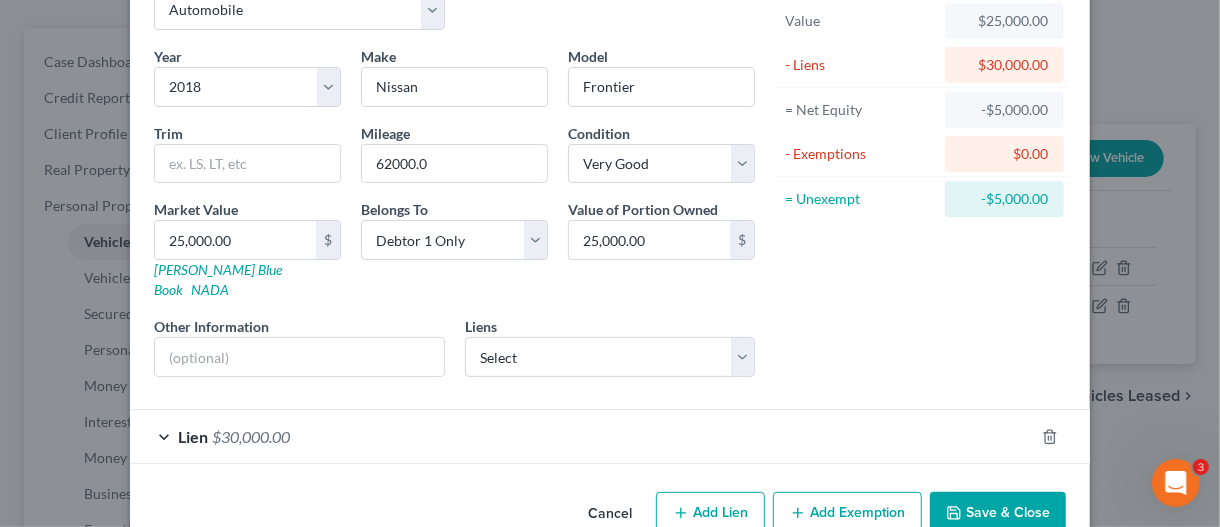 scroll, scrollTop: 144, scrollLeft: 0, axis: vertical 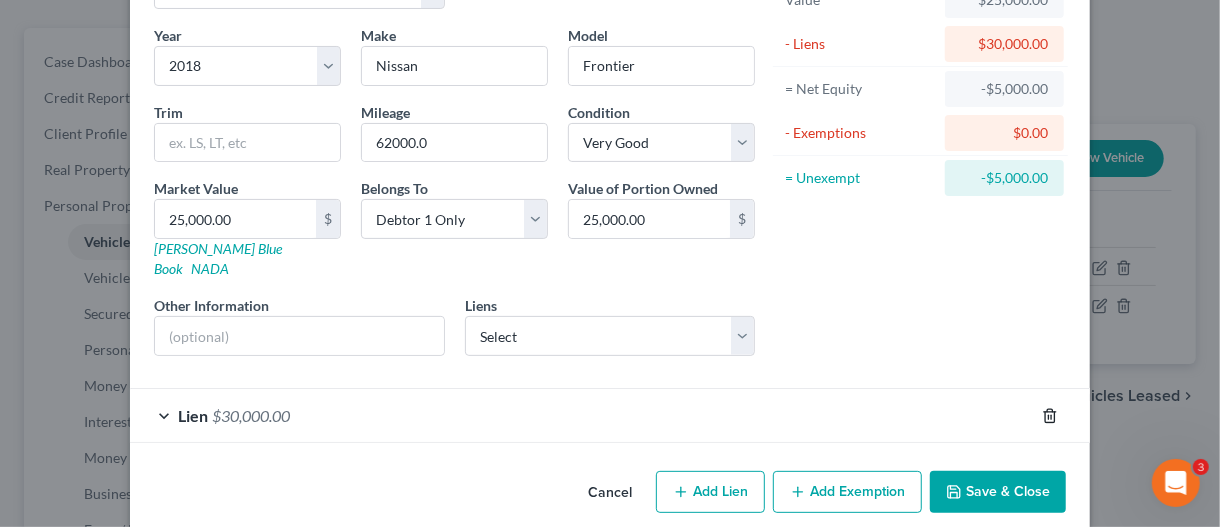 click 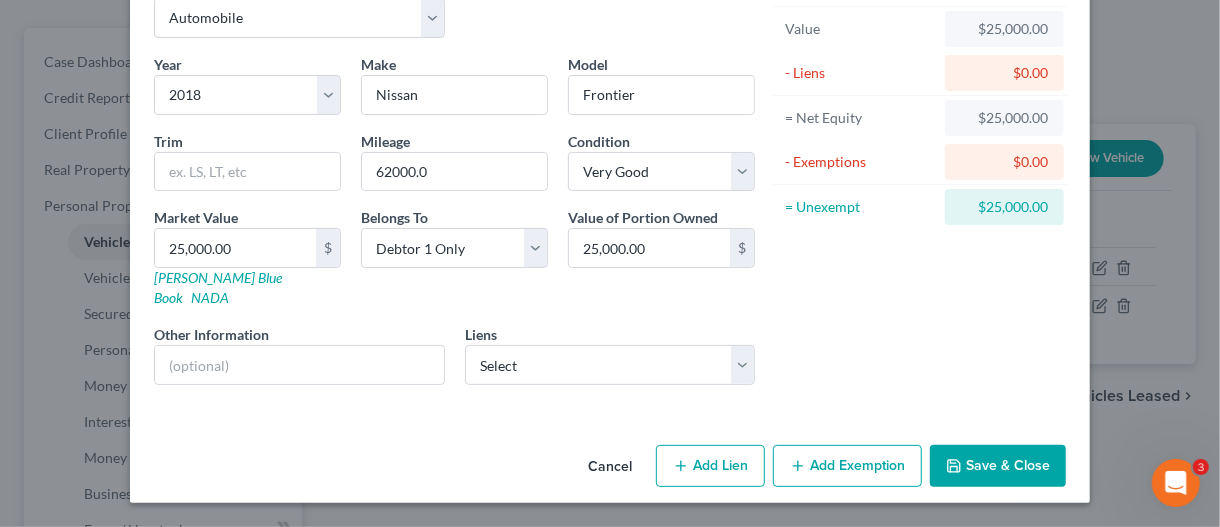 scroll, scrollTop: 90, scrollLeft: 0, axis: vertical 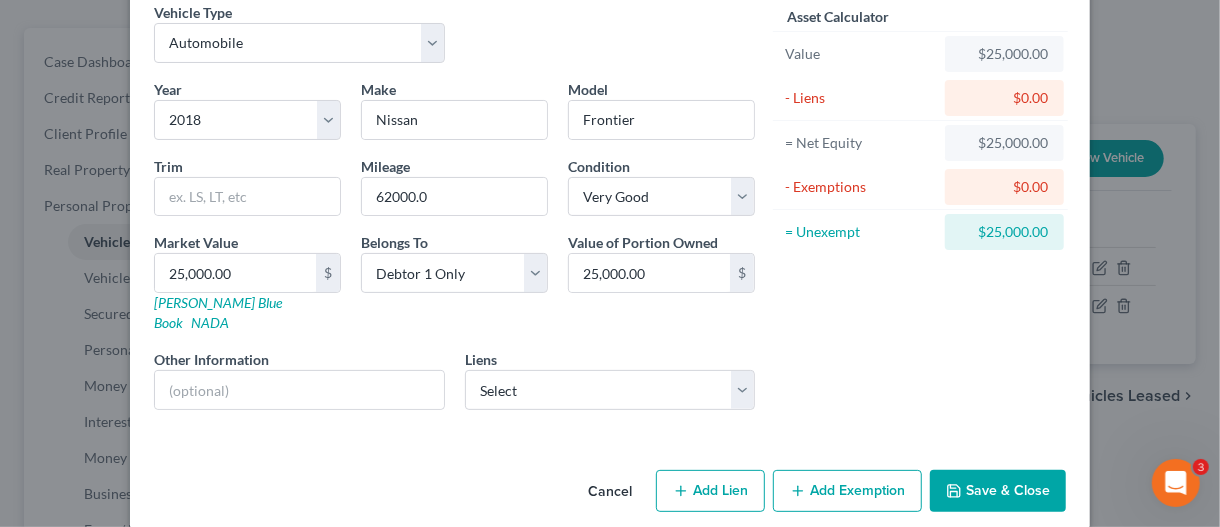 click on "Save & Close" at bounding box center (998, 491) 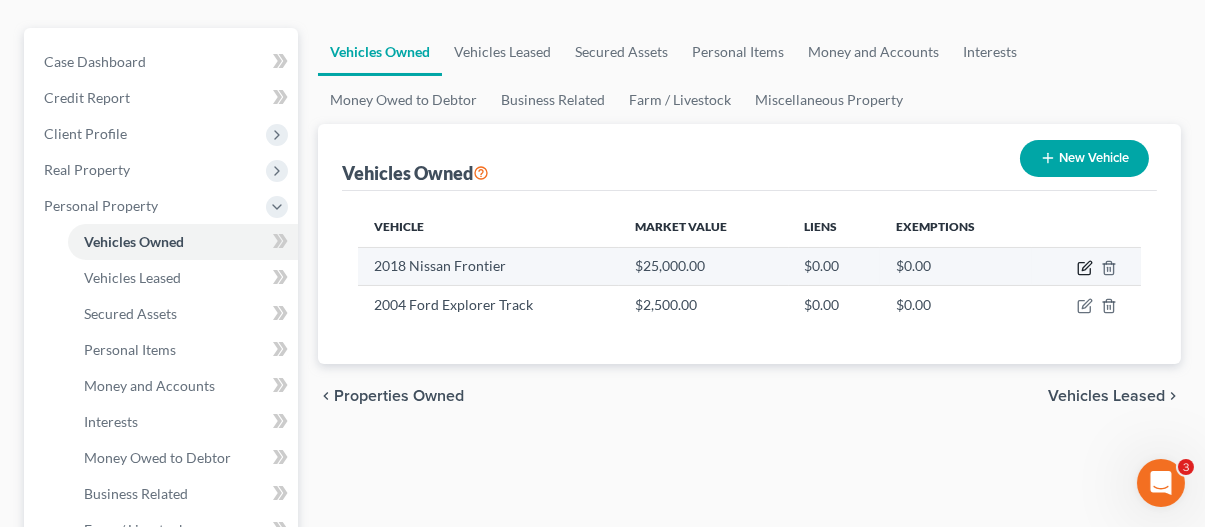 click 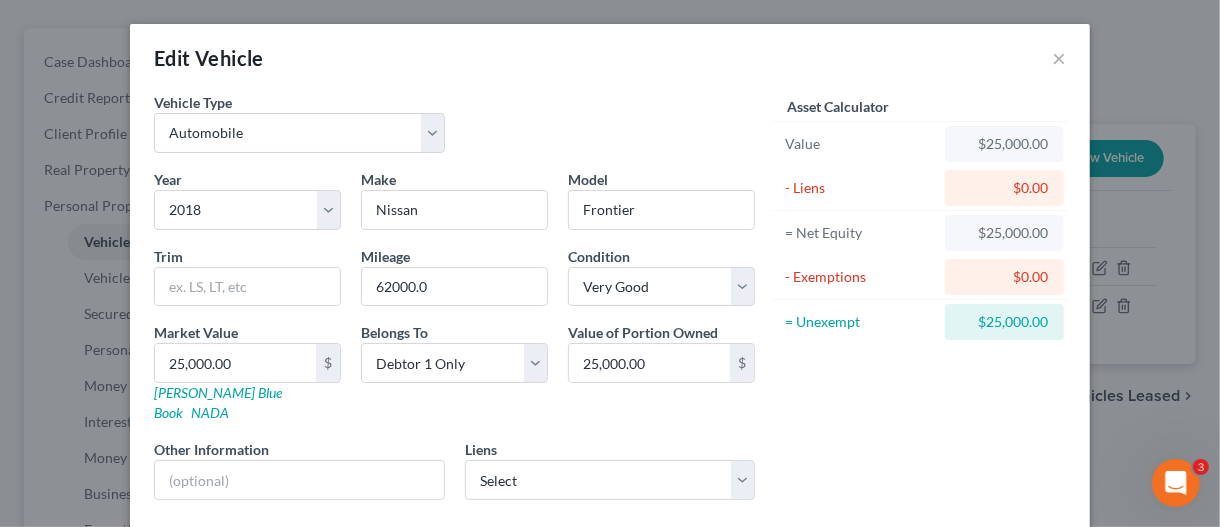 scroll, scrollTop: 90, scrollLeft: 0, axis: vertical 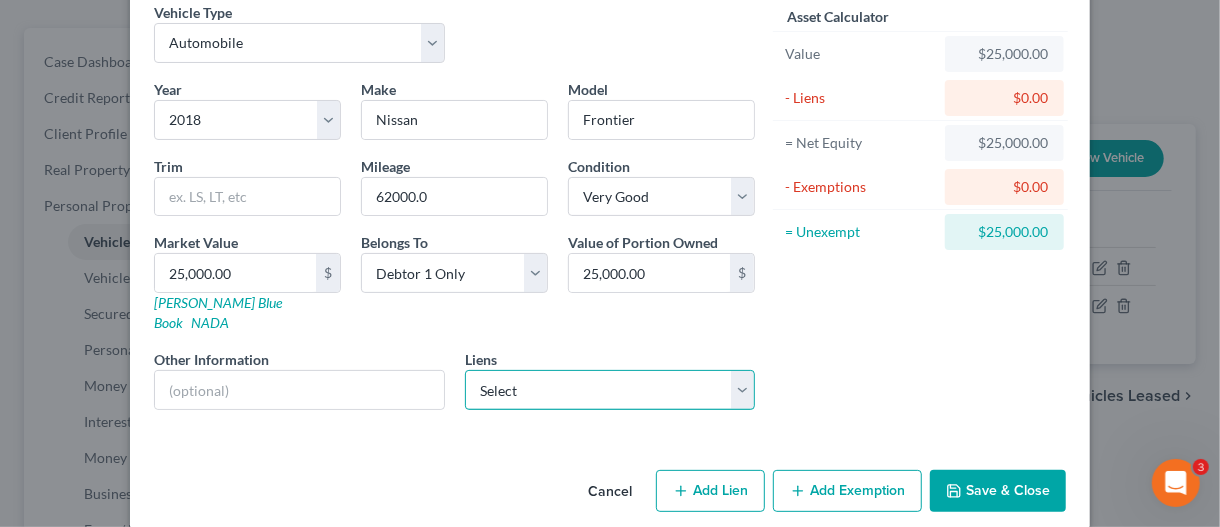 click on "Select Suntrust Credit Union - $30,000.00 Suncoast Cu - $28,818.00 Nissan Infiniti Lt - $10,241.00 Nissan Infiniti Lt - $408.00 Vw Credit Inc - $0.00 Wfbna Hl - $0.00" at bounding box center [610, 390] 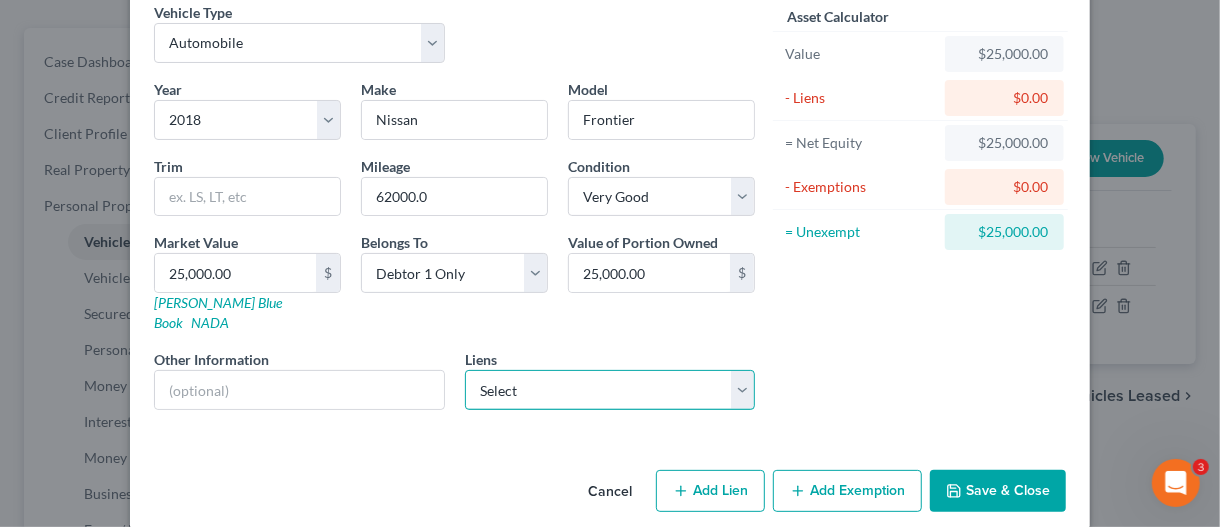 click on "Select Suntrust Credit Union - $30,000.00 Suncoast Cu - $28,818.00 Nissan Infiniti Lt - $10,241.00 Nissan Infiniti Lt - $408.00 Vw Credit Inc - $0.00 Wfbna Hl - $0.00" at bounding box center [610, 390] 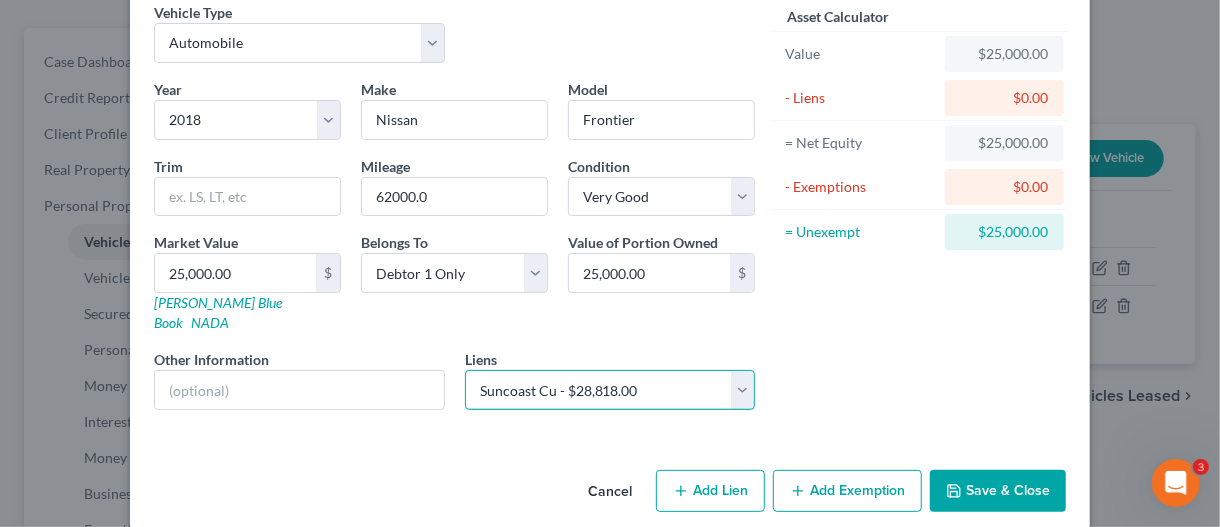click on "Select Suntrust Credit Union - $30,000.00 Suncoast Cu - $28,818.00 Nissan Infiniti Lt - $10,241.00 Nissan Infiniti Lt - $408.00 Vw Credit Inc - $0.00 Wfbna Hl - $0.00" at bounding box center (610, 390) 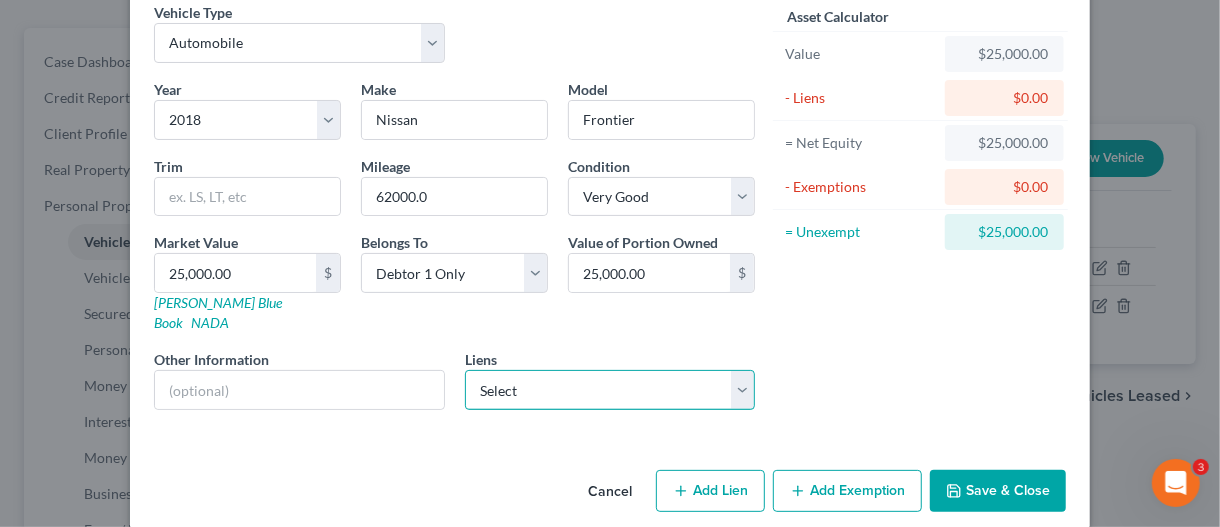 select on "9" 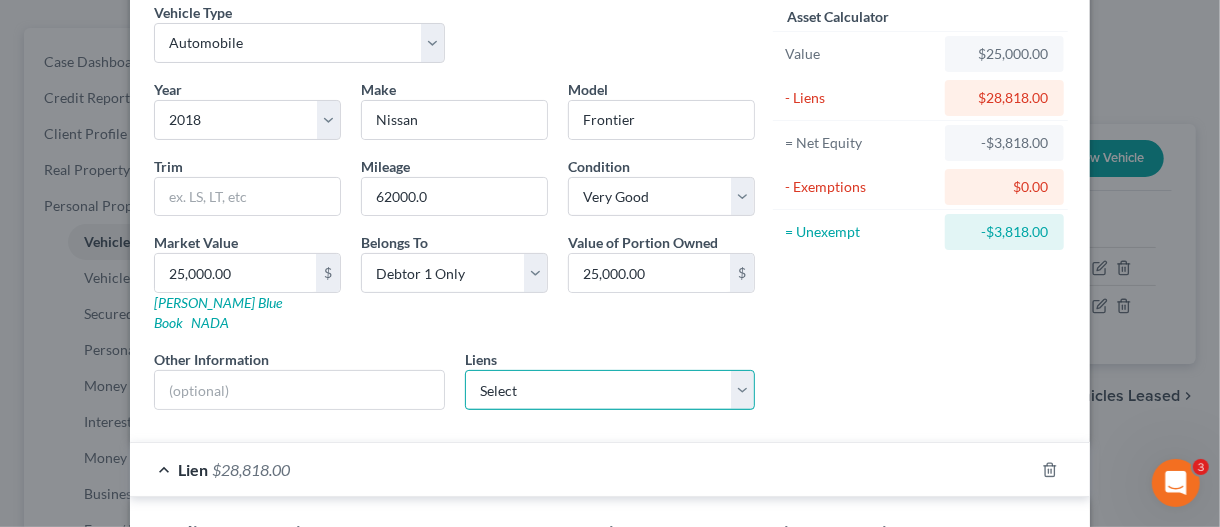 click on "Select Suntrust Credit Union - $30,000.00 Nissan Infiniti Lt - $10,241.00 Nissan Infiniti Lt - $408.00 Vw Credit Inc - $0.00 Wfbna Hl - $0.00" at bounding box center (610, 390) 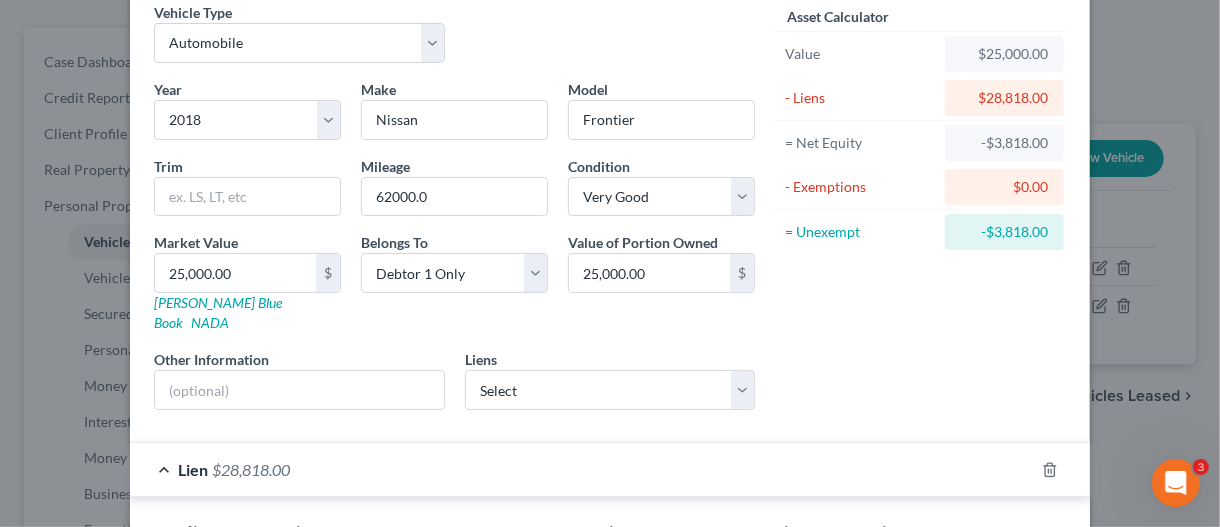 click on "Asset Calculator Value $25,000.00 - Liens $28,818.00 = Net Equity -$3,818.00 - Exemptions $0.00 = Unexempt -$3,818.00" at bounding box center [920, 214] 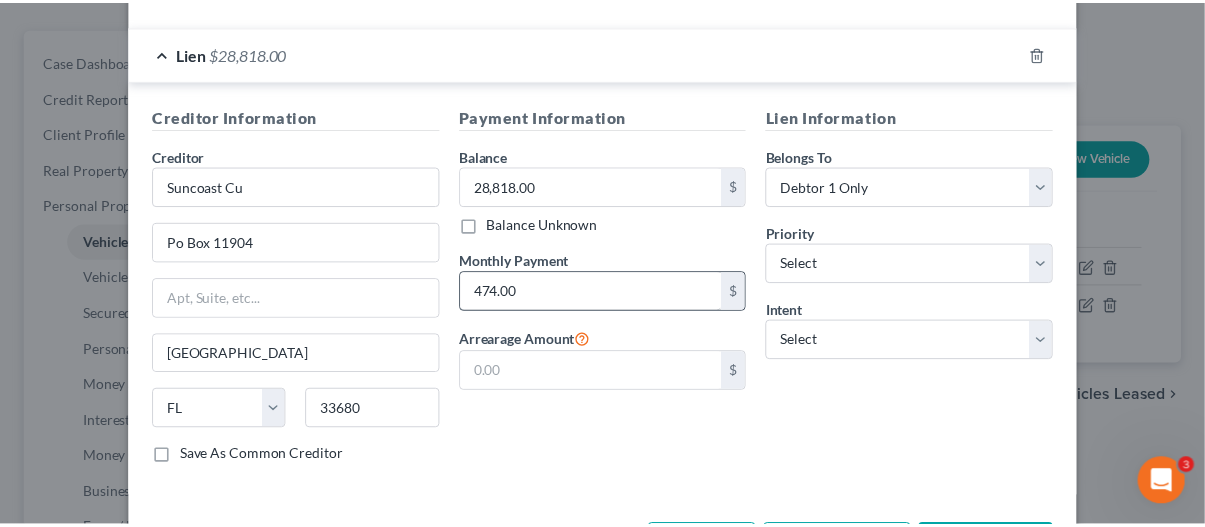 scroll, scrollTop: 557, scrollLeft: 0, axis: vertical 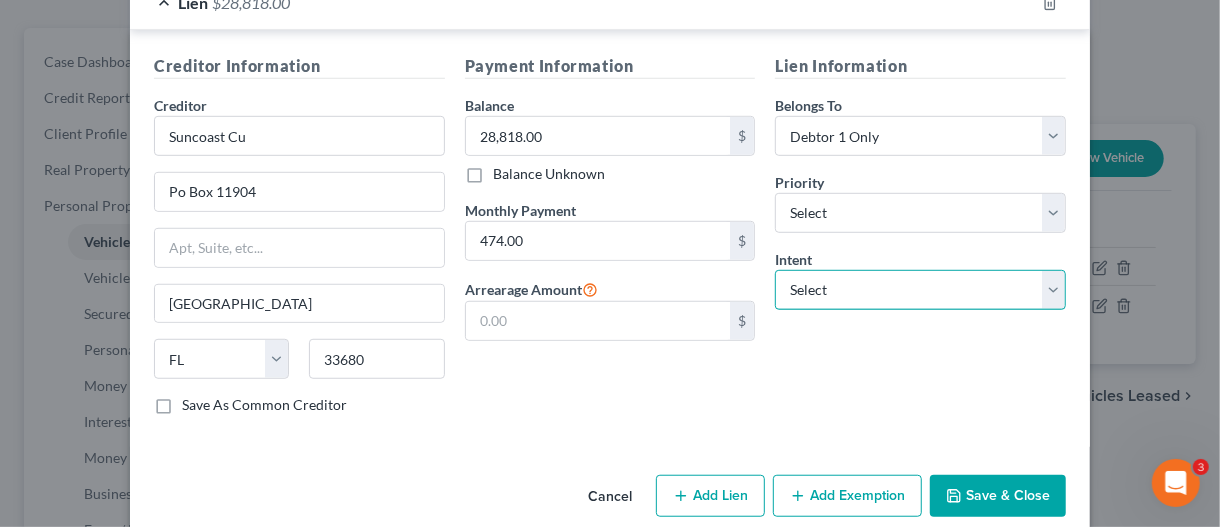 drag, startPoint x: 830, startPoint y: 258, endPoint x: 843, endPoint y: 280, distance: 25.553865 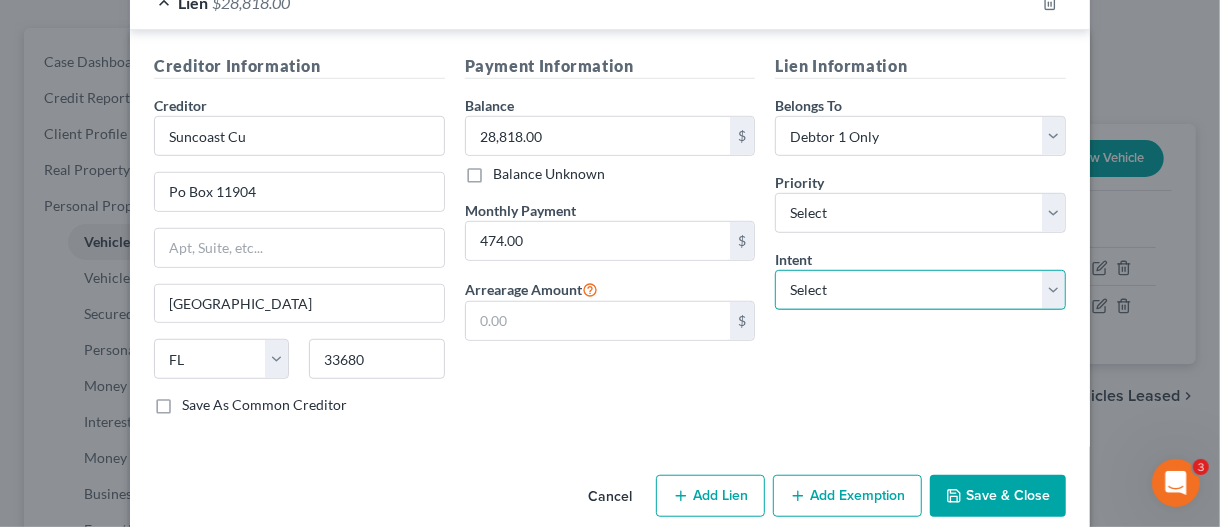 select on "2" 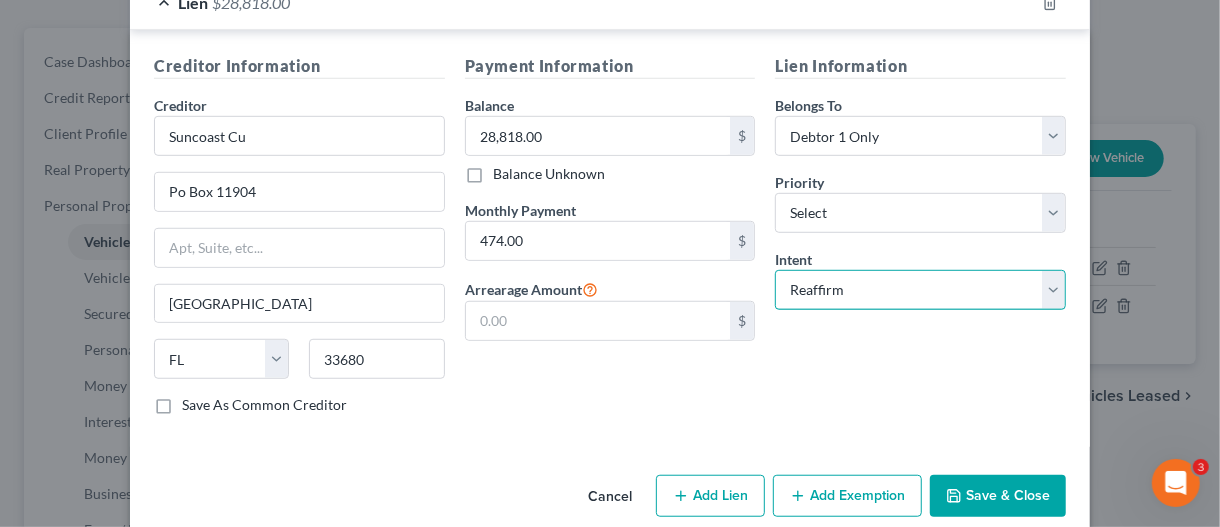 click on "Select Surrender Redeem Reaffirm Avoid Other" at bounding box center [920, 290] 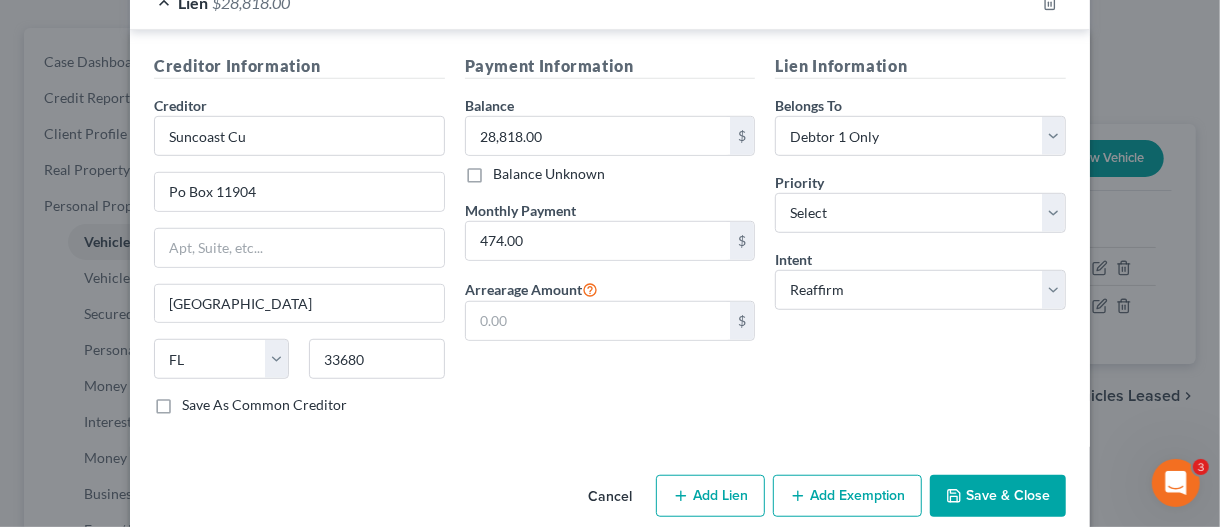 click on "Save & Close" at bounding box center [998, 496] 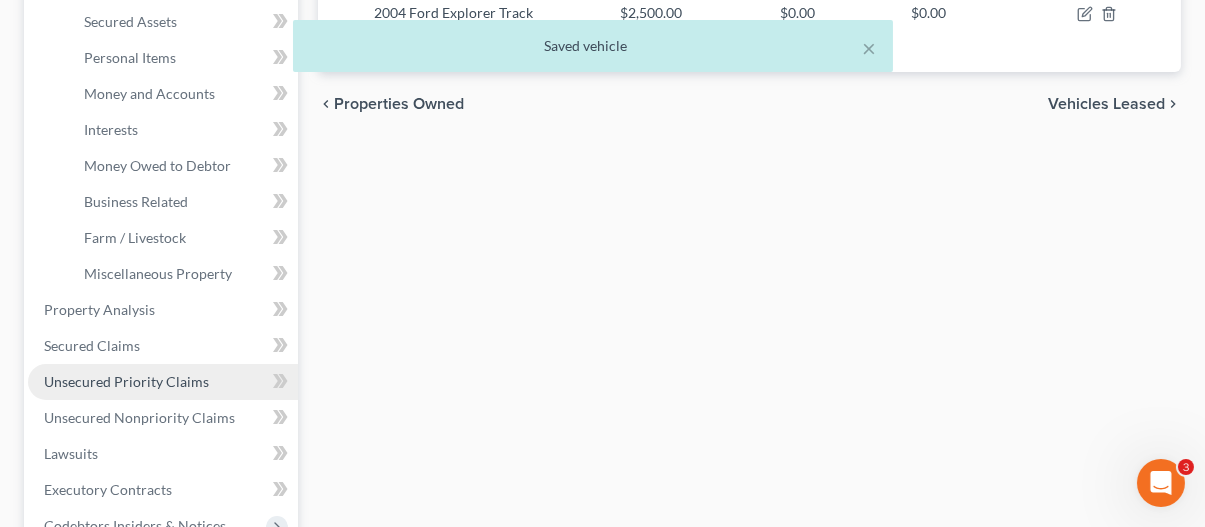 scroll, scrollTop: 500, scrollLeft: 0, axis: vertical 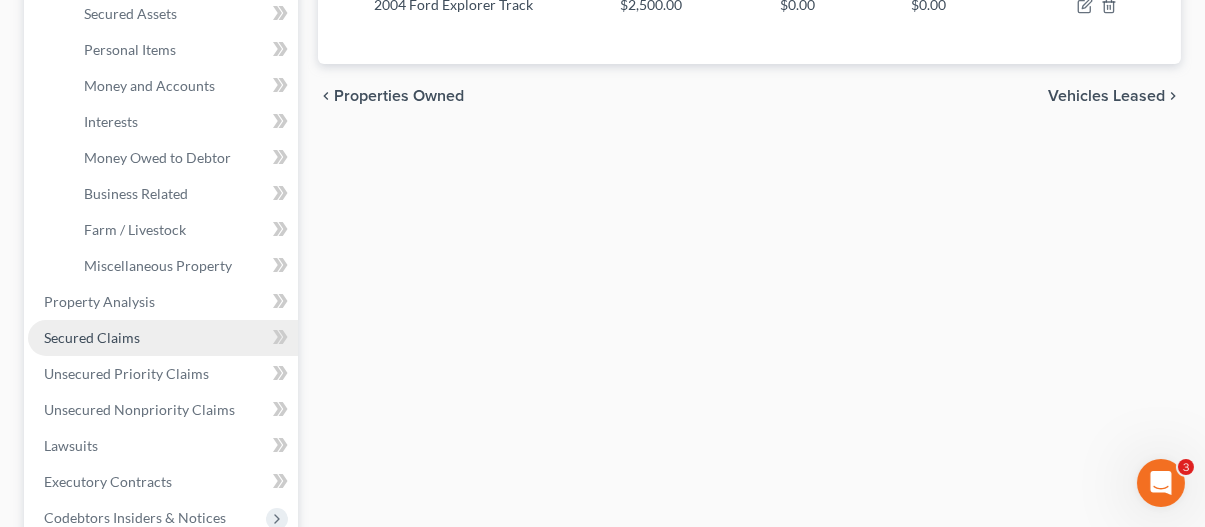 click on "Secured Claims" at bounding box center [92, 337] 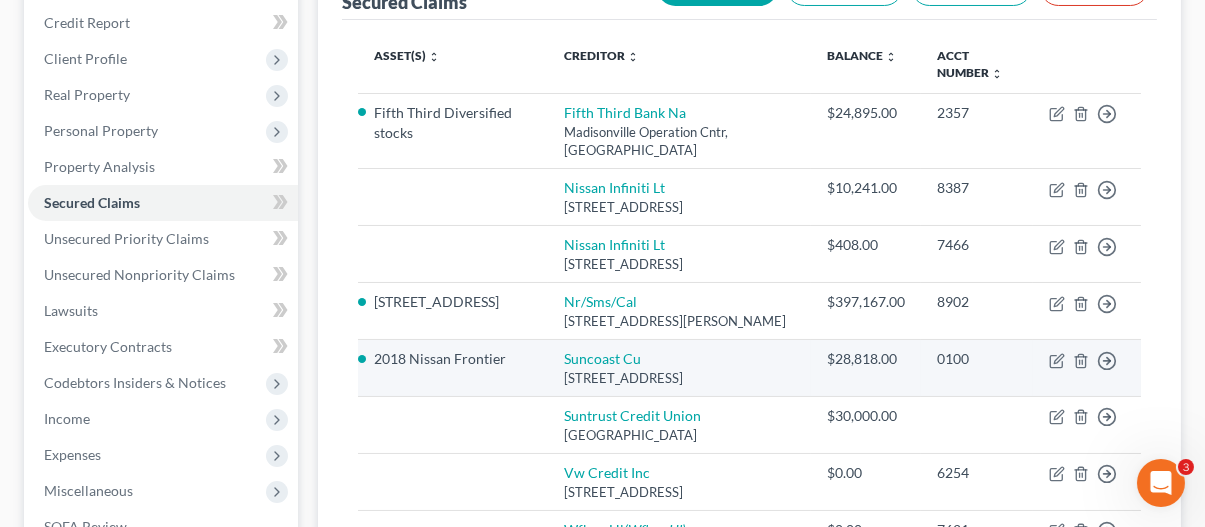 scroll, scrollTop: 300, scrollLeft: 0, axis: vertical 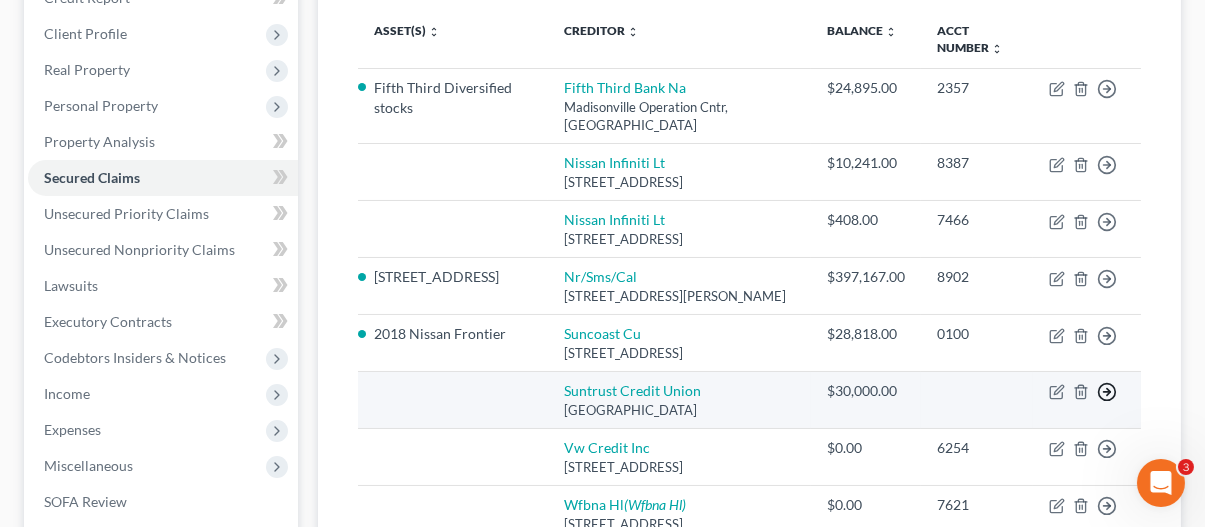 click 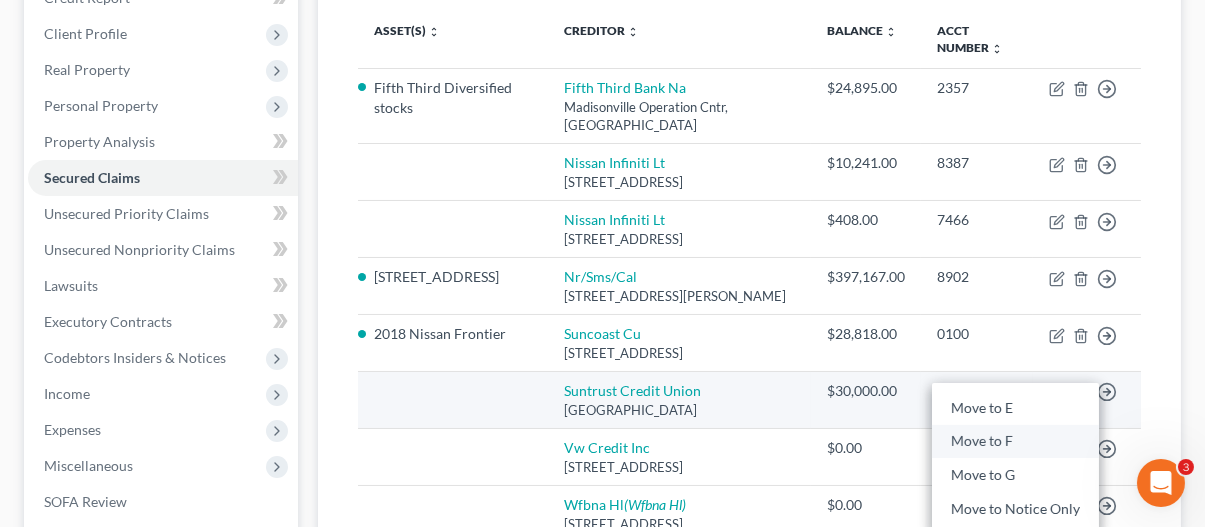 click on "Move to F" at bounding box center [1015, 442] 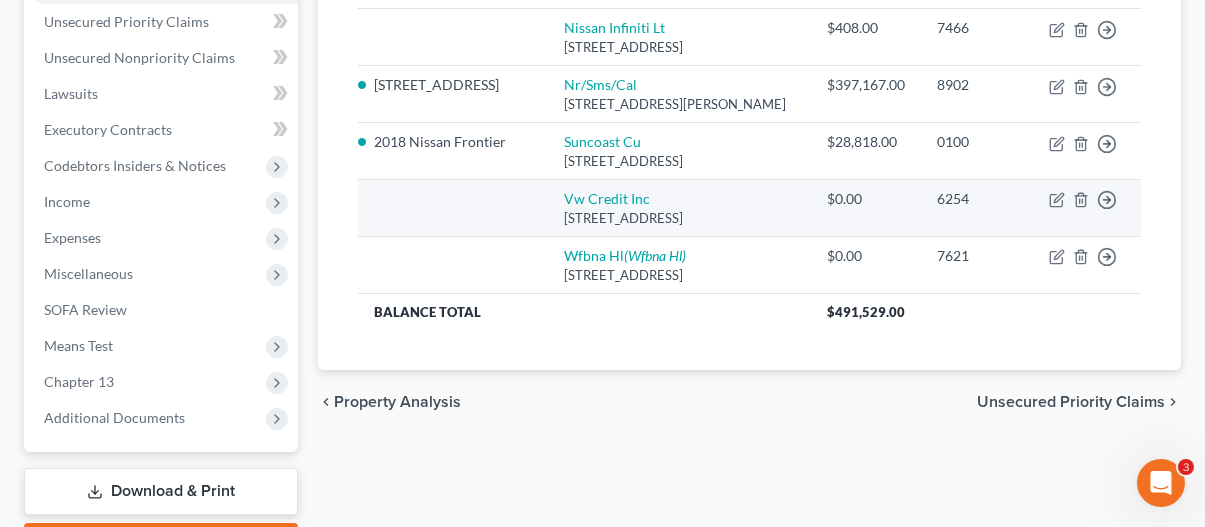 scroll, scrollTop: 500, scrollLeft: 0, axis: vertical 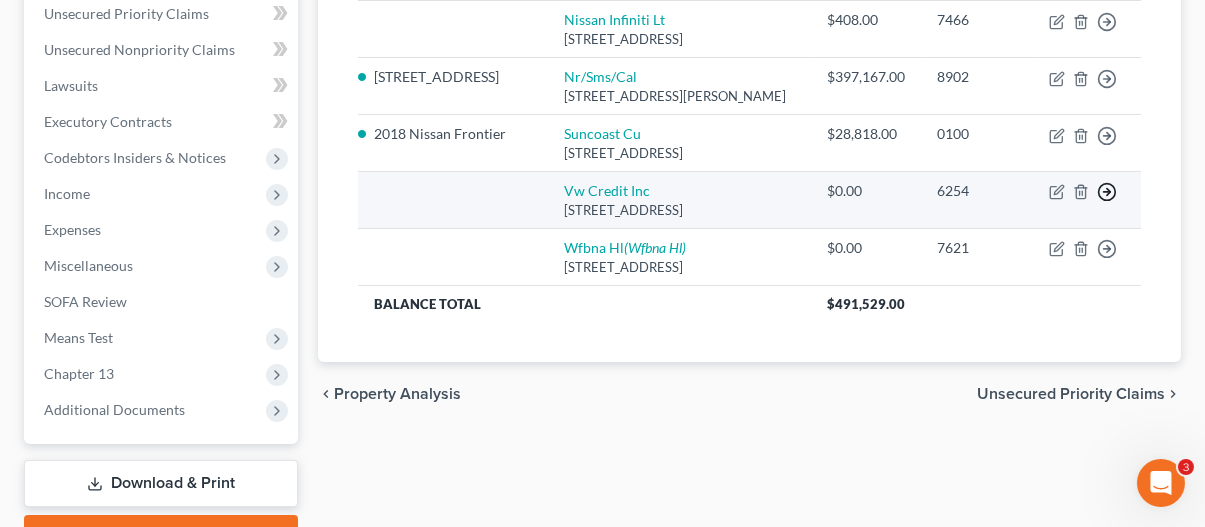 click 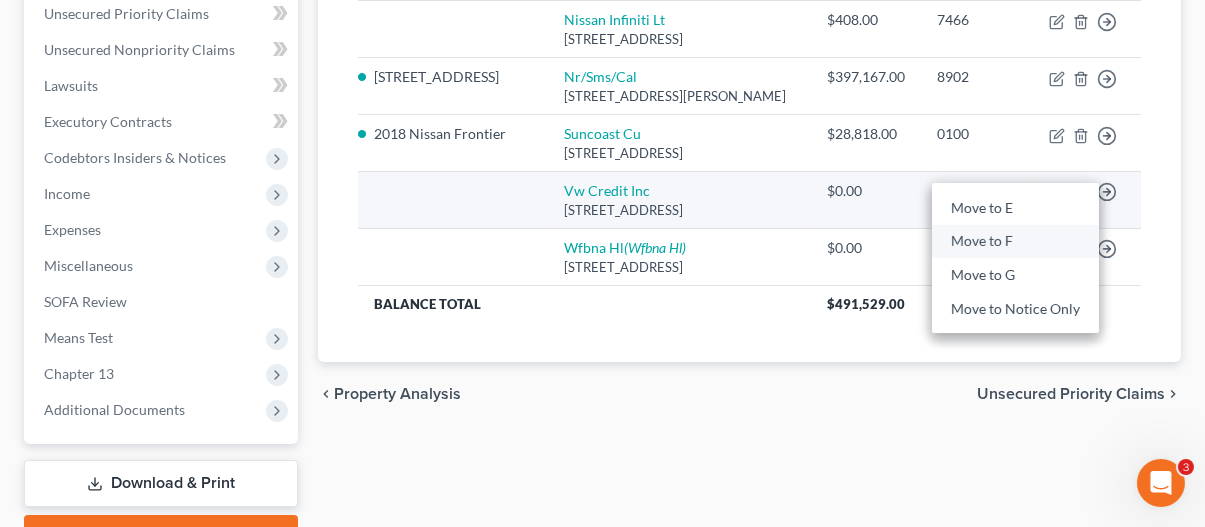click on "Move to F" at bounding box center [1015, 242] 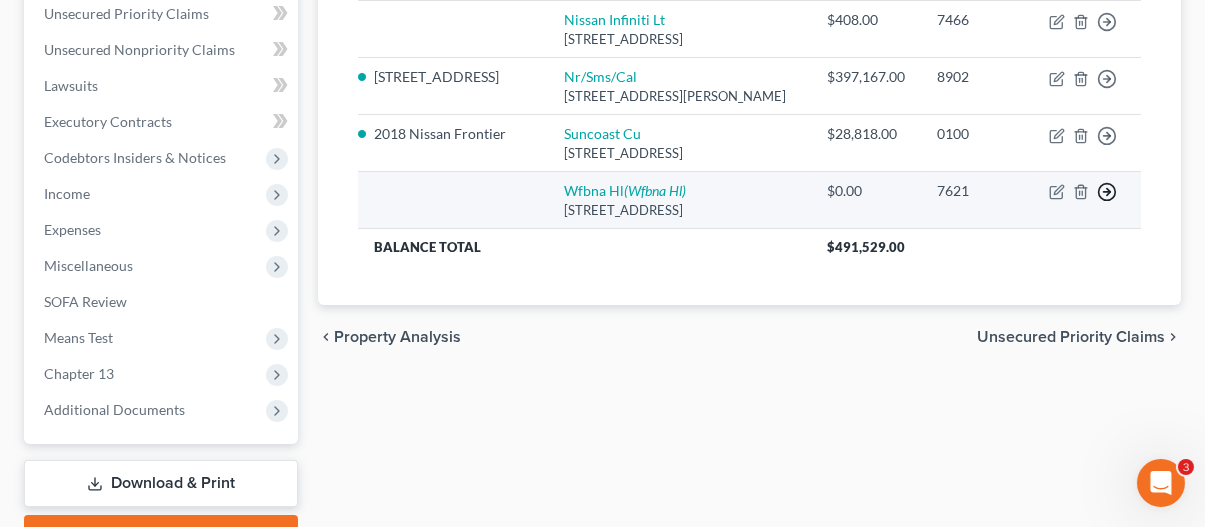 click 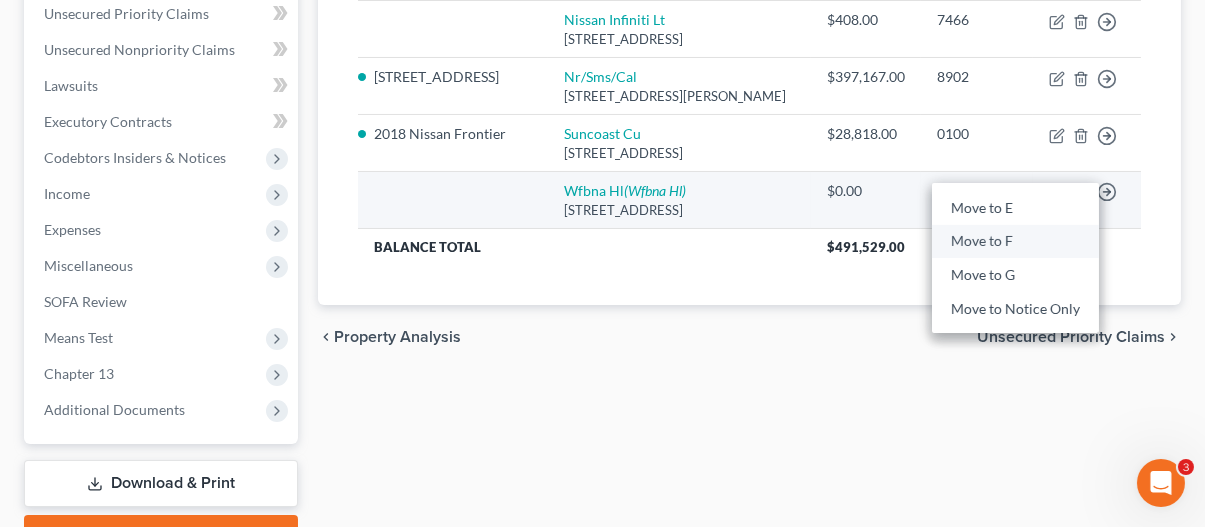 click on "Move to F" at bounding box center [1015, 242] 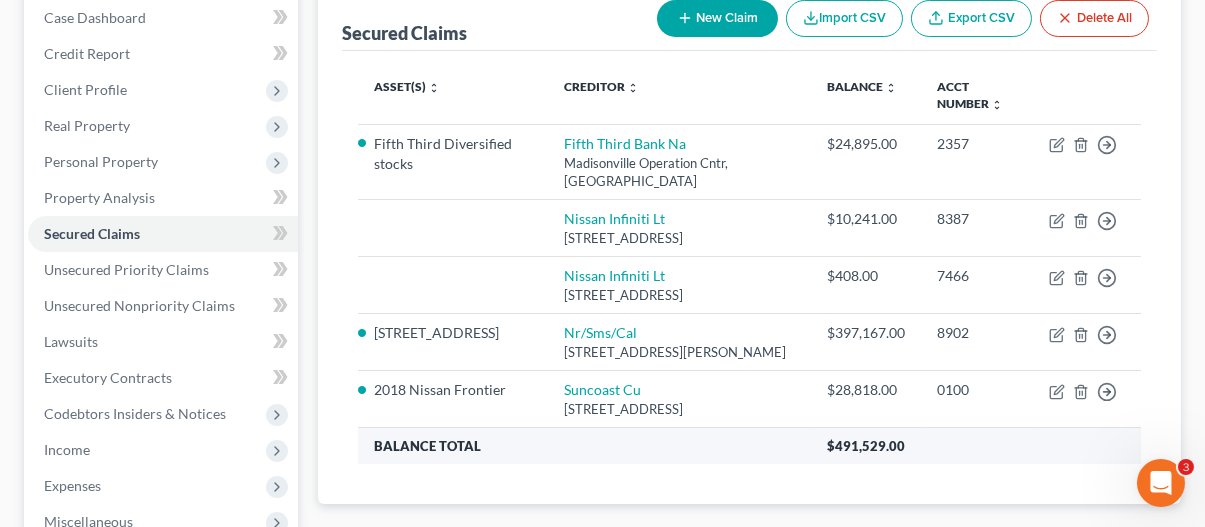 scroll, scrollTop: 200, scrollLeft: 0, axis: vertical 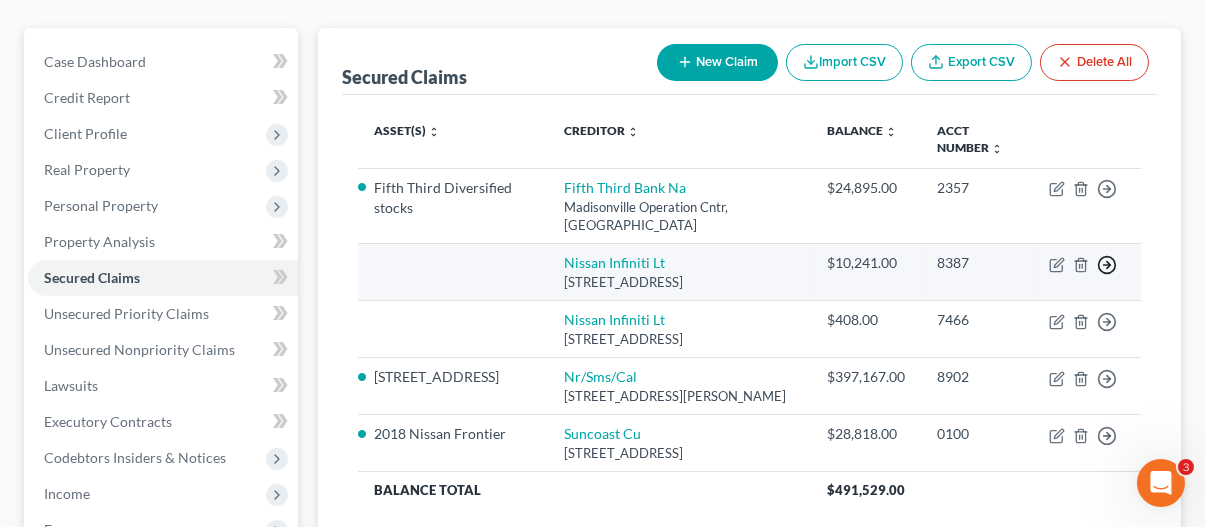 click 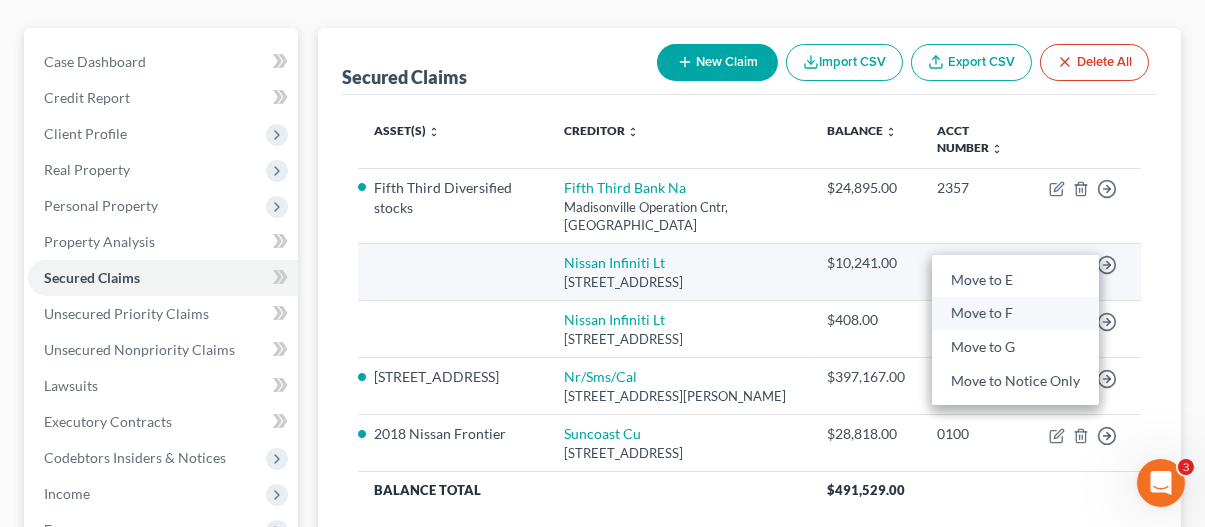 click on "Move to F" at bounding box center (1015, 314) 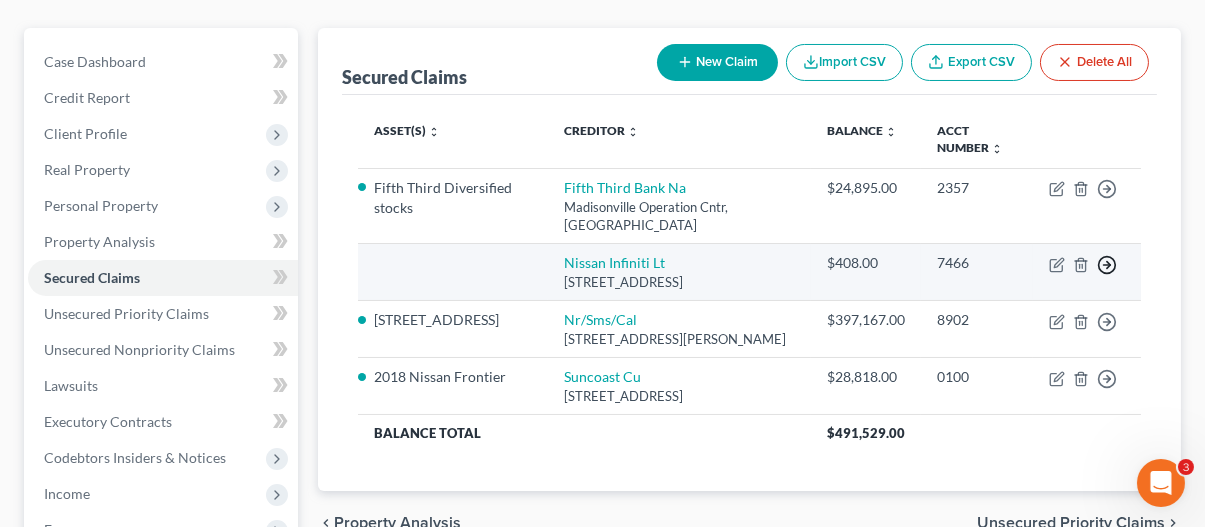 click 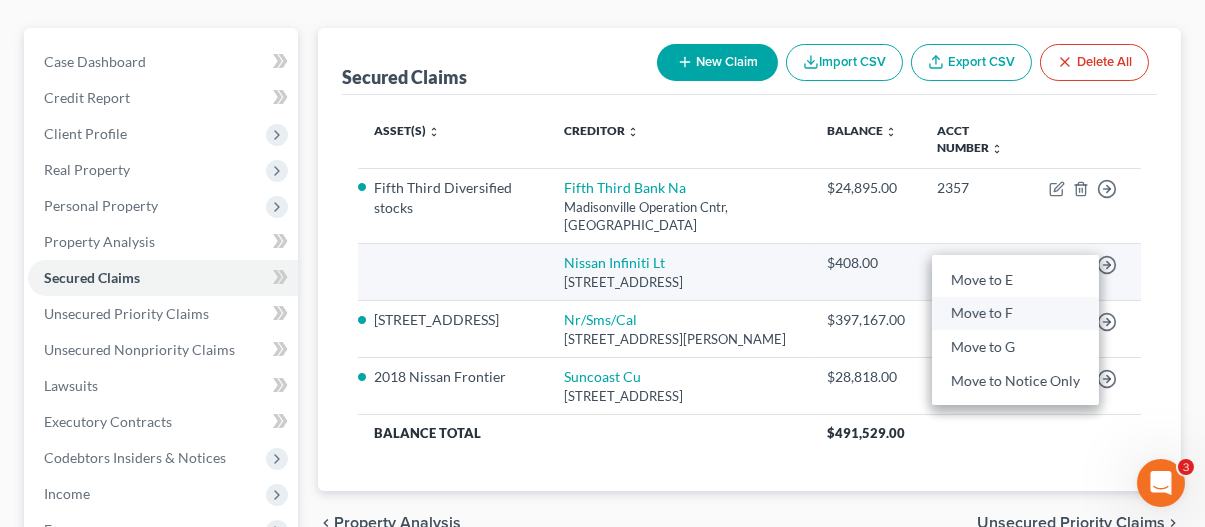 click on "Move to F" at bounding box center [1015, 314] 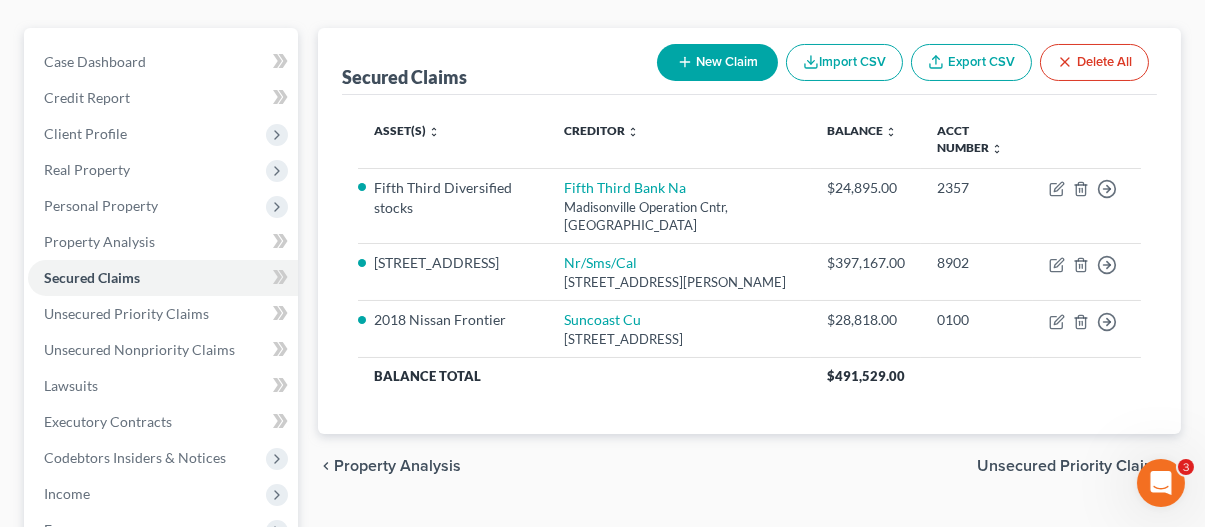 scroll, scrollTop: 300, scrollLeft: 0, axis: vertical 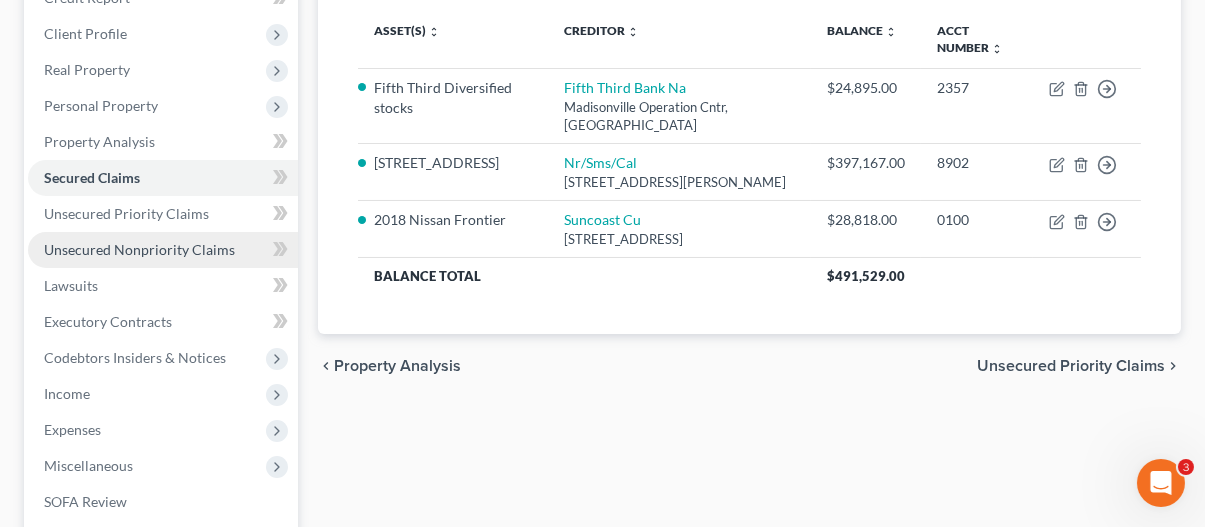 click on "Unsecured Nonpriority Claims" at bounding box center (139, 249) 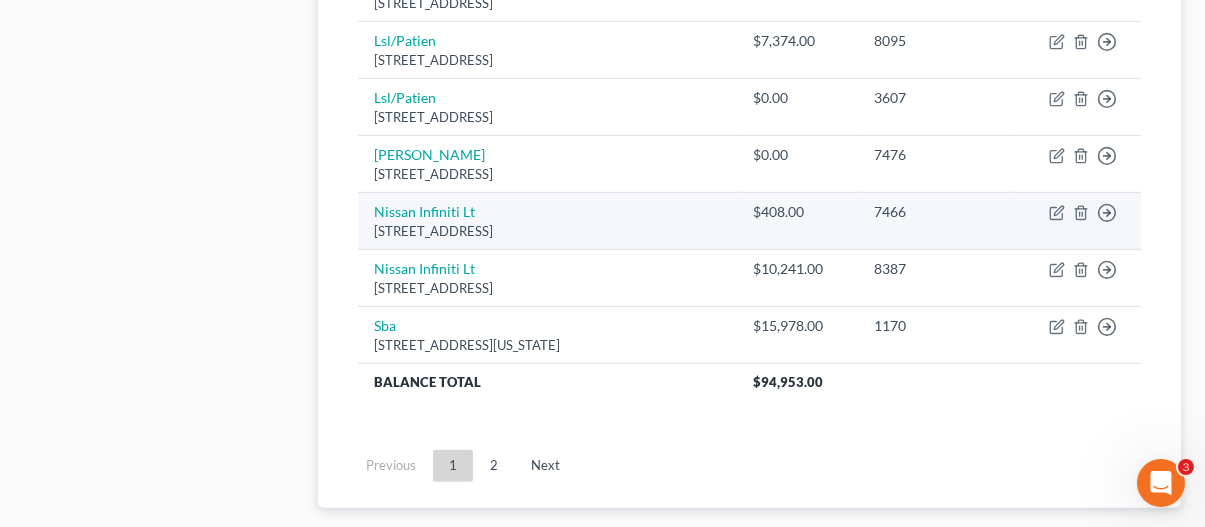 scroll, scrollTop: 1700, scrollLeft: 0, axis: vertical 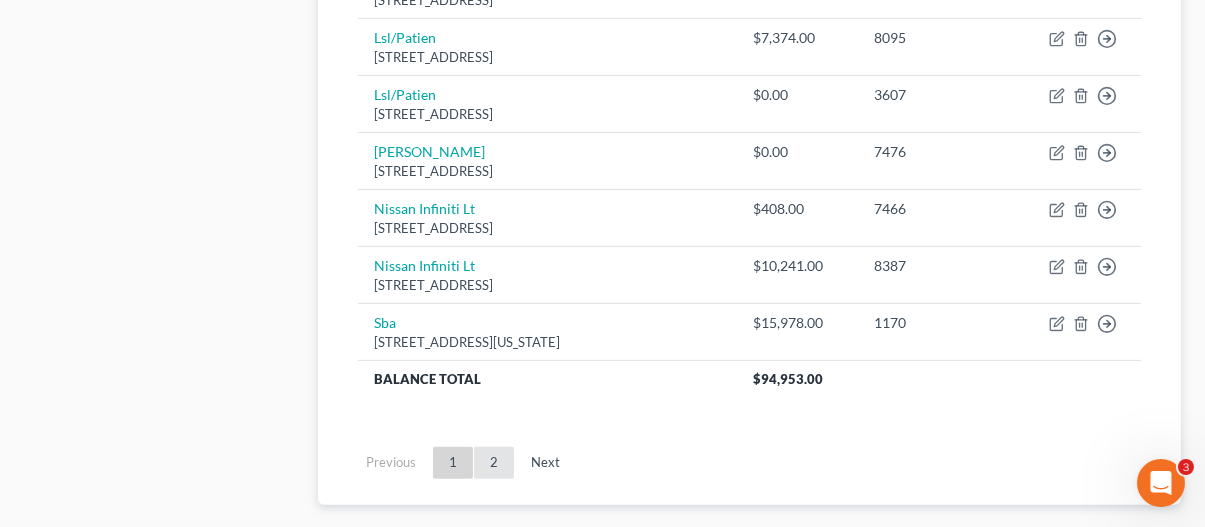 click on "2" at bounding box center [494, 463] 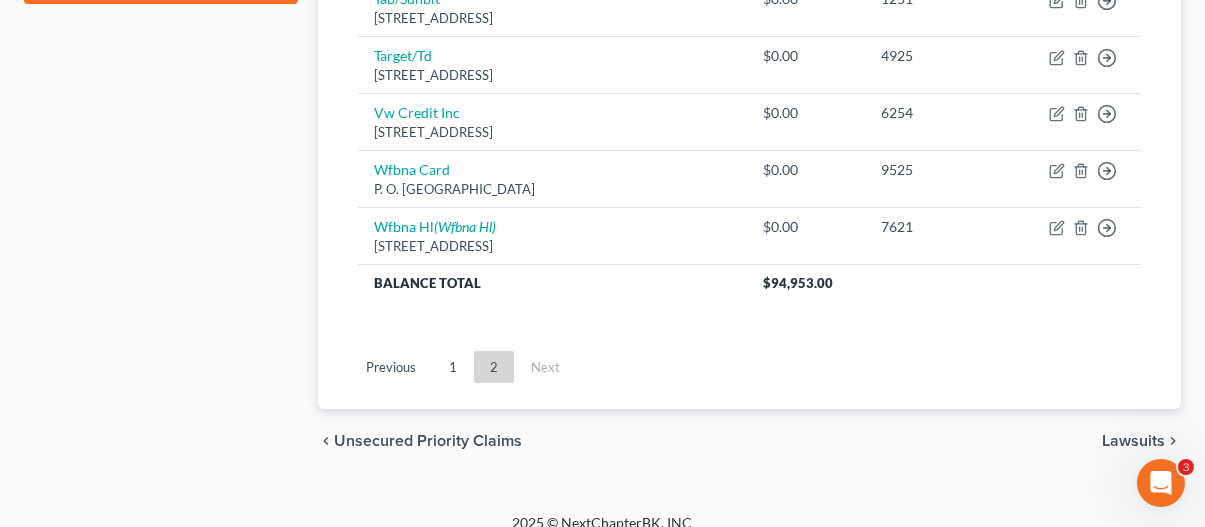 scroll, scrollTop: 1067, scrollLeft: 0, axis: vertical 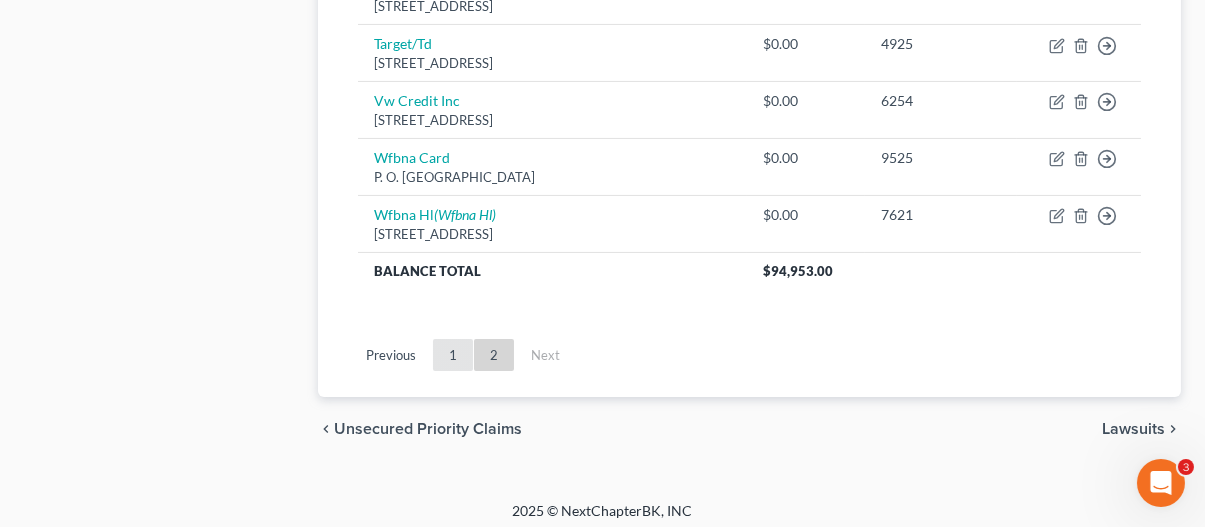 click on "1" at bounding box center (453, 355) 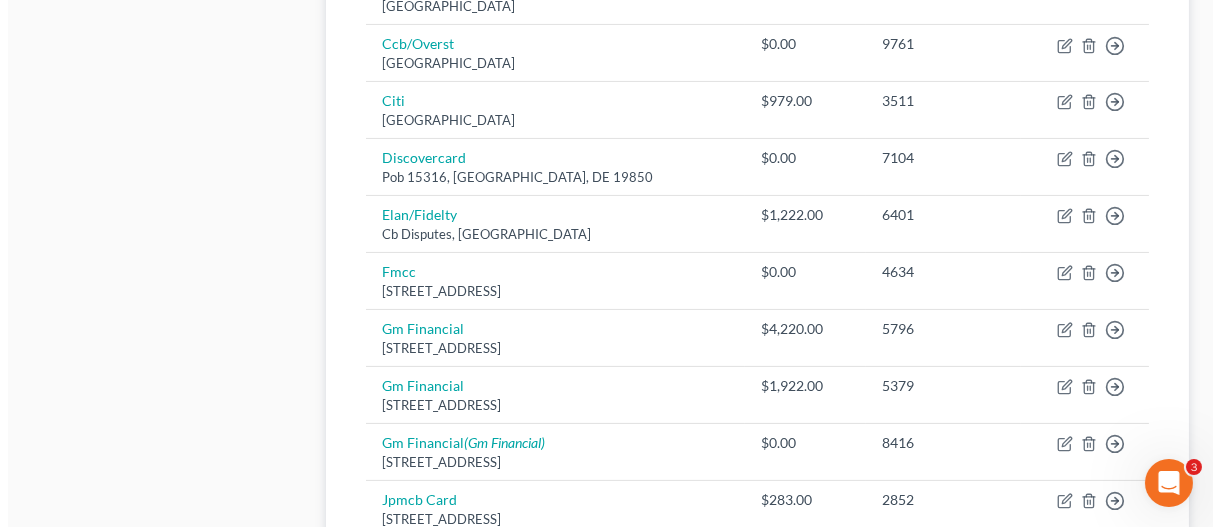 scroll, scrollTop: 1667, scrollLeft: 0, axis: vertical 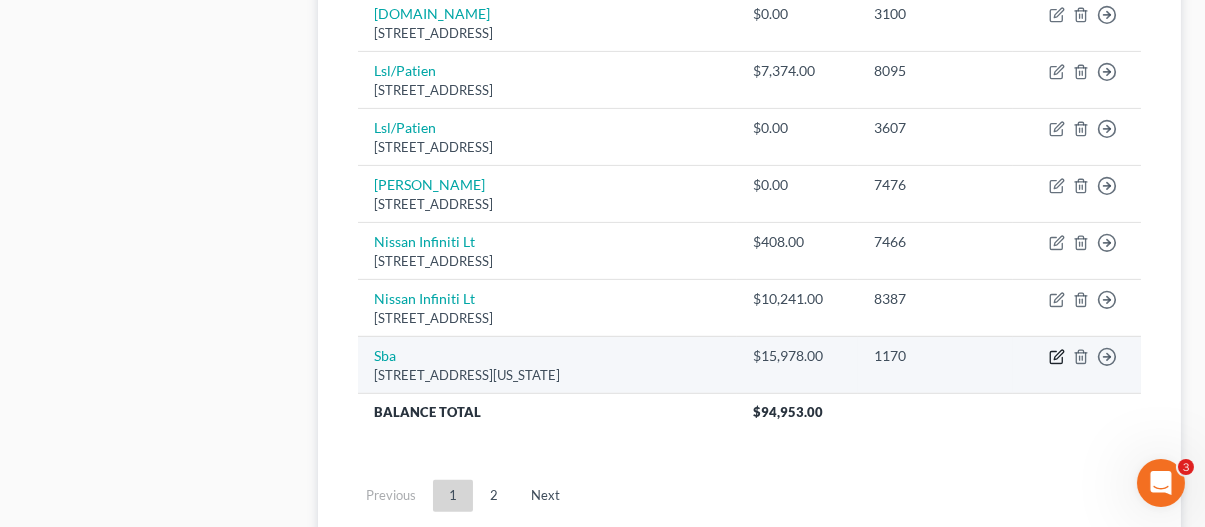 click 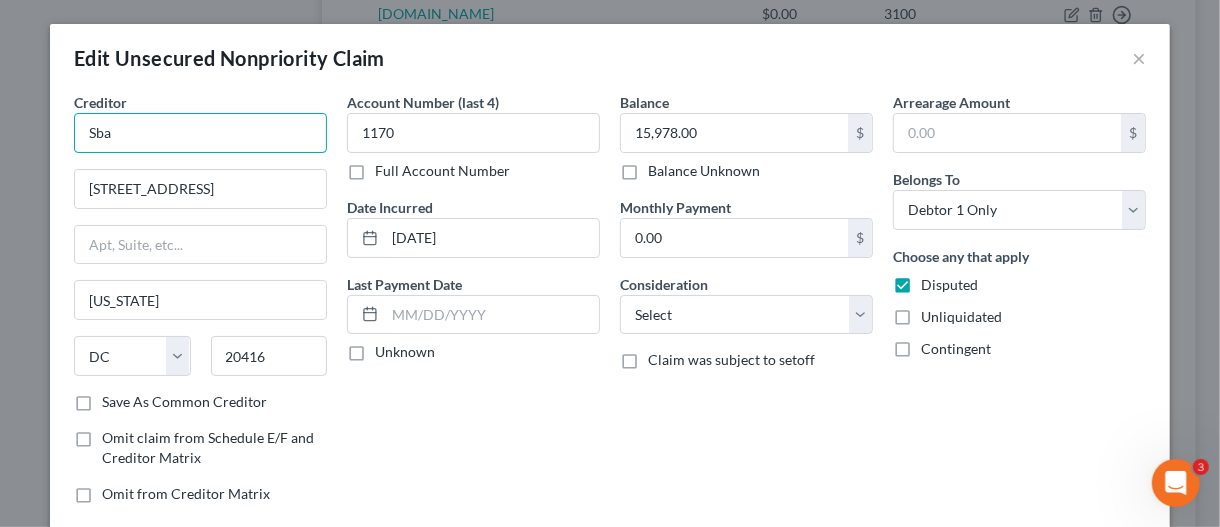 drag, startPoint x: 121, startPoint y: 134, endPoint x: 22, endPoint y: 136, distance: 99.0202 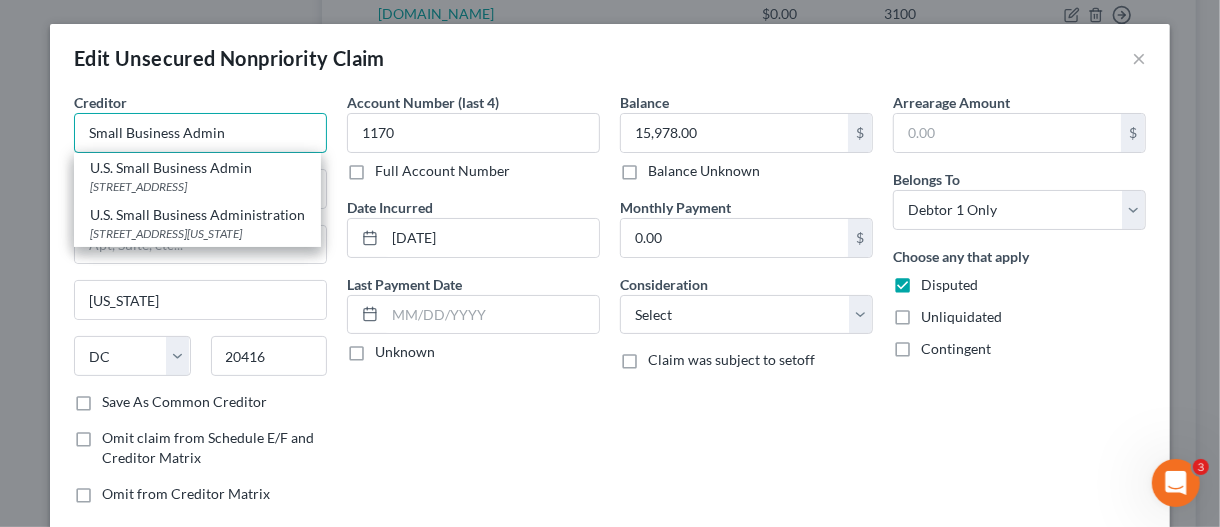 type on "Small Business Admin" 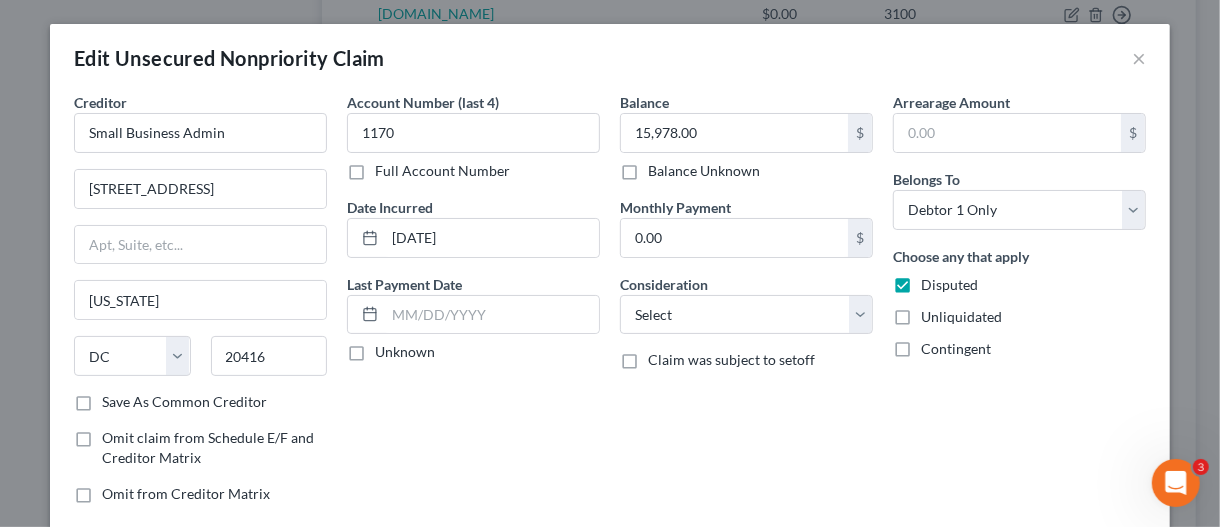 click on "Balance
15,978.00 $
Balance Unknown
Balance Undetermined
15,978.00 $
Balance Unknown
Monthly Payment 0.00 $ Consideration Select Cable / Satellite Services Collection Agency Credit Card Debt Debt Counseling / Attorneys Deficiency Balance Domestic Support Obligations Home / Car Repairs Income Taxes Judgment Liens Medical Services Monies Loaned / Advanced Mortgage Obligation From Divorce Or Separation Obligation To Pensions Other Overdrawn Bank Account Promised To Help Pay Creditors Student Loans Suppliers And Vendors Telephone / Internet Services Utility Services Claim was subject to setoff" at bounding box center (746, 306) 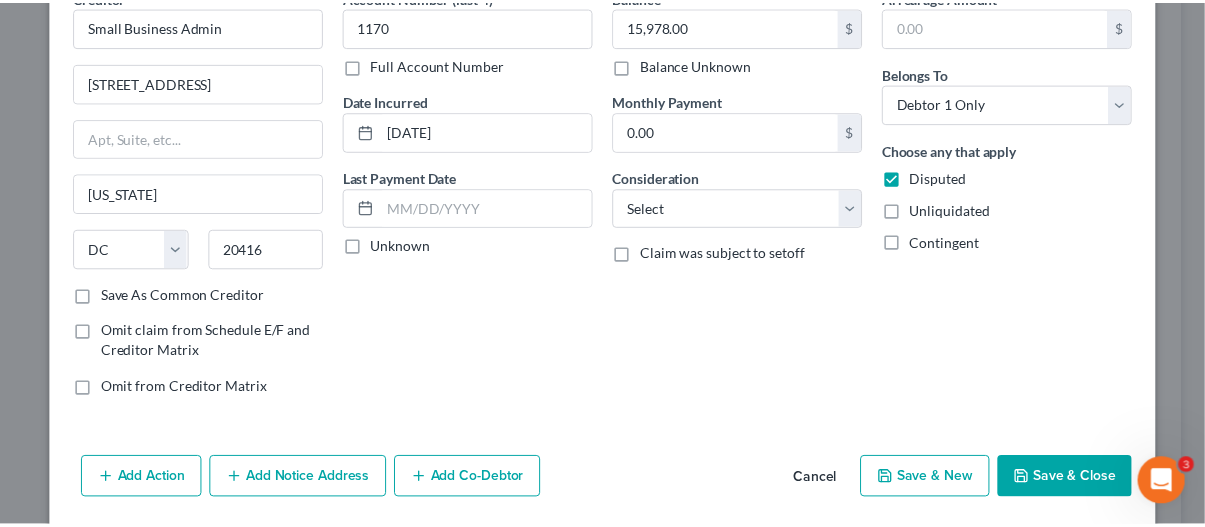 scroll, scrollTop: 171, scrollLeft: 0, axis: vertical 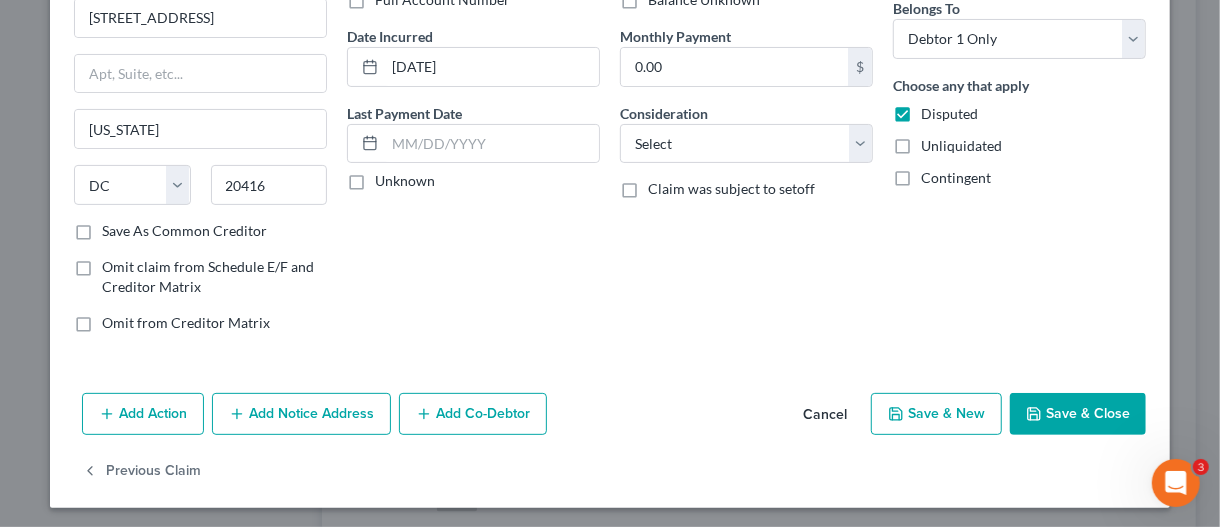 click on "Save & Close" at bounding box center [1078, 414] 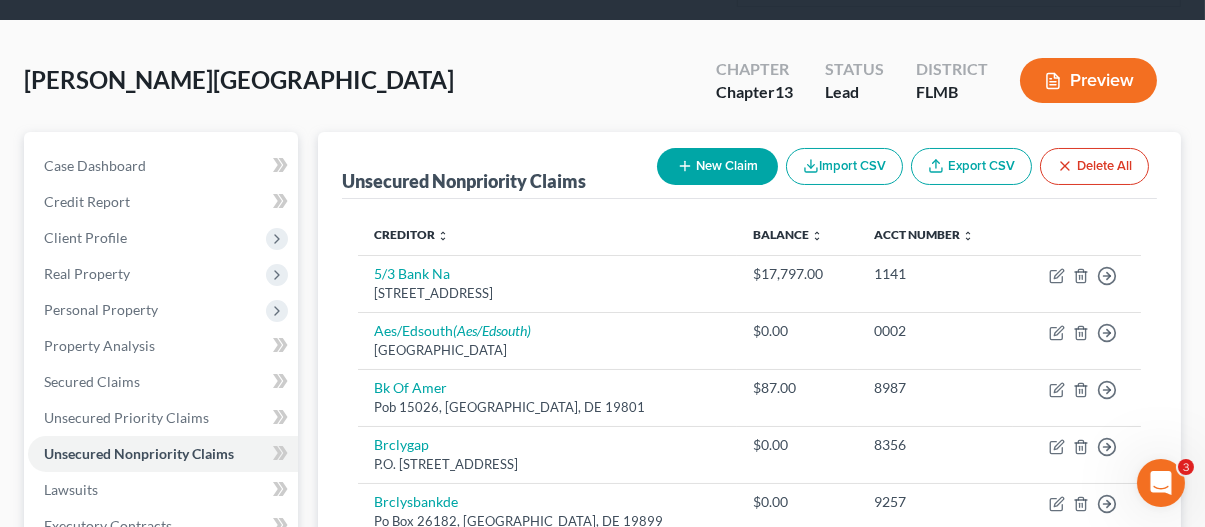 scroll, scrollTop: 200, scrollLeft: 0, axis: vertical 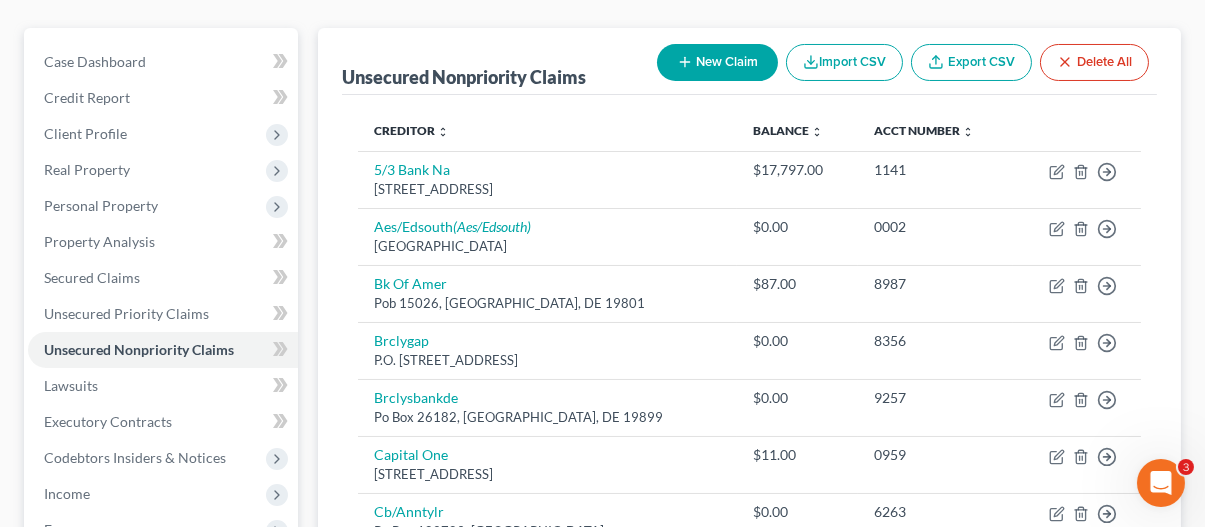 click on "Case Dashboard
Payments
Invoices
Payments
Payments
Credit Report
Client Profile" at bounding box center (161, 1048) 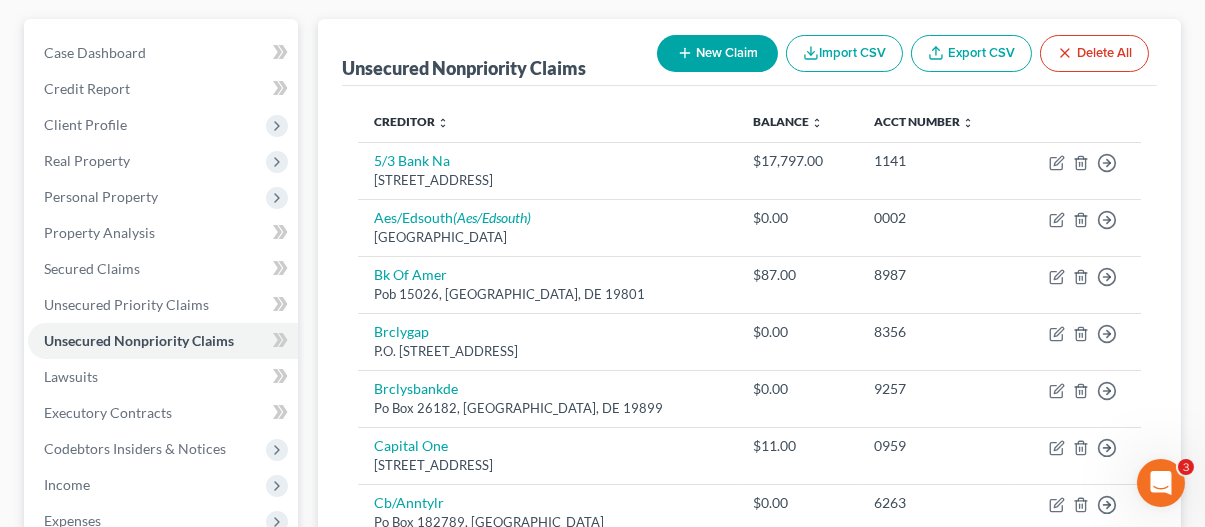 scroll, scrollTop: 100, scrollLeft: 0, axis: vertical 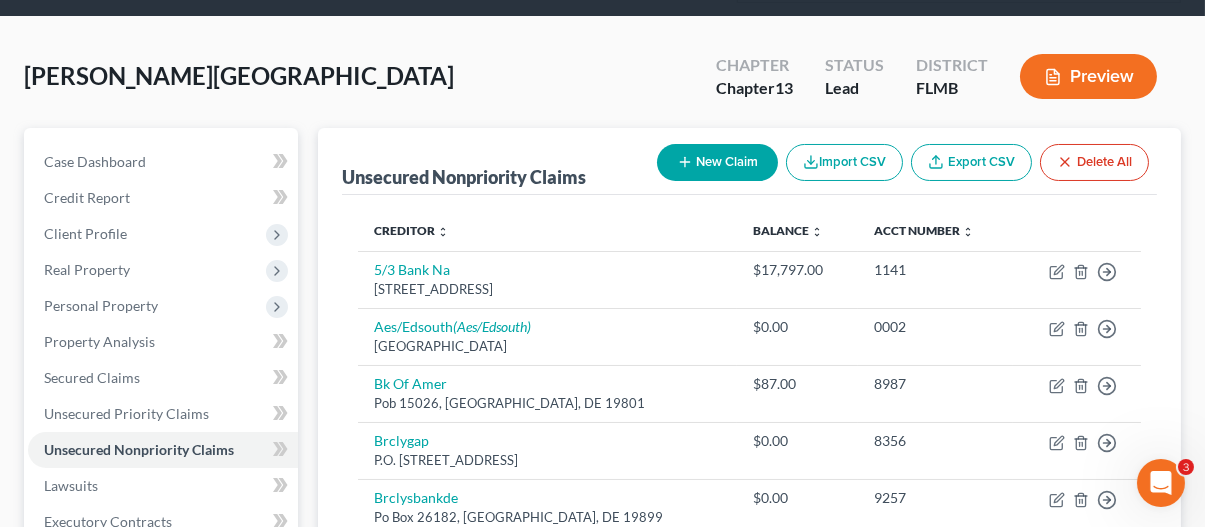 click on "[PERSON_NAME][GEOGRAPHIC_DATA] Upgraded Chapter Chapter  13 Status Lead District [GEOGRAPHIC_DATA] Preview" at bounding box center [602, 84] 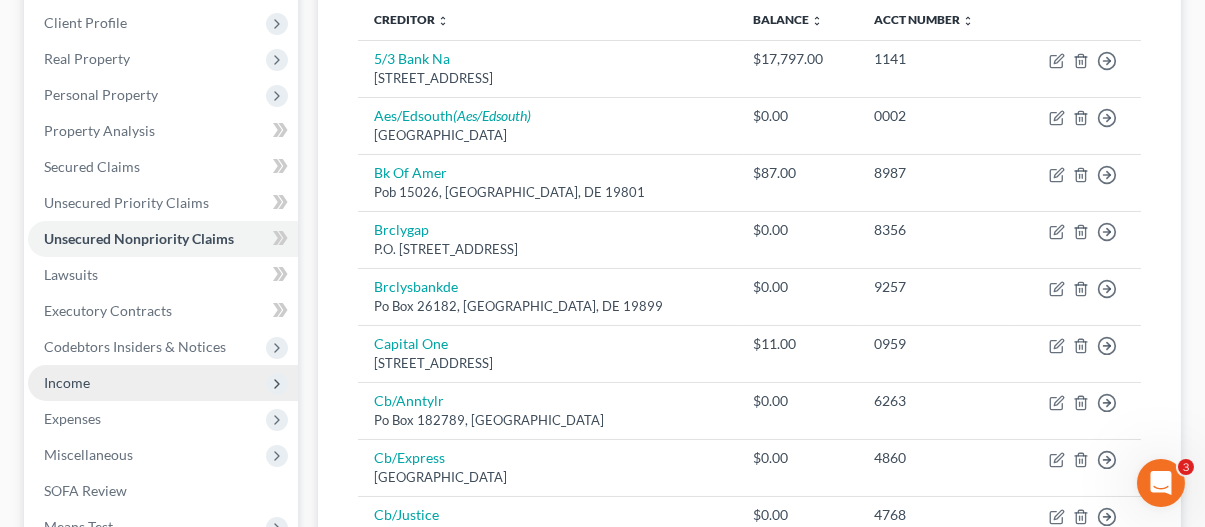 scroll, scrollTop: 400, scrollLeft: 0, axis: vertical 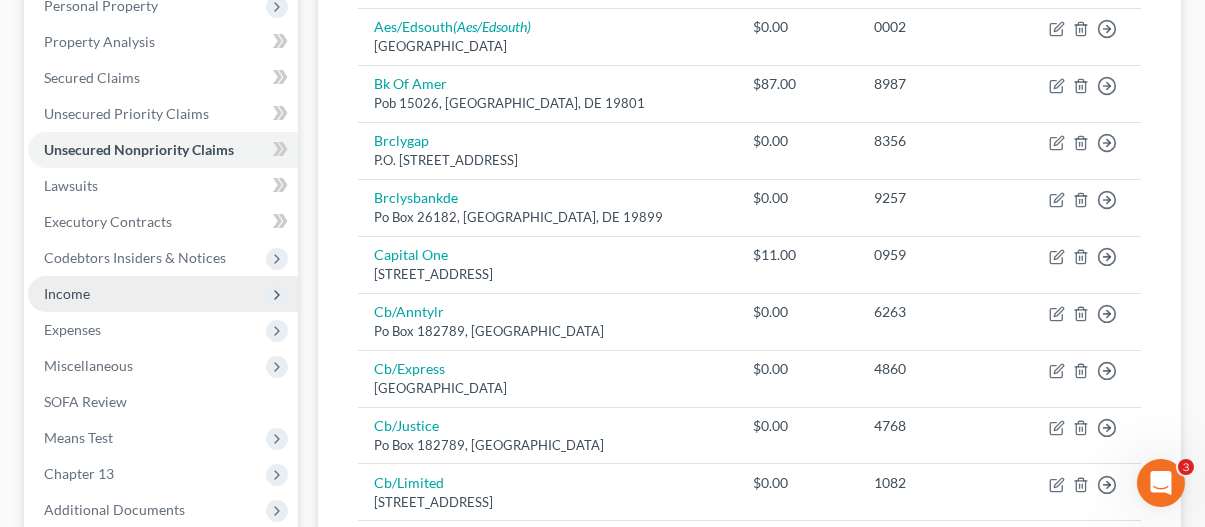 click on "Income" at bounding box center [67, 293] 